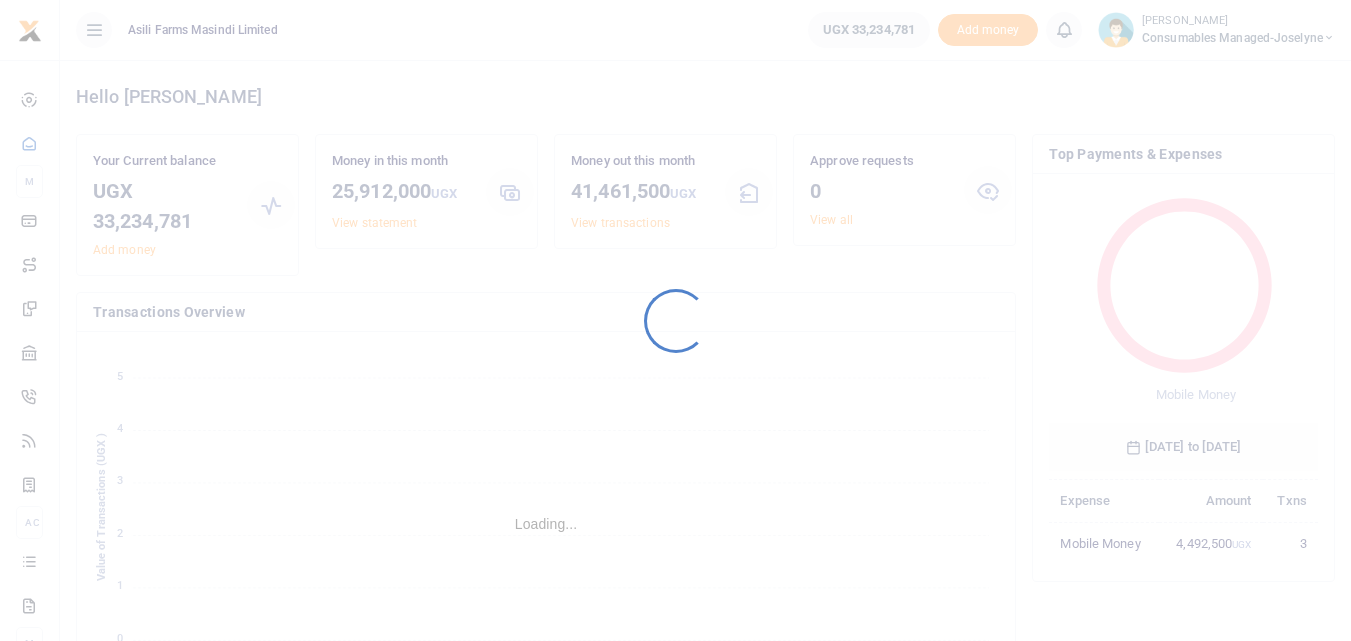 scroll, scrollTop: 0, scrollLeft: 0, axis: both 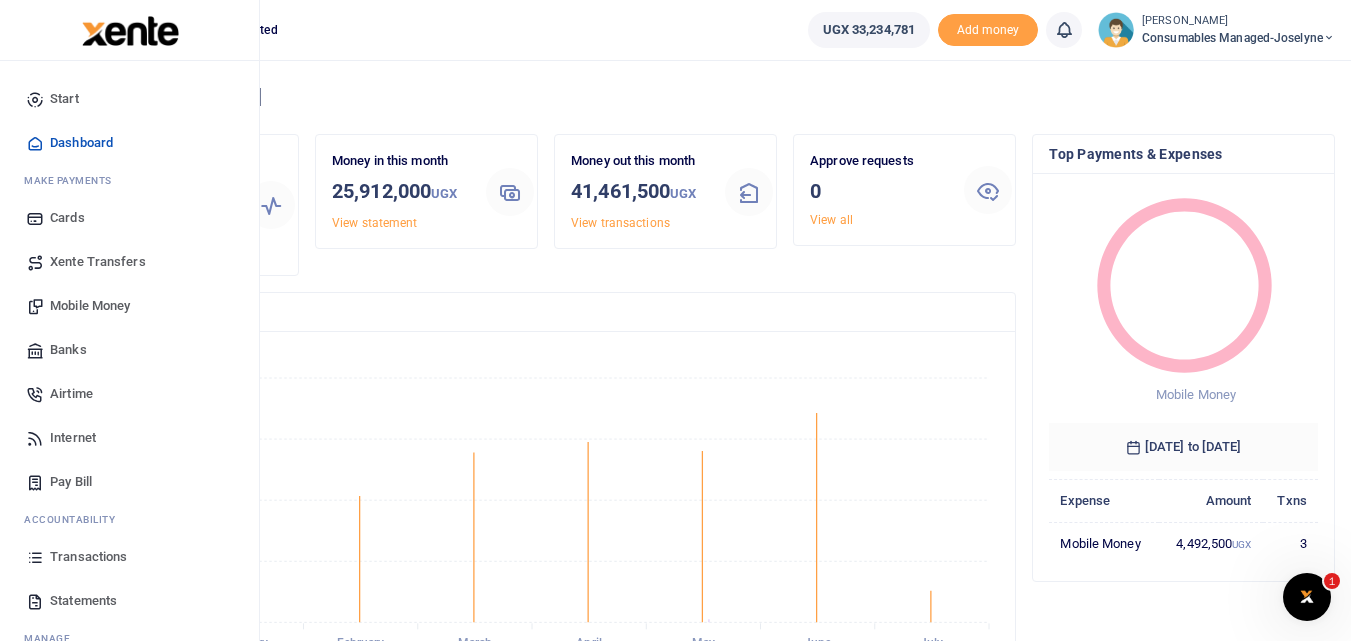 click on "Mobile Money" at bounding box center [90, 306] 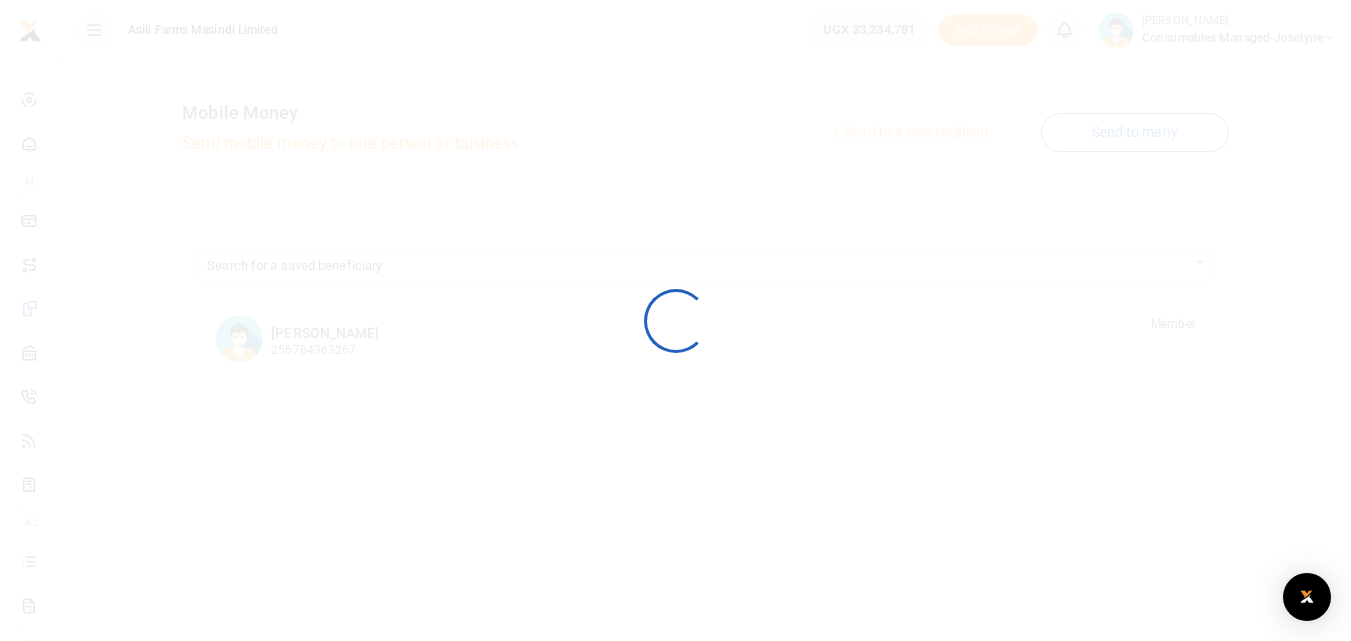 scroll, scrollTop: 0, scrollLeft: 0, axis: both 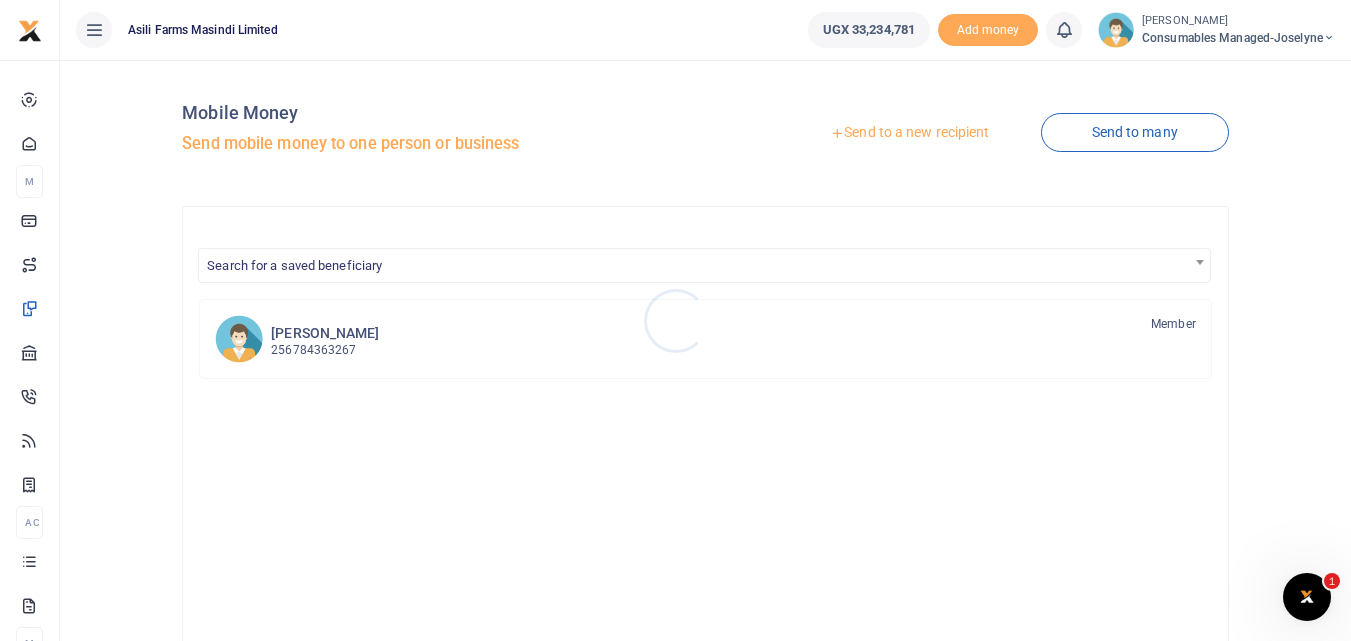 click at bounding box center (675, 320) 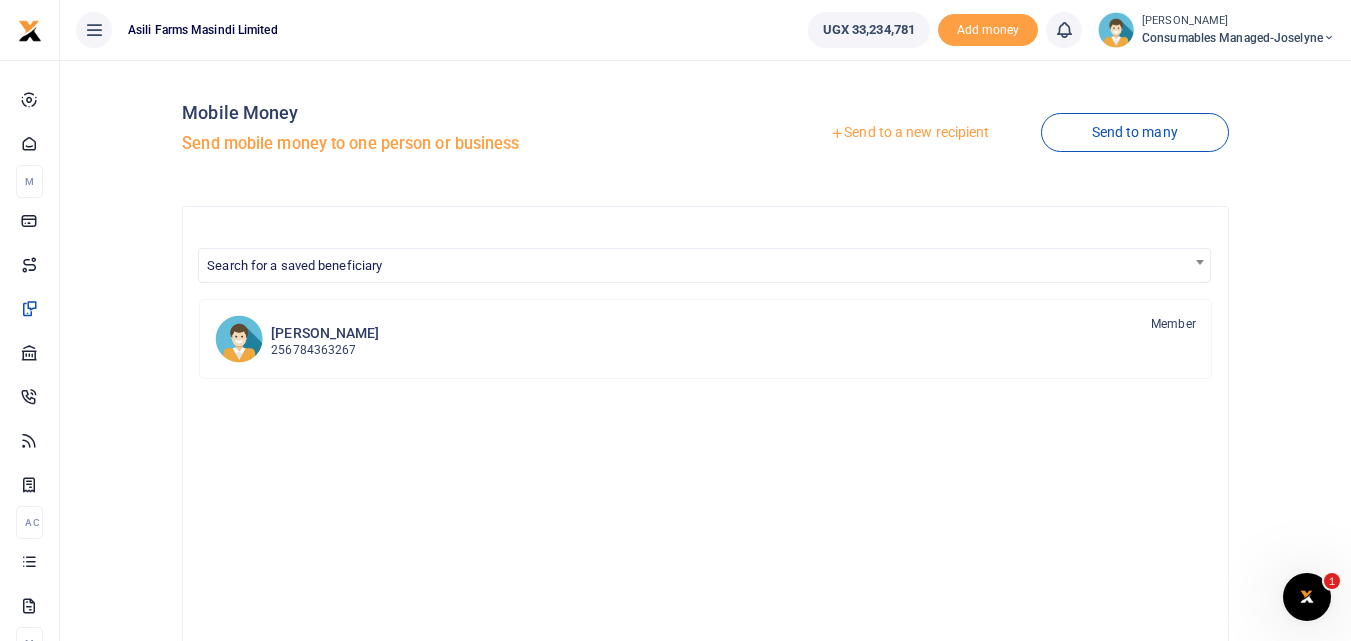 click on "Send to a new recipient" at bounding box center (909, 133) 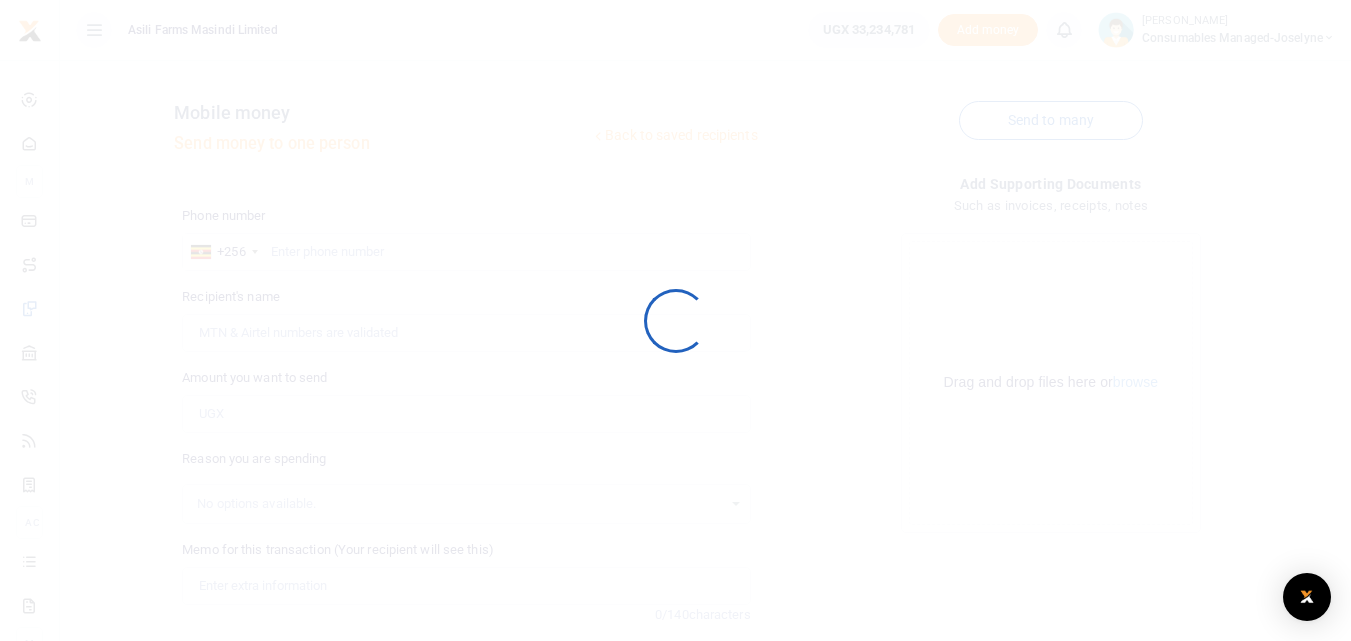 scroll, scrollTop: 0, scrollLeft: 0, axis: both 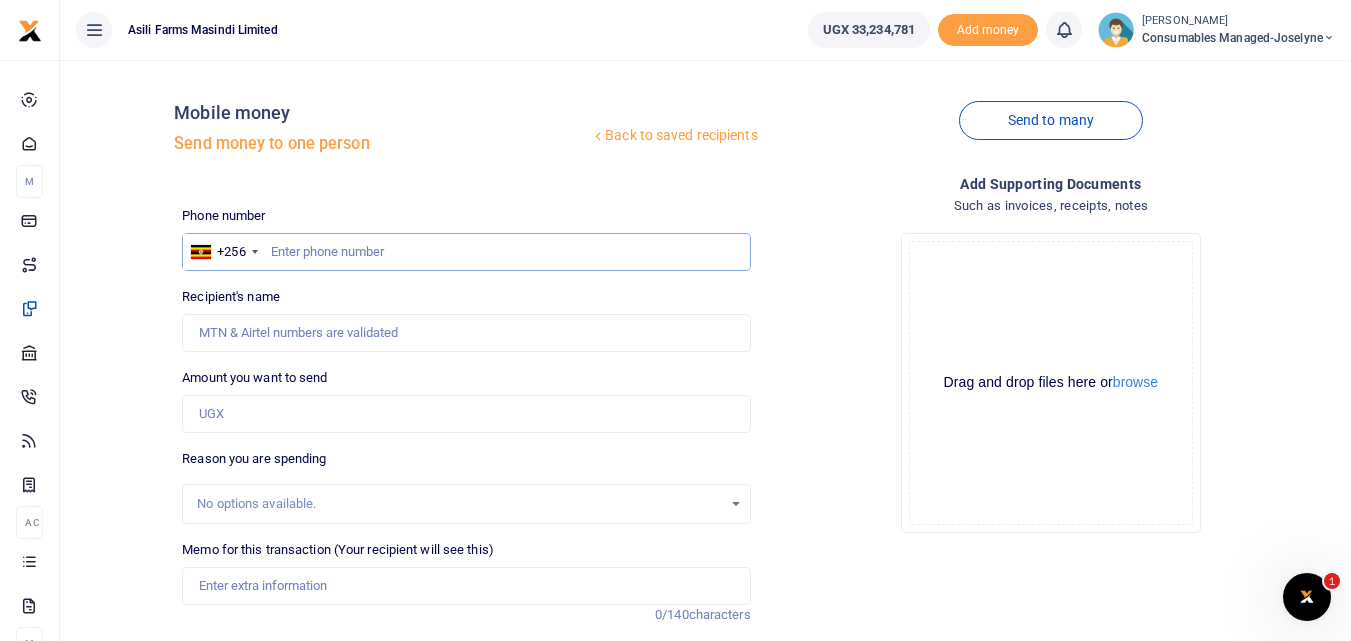 click at bounding box center (466, 252) 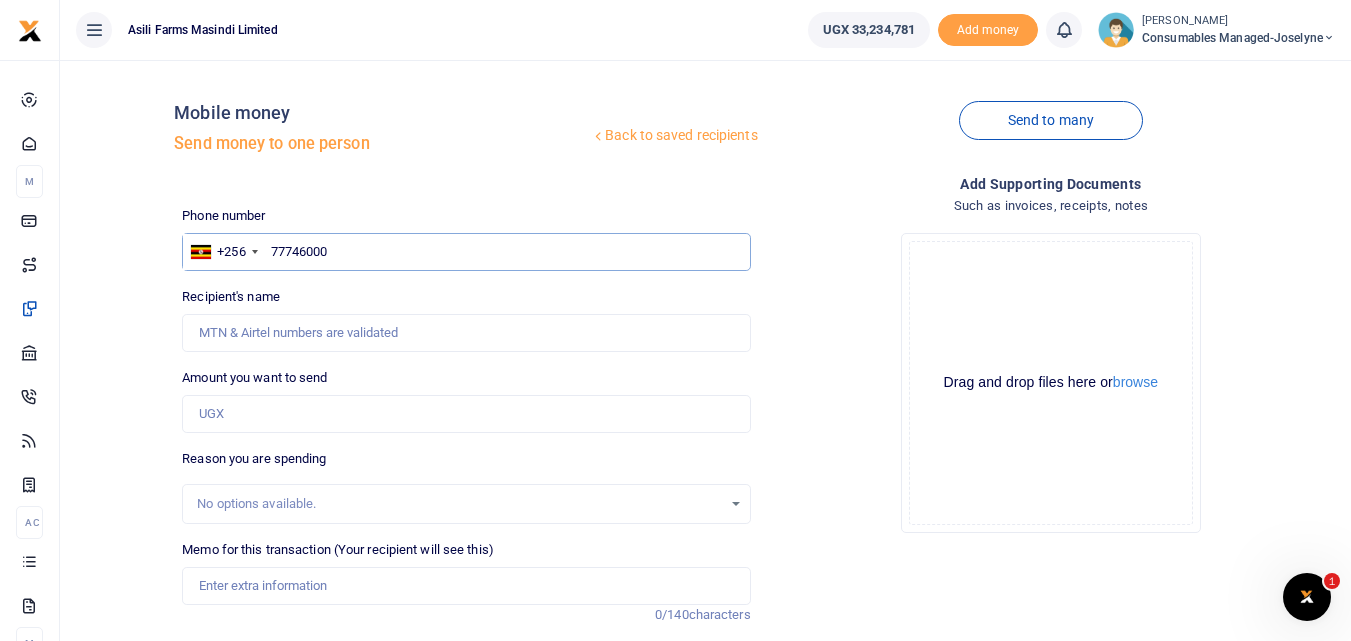 type on "777460006" 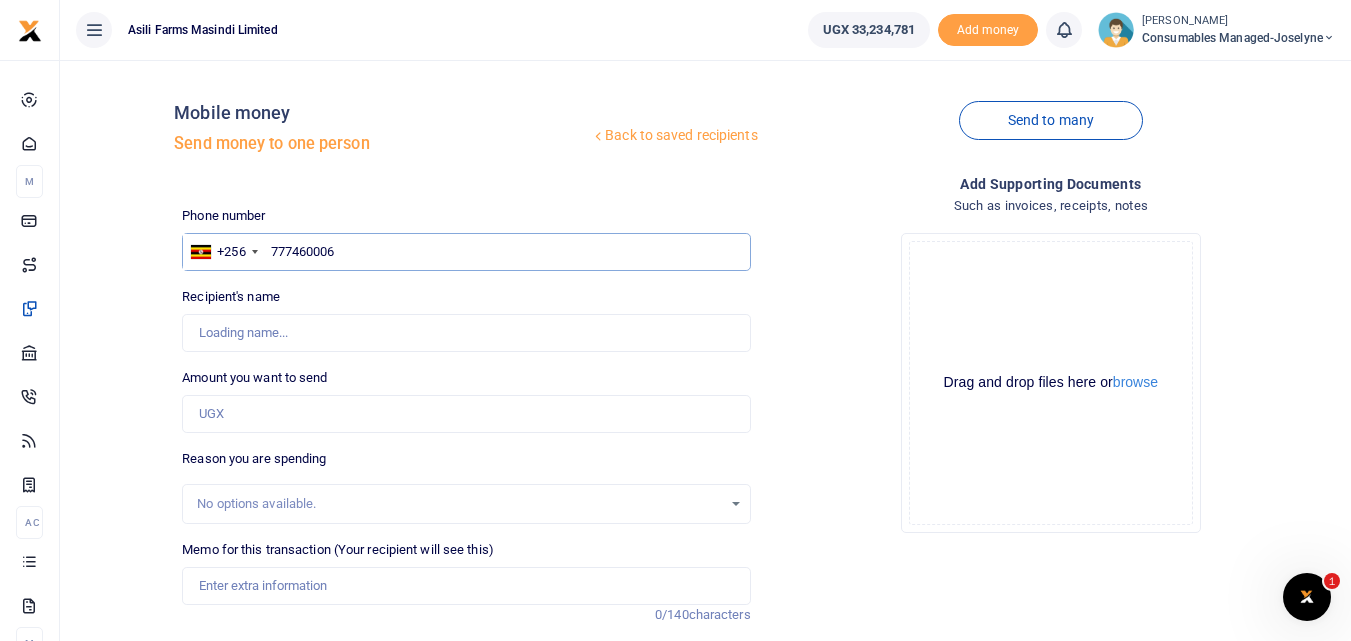 type on "Harriet Namirimu" 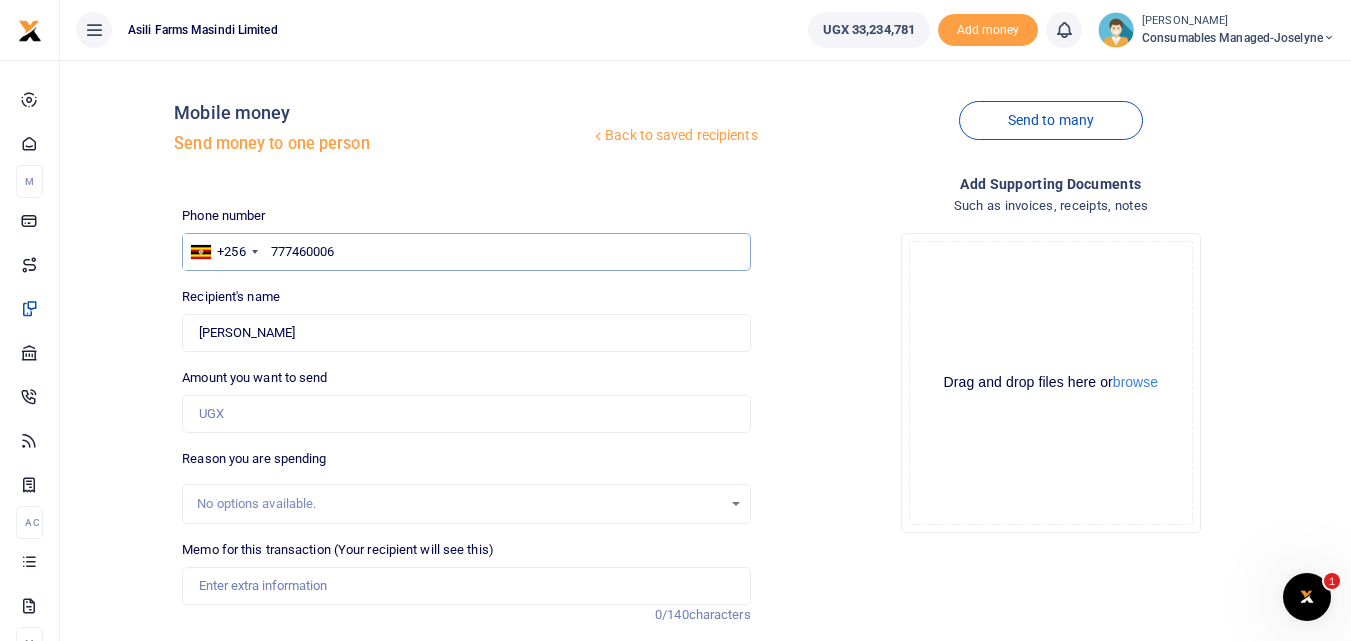 type on "777460006" 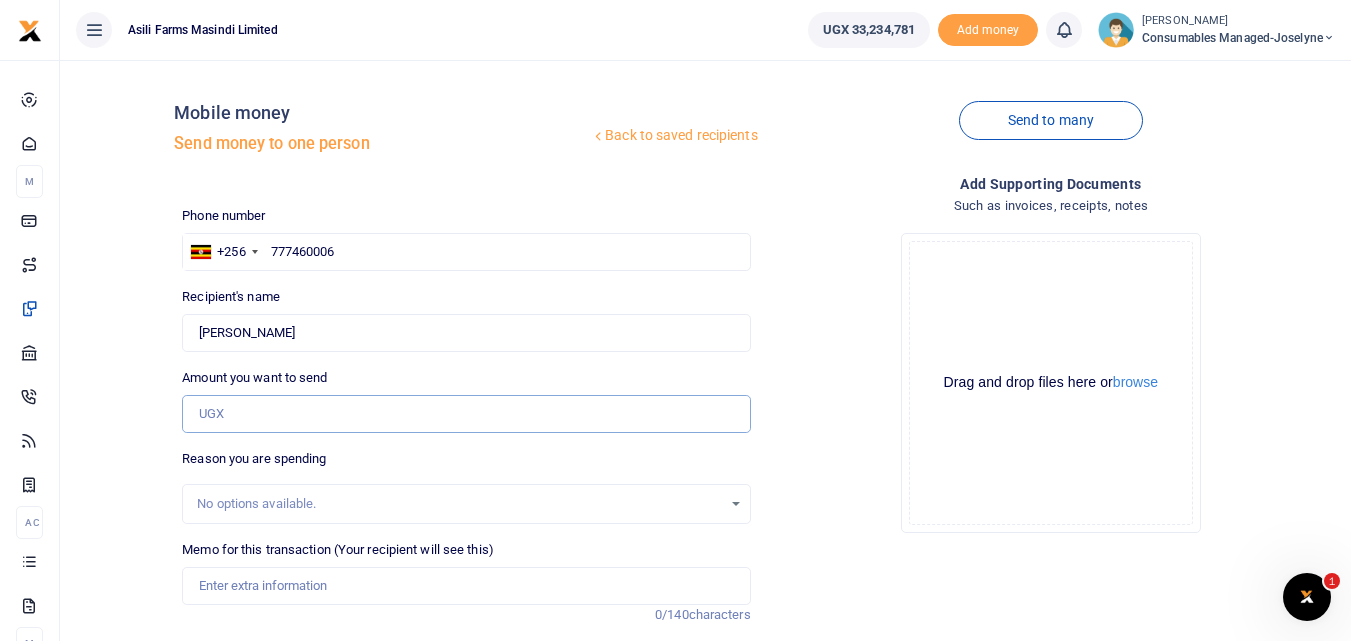 click on "Amount you want to send" at bounding box center (466, 414) 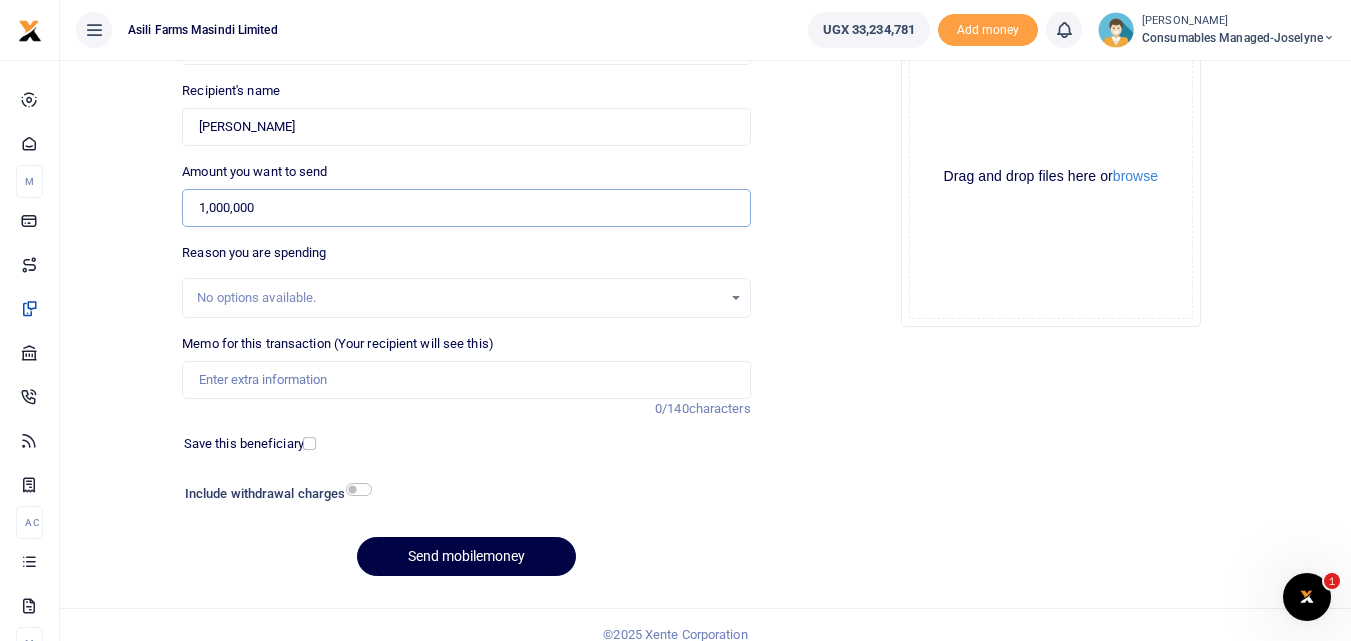 scroll, scrollTop: 208, scrollLeft: 0, axis: vertical 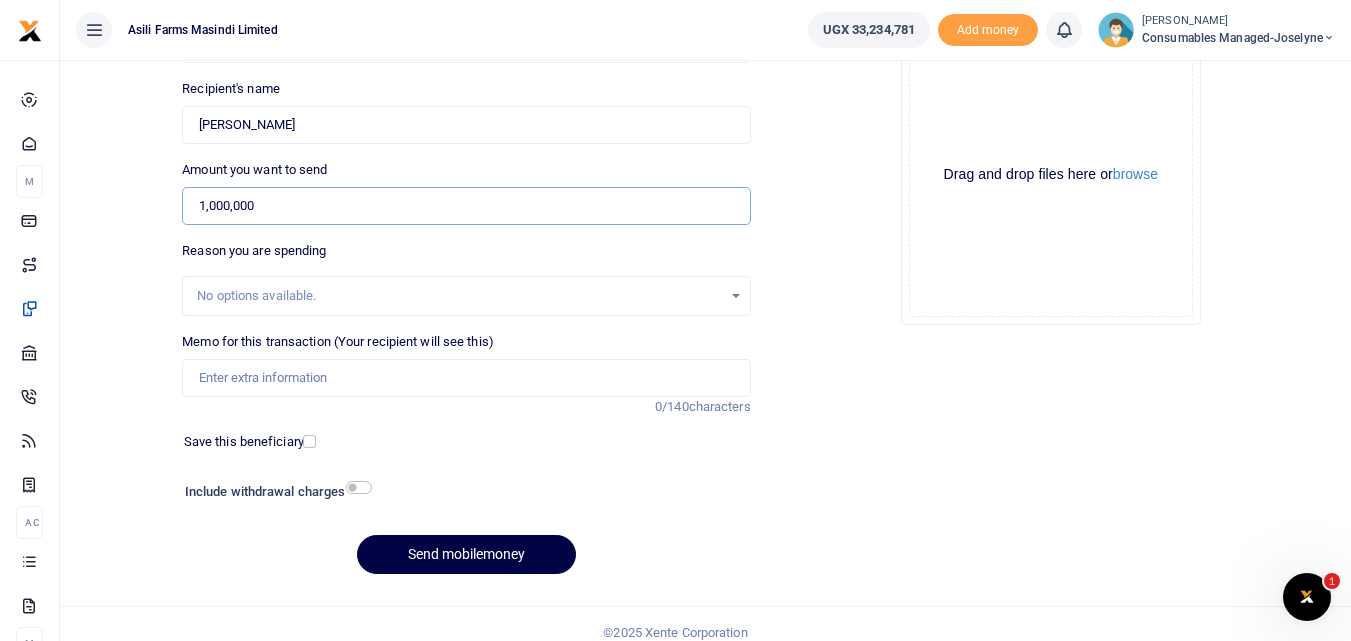 type on "1,000,000" 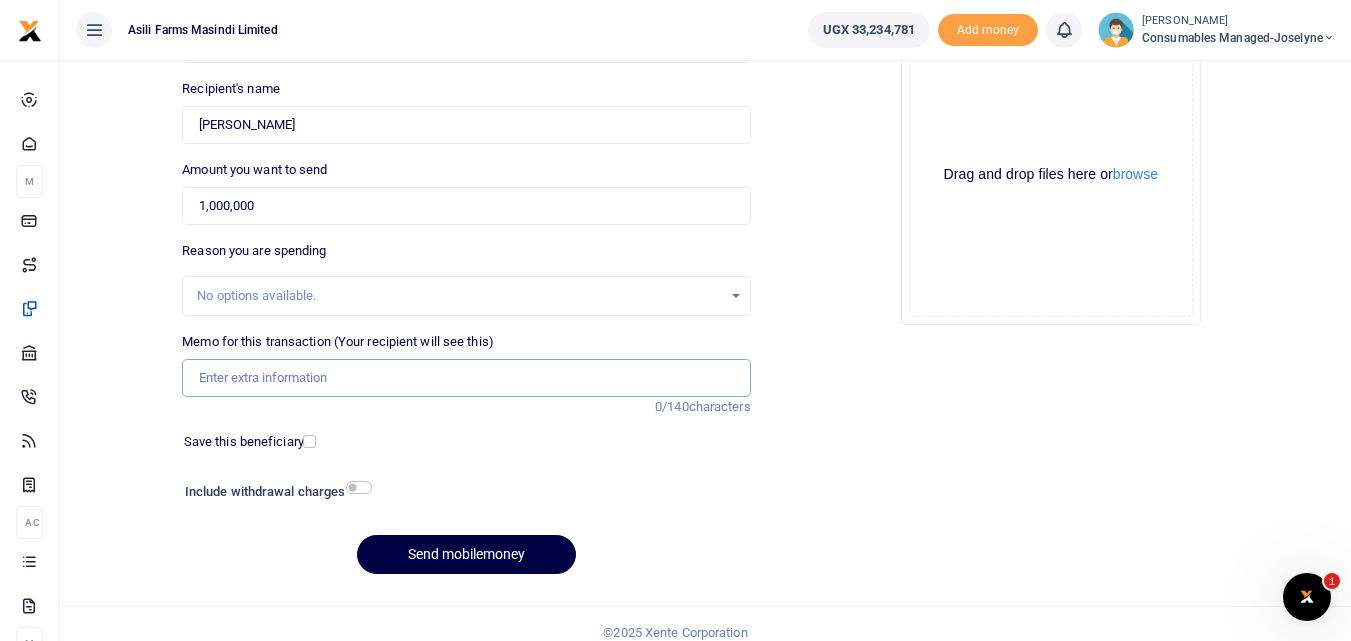 click on "Memo for this transaction (Your recipient will see this)" at bounding box center (466, 378) 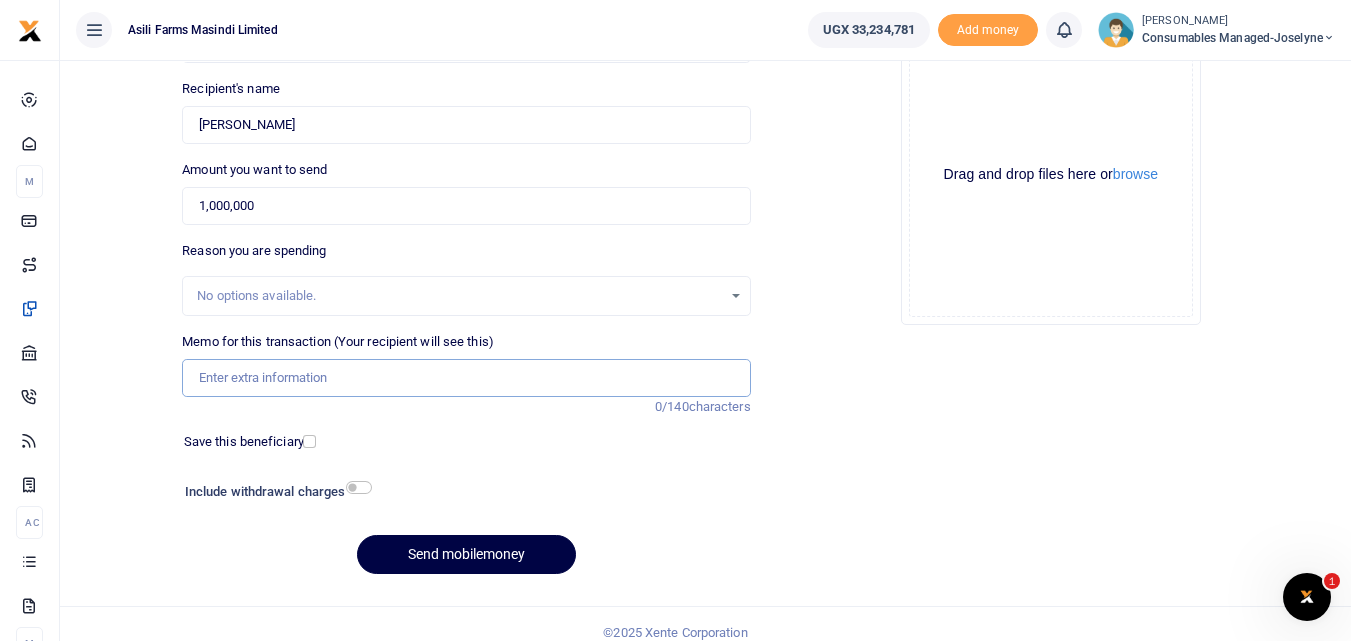 click on "Memo for this transaction (Your recipient will see this)" at bounding box center [466, 378] 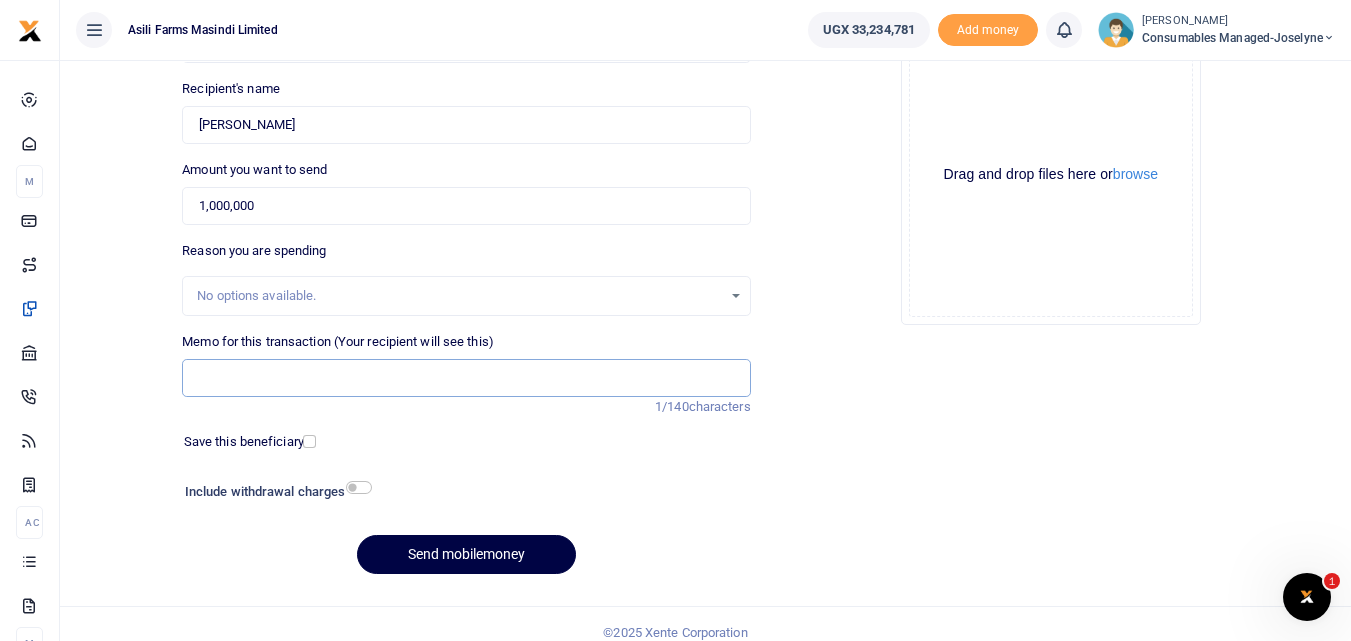 click on "Memo for this transaction (Your recipient will see this)" at bounding box center (466, 378) 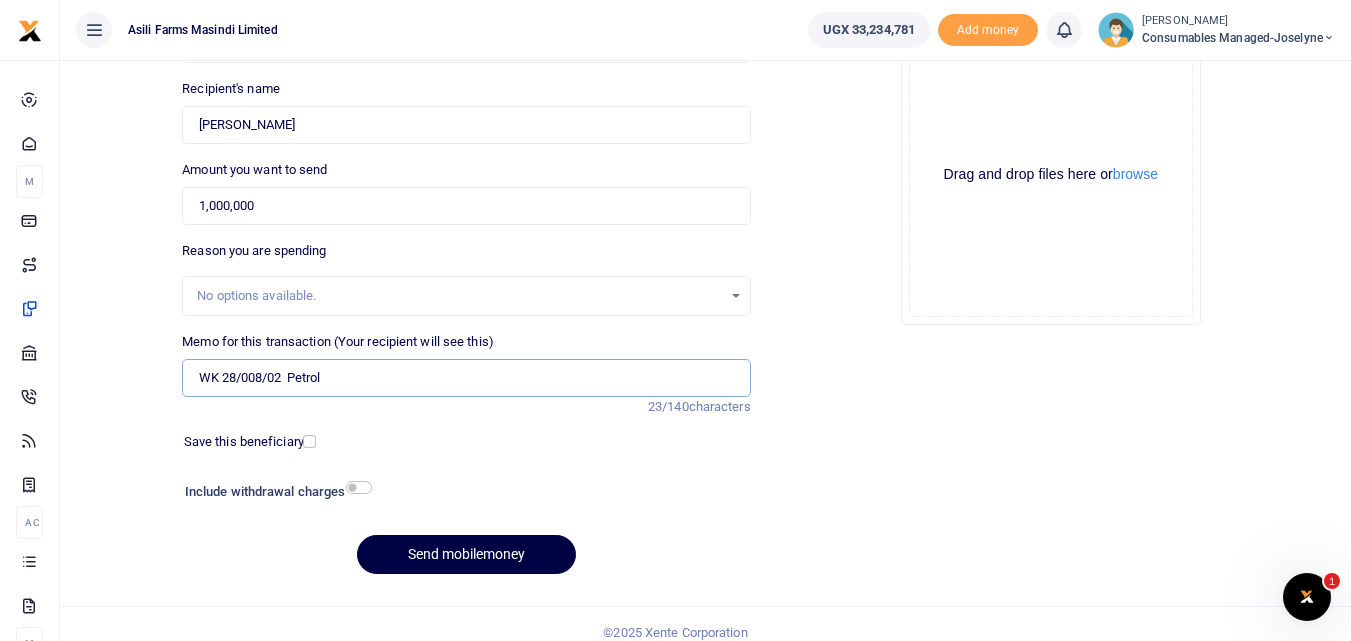click on "WK 28/008/02  Petrol" at bounding box center [466, 378] 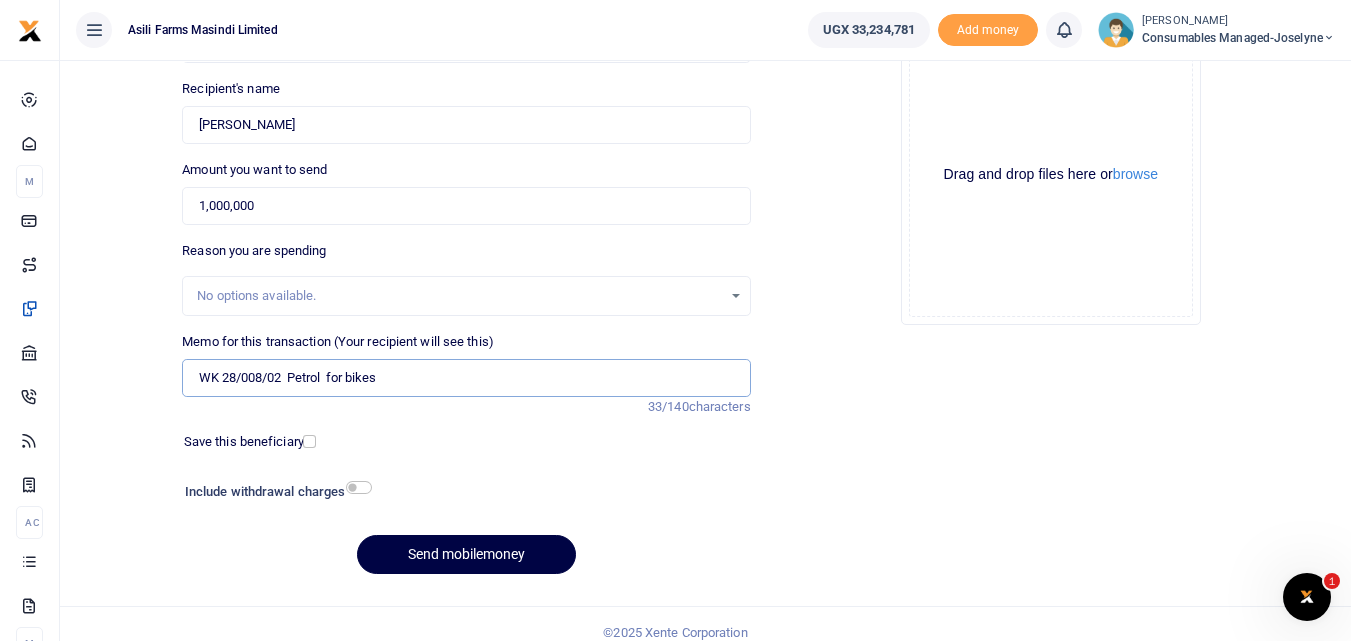 click on "WK 28/008/02  Petrol  for bikes" at bounding box center [466, 378] 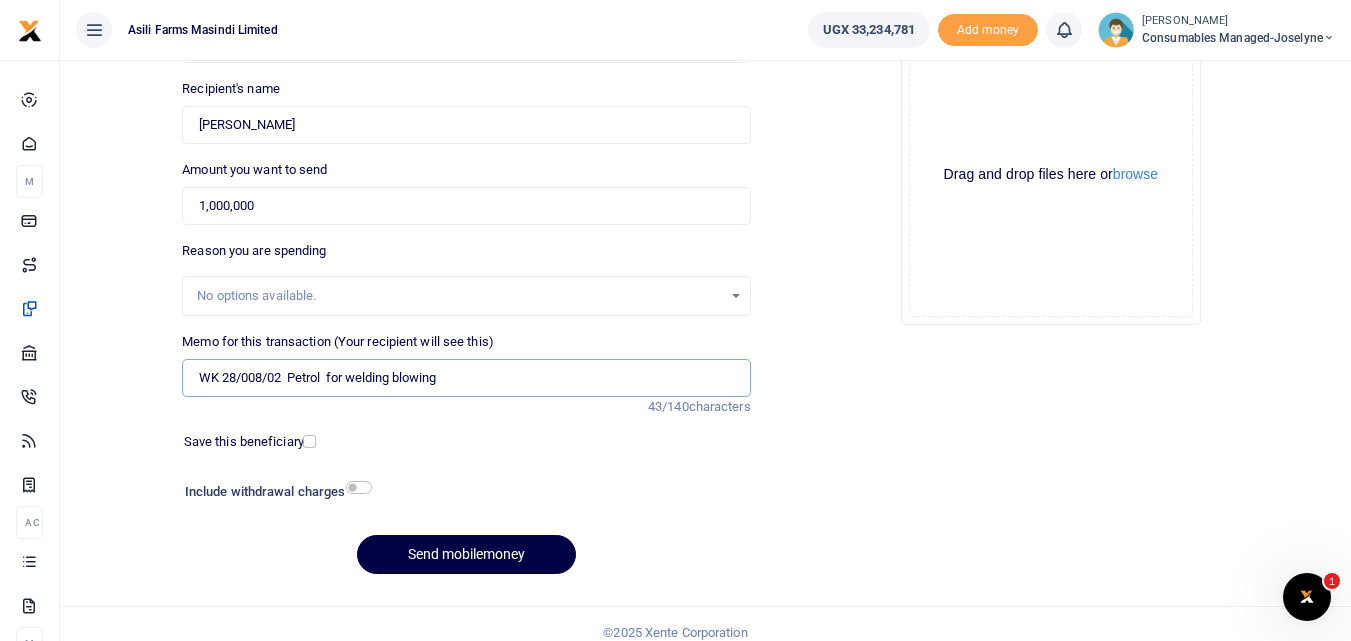 click on "WK 28/008/02  Petrol  for welding blowing" at bounding box center [466, 378] 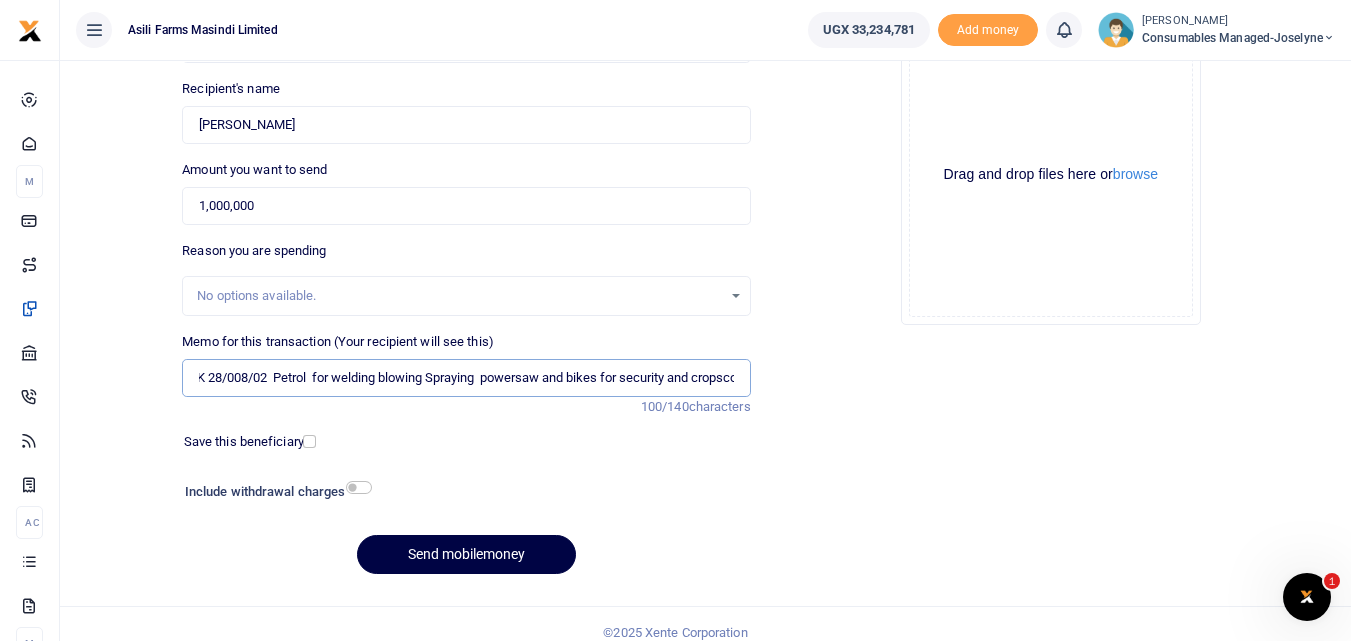 scroll, scrollTop: 0, scrollLeft: 0, axis: both 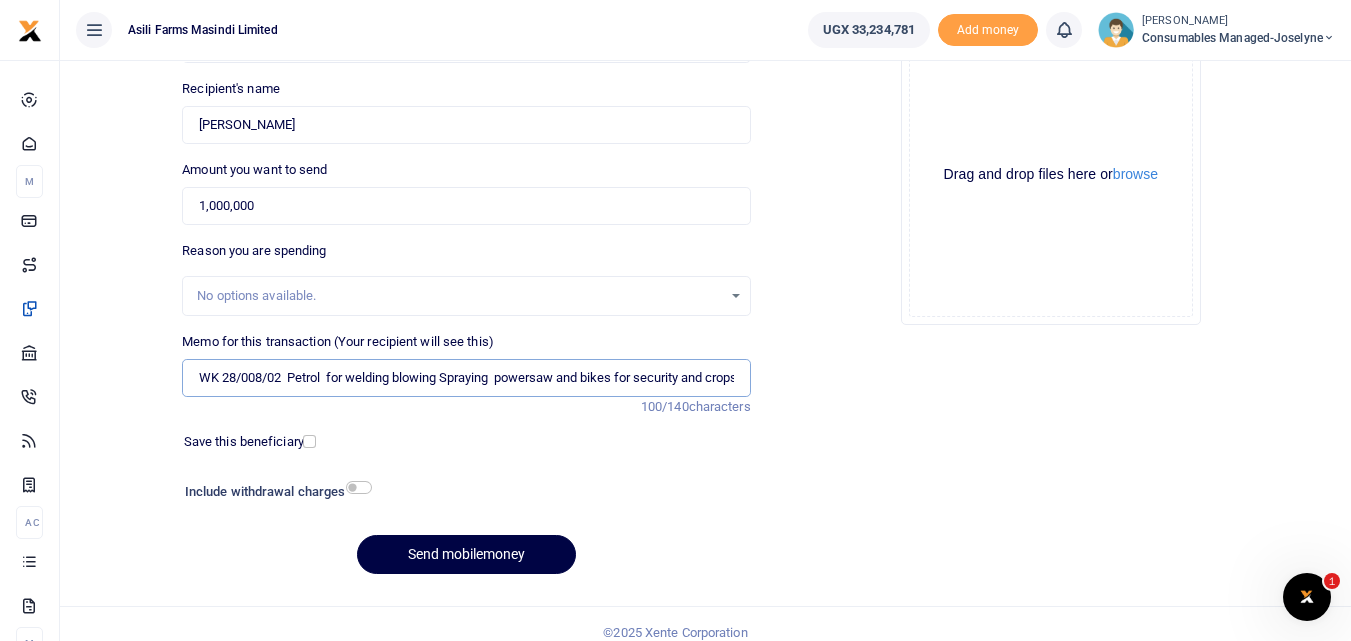type on "WK 28/008/02  Petrol  for welding blowing Spraying  powersaw and bikes for security and cropscouts" 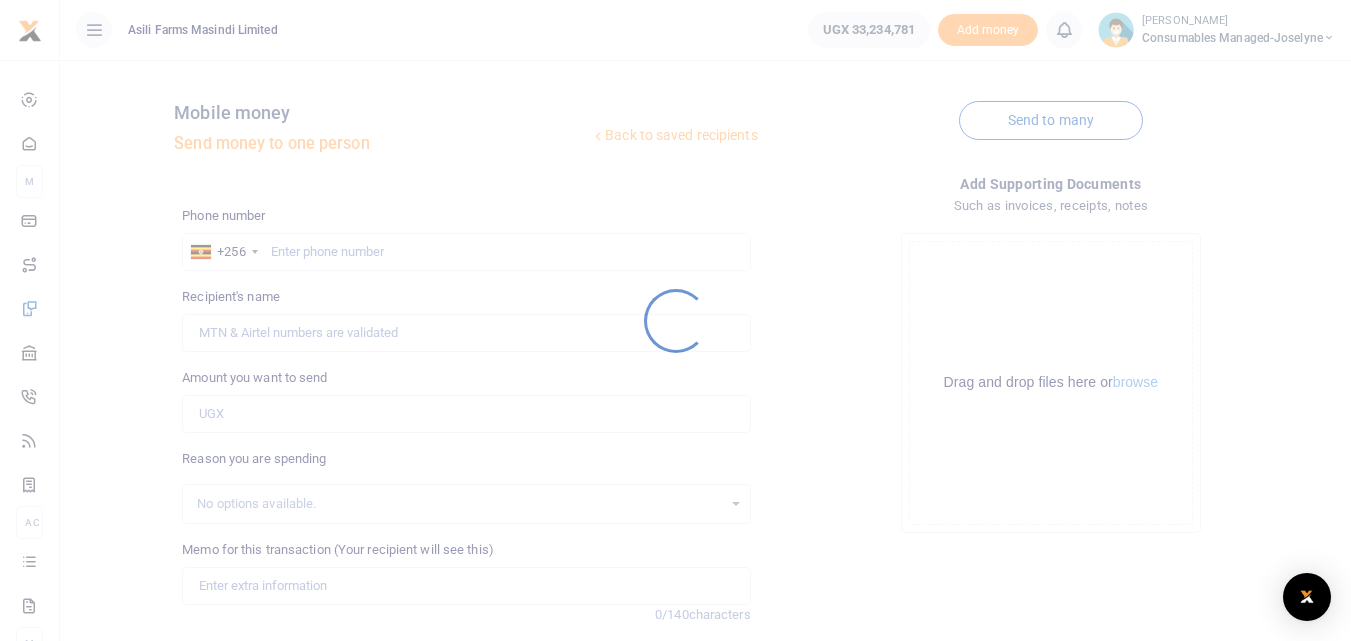 scroll, scrollTop: 0, scrollLeft: 0, axis: both 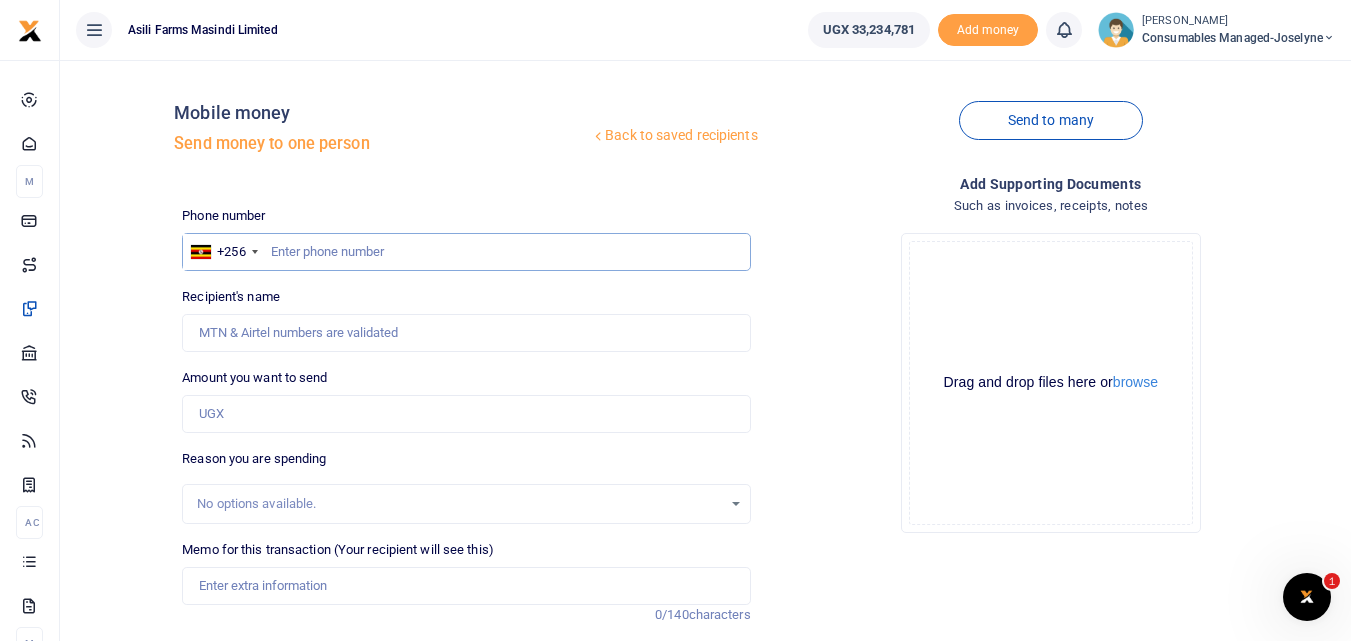 click at bounding box center (466, 252) 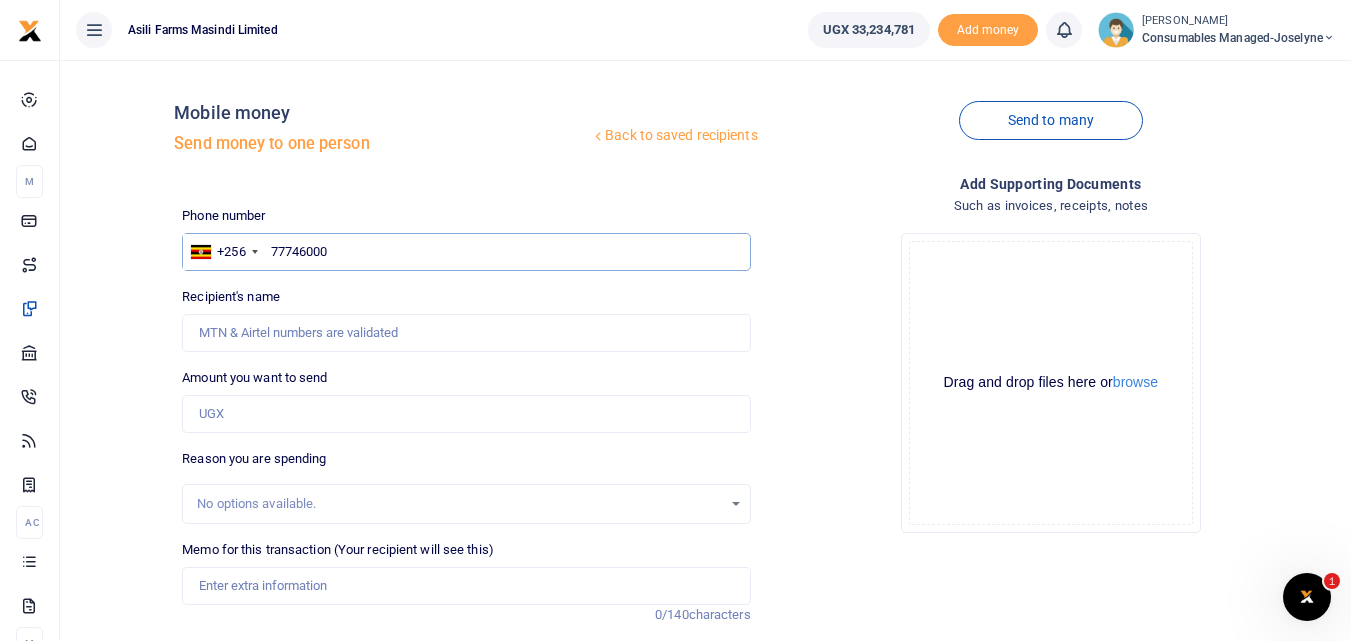 type on "777460006" 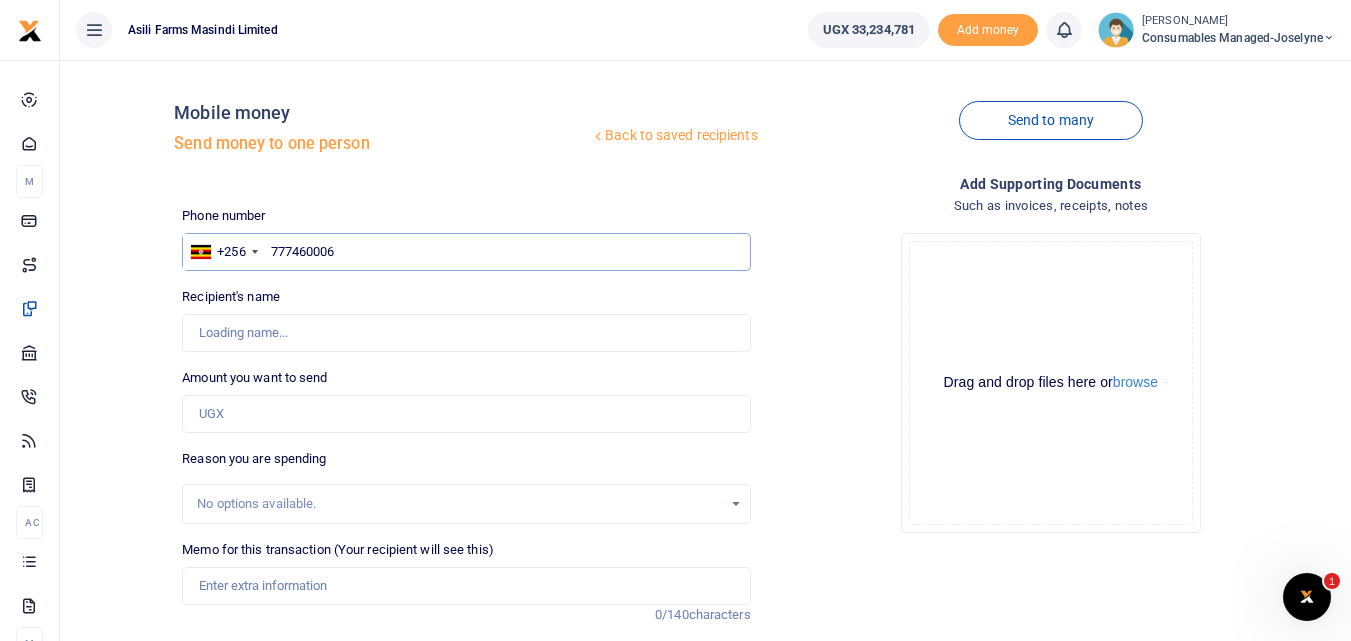 type on "Harriet Namirimu" 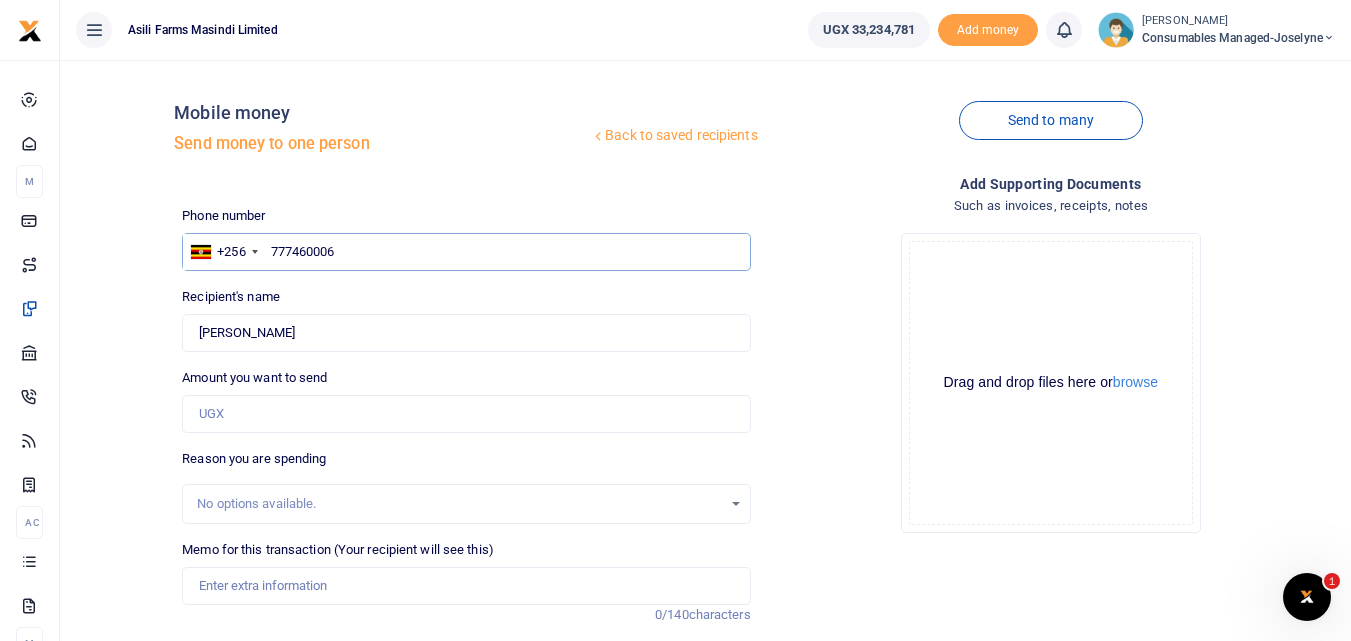 type on "777460006" 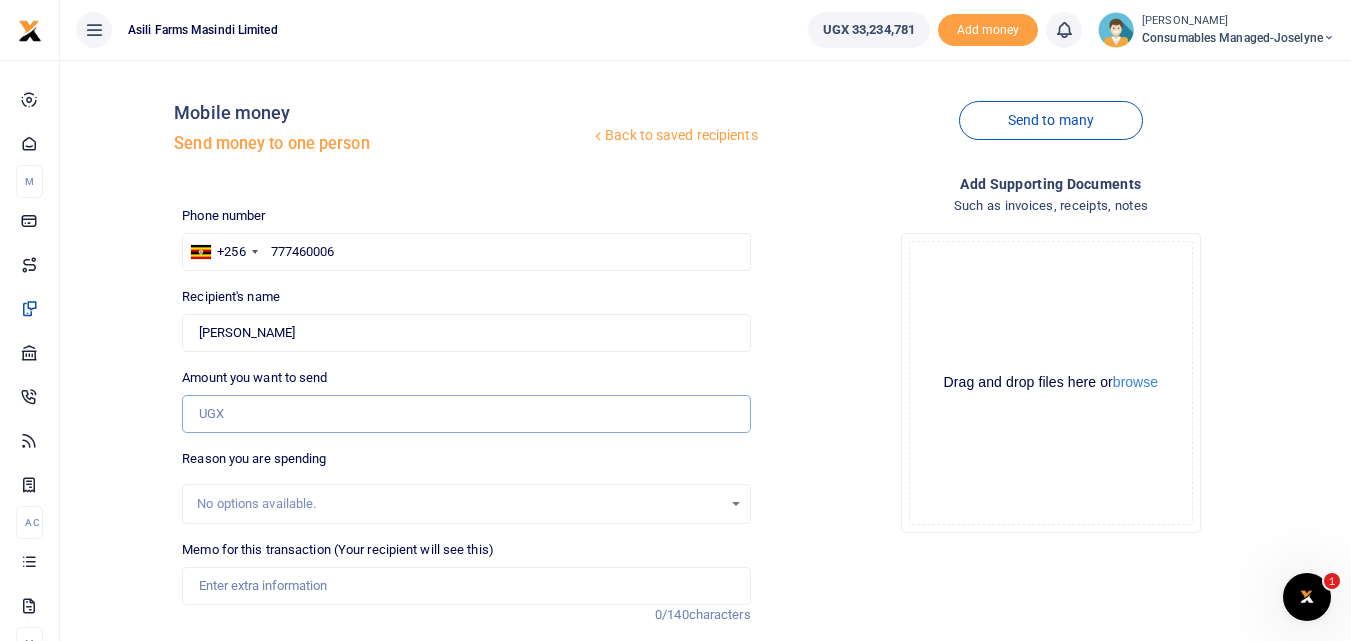 click on "Amount you want to send" at bounding box center (466, 414) 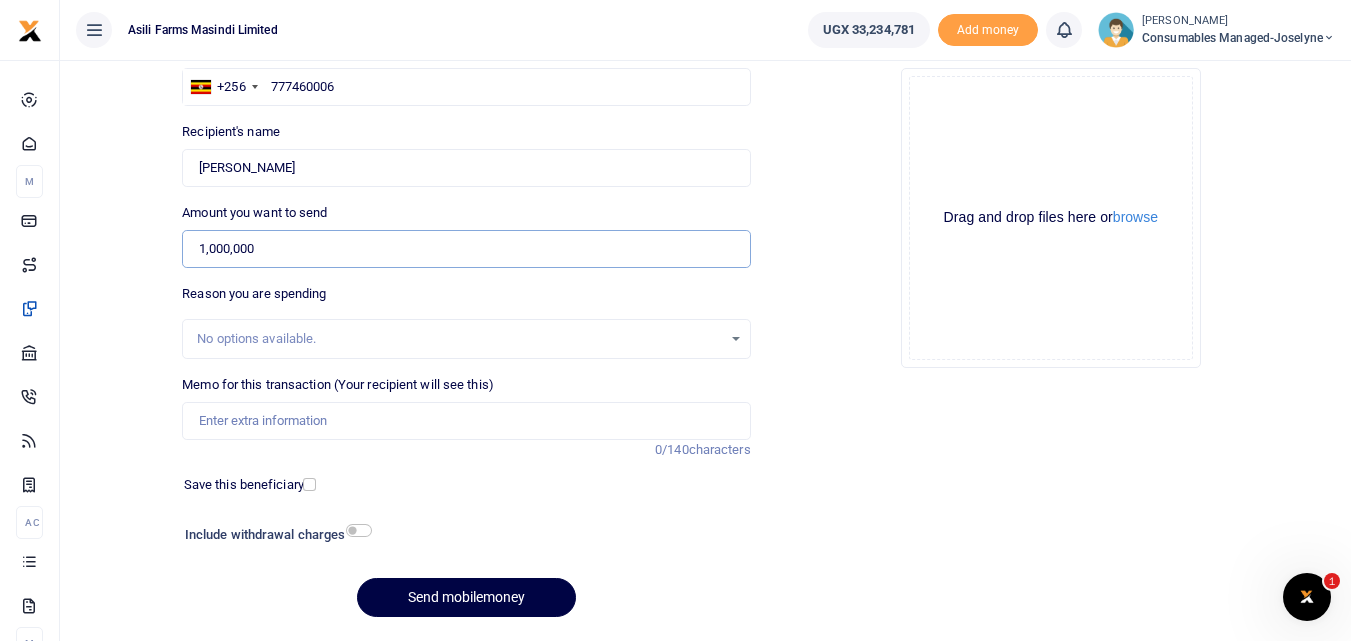 scroll, scrollTop: 166, scrollLeft: 0, axis: vertical 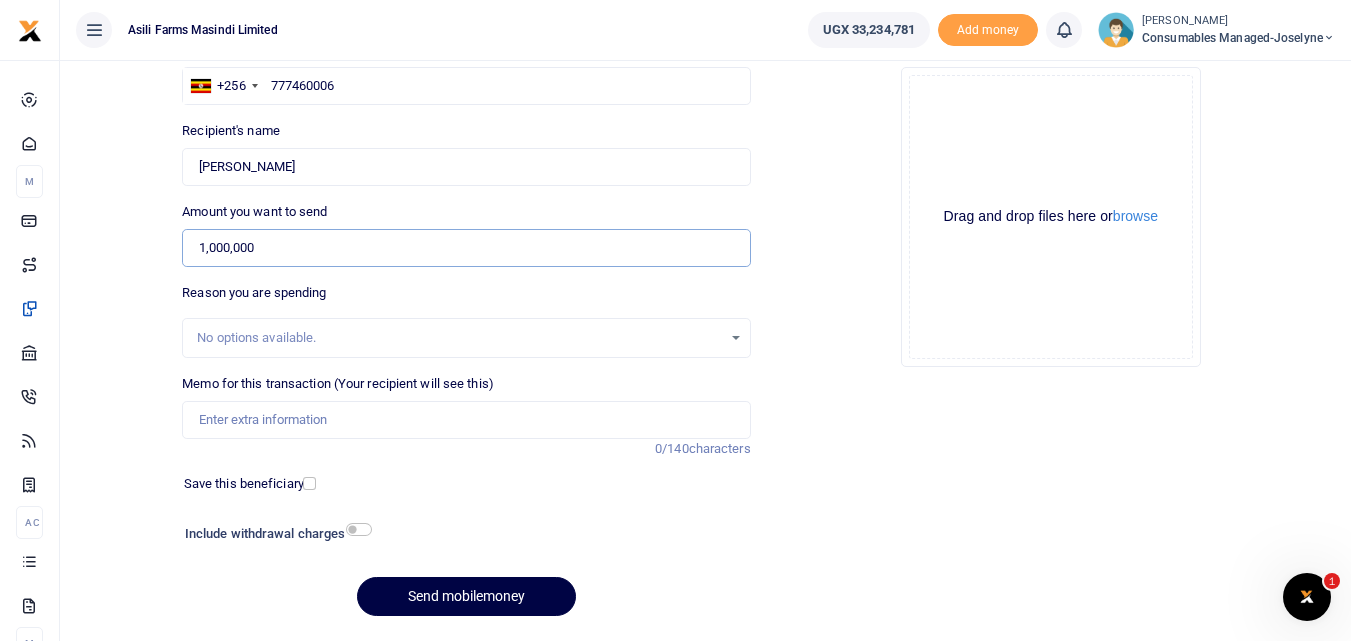 type on "1,000,000" 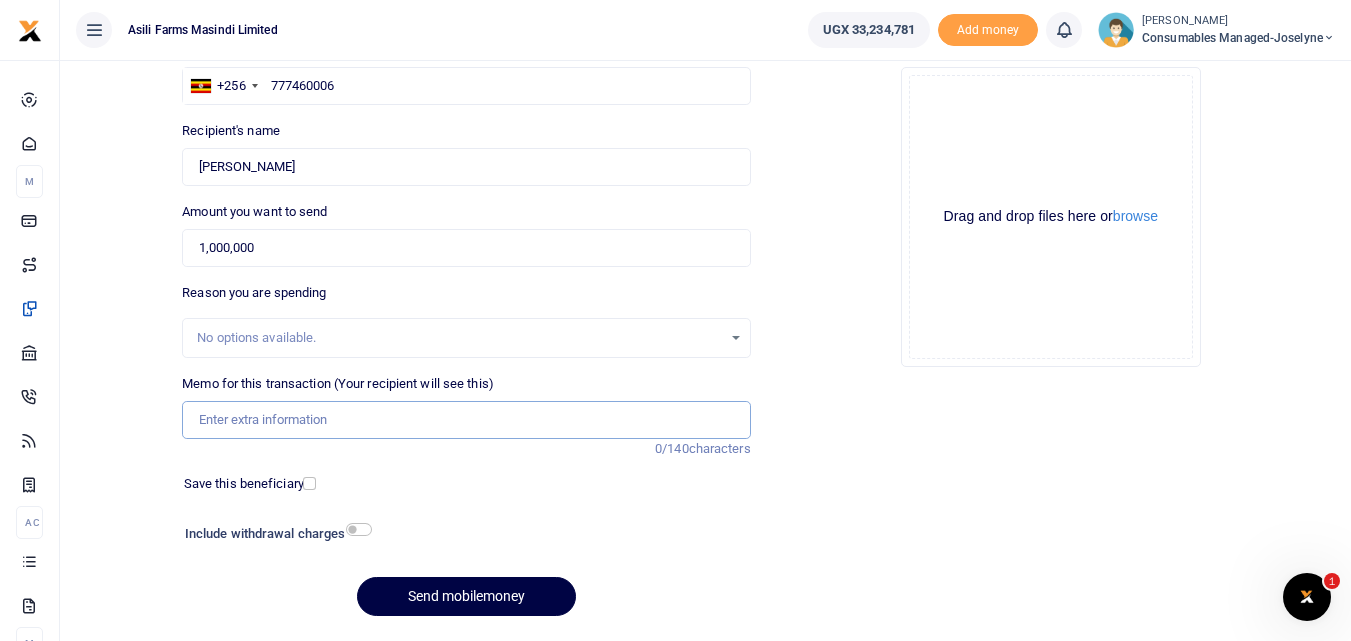 click on "Memo for this transaction (Your recipient will see this)" at bounding box center (466, 420) 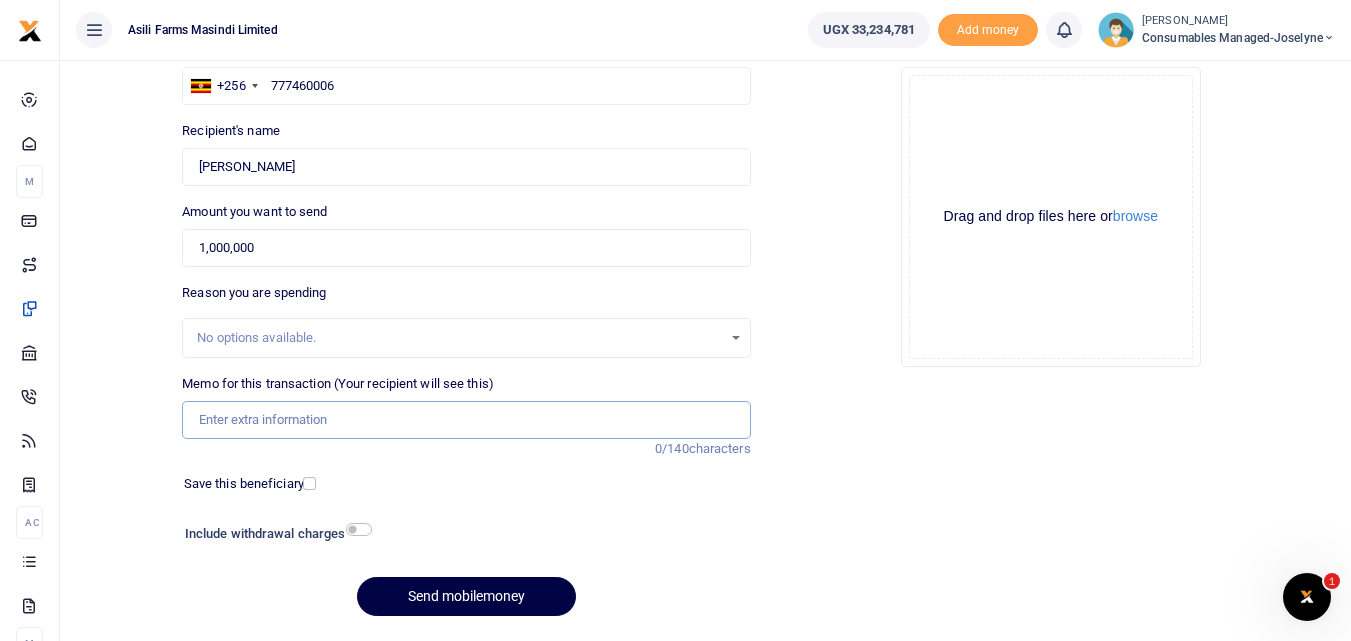 paste on "WK 28/008/02" 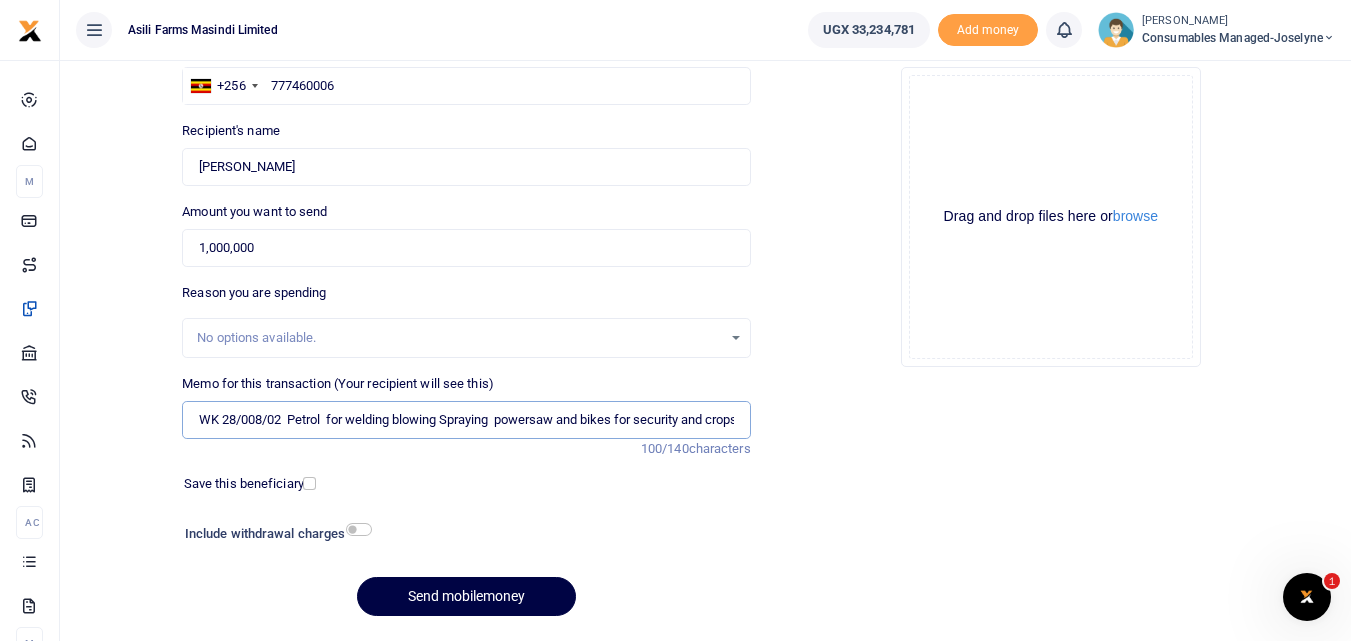 click on "WK 28/008/02  Petrol  for welding blowing Spraying  powersaw and bikes for security and cropscouts" at bounding box center [466, 420] 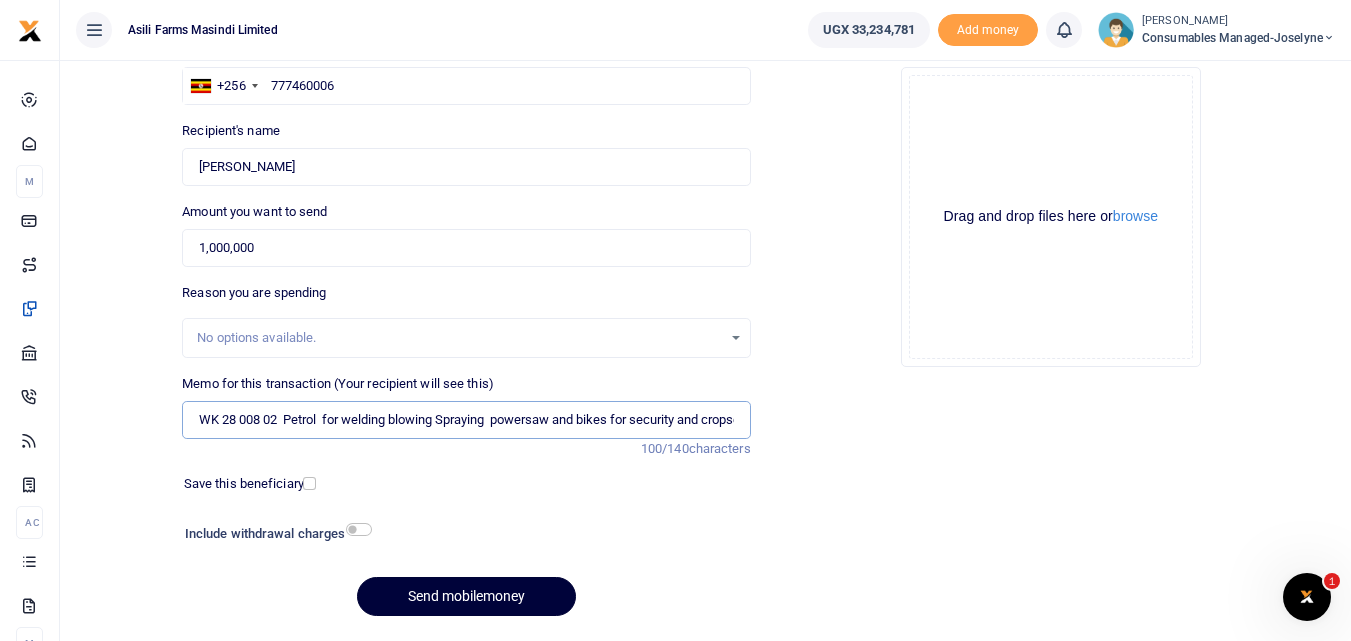 type on "WK 28 008 02  Petrol  for welding blowing Spraying  powersaw and bikes for security and cropscouts" 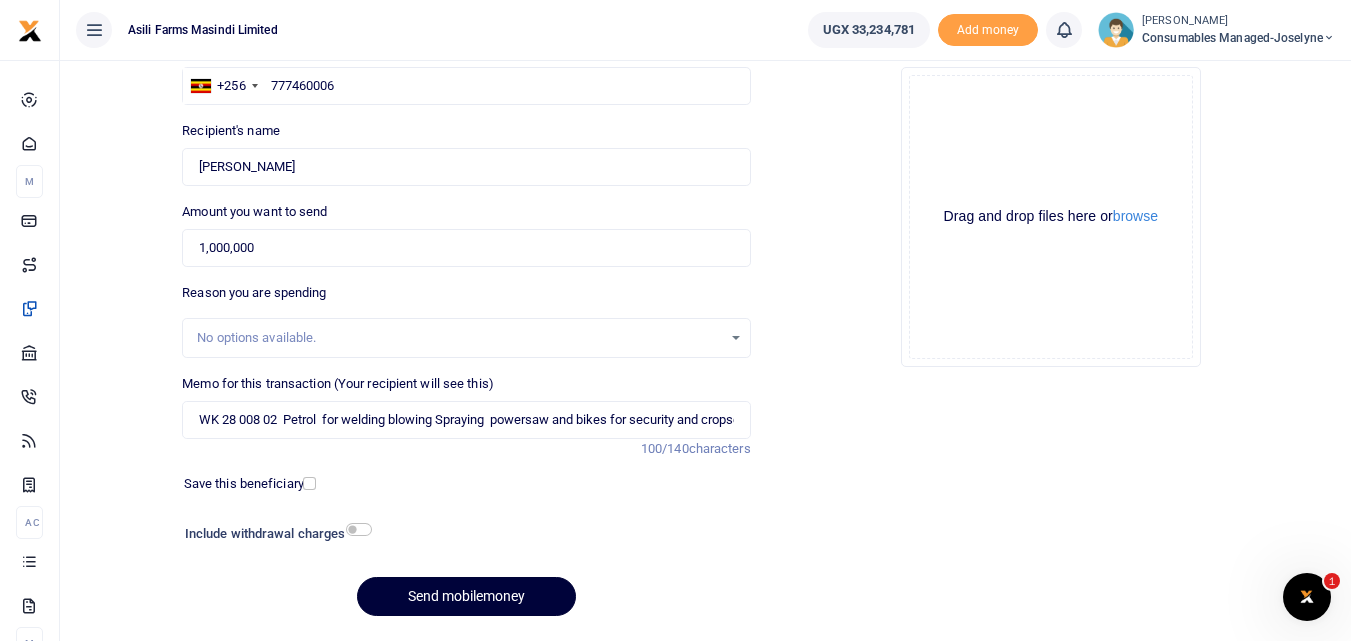 click on "Send mobilemoney" at bounding box center (466, 596) 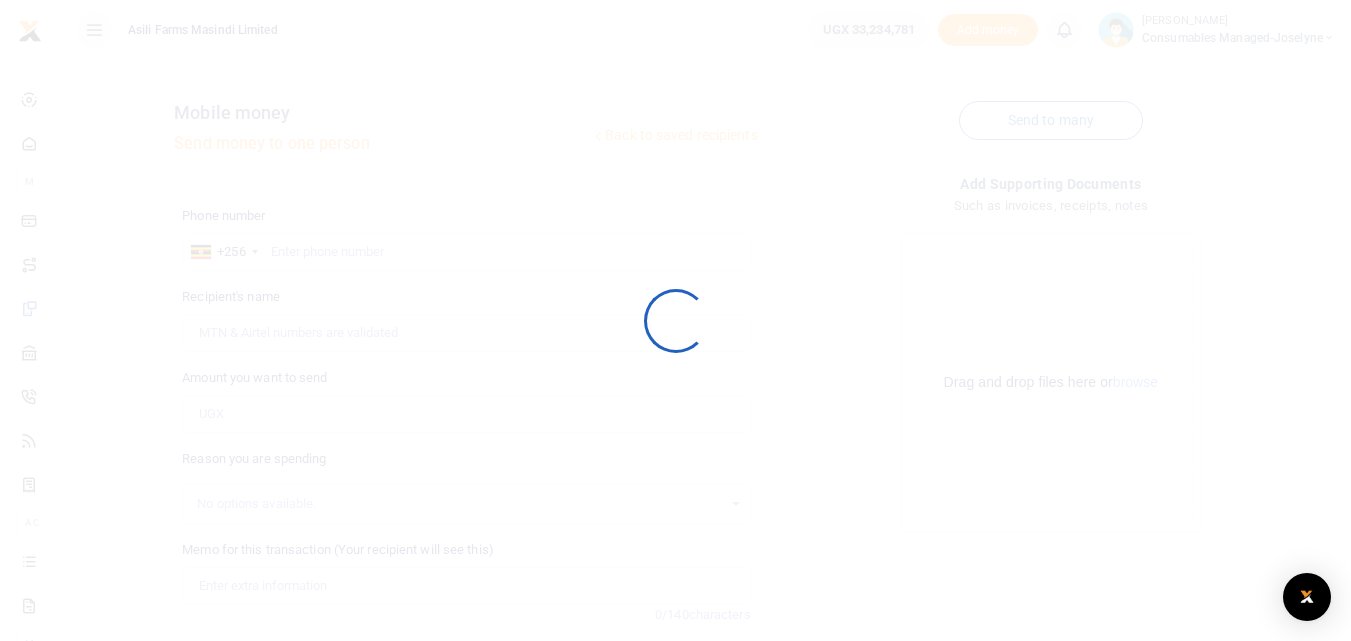 scroll, scrollTop: 166, scrollLeft: 0, axis: vertical 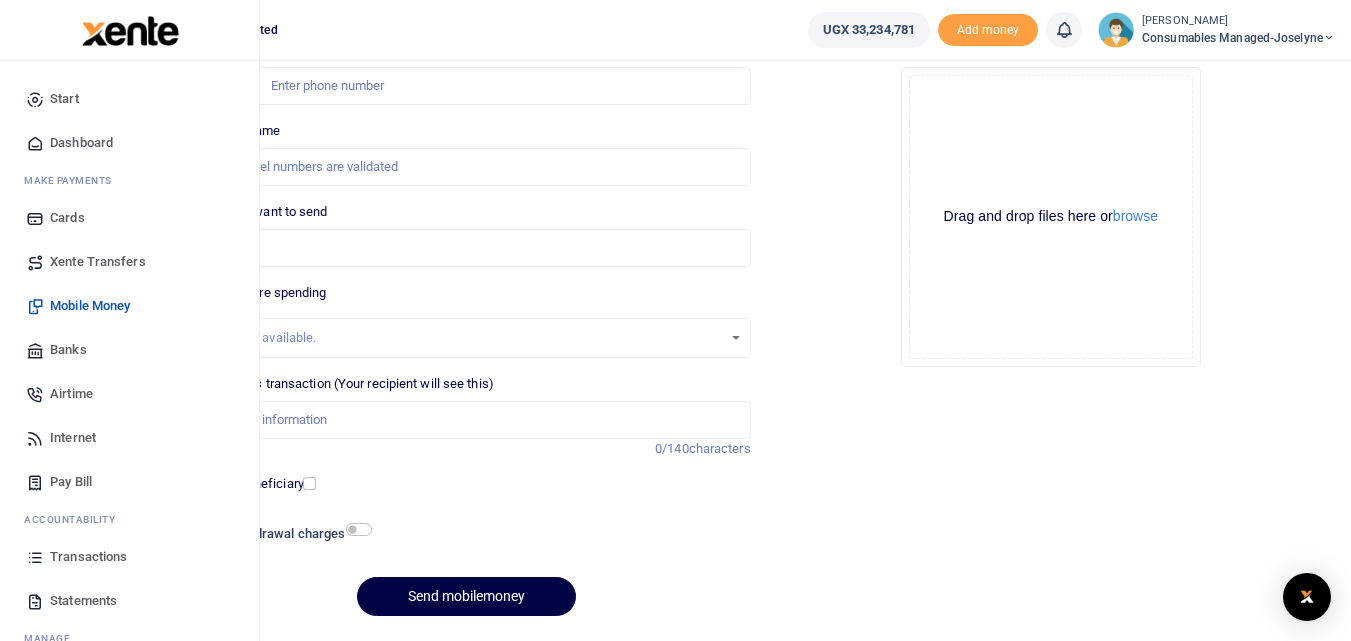 click at bounding box center [35, 557] 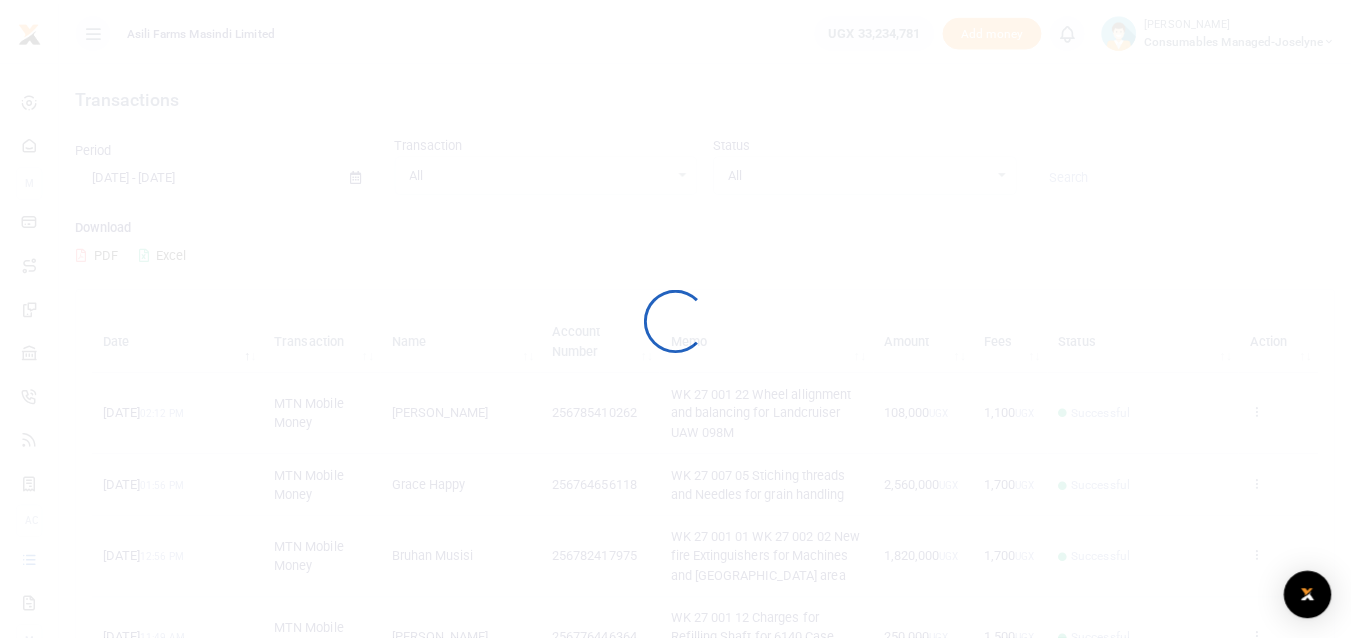 scroll, scrollTop: 0, scrollLeft: 0, axis: both 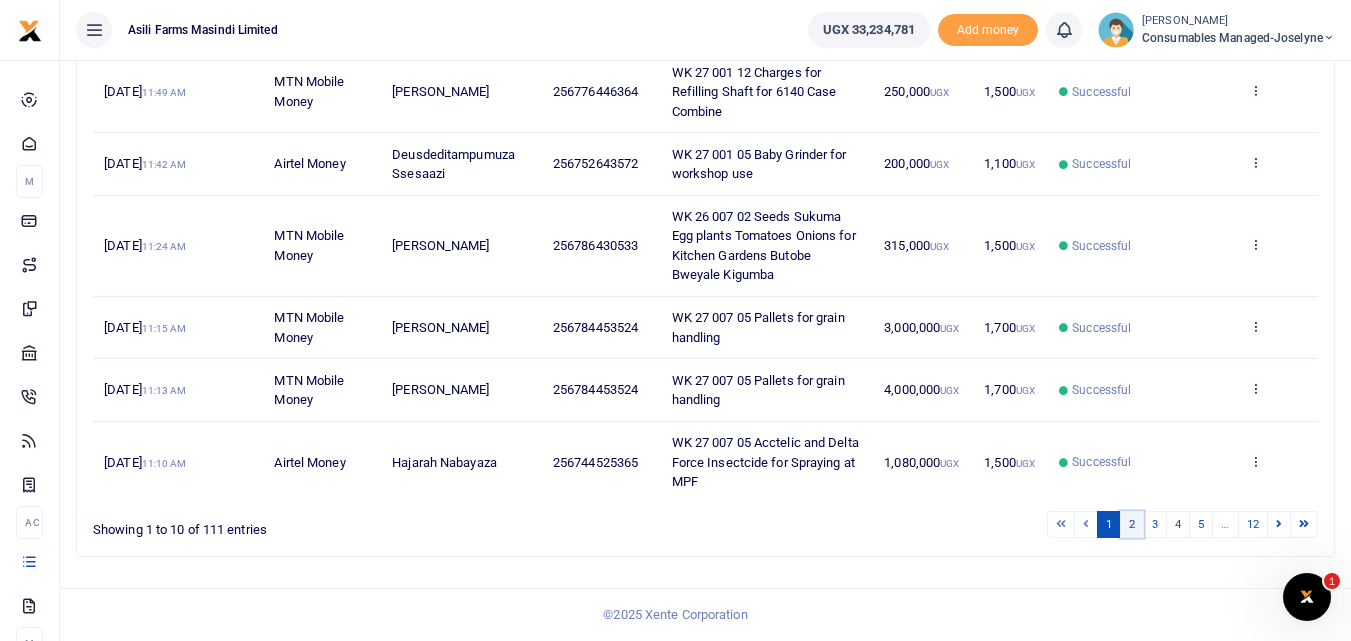 click on "2" at bounding box center [1132, 524] 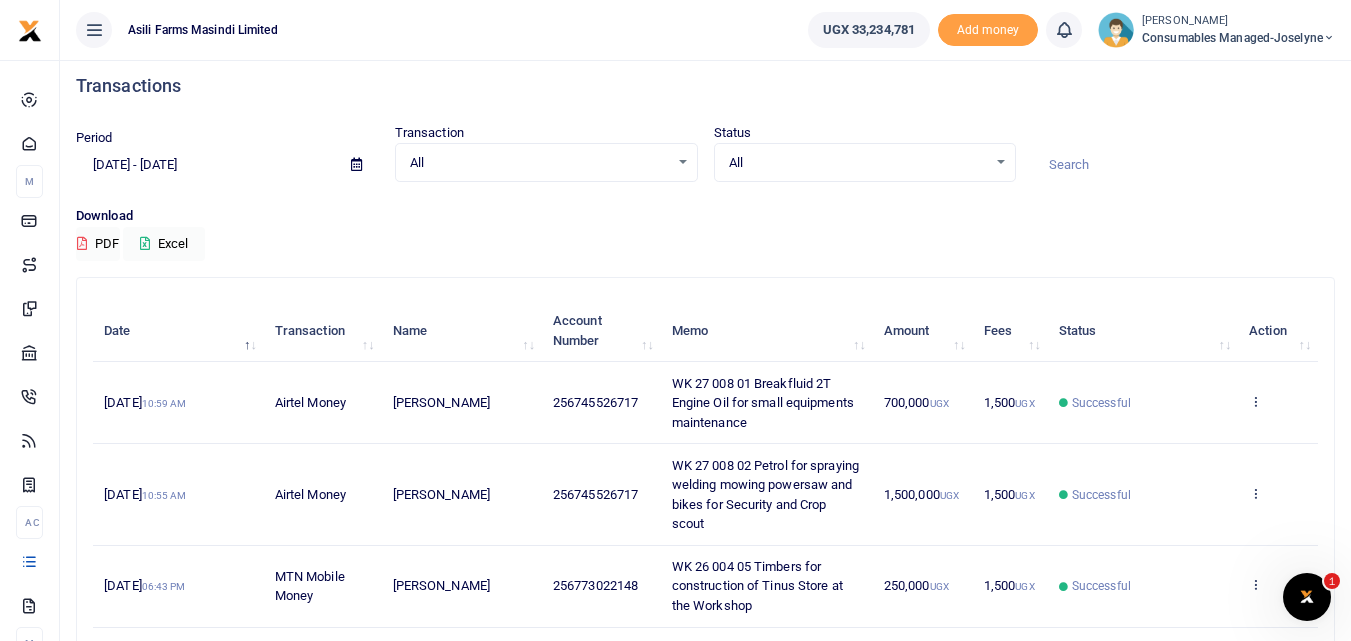 scroll, scrollTop: 0, scrollLeft: 0, axis: both 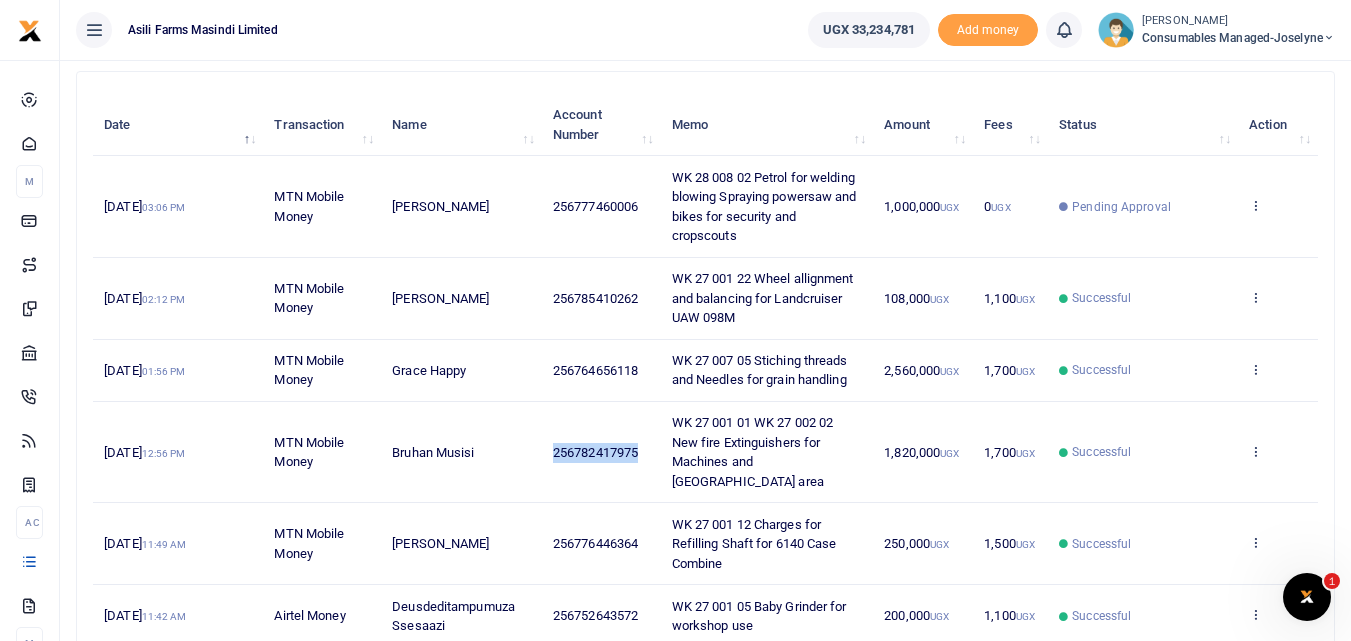drag, startPoint x: 643, startPoint y: 453, endPoint x: 526, endPoint y: 470, distance: 118.22859 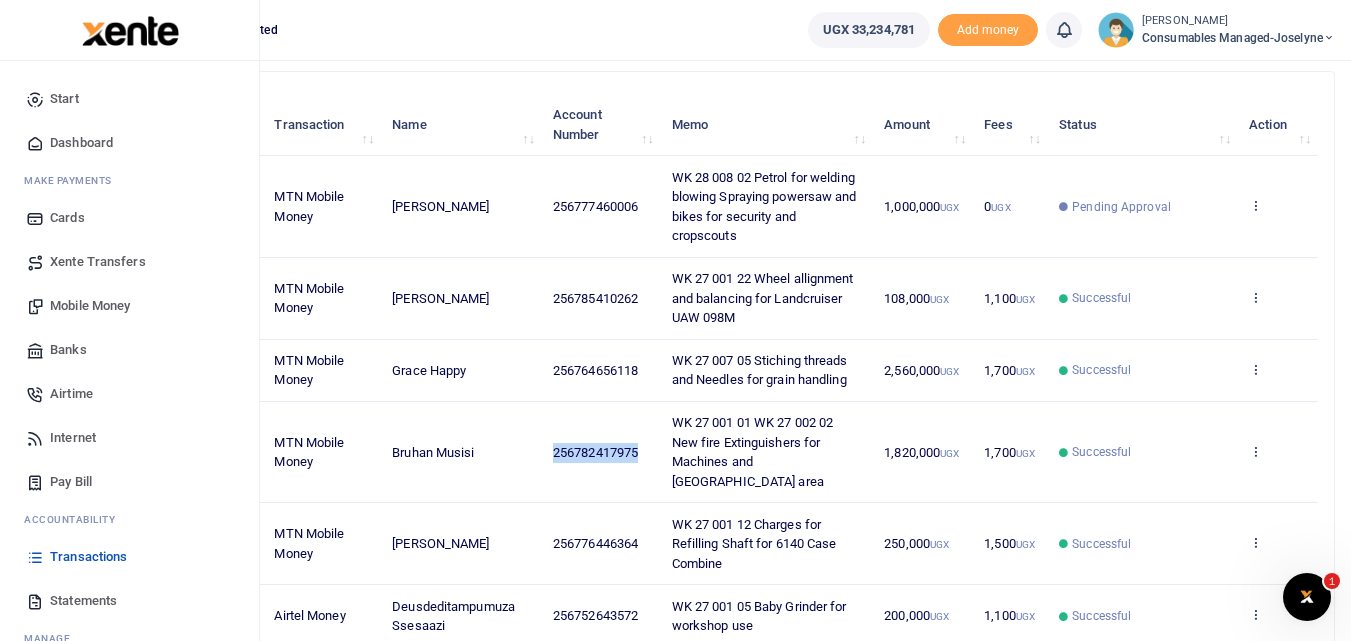 click on "Mobile Money" at bounding box center [90, 306] 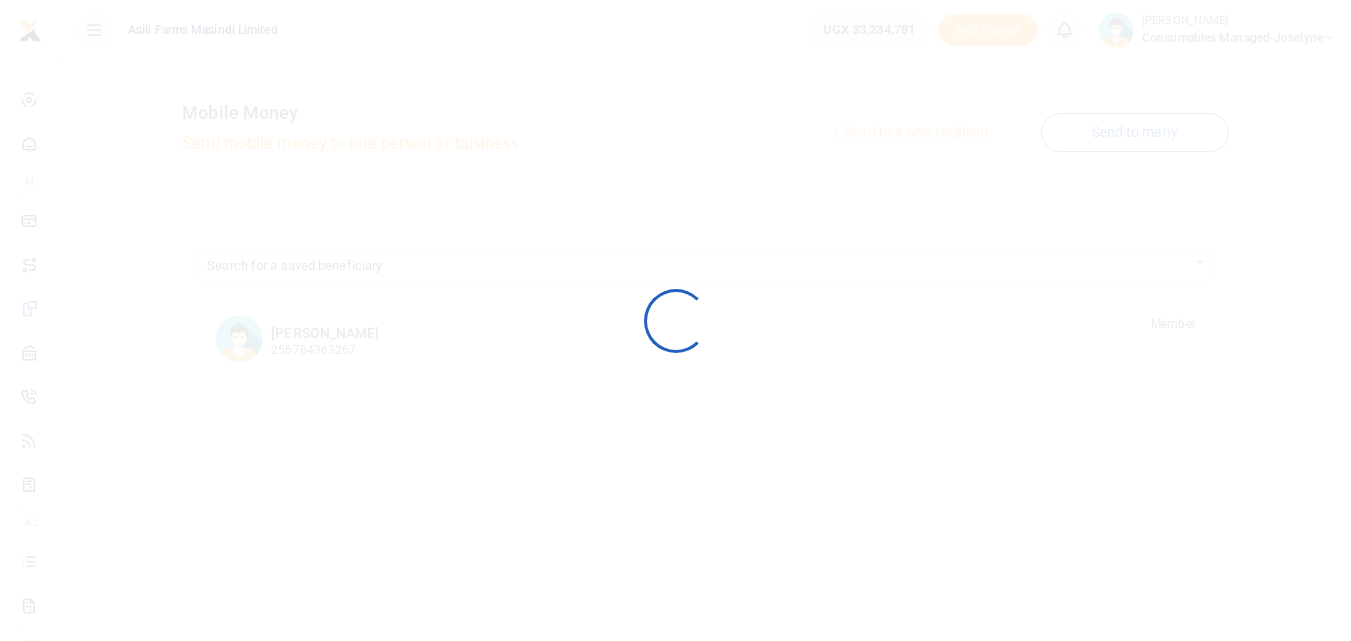 scroll, scrollTop: 0, scrollLeft: 0, axis: both 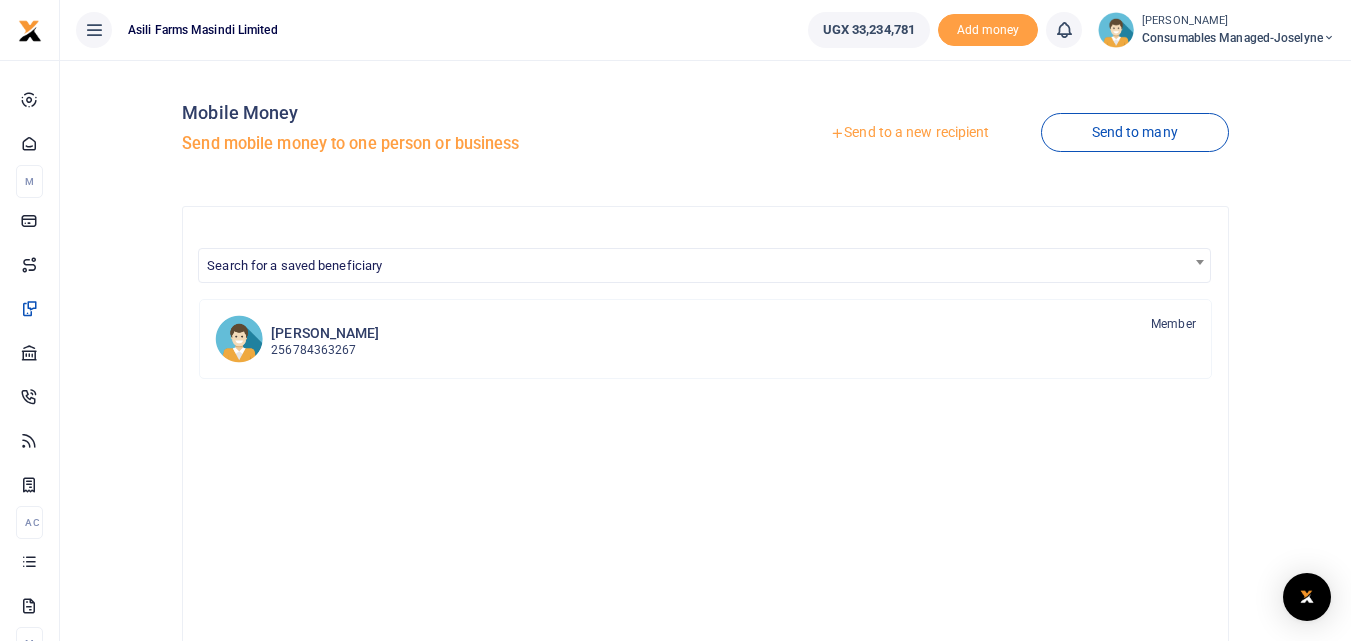click on "Send to a new recipient" at bounding box center [909, 133] 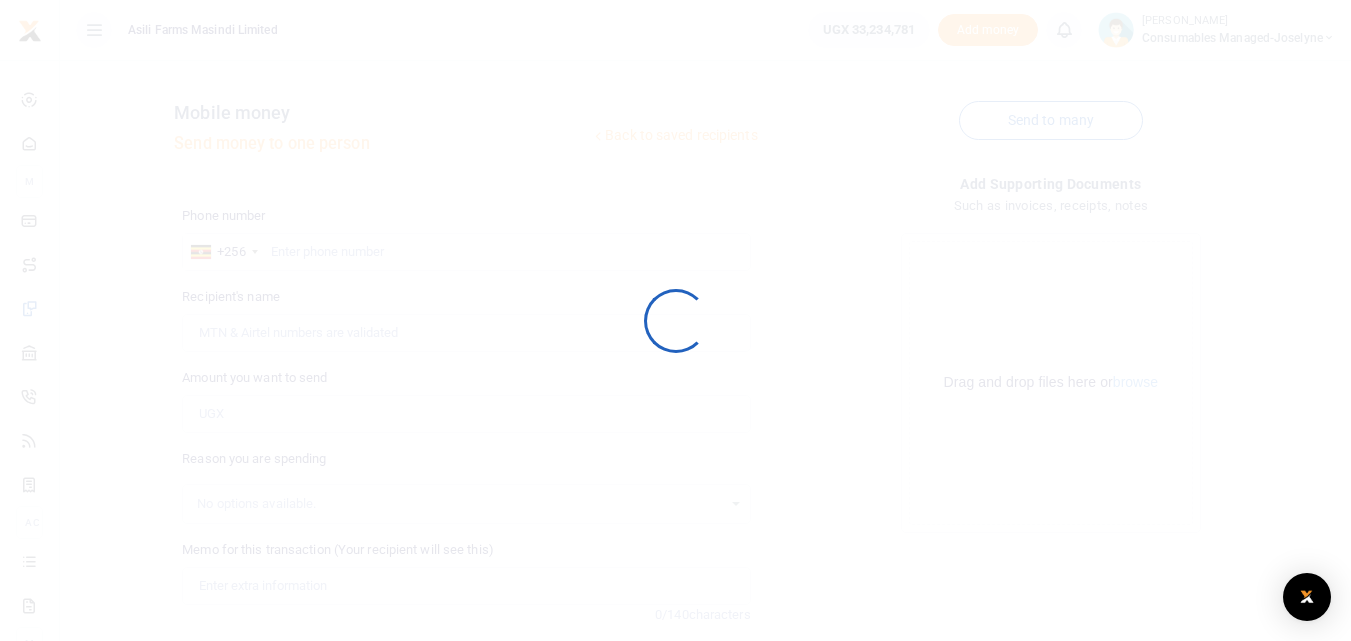 scroll, scrollTop: 0, scrollLeft: 0, axis: both 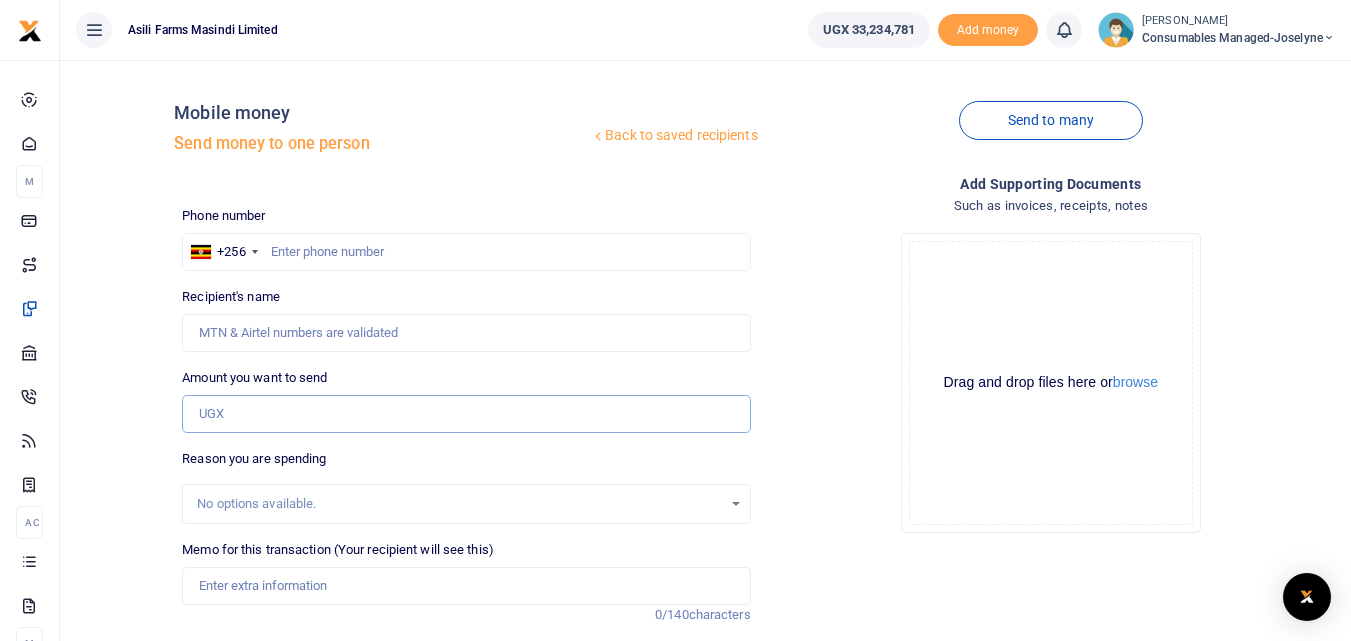 click on "Amount you want to send" at bounding box center [466, 414] 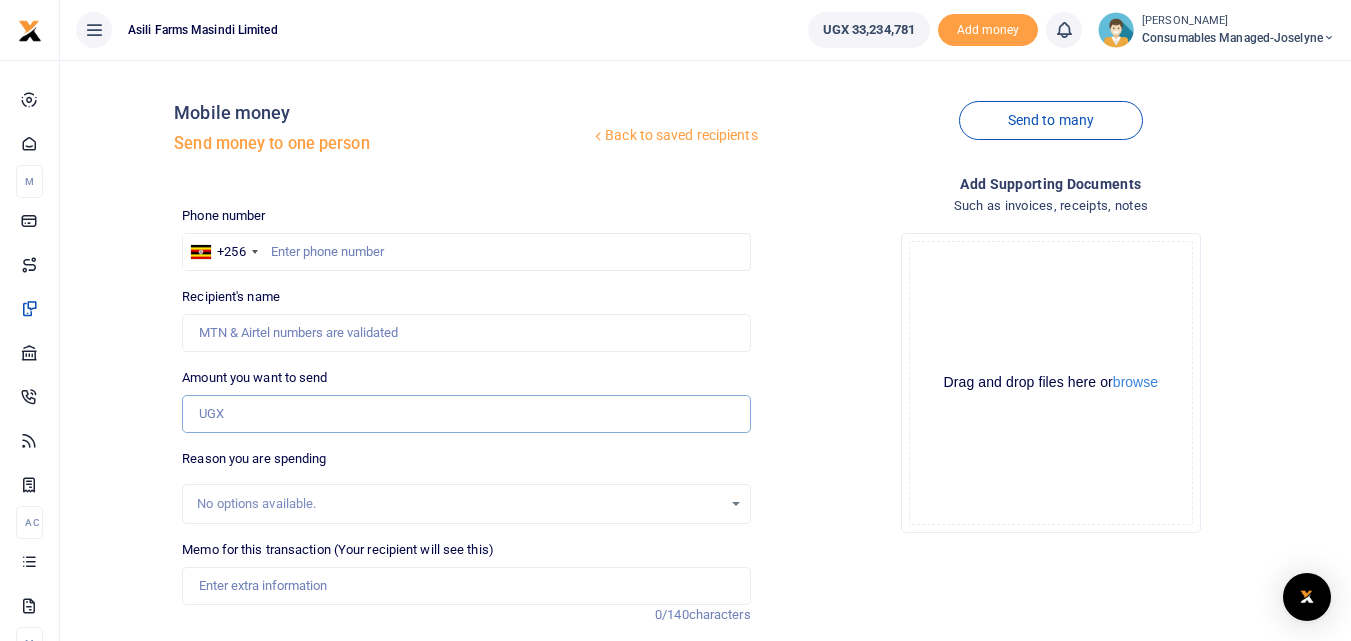paste on "256782417975" 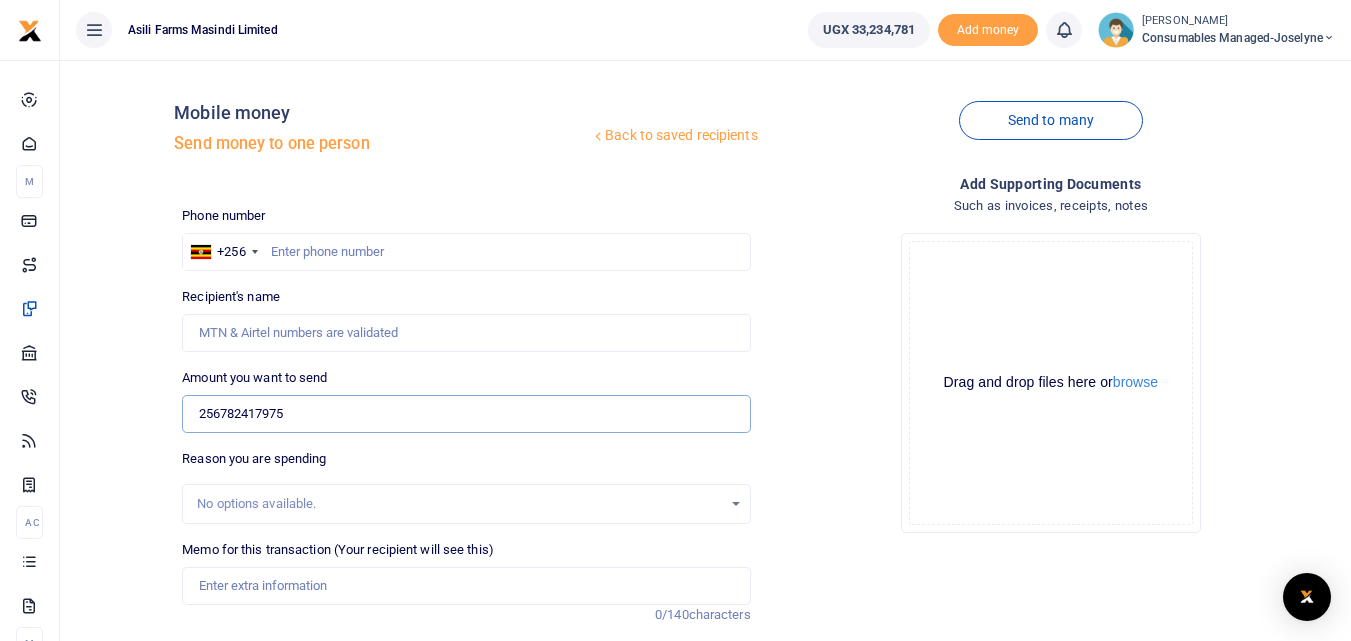 type on "256782417975" 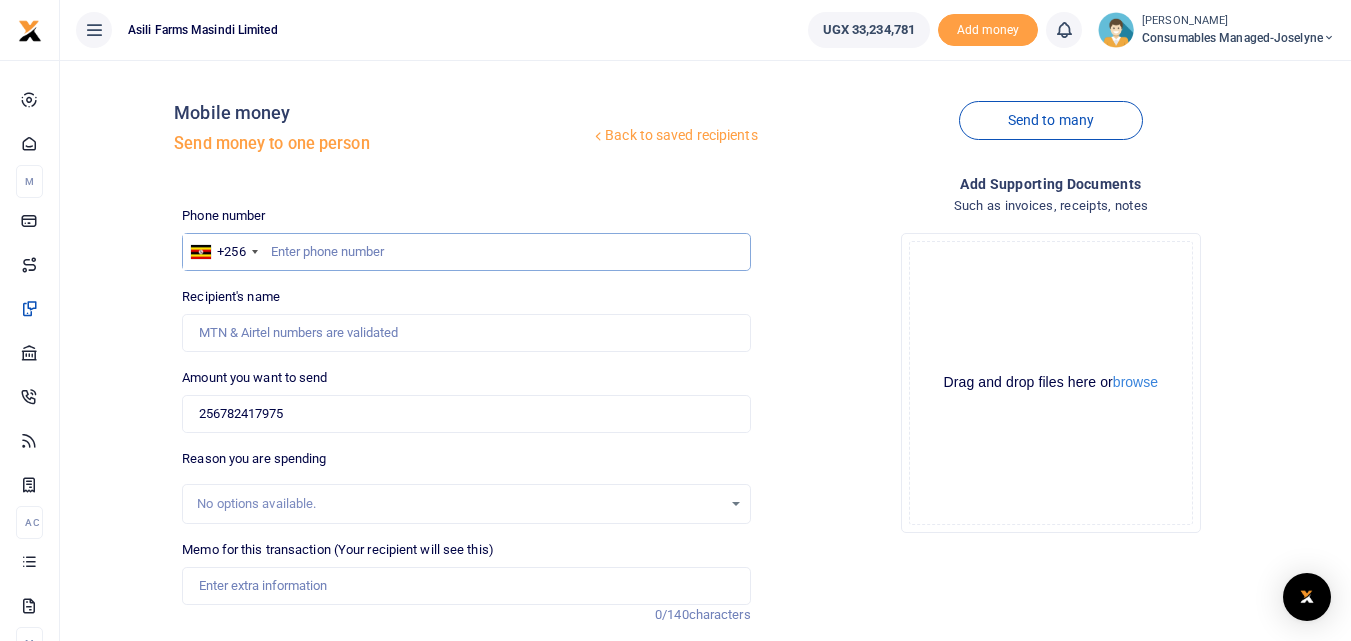 click at bounding box center (466, 252) 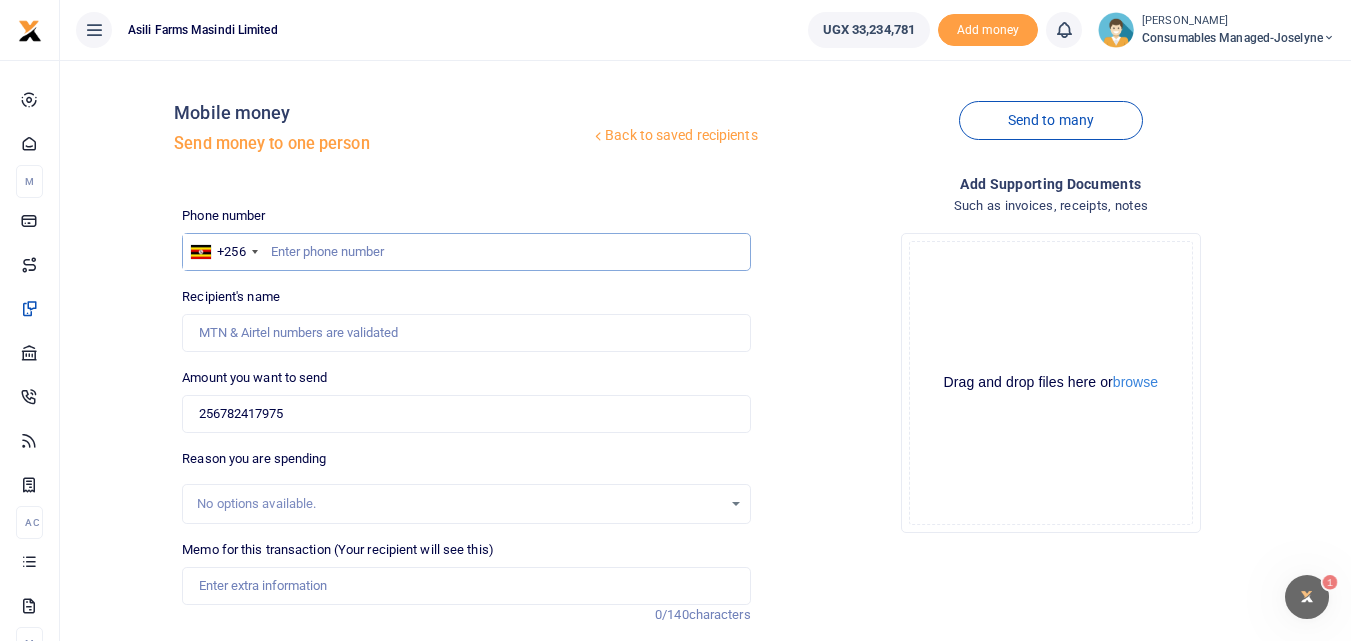 scroll, scrollTop: 0, scrollLeft: 0, axis: both 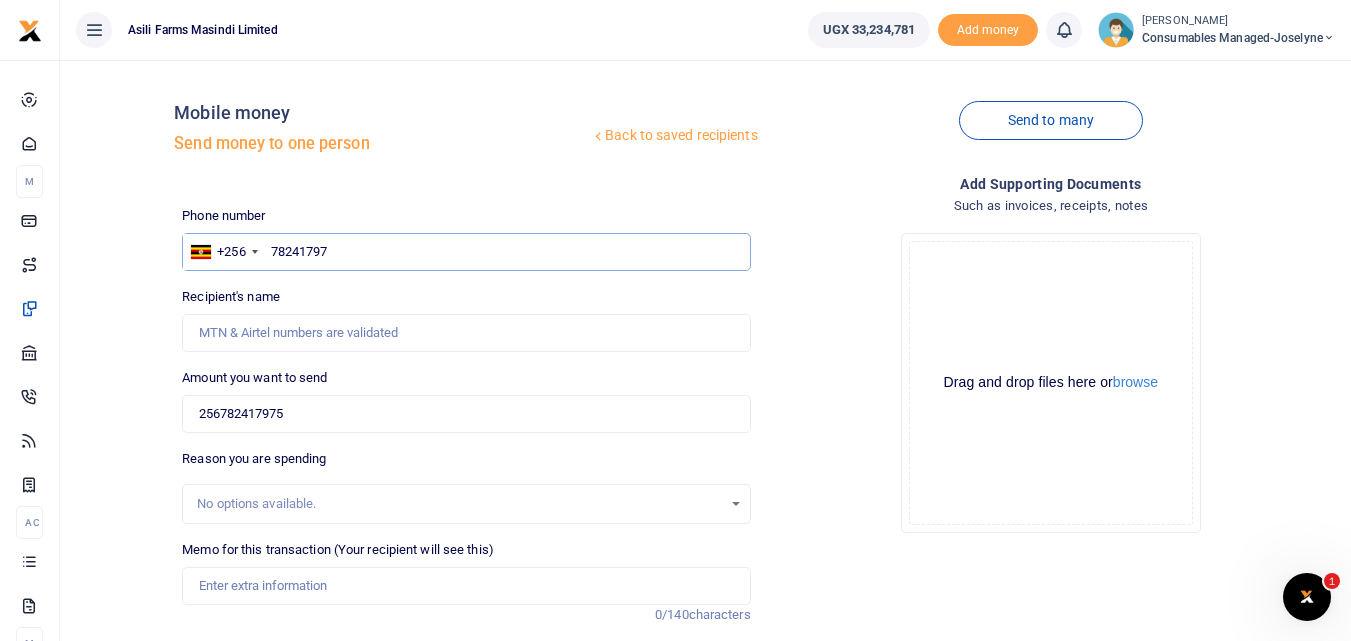 type on "782417975" 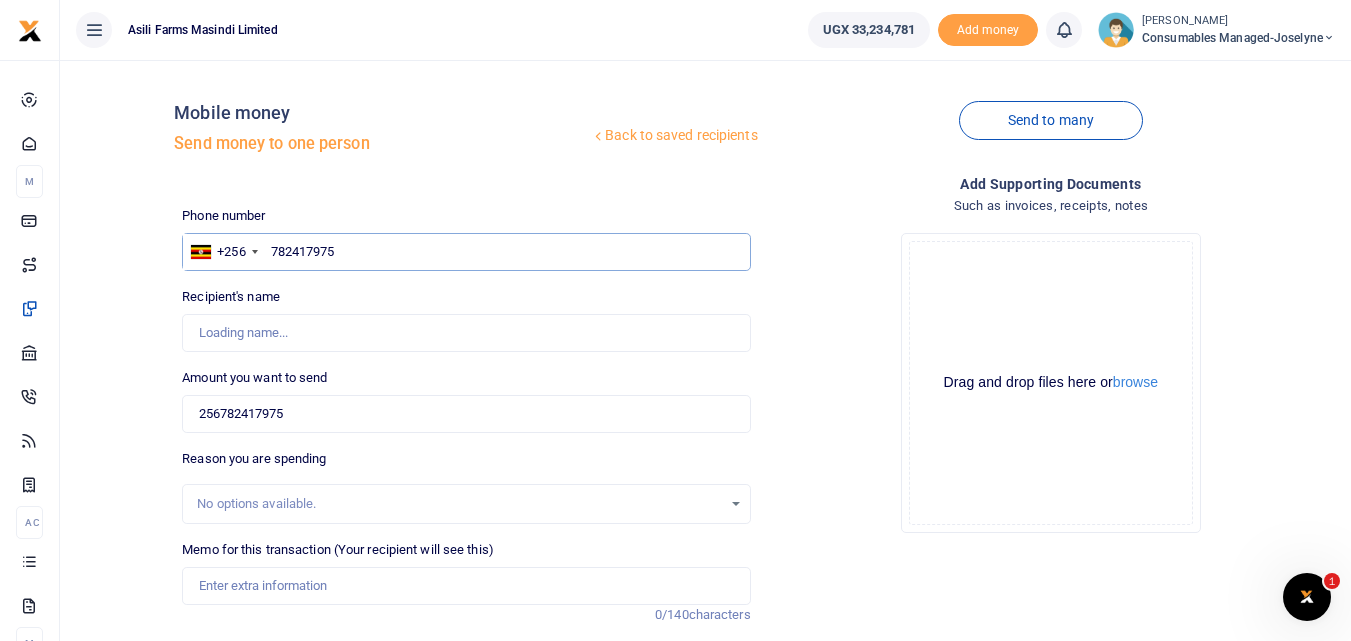 type on "Bruhan Musisi" 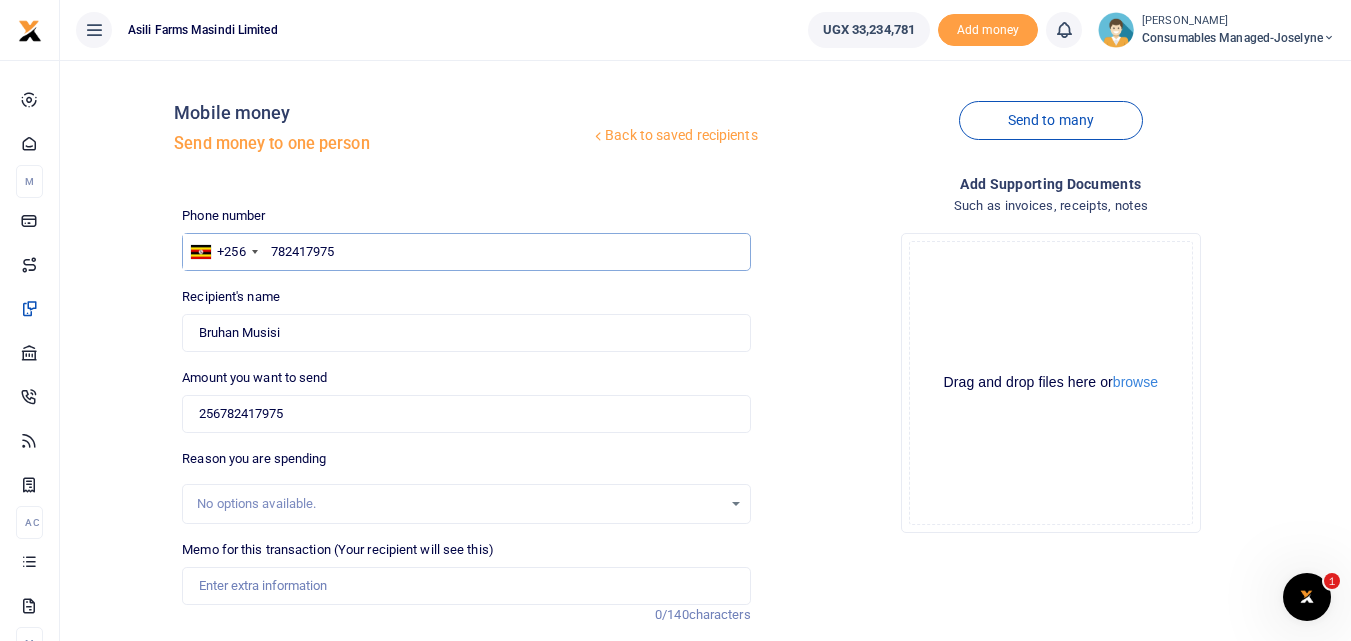 type on "782417975" 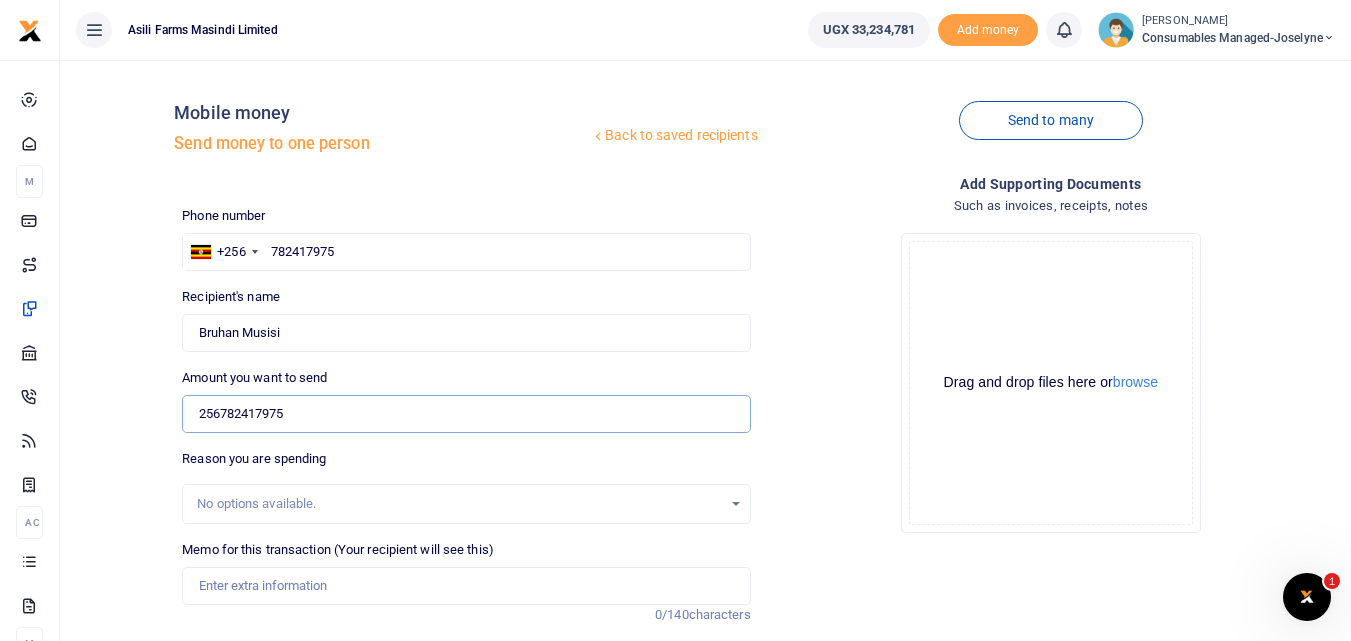 click on "256782417975" at bounding box center (466, 414) 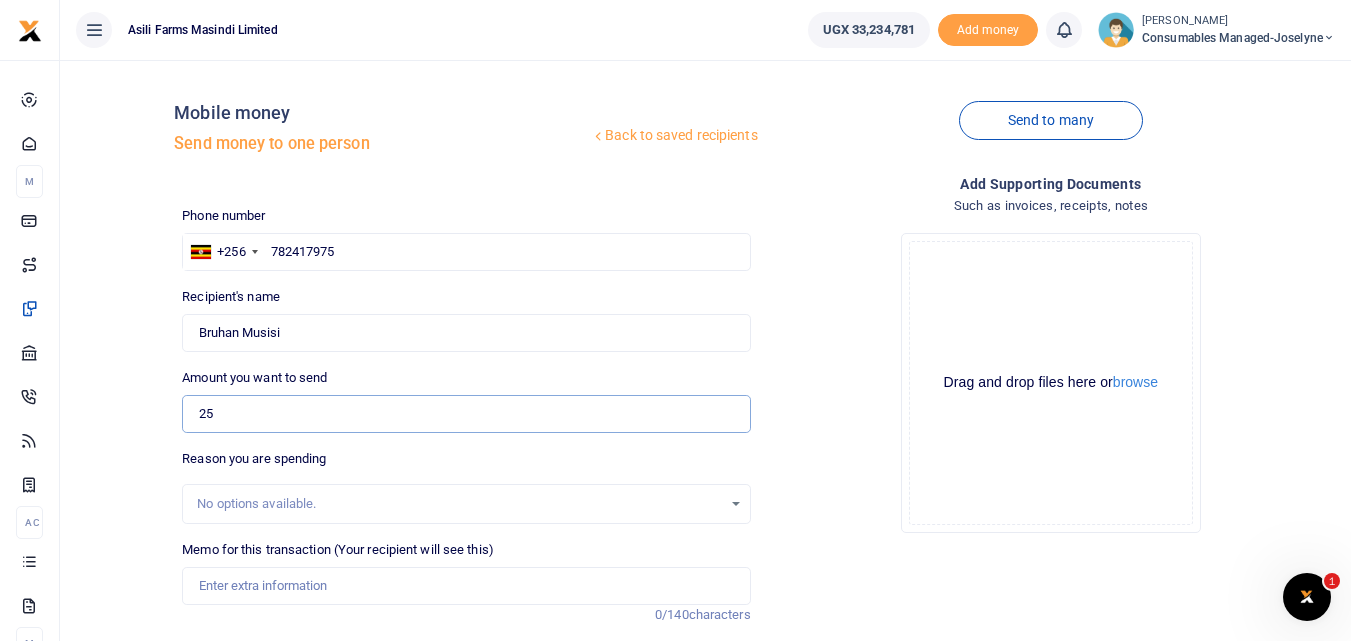 type on "2" 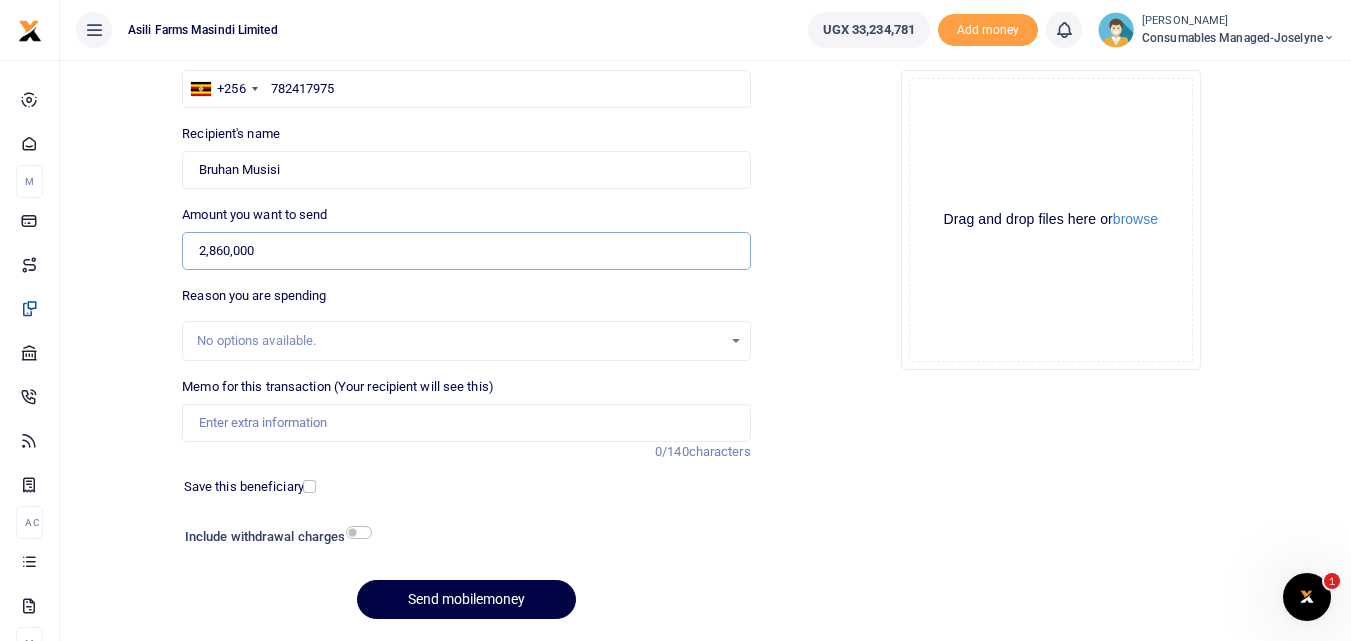 scroll, scrollTop: 168, scrollLeft: 0, axis: vertical 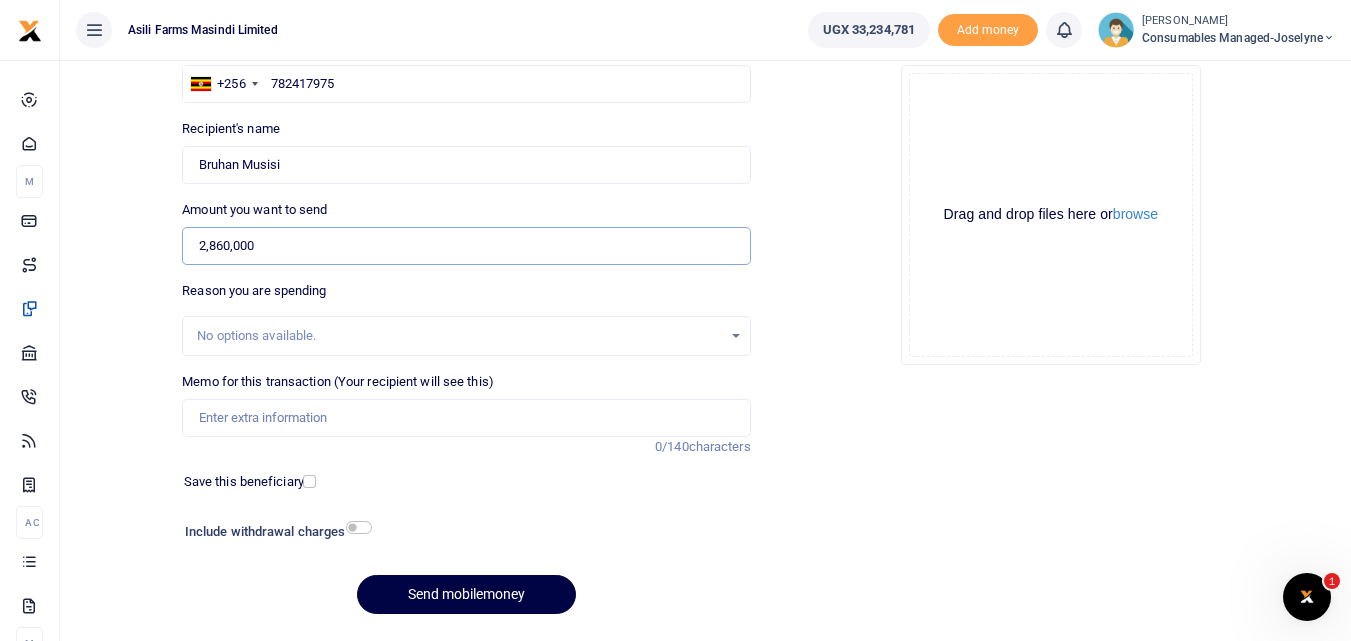 type on "2,860,000" 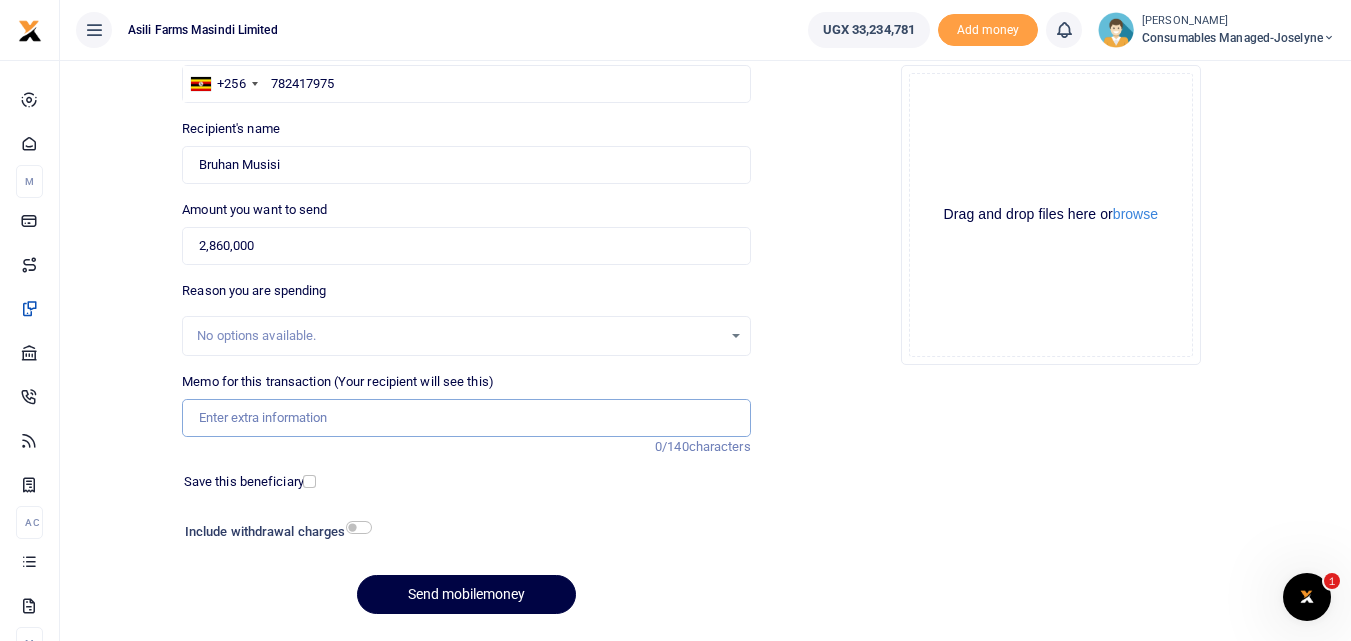 click on "Memo for this transaction (Your recipient will see this)" at bounding box center [466, 418] 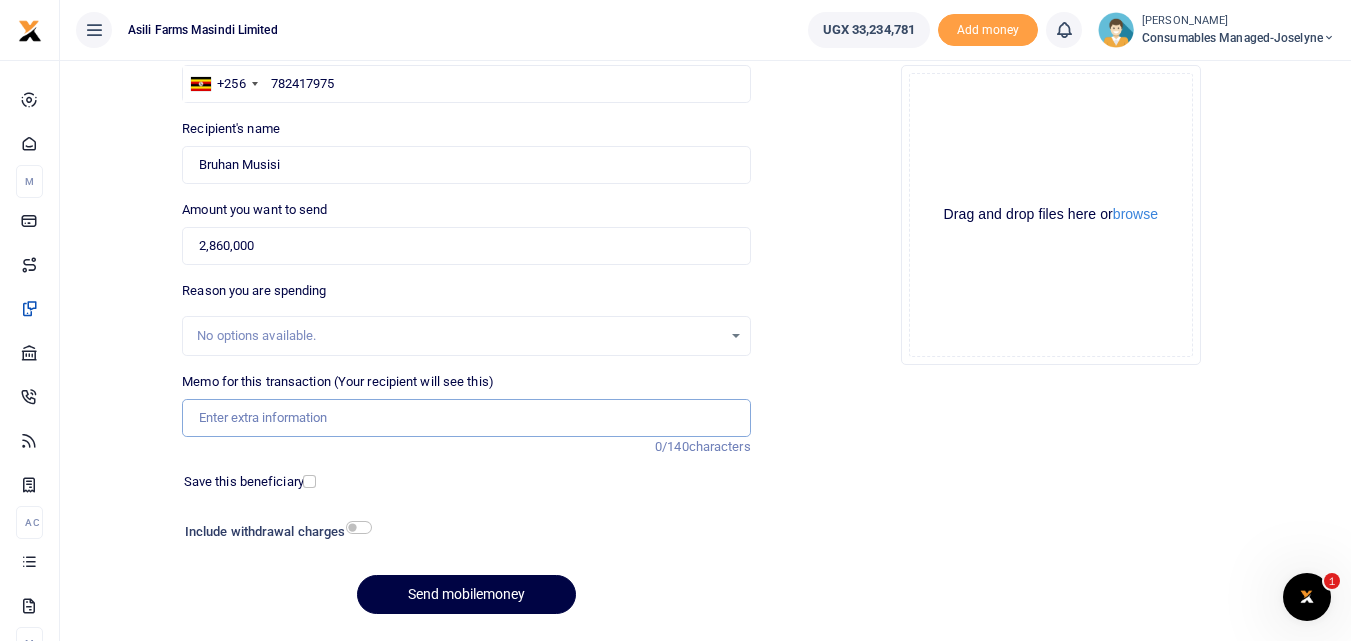 paste on "WK 28 /001 / 01" 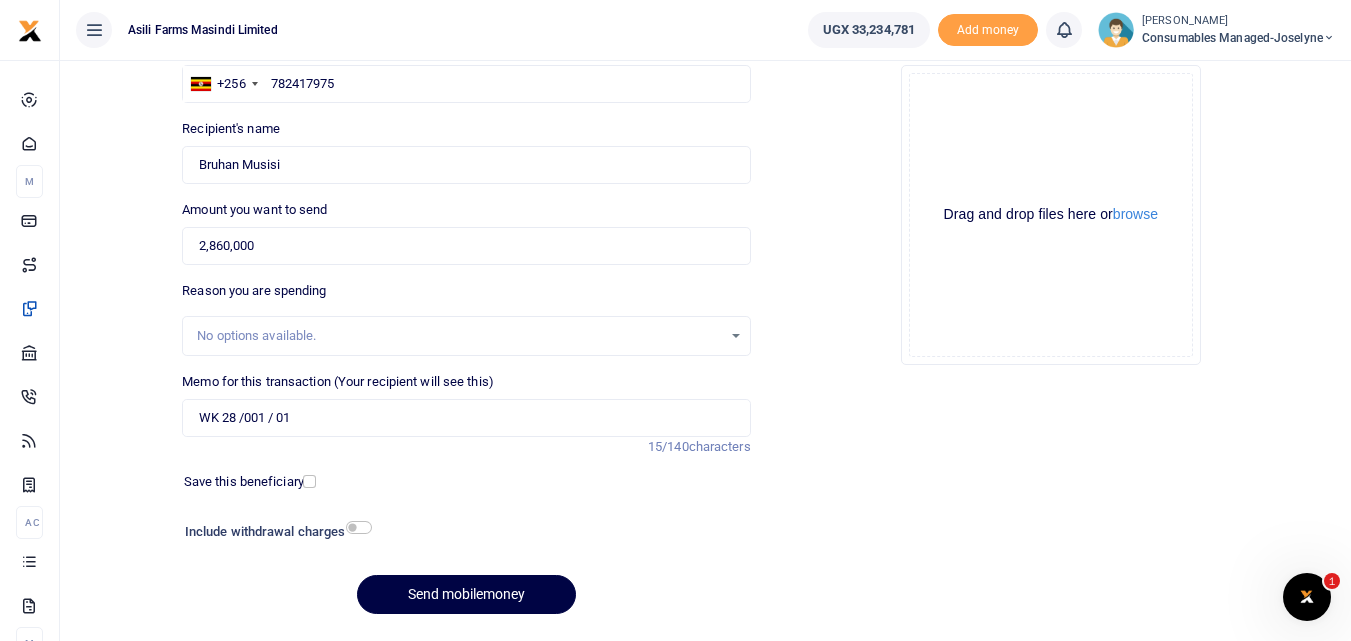click on "Phone number
+256 [GEOGRAPHIC_DATA] [PHONE_NUMBER]
Phone is required.
Recipient's name
Found
Name is required.
Amount you want to send
2,860,000
Amount is required.
UGX0" at bounding box center (466, 334) 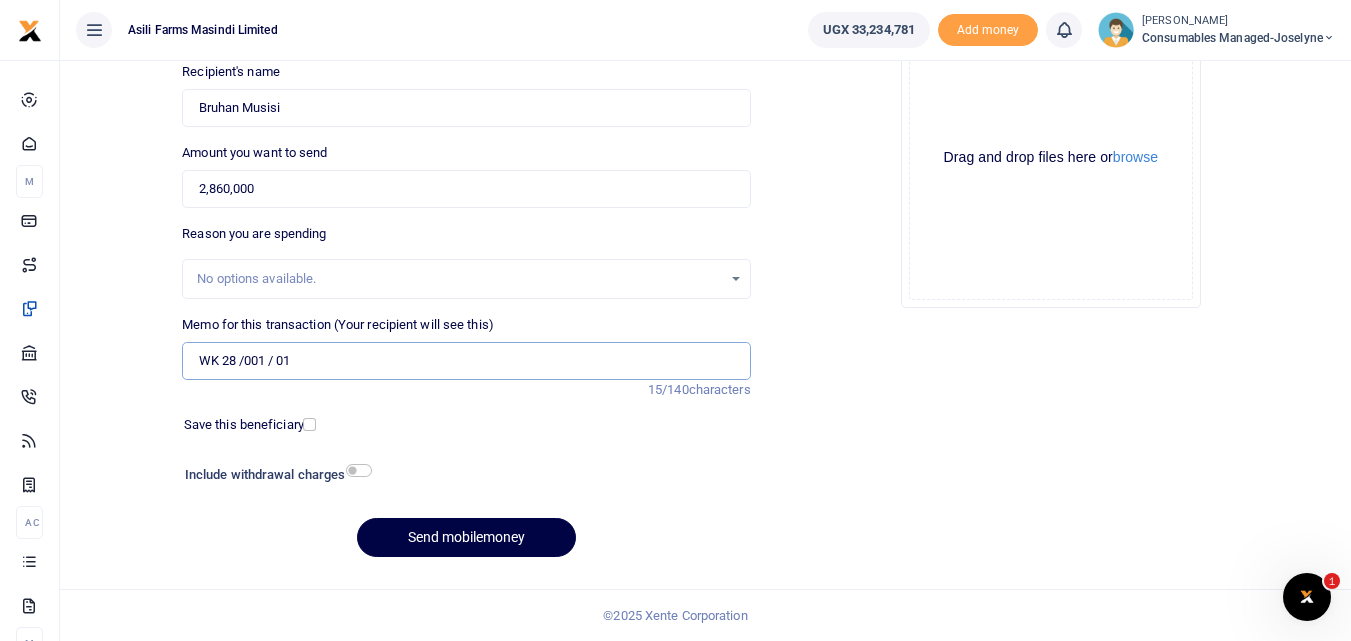 click on "WK 28 /001 / 01" at bounding box center (466, 361) 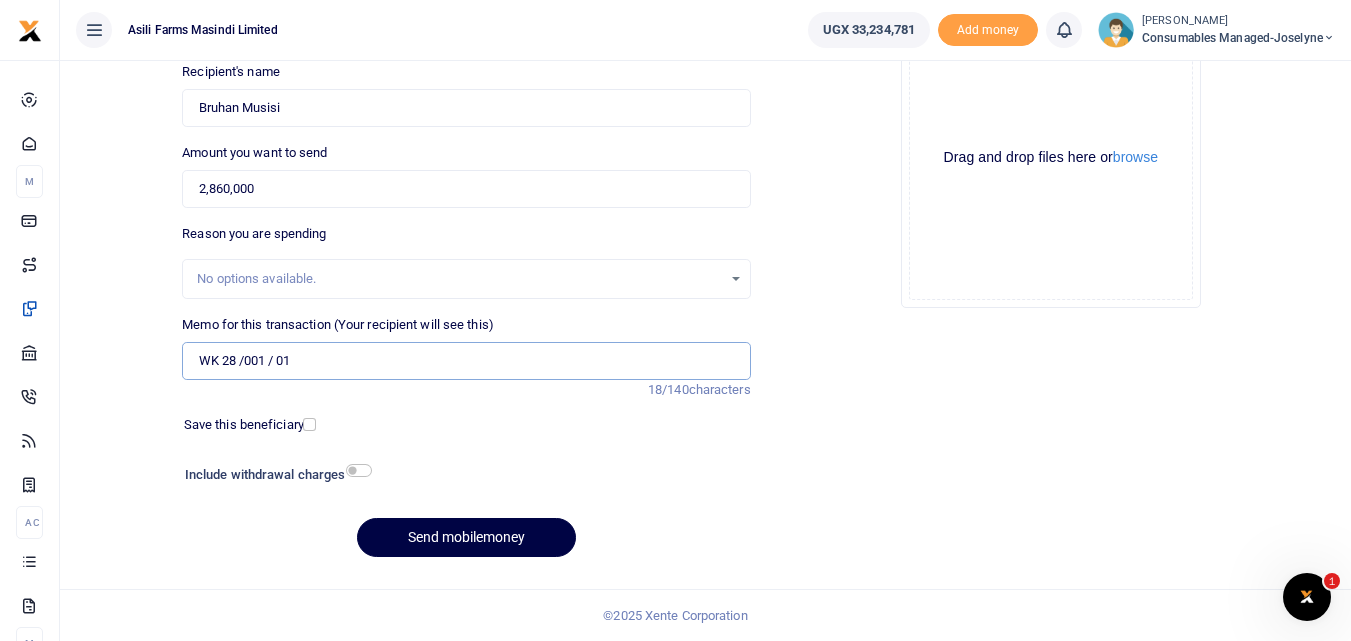 paste on "WK 28 /002 / 02" 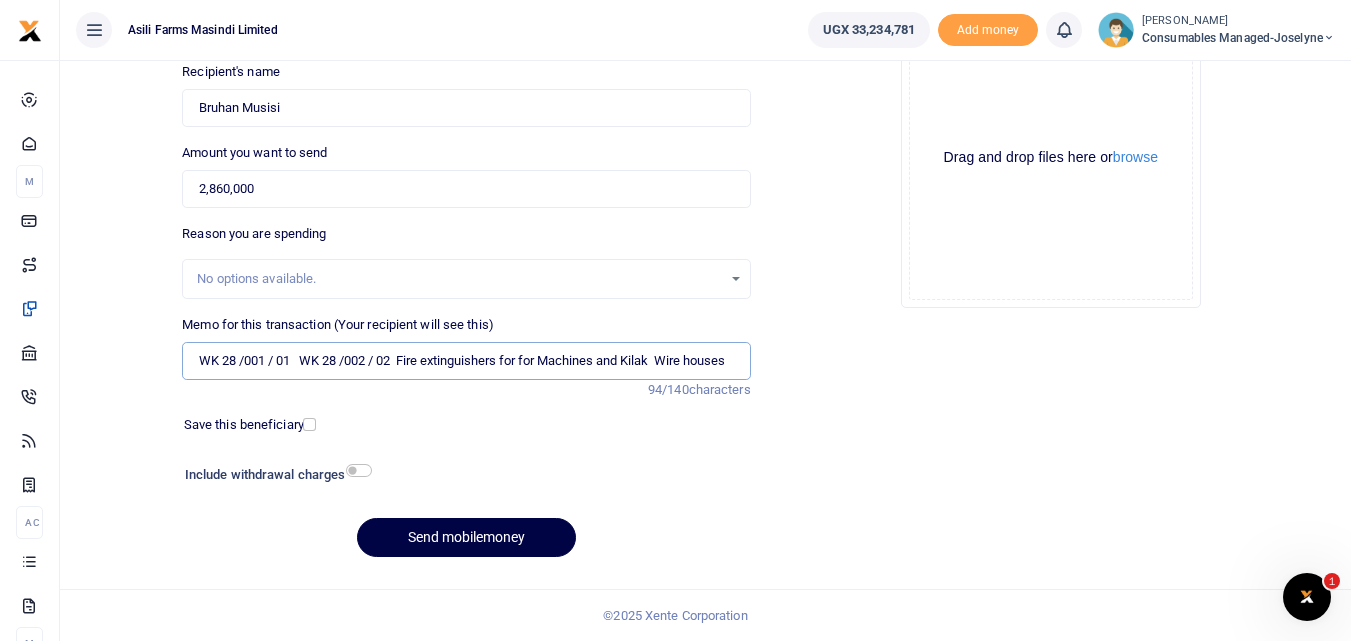 click on "WK 28 /001 / 01   WK 28 /002 / 02  Fire extinguishers for for Machines and Kilak  Wire houses" at bounding box center (466, 361) 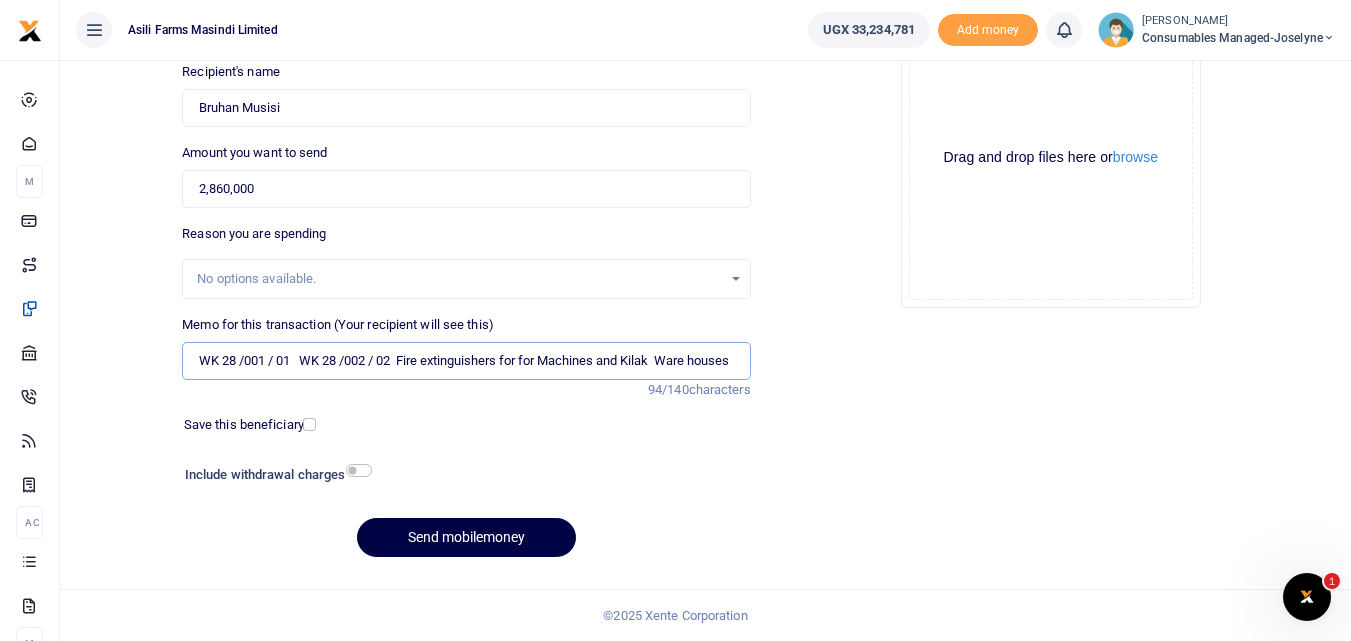 click on "WK 28 /001 / 01   WK 28 /002 / 02  Fire extinguishers for for Machines and Kilak  Ware houses" at bounding box center [466, 361] 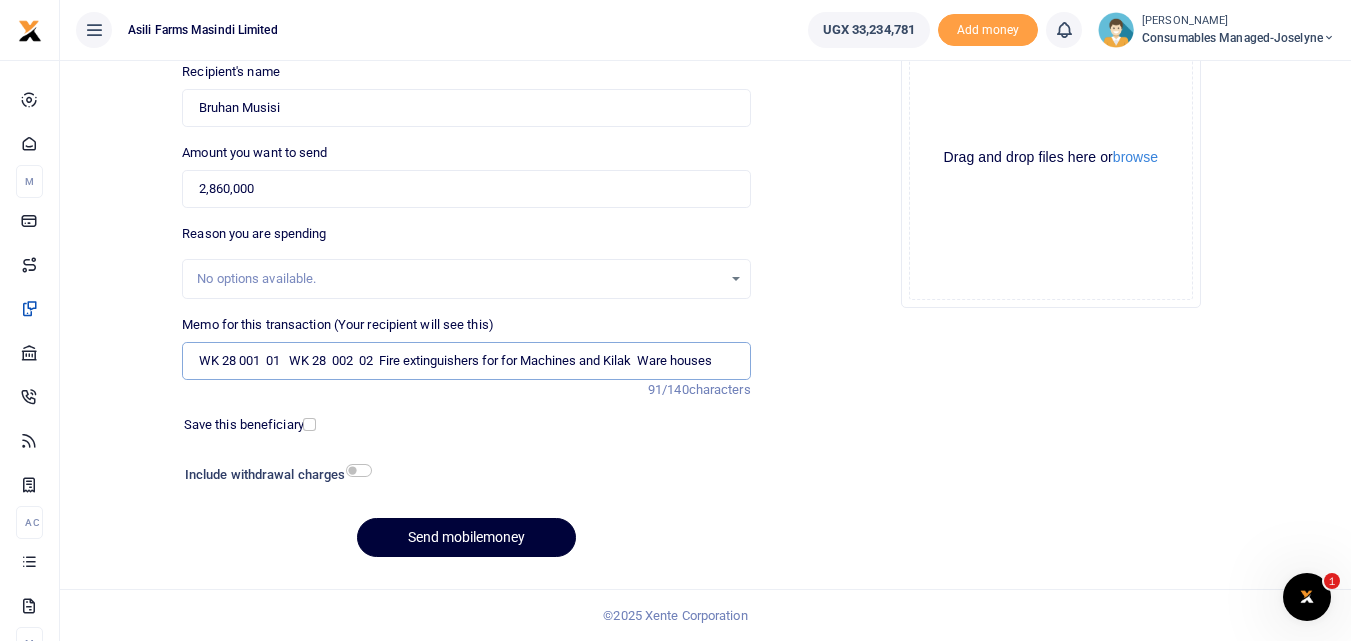 type on "WK 28 001  01   WK 28  002  02  Fire extinguishers for for Machines and Kilak  Ware houses" 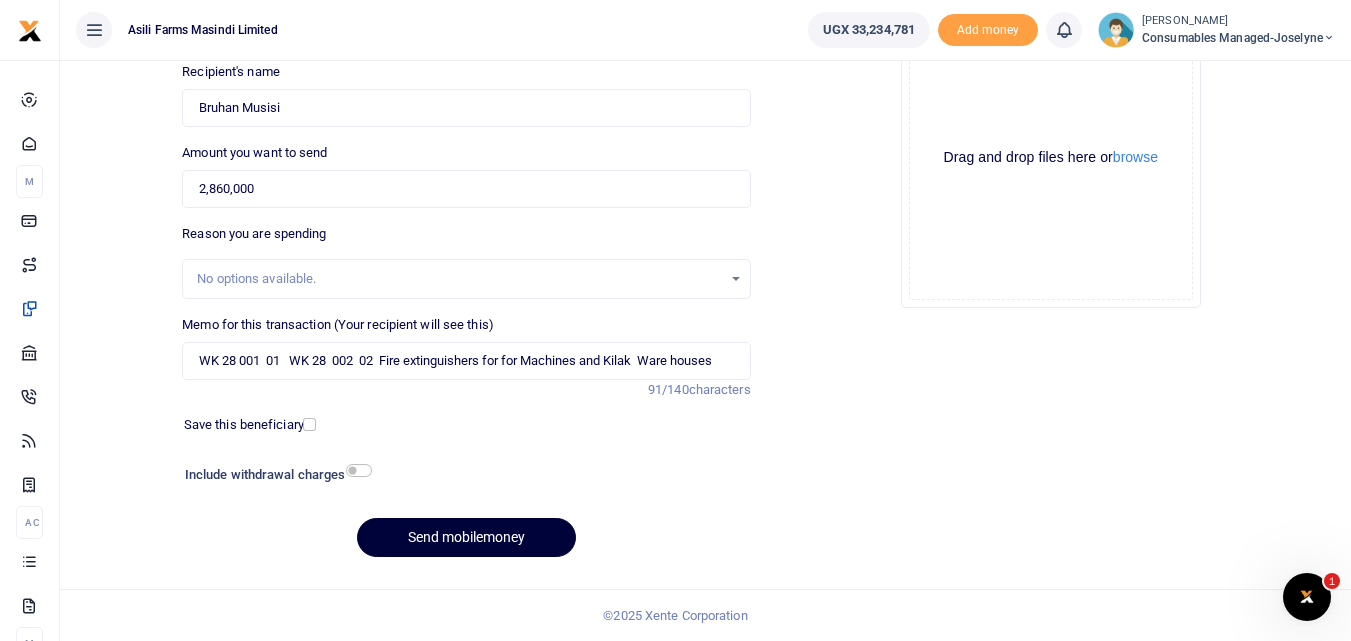 click on "Send mobilemoney" at bounding box center [466, 537] 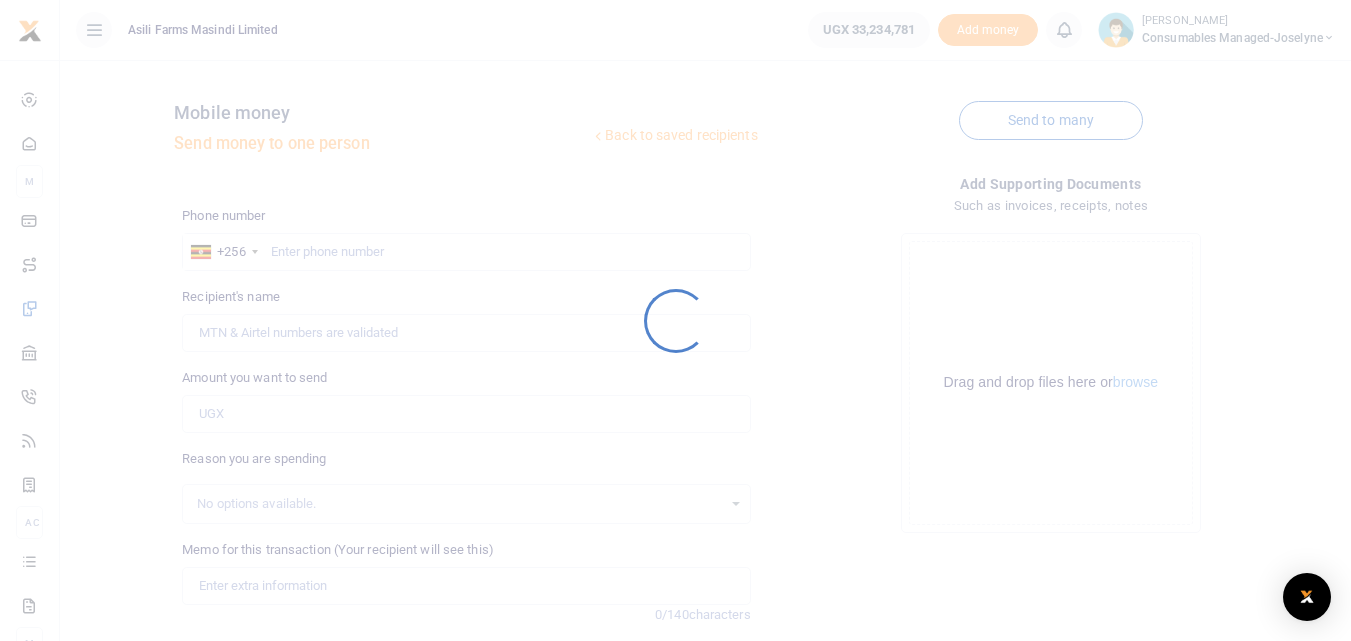 scroll, scrollTop: 225, scrollLeft: 0, axis: vertical 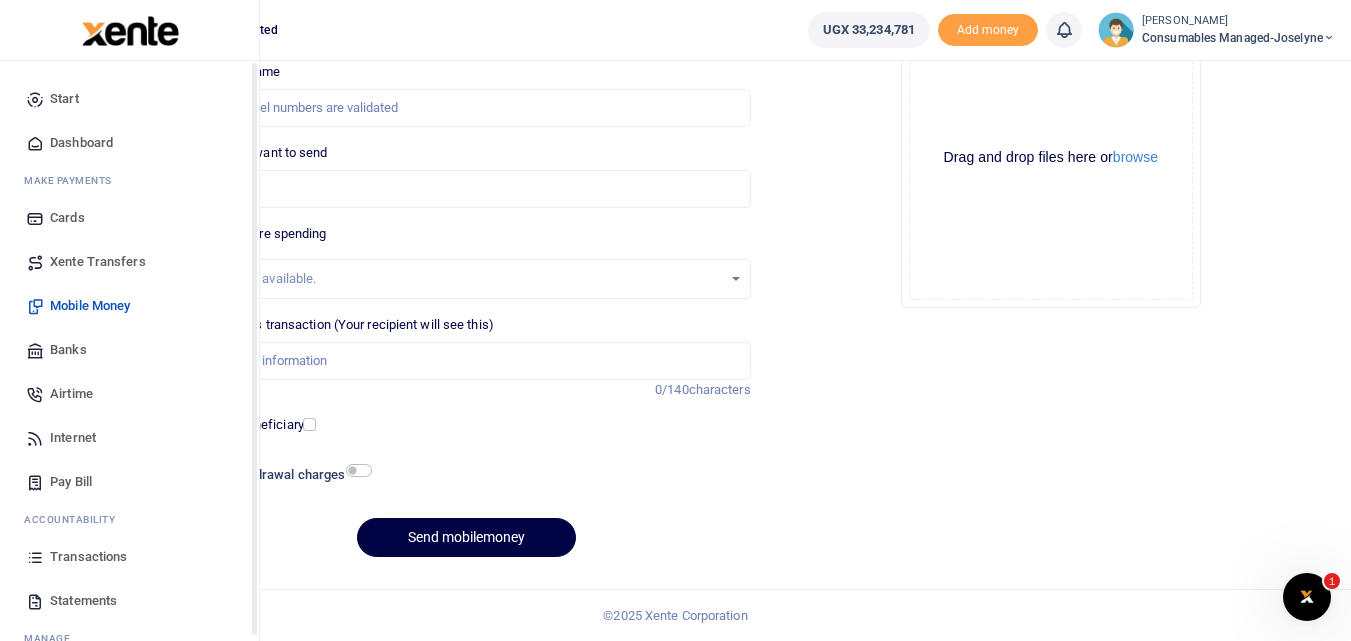 click on "Transactions" at bounding box center (129, 557) 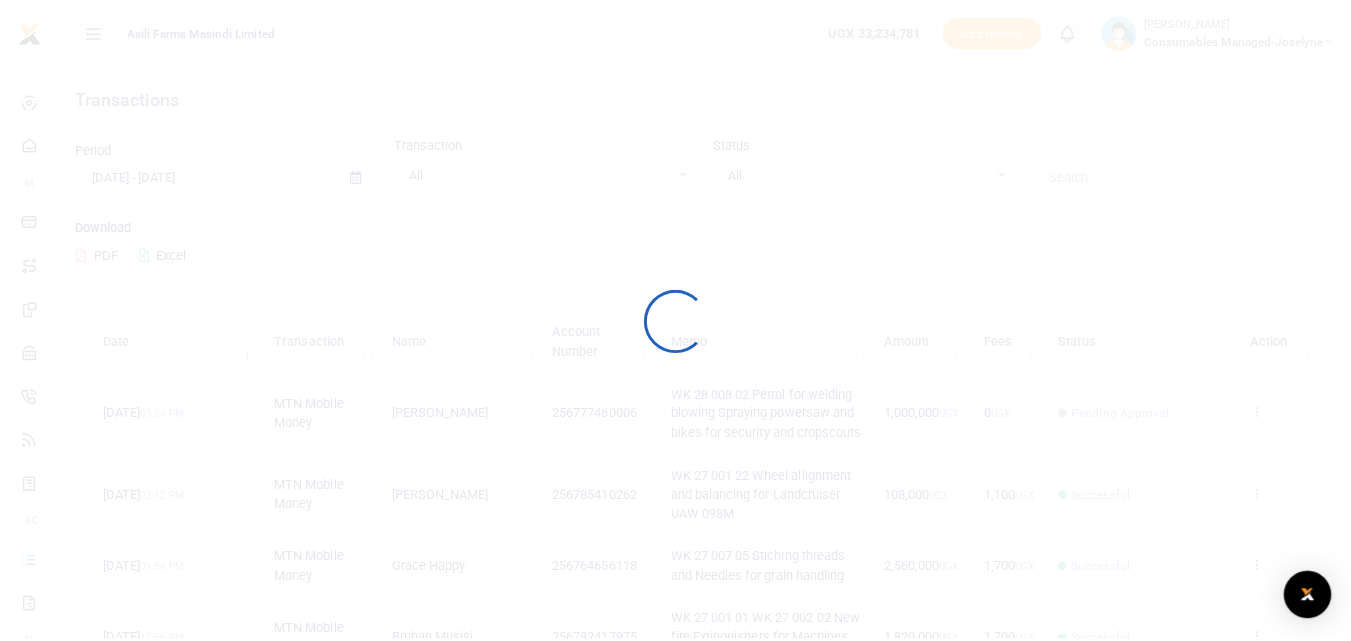 scroll, scrollTop: 0, scrollLeft: 0, axis: both 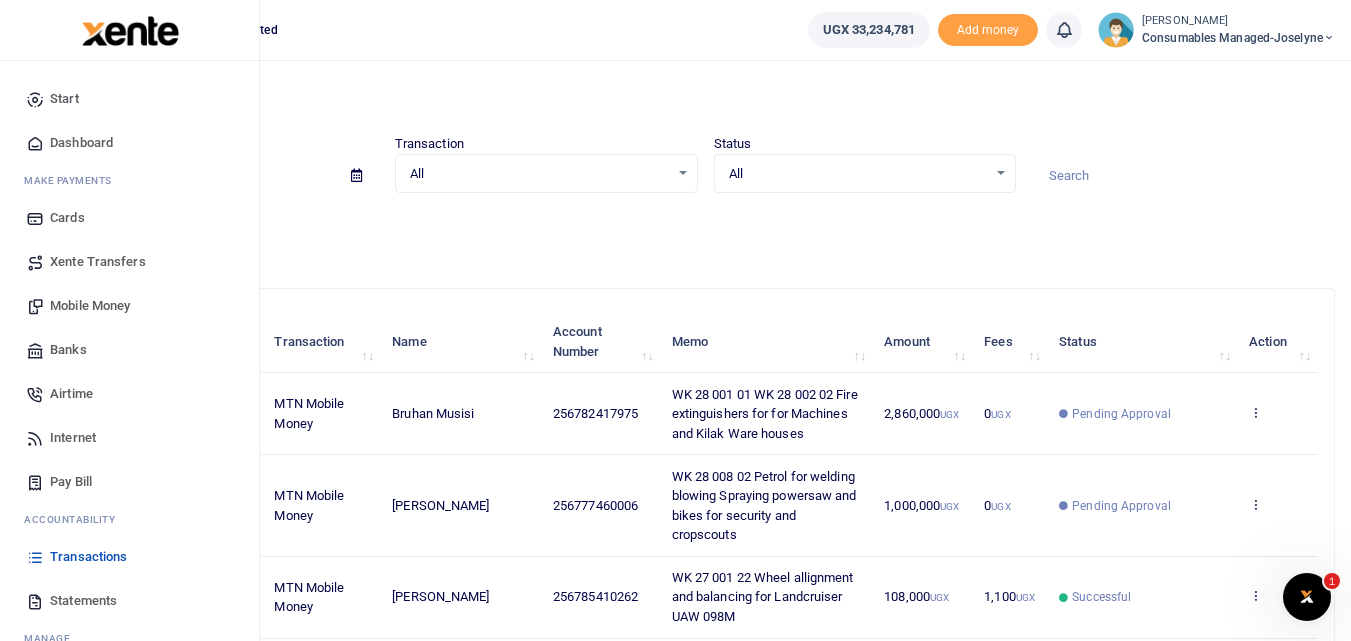 click on "Mobile Money" at bounding box center [90, 306] 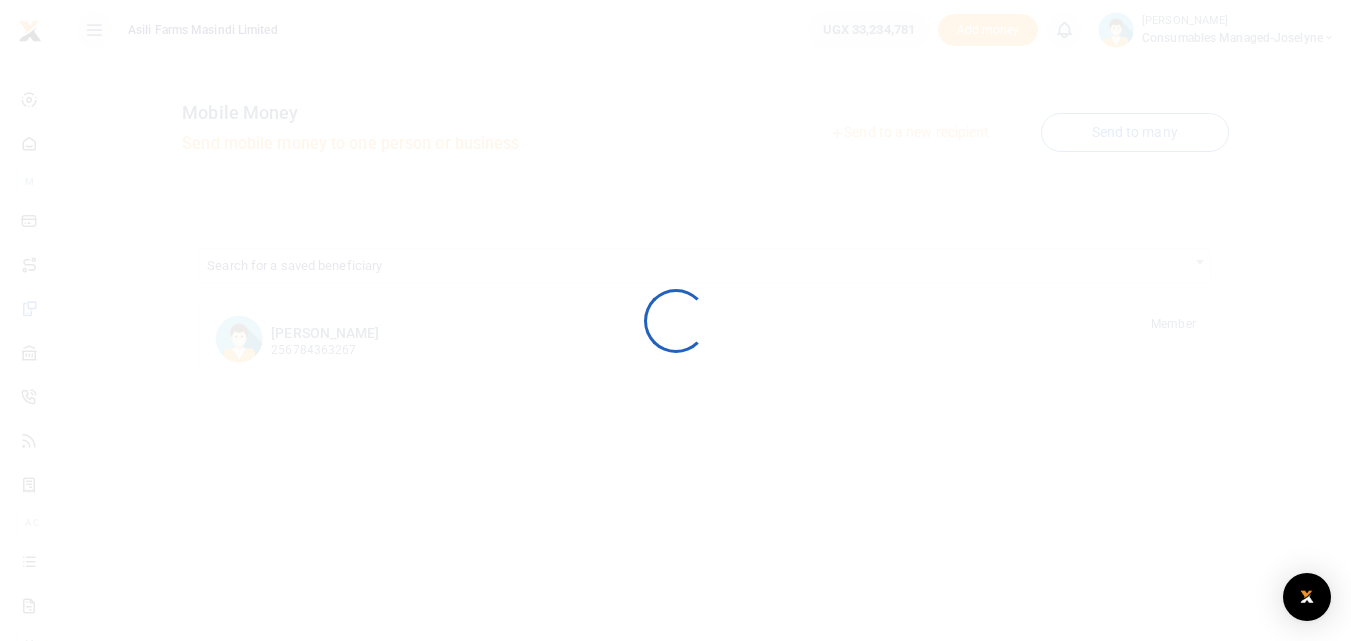 scroll, scrollTop: 0, scrollLeft: 0, axis: both 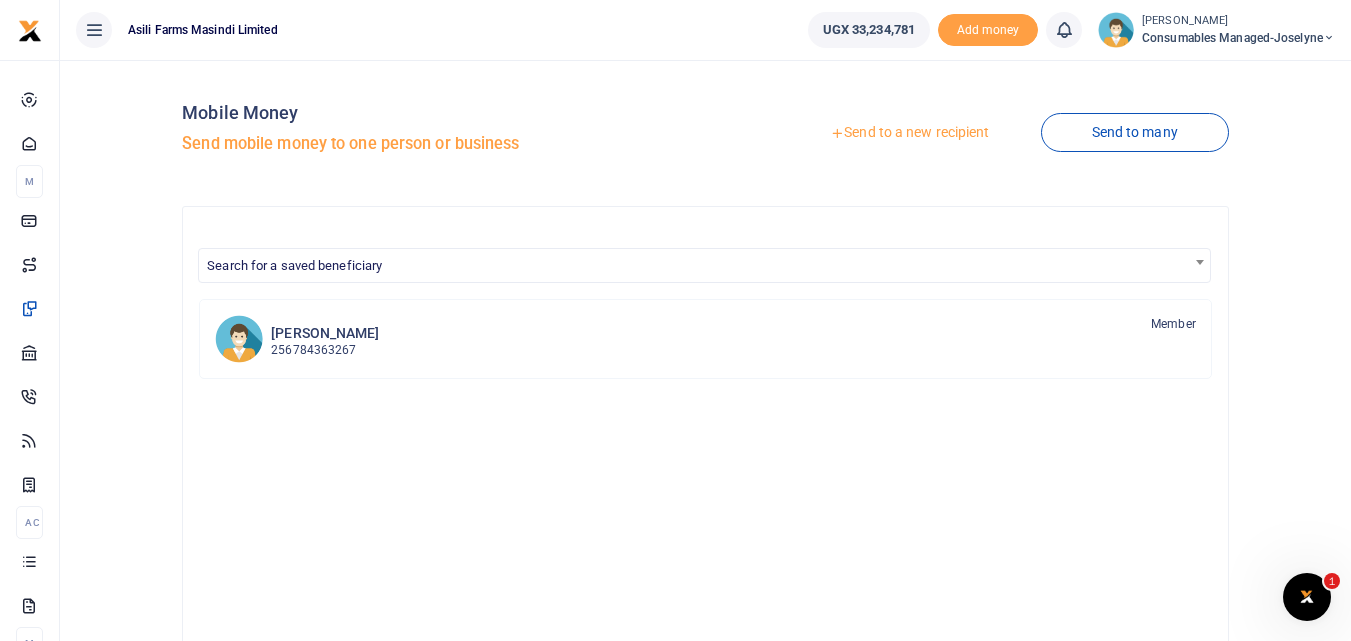 click on "Send to a new recipient" at bounding box center [909, 133] 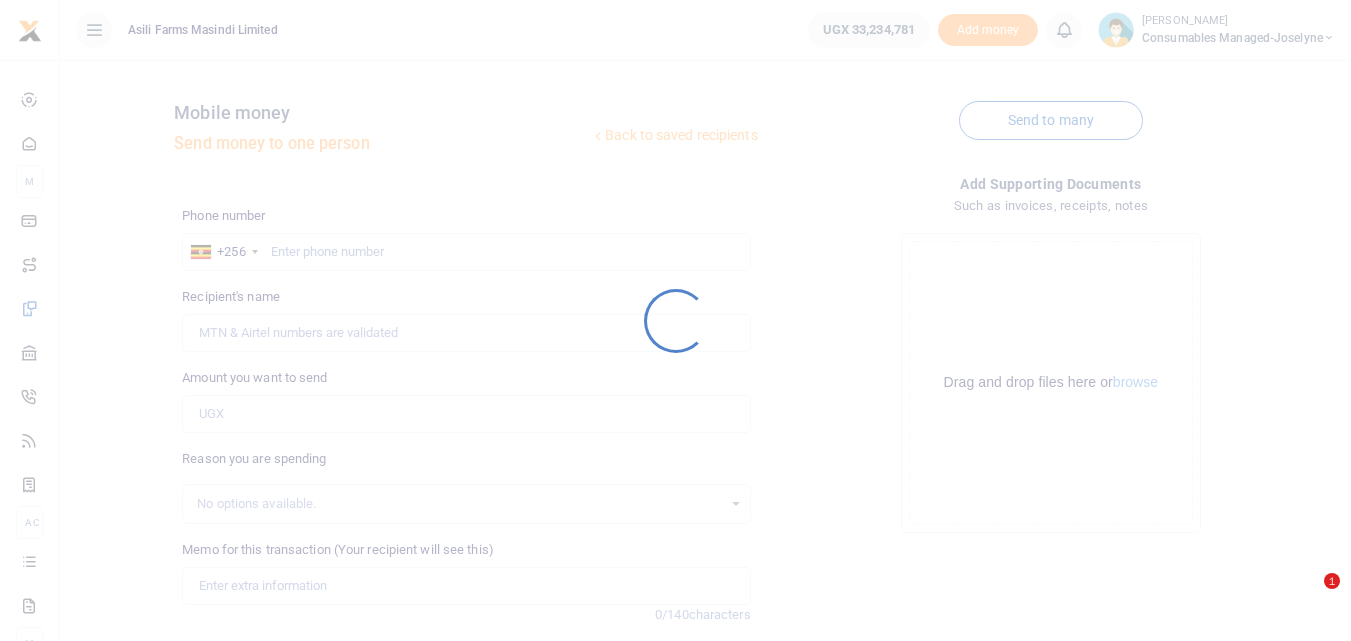 scroll, scrollTop: 0, scrollLeft: 0, axis: both 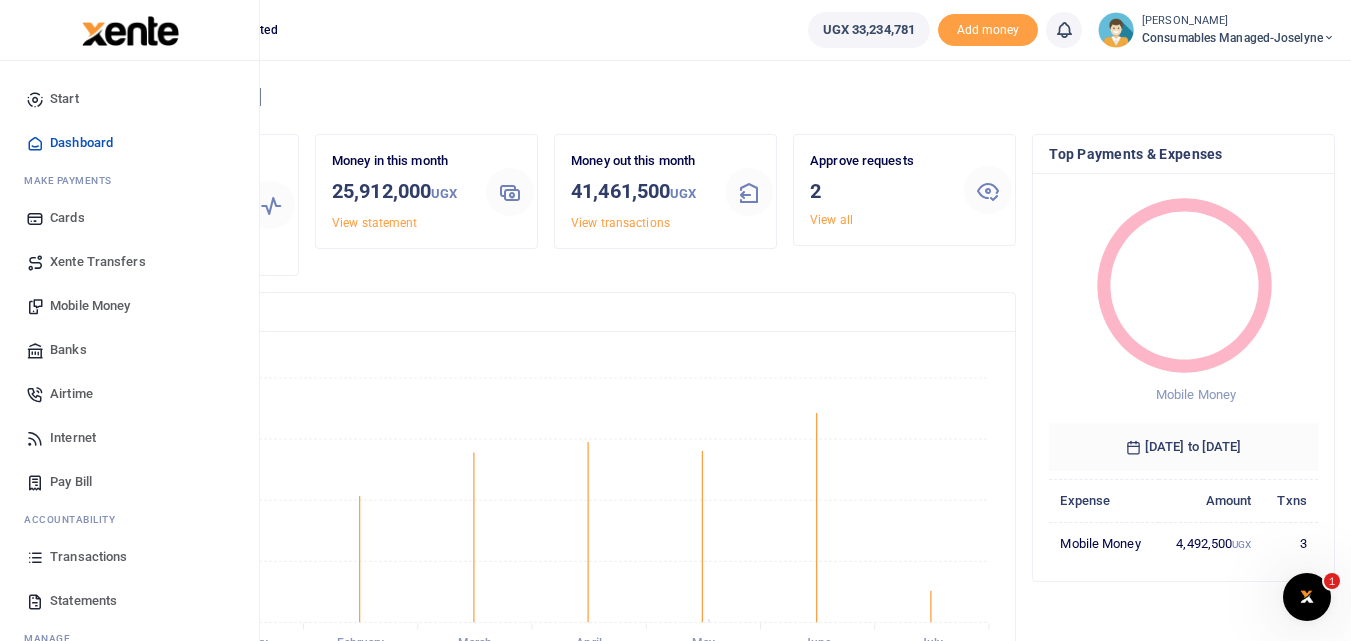 click on "Mobile Money" at bounding box center [90, 306] 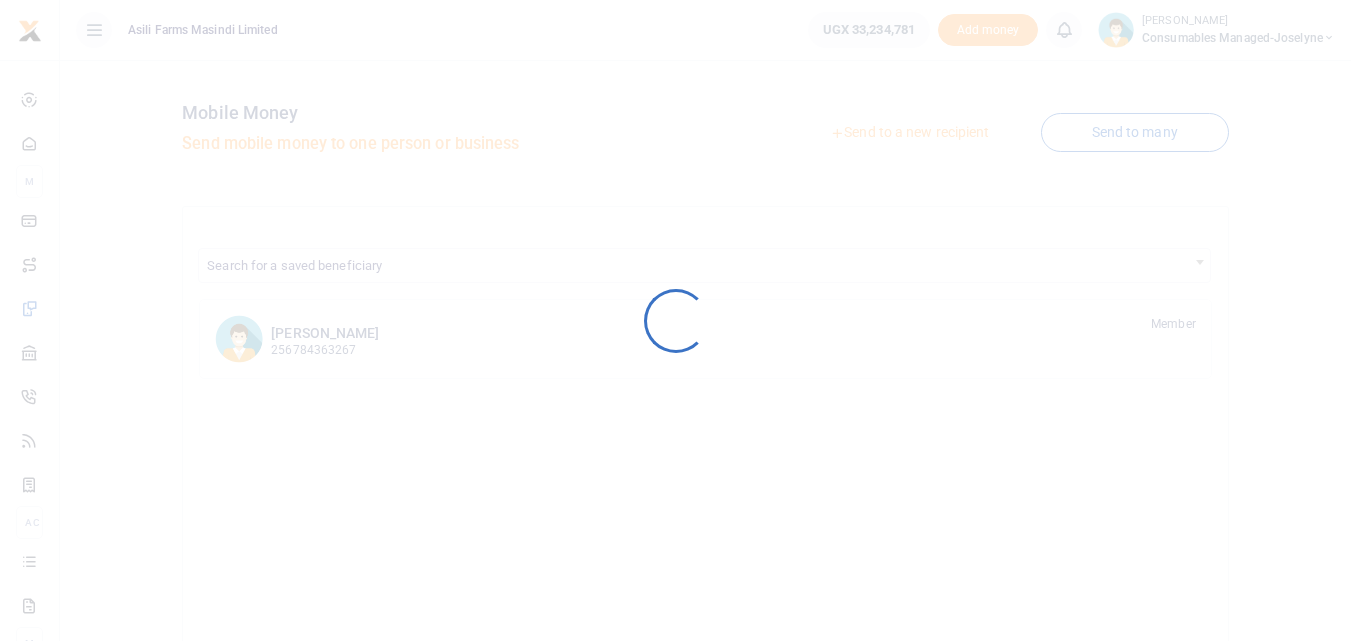 scroll, scrollTop: 0, scrollLeft: 0, axis: both 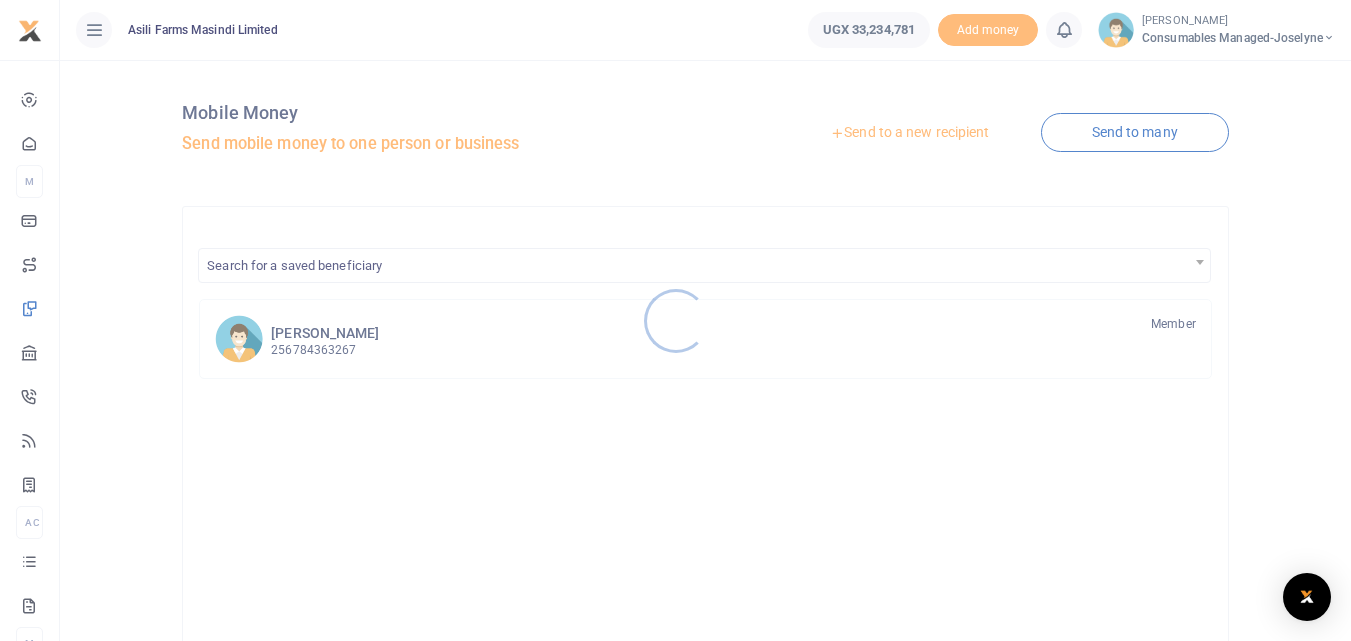 click at bounding box center (675, 320) 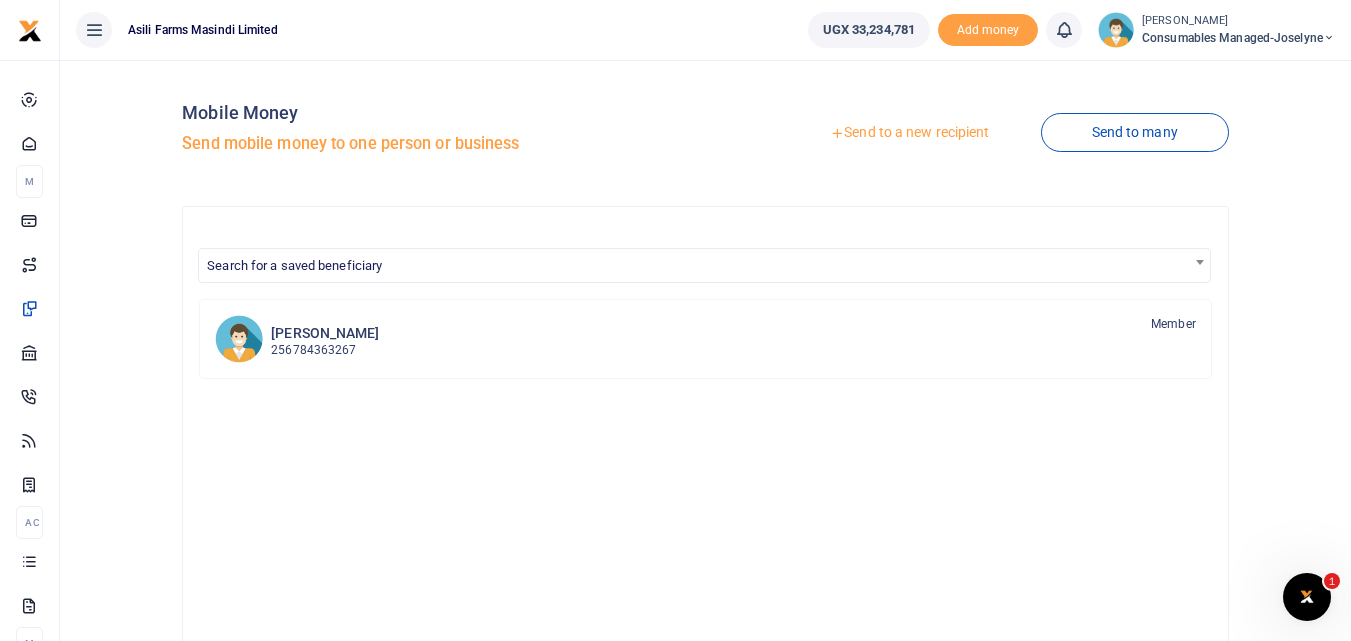 scroll, scrollTop: 0, scrollLeft: 0, axis: both 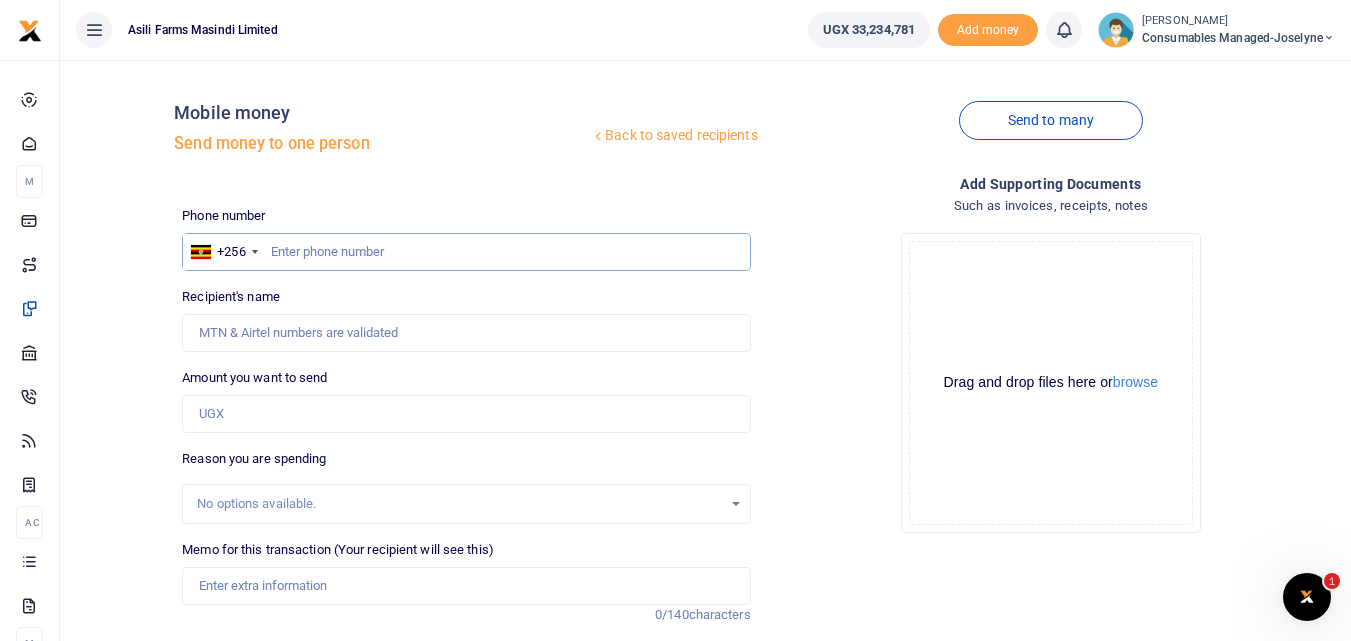 click at bounding box center (466, 252) 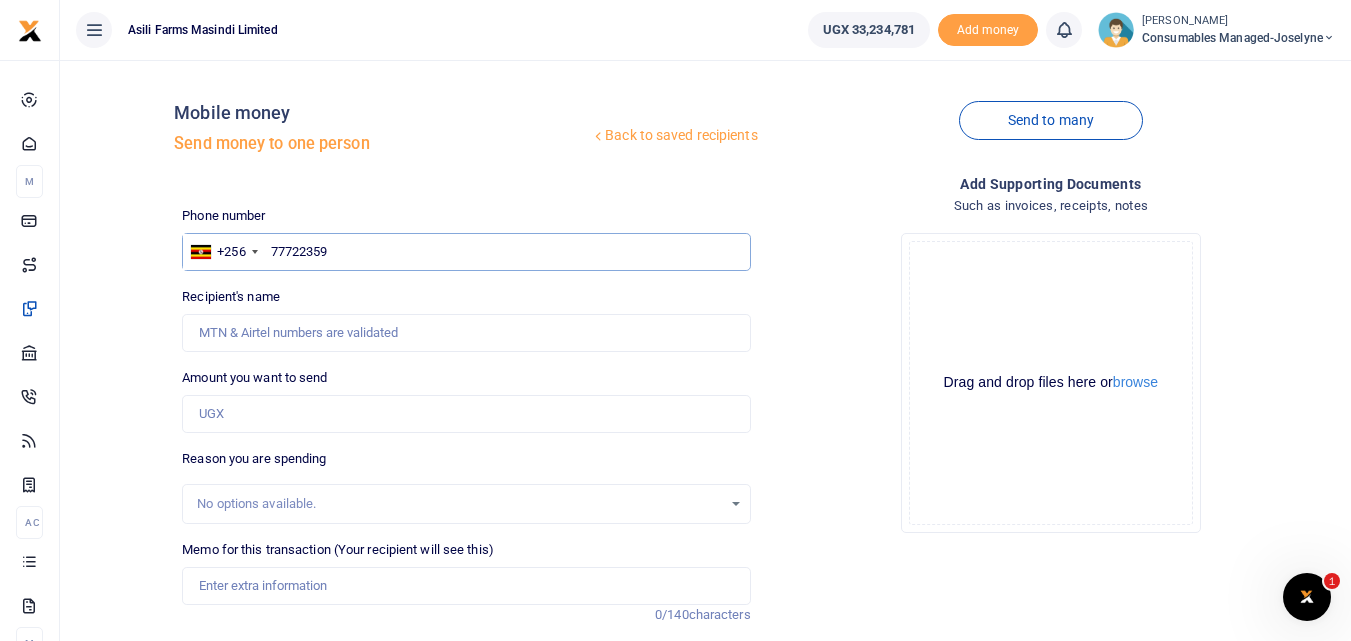 type on "777223598" 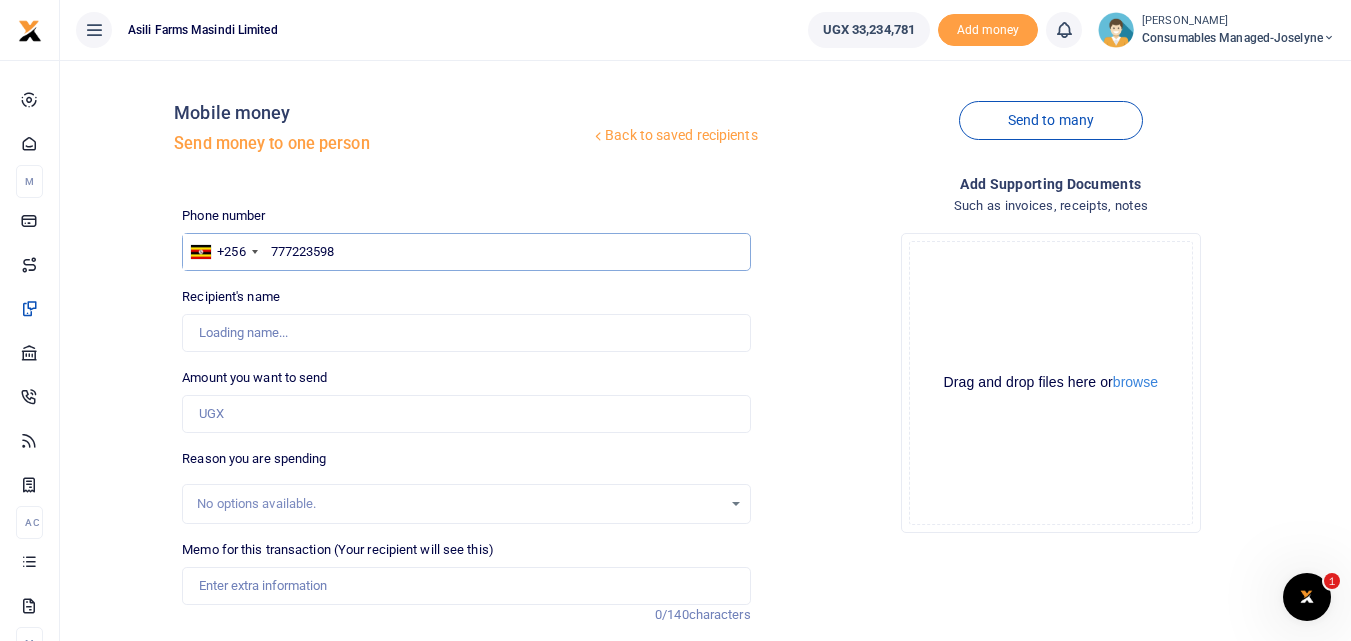 type on "[PERSON_NAME]" 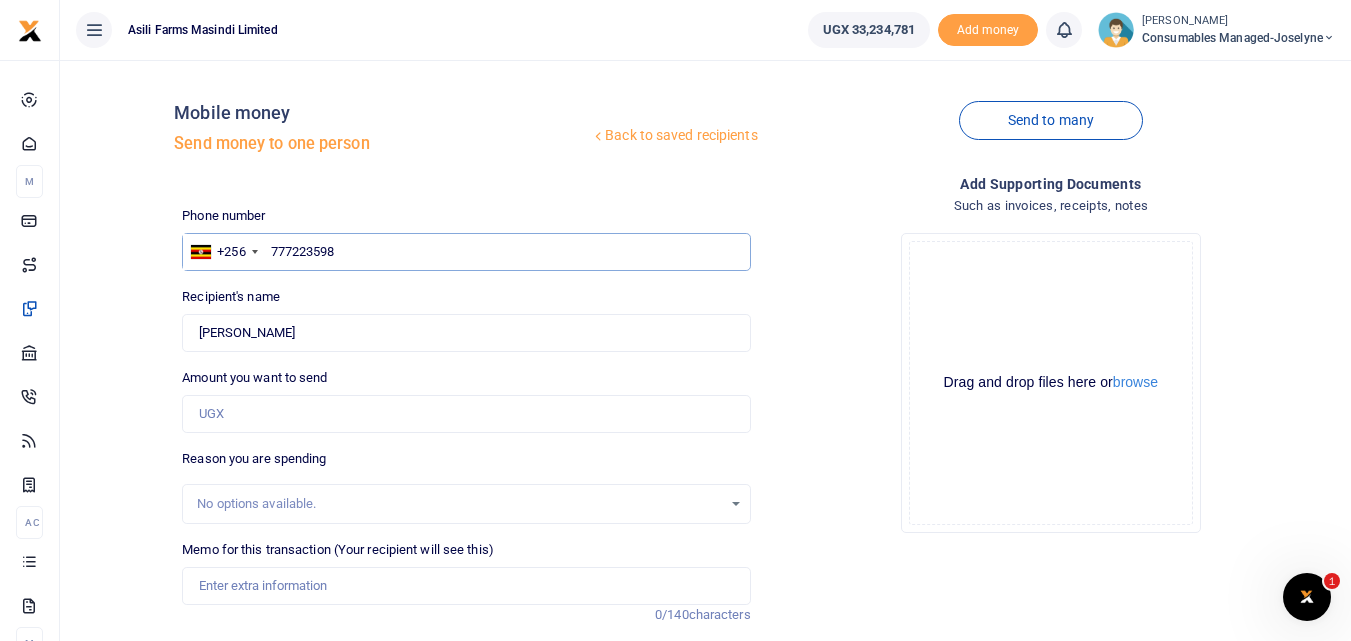 type on "777223598" 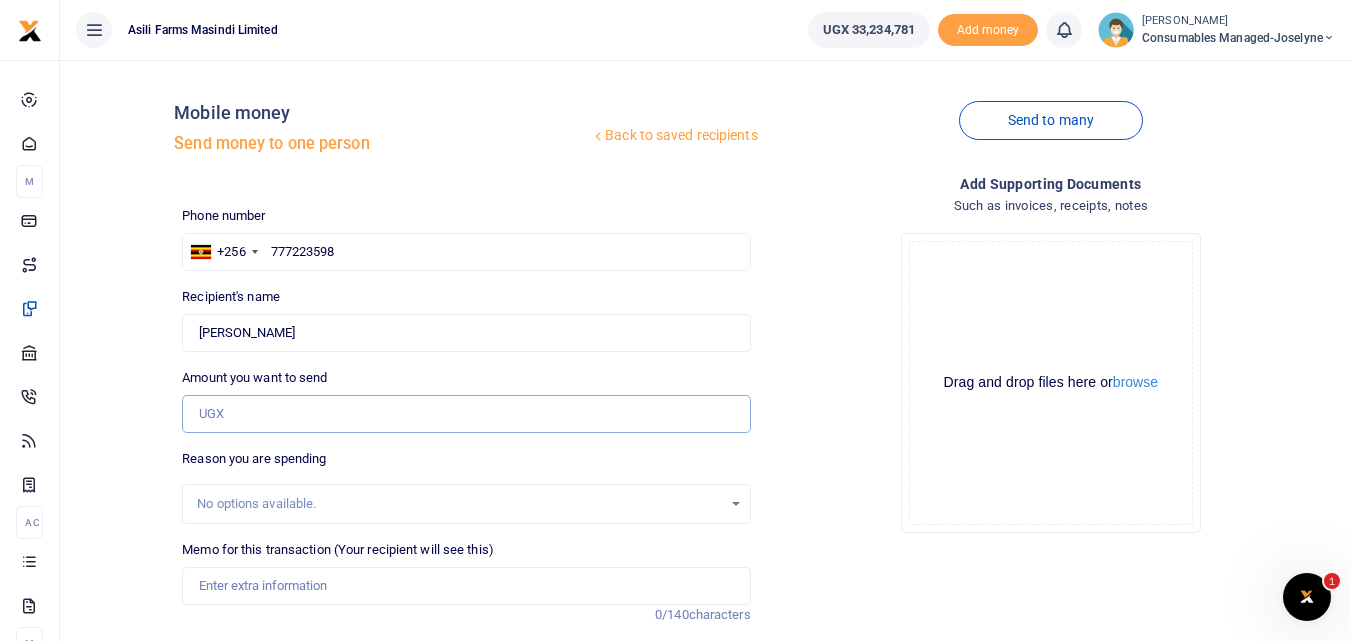 click on "Amount you want to send" at bounding box center [466, 414] 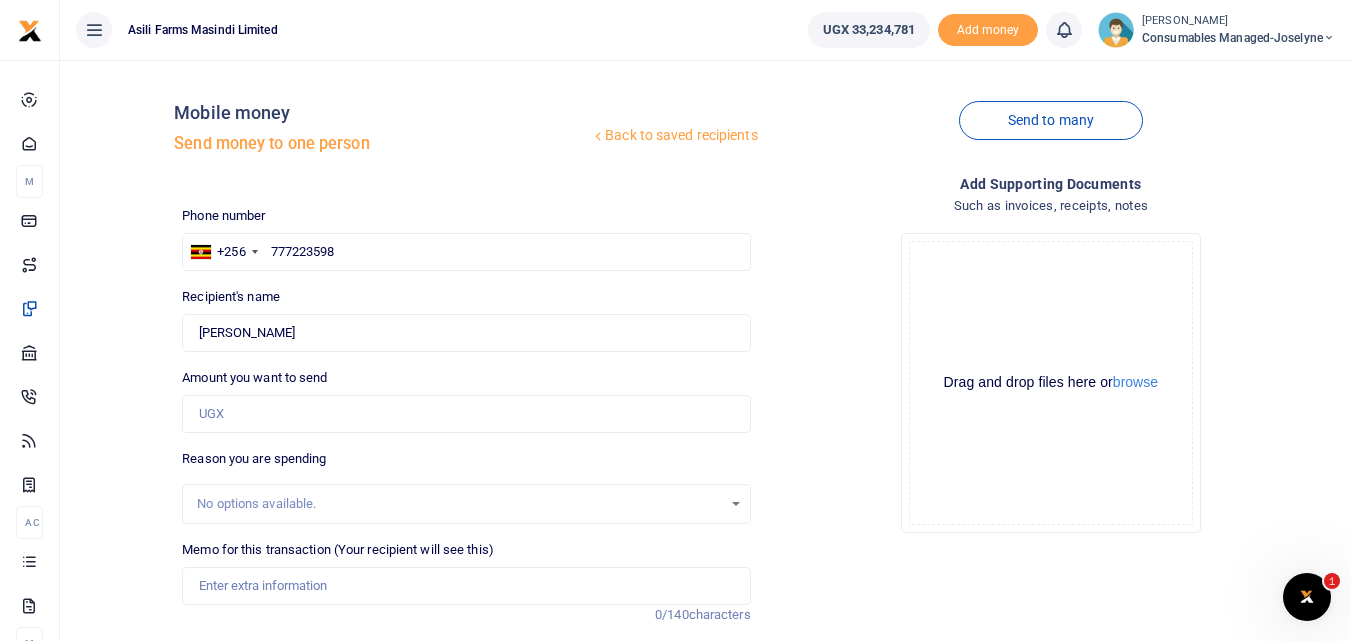 click on "Add supporting Documents" at bounding box center [1051, 184] 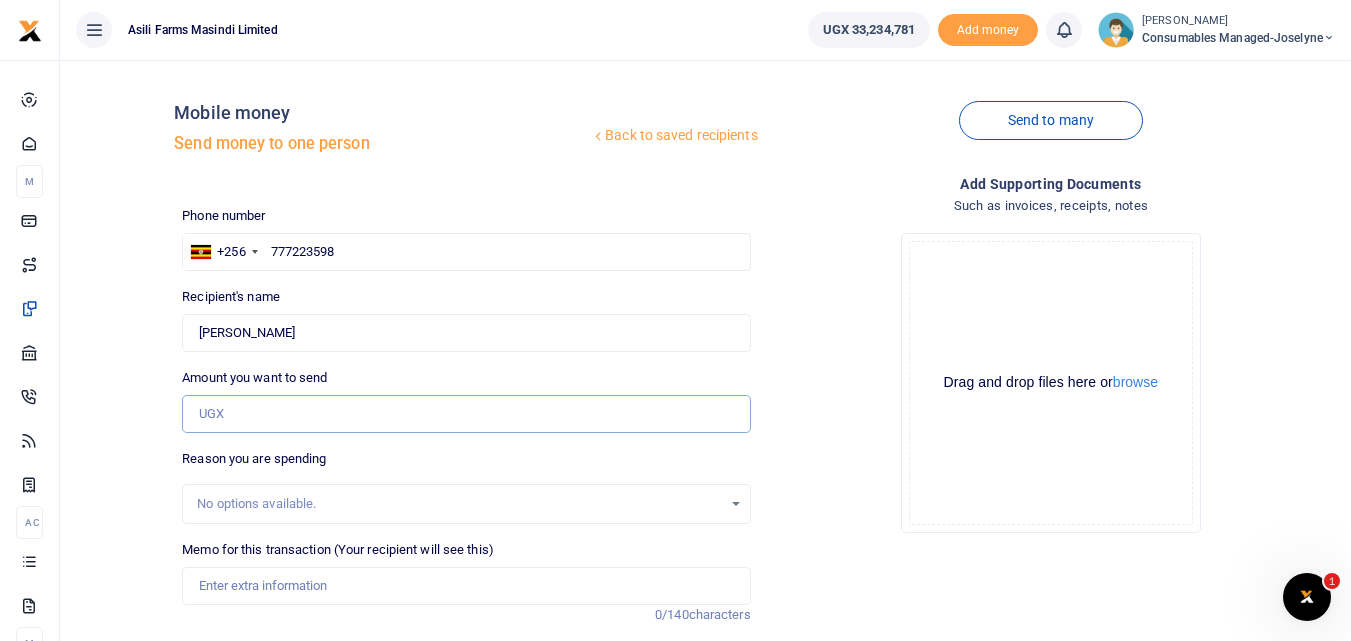 click on "Amount you want to send" at bounding box center [466, 414] 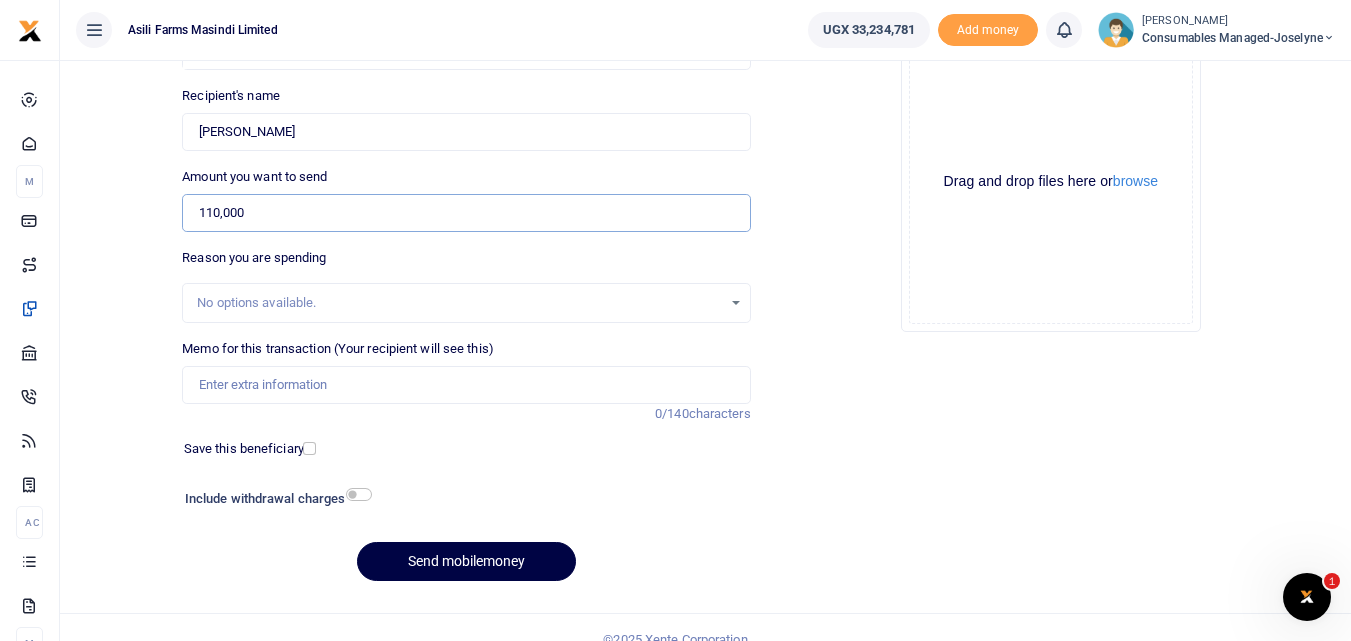 scroll, scrollTop: 225, scrollLeft: 0, axis: vertical 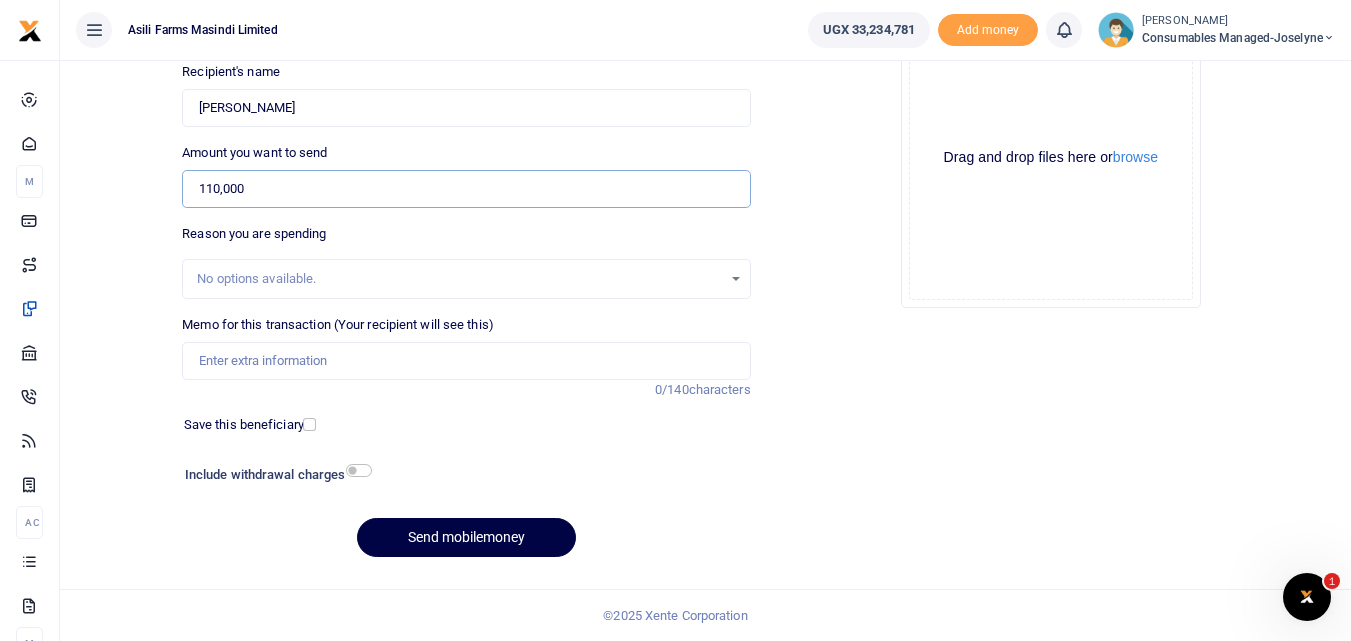 type on "110,000" 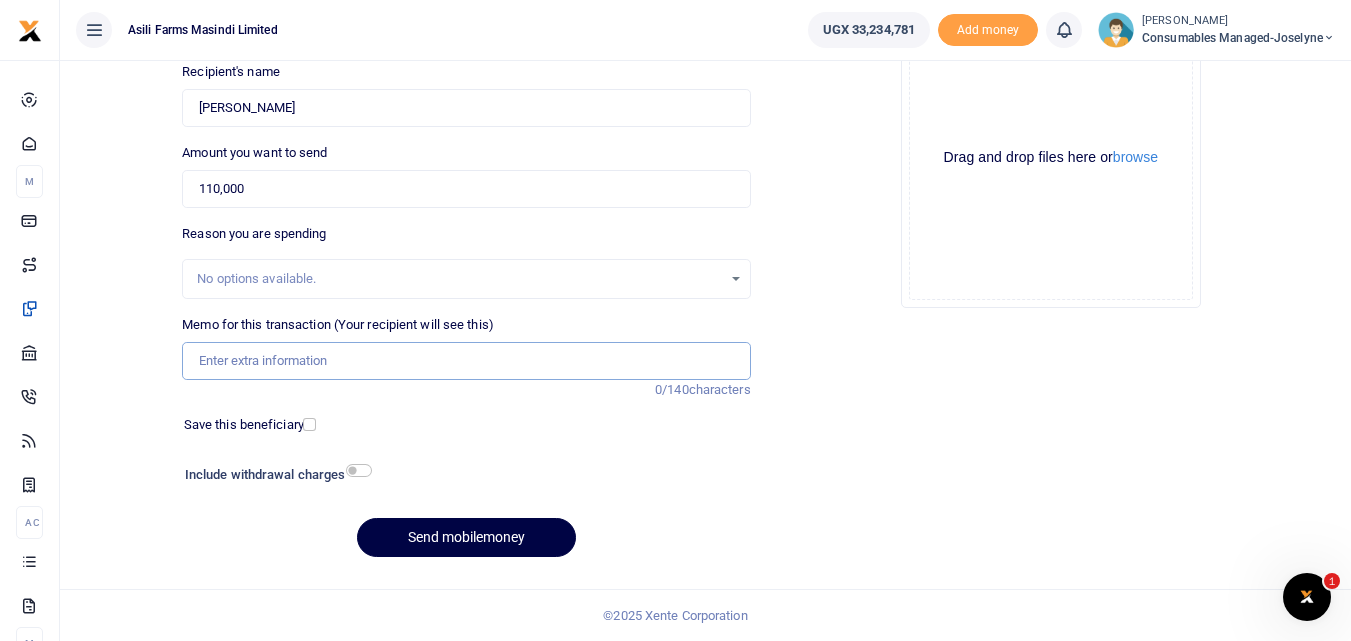 click on "Memo for this transaction (Your recipient will see this)" at bounding box center [466, 361] 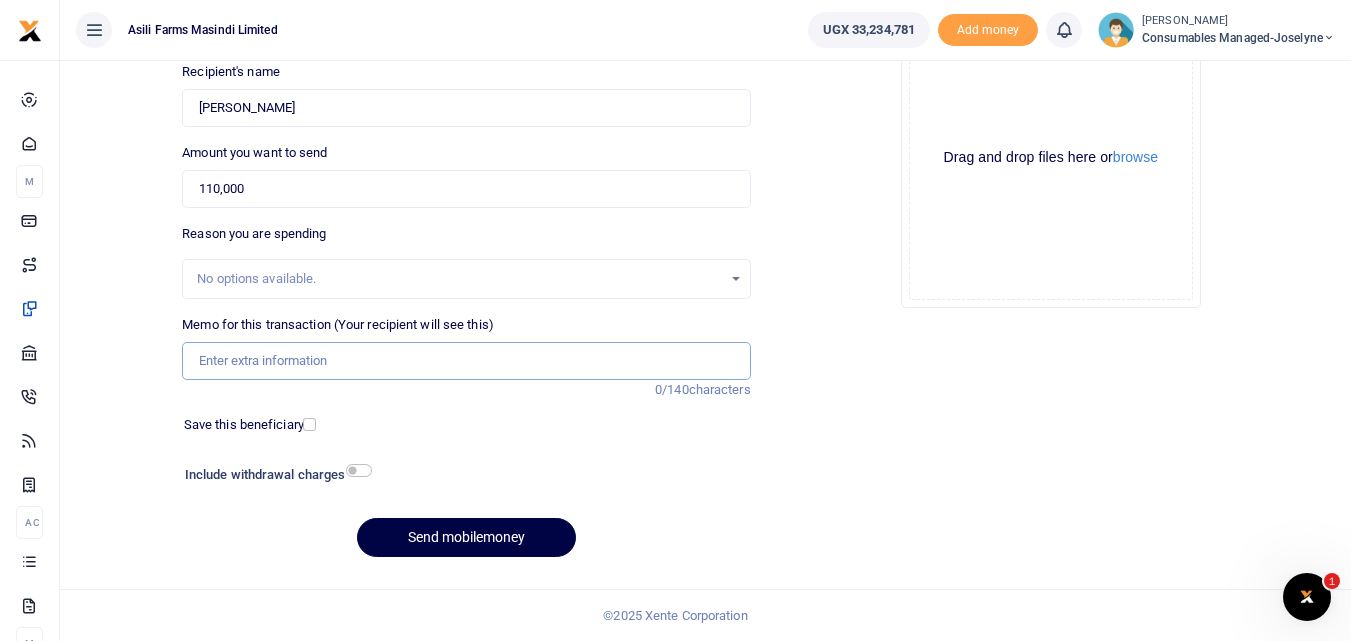 click on "Memo for this transaction (Your recipient will see this)" at bounding box center (466, 361) 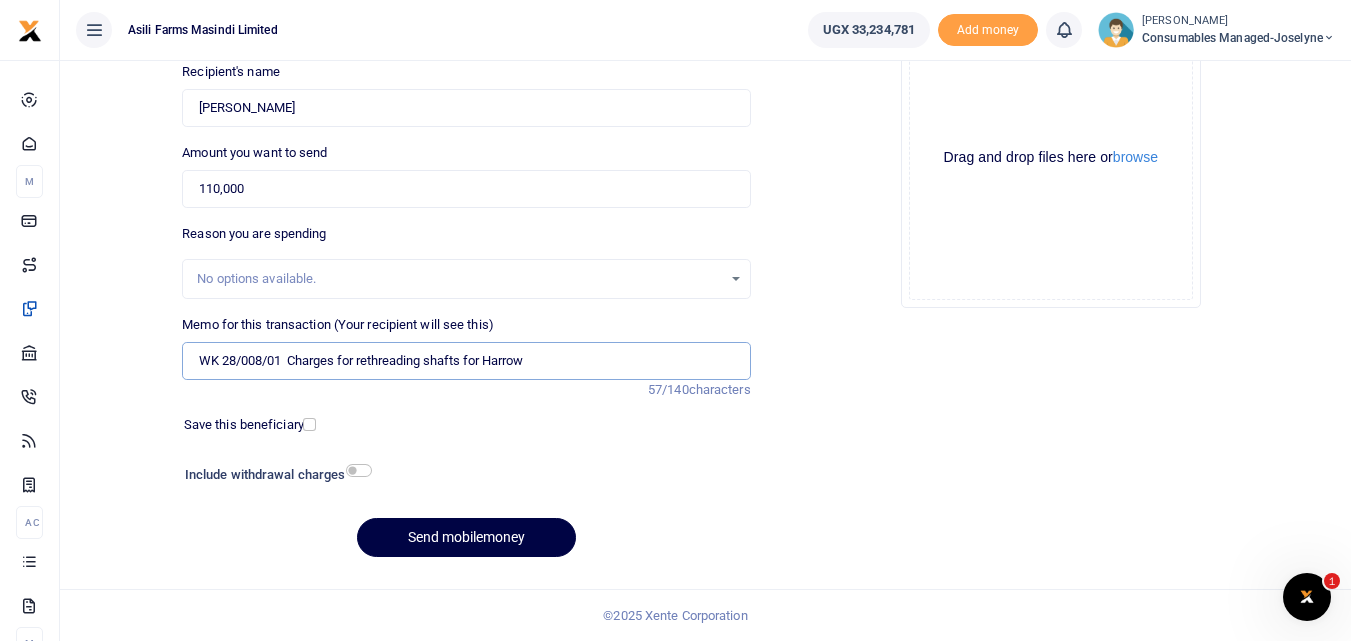 click on "WK 28/008/01  Charges for rethreading shafts for Harrow" at bounding box center (466, 361) 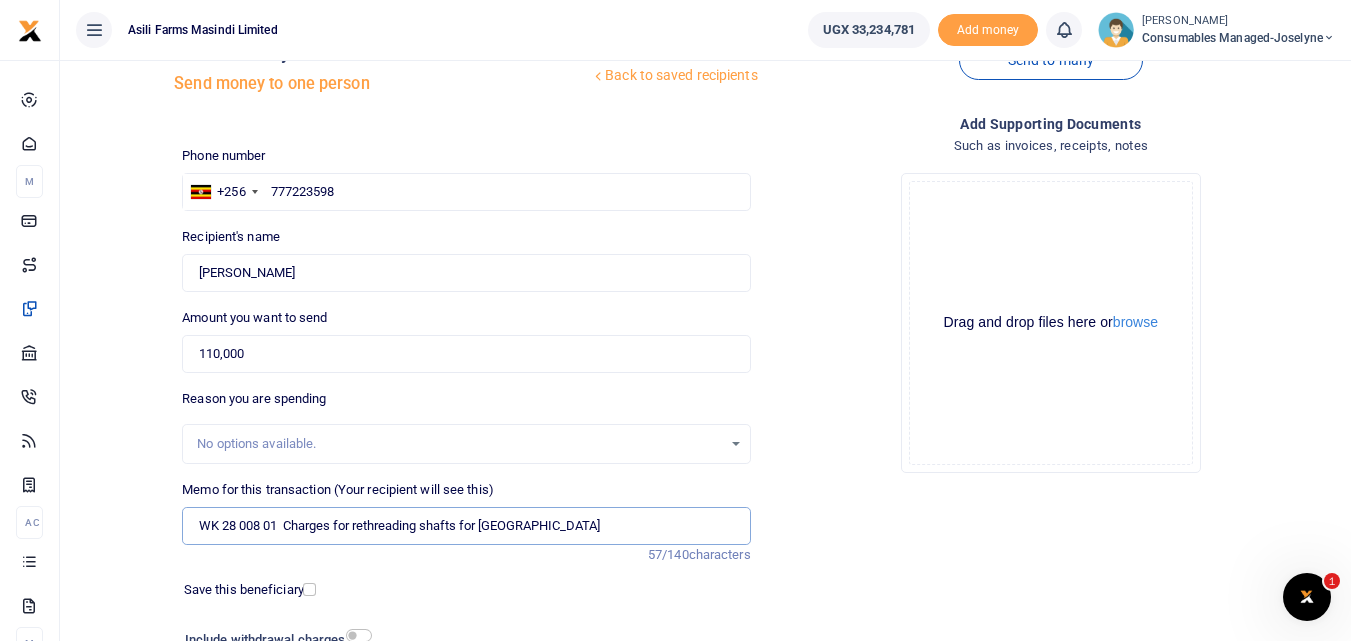 scroll, scrollTop: 225, scrollLeft: 0, axis: vertical 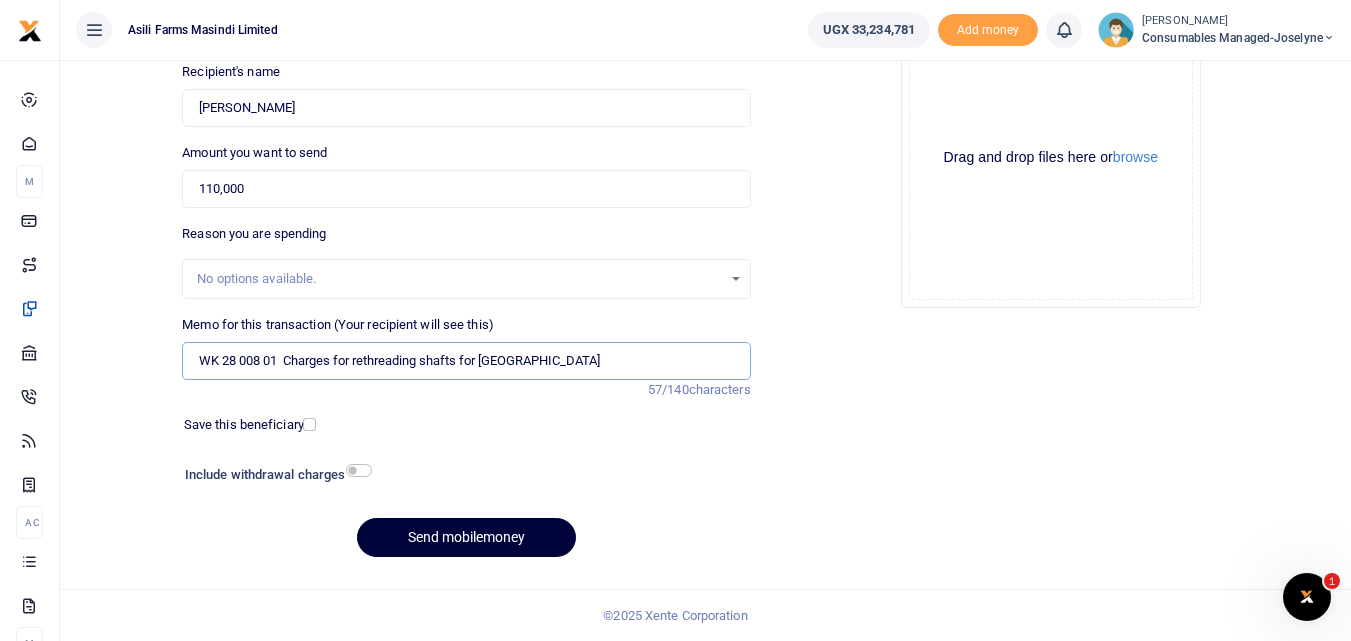 type on "WK 28 008 01  Charges for rethreading shafts for Harrow" 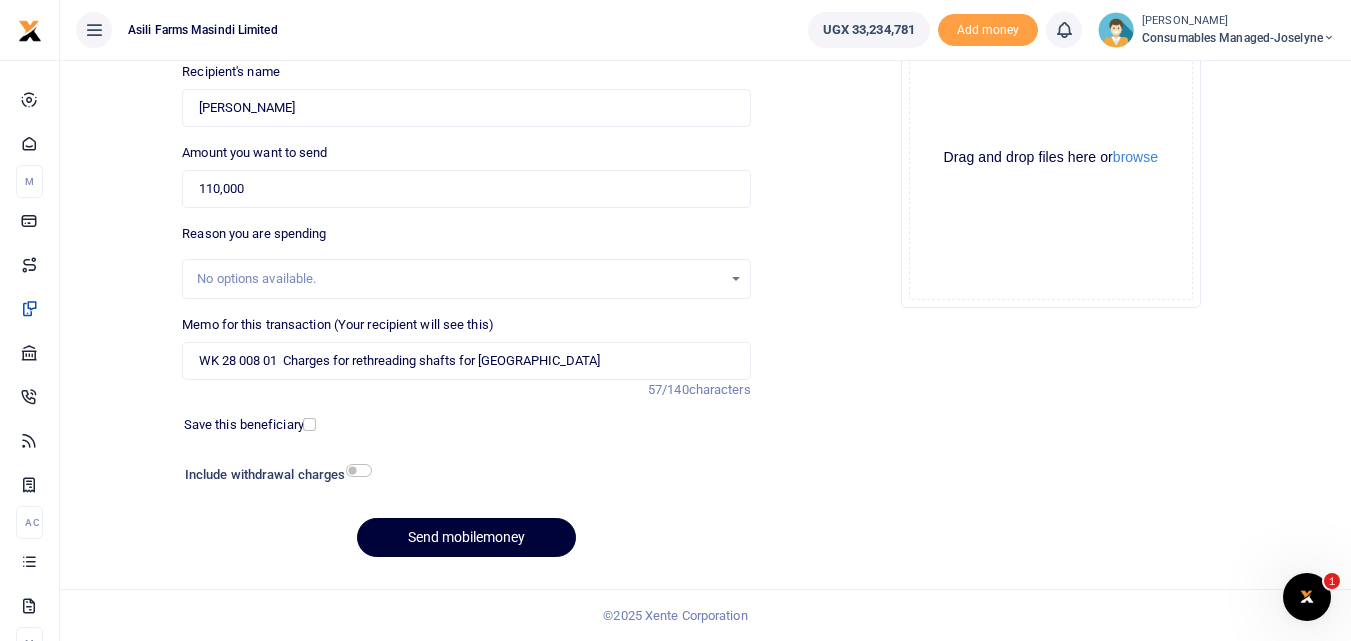 click on "Send mobilemoney" at bounding box center (466, 537) 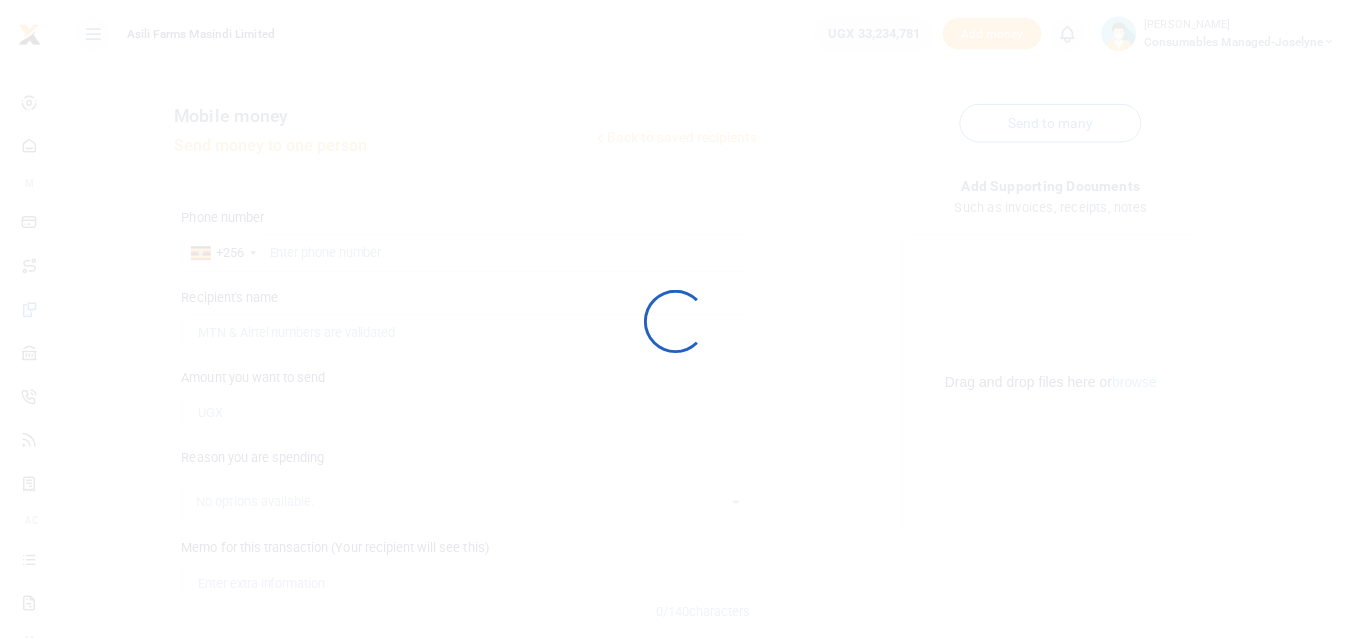 scroll, scrollTop: 225, scrollLeft: 0, axis: vertical 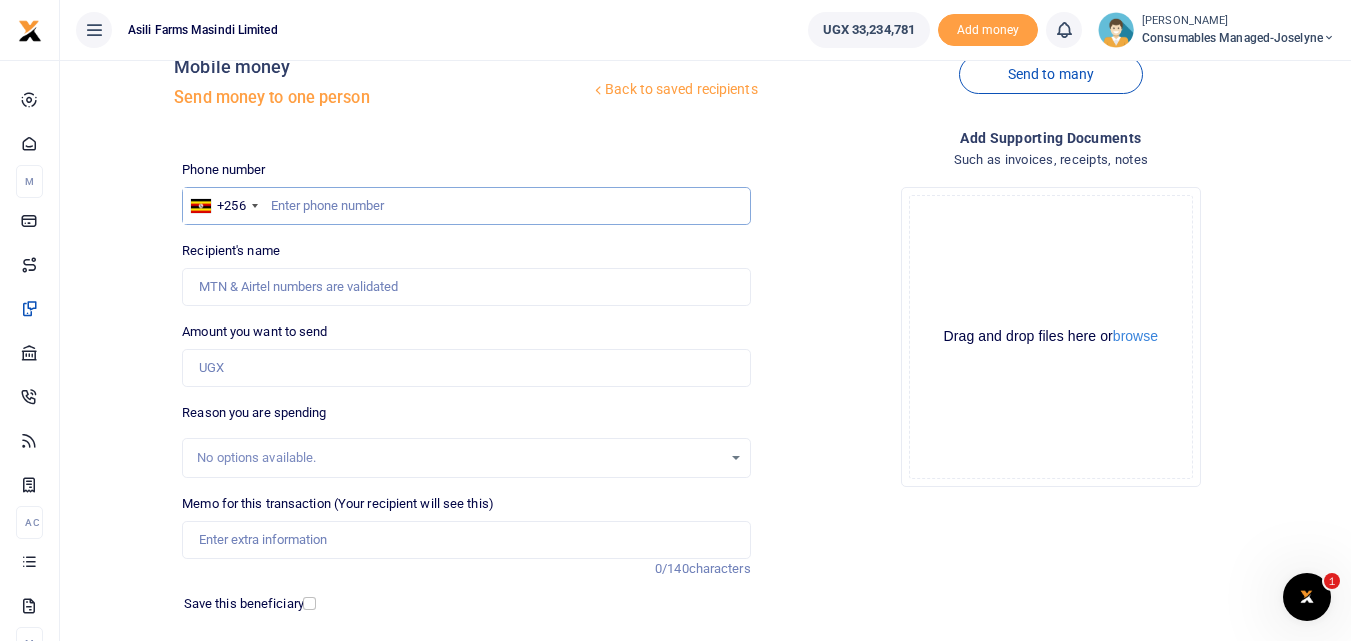 click at bounding box center [466, 206] 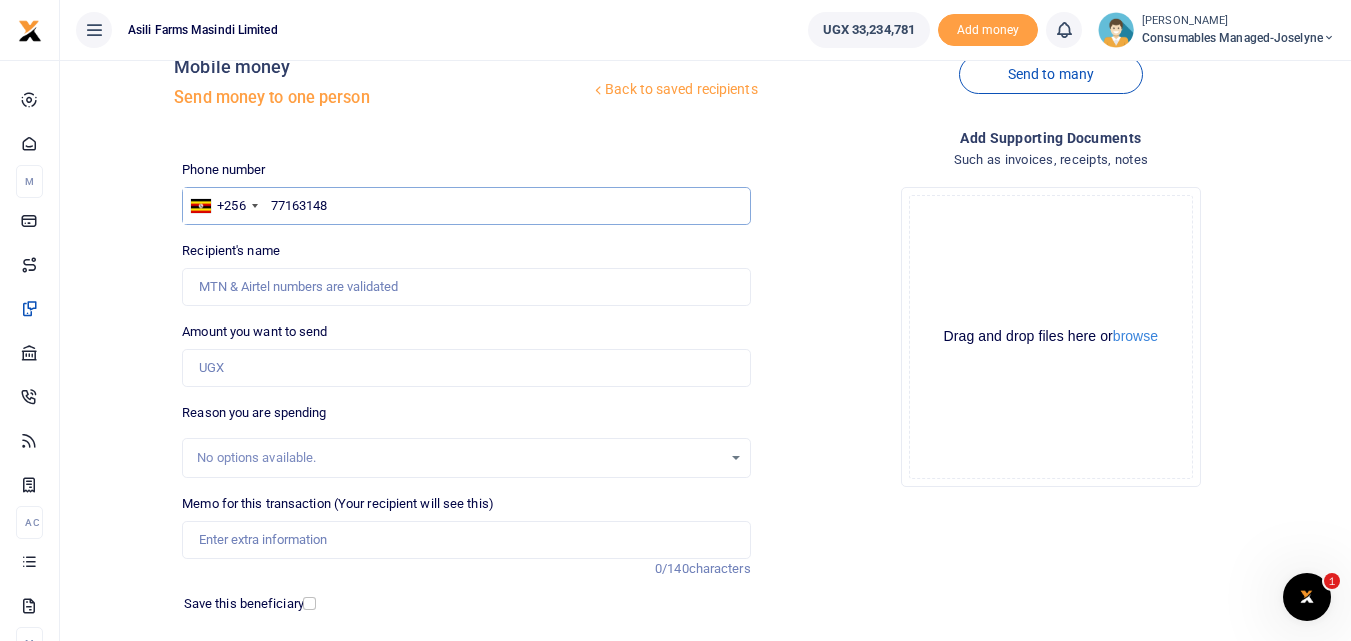 type on "771631488" 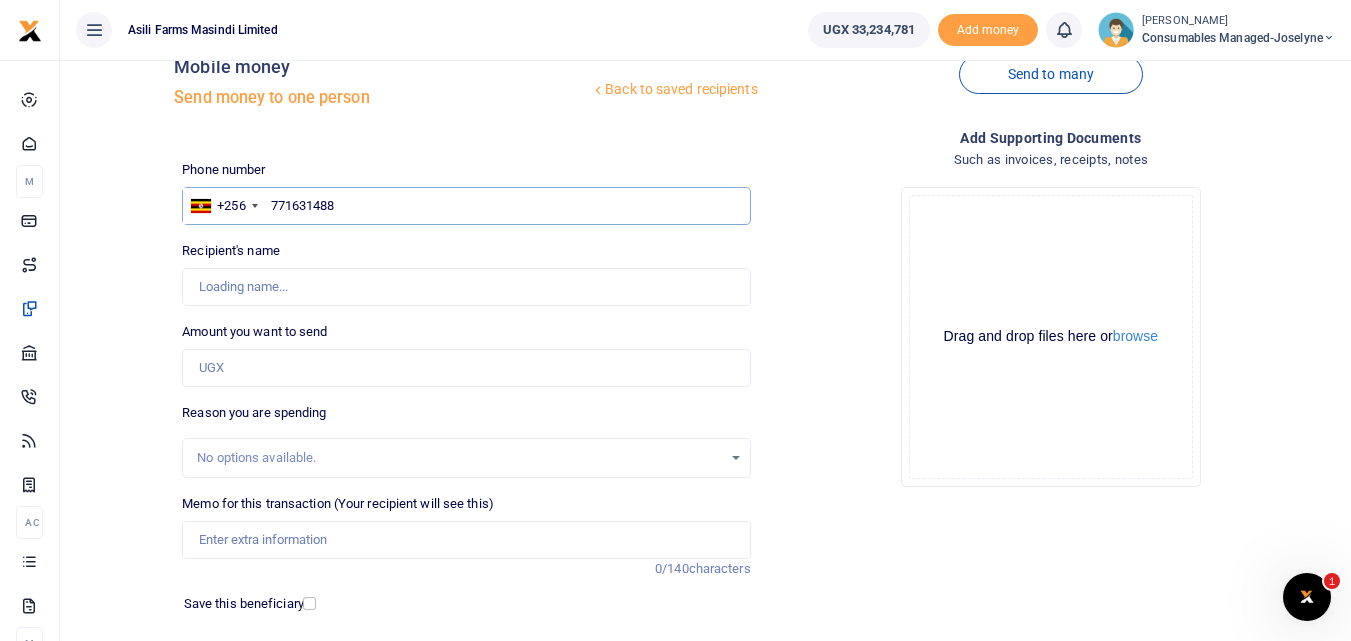 type on "John Bosco Mutebi" 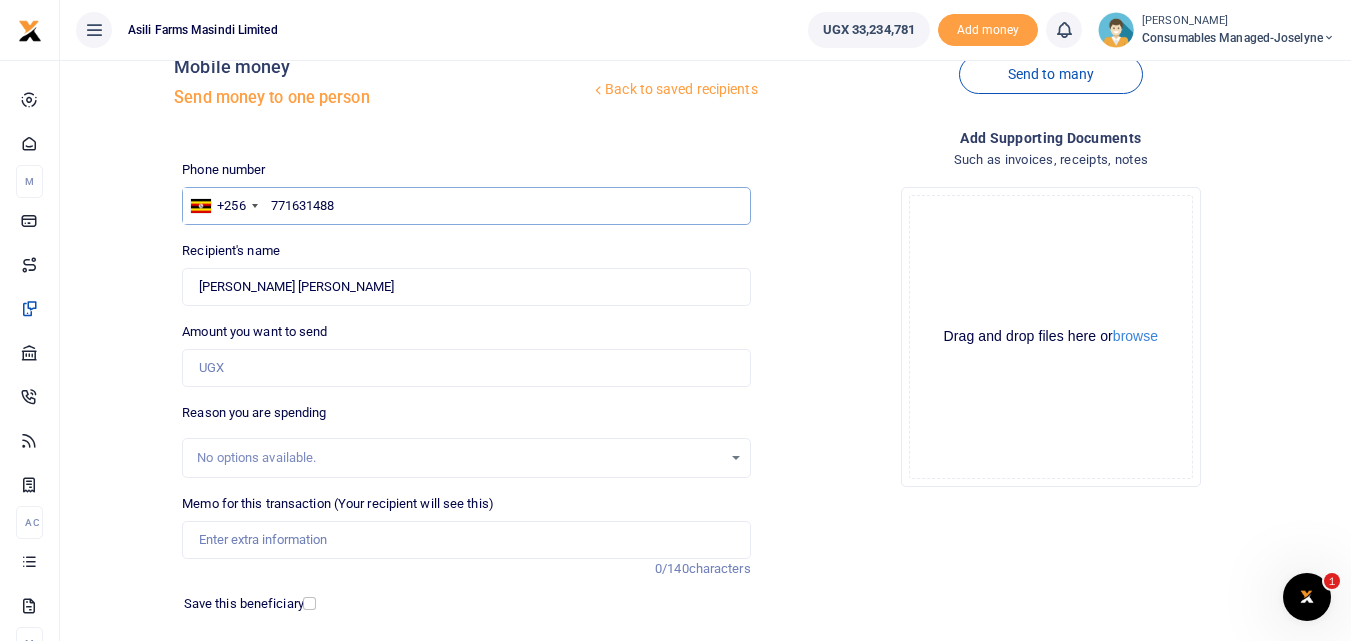 type on "771631488" 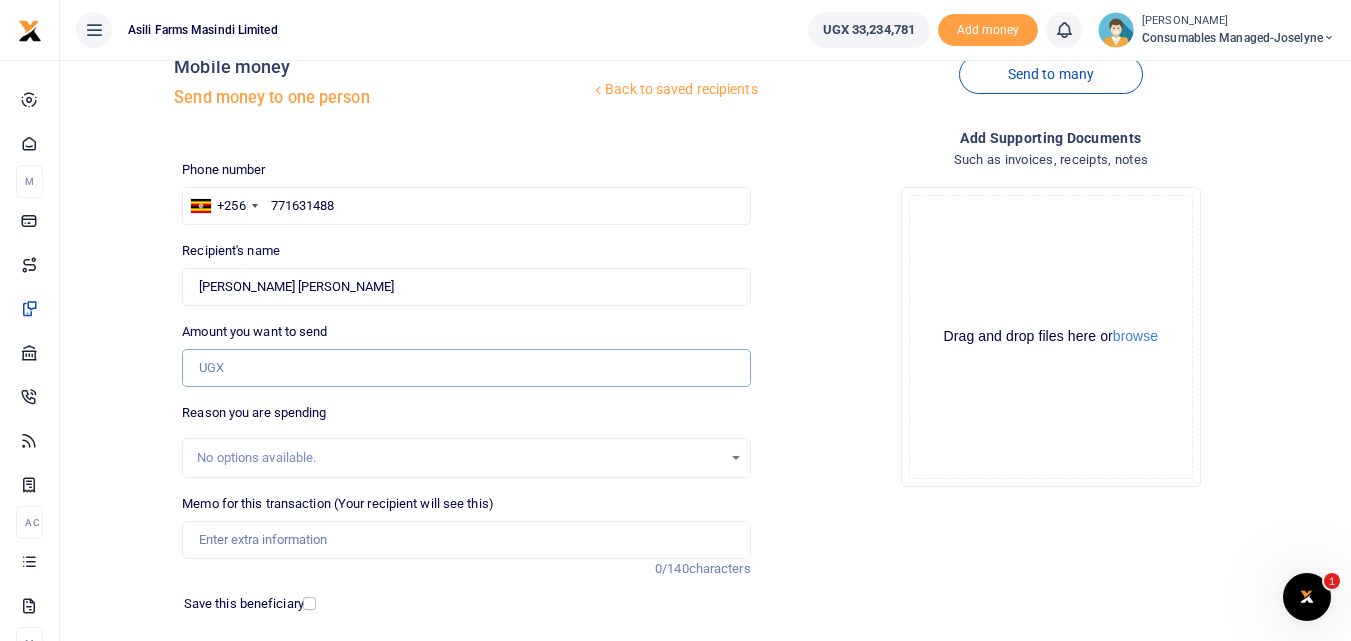 click on "Amount you want to send" at bounding box center [466, 368] 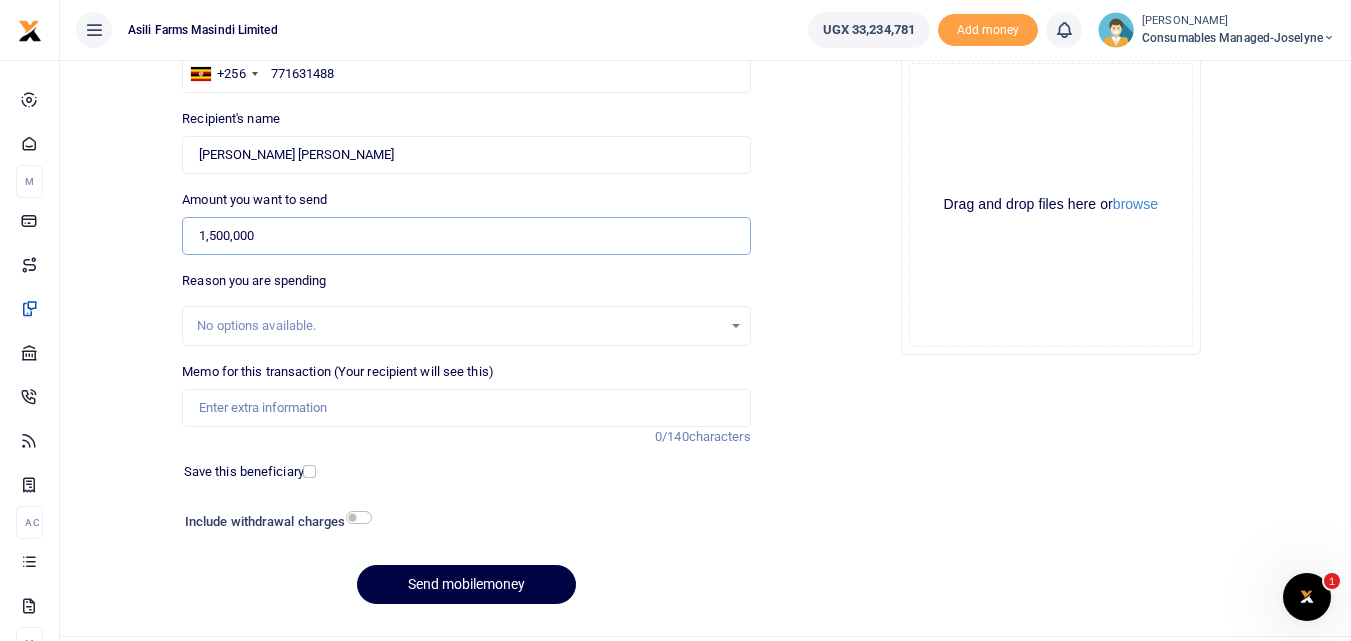scroll, scrollTop: 181, scrollLeft: 0, axis: vertical 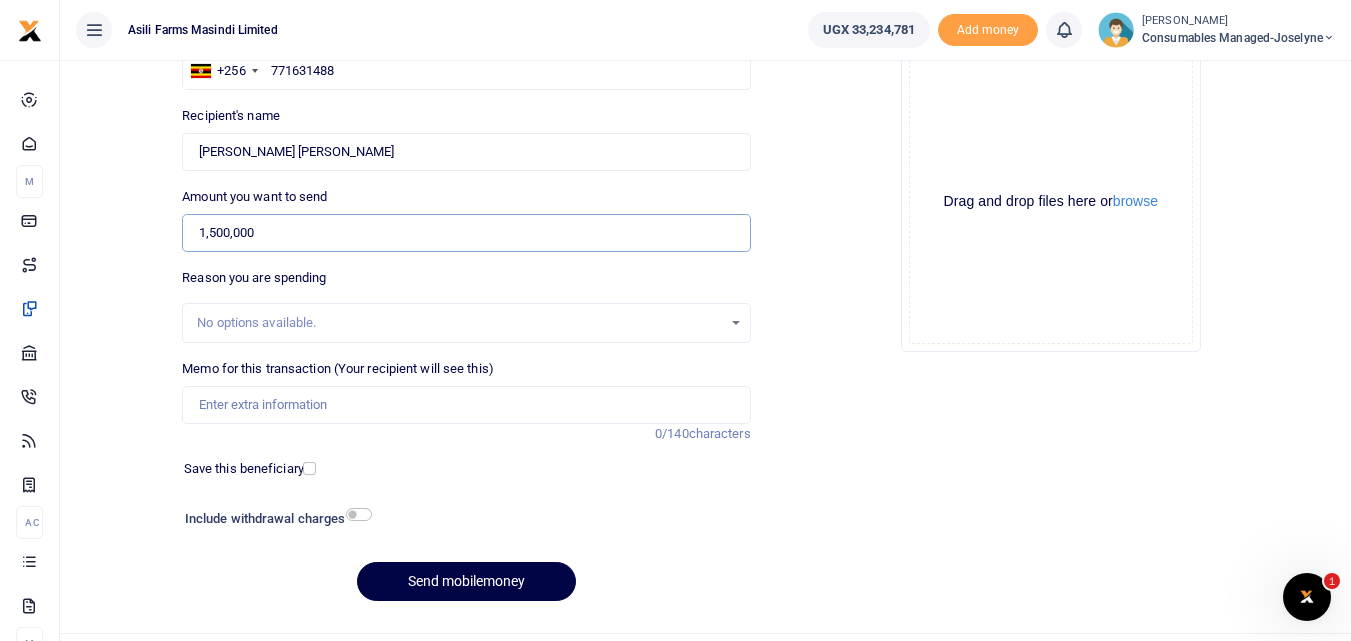type on "1,500,000" 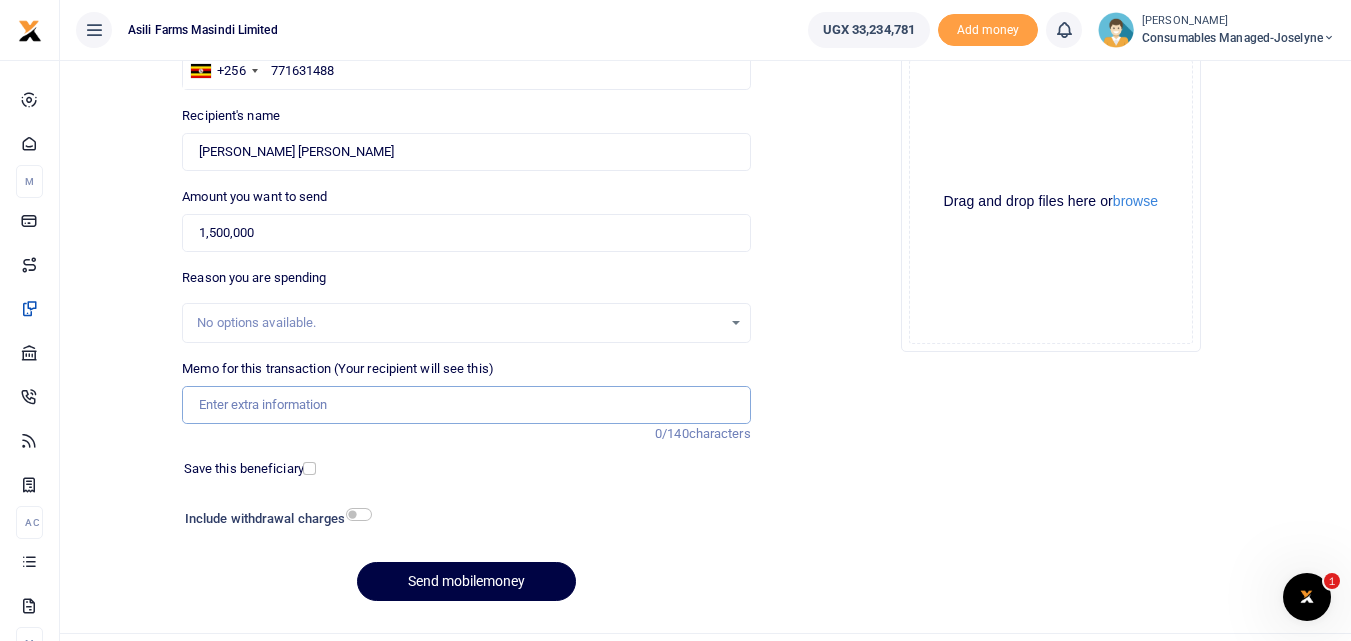 click on "Memo for this transaction (Your recipient will see this)" at bounding box center (466, 405) 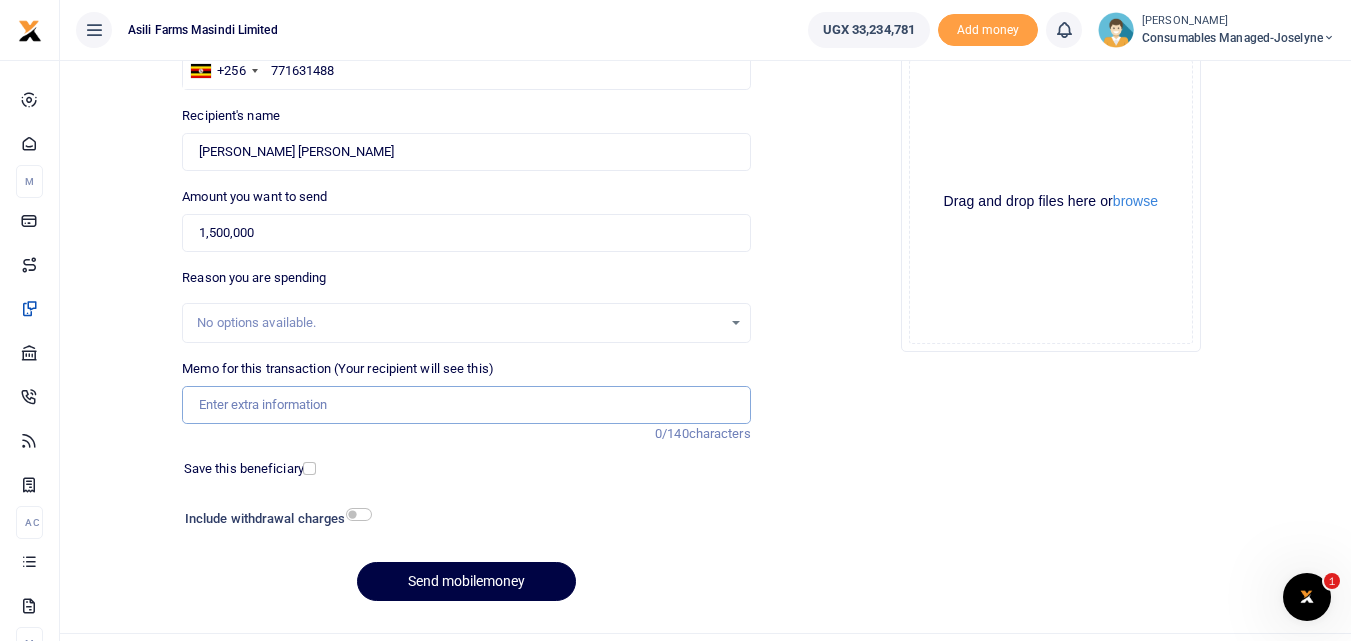 paste on "WK 28 /001 / 11" 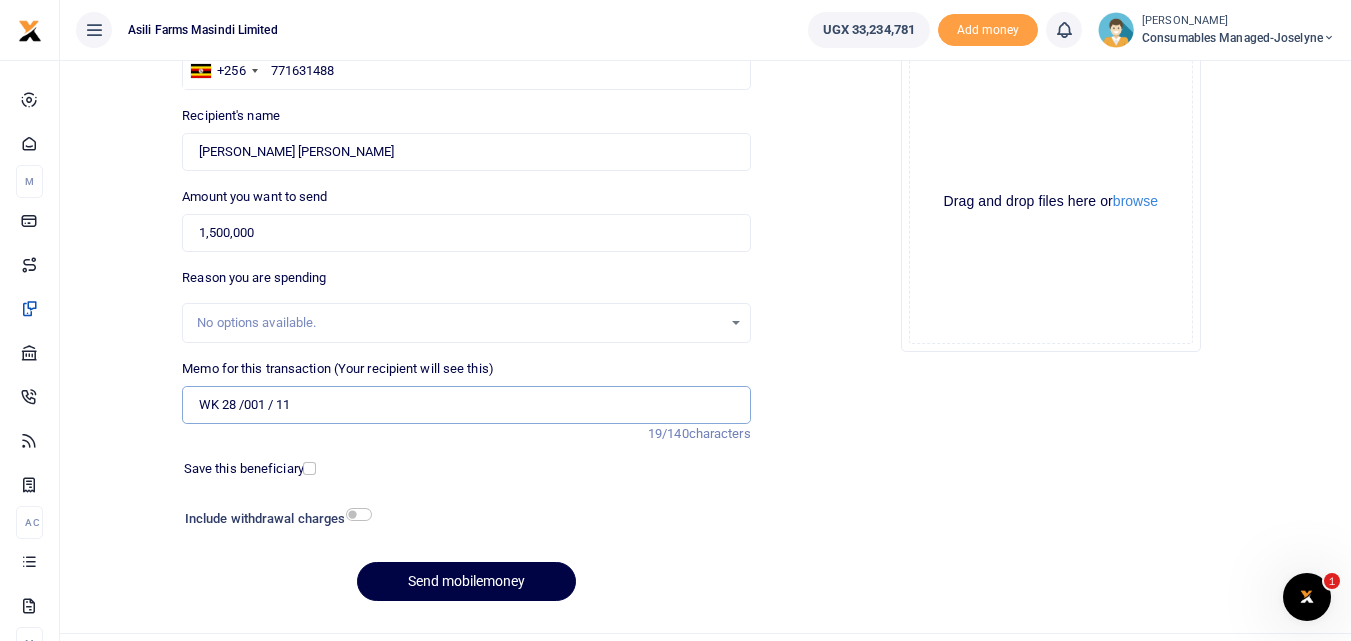 paste on "Heavy duty Straps for Loading Machines" 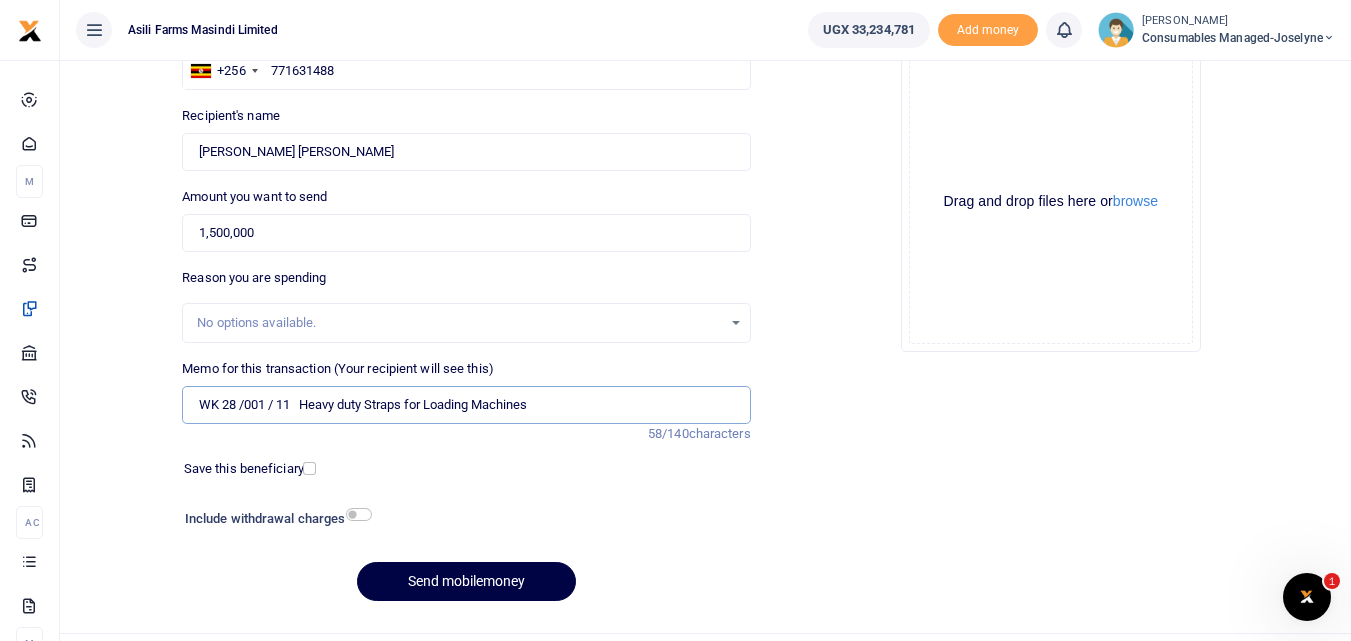 click on "WK 28 /001 / 11   Heavy duty Straps for Loading Machines" at bounding box center [466, 405] 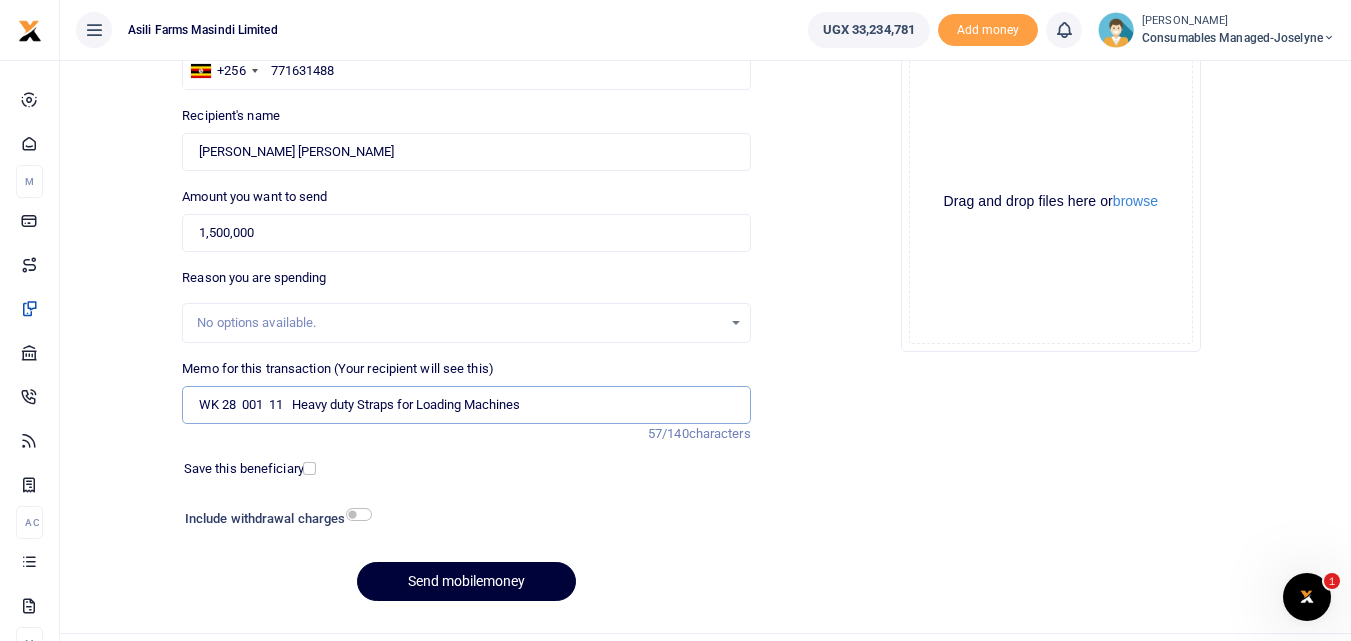 type on "WK 28  001  11   Heavy duty Straps for Loading Machines" 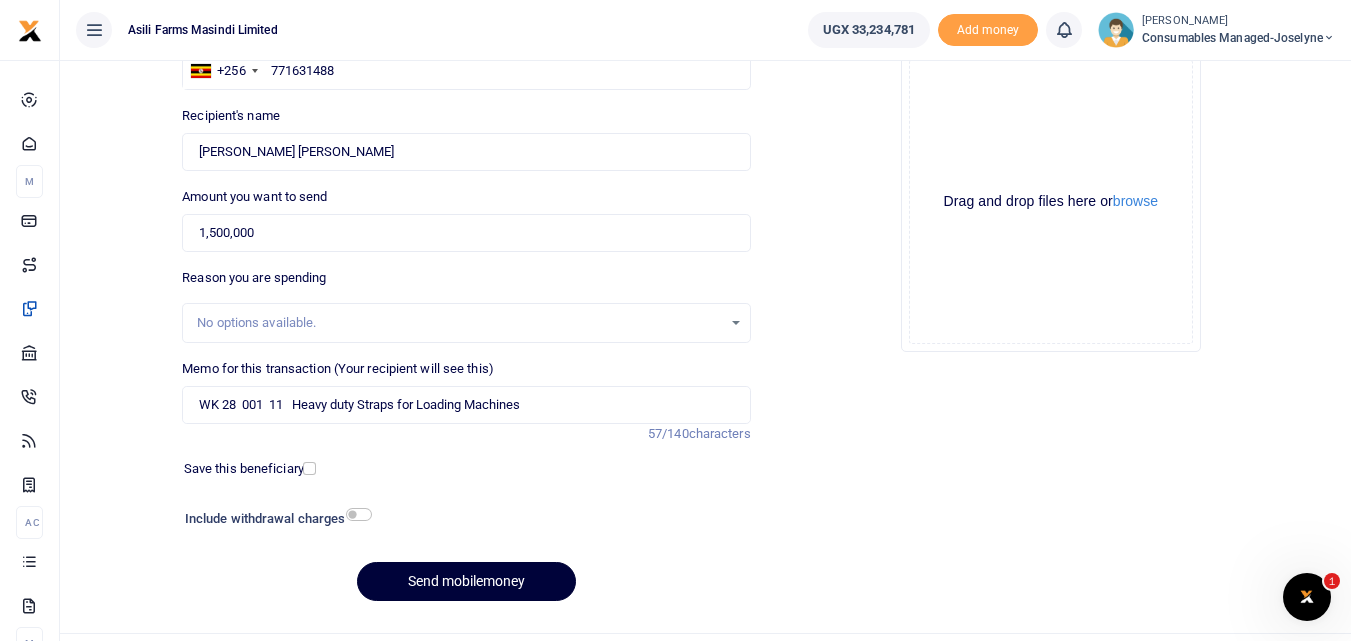 click on "Send mobilemoney" at bounding box center (466, 581) 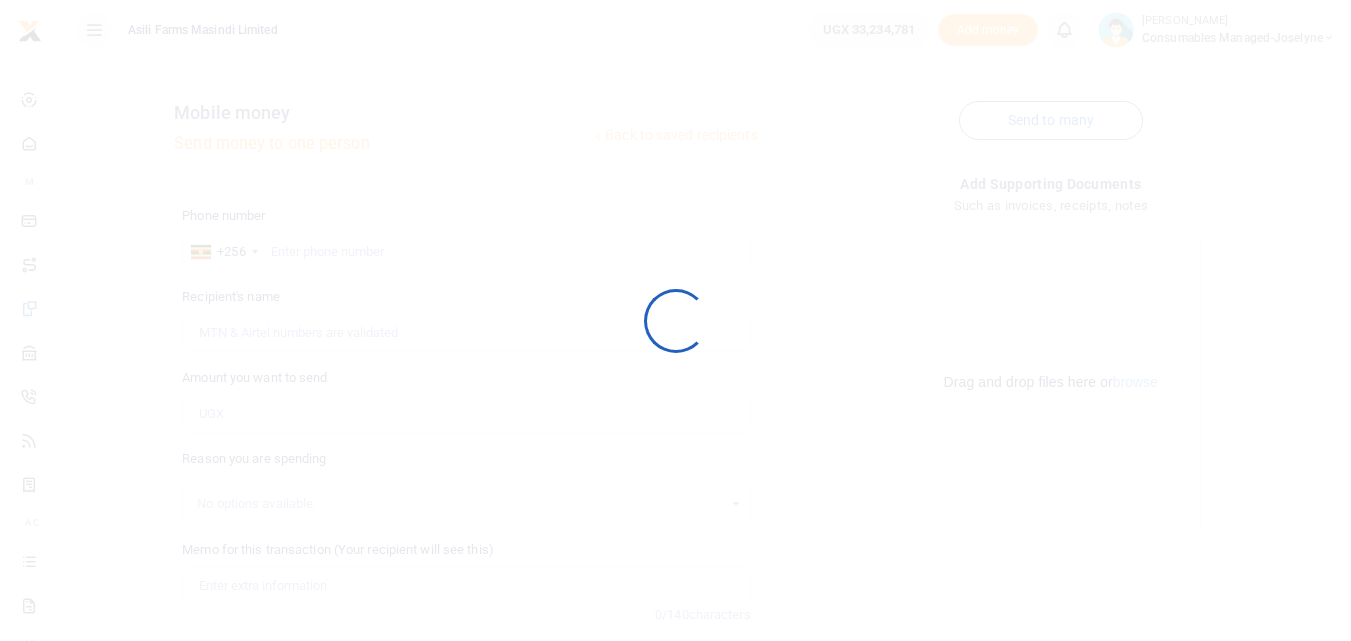 scroll, scrollTop: 181, scrollLeft: 0, axis: vertical 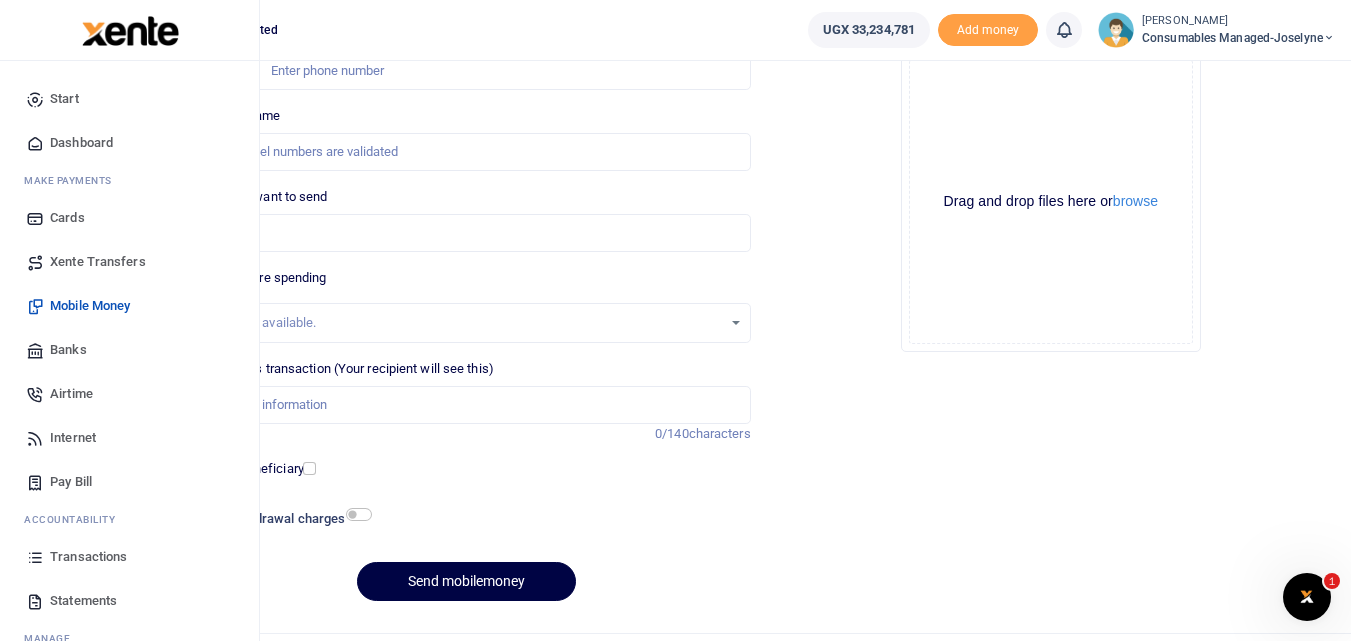 click at bounding box center [35, 557] 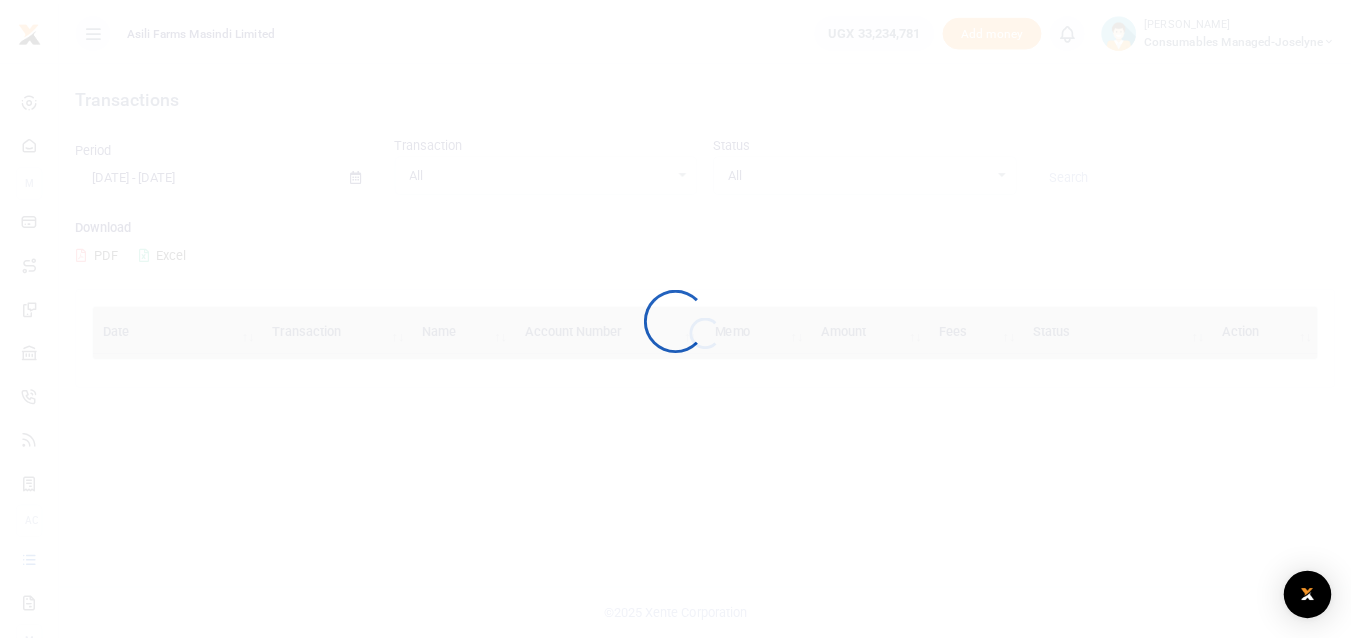 scroll, scrollTop: 0, scrollLeft: 0, axis: both 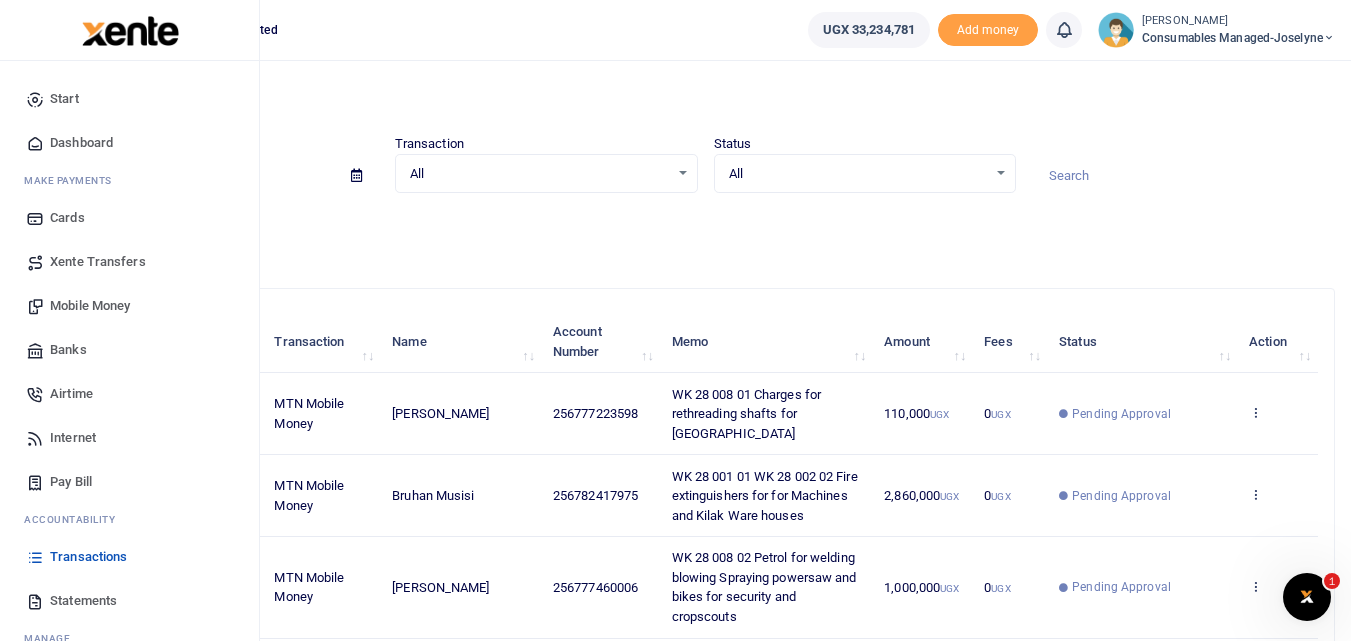 click on "Mobile Money" at bounding box center (90, 306) 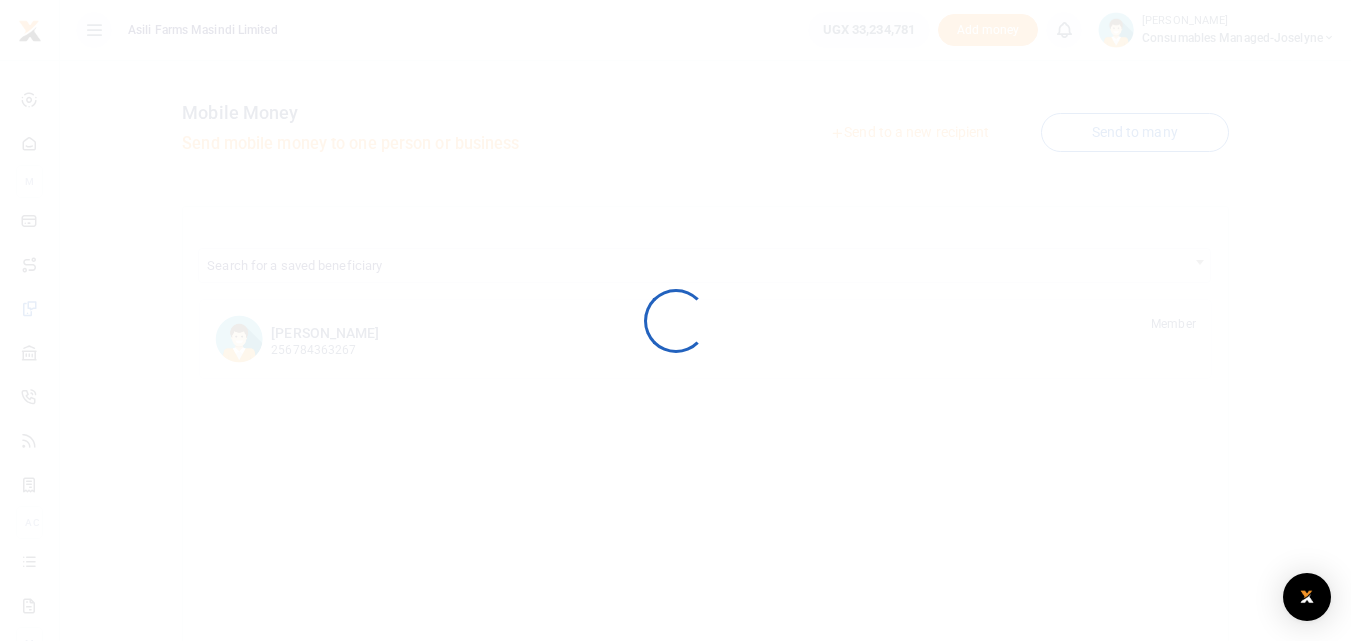 scroll, scrollTop: 0, scrollLeft: 0, axis: both 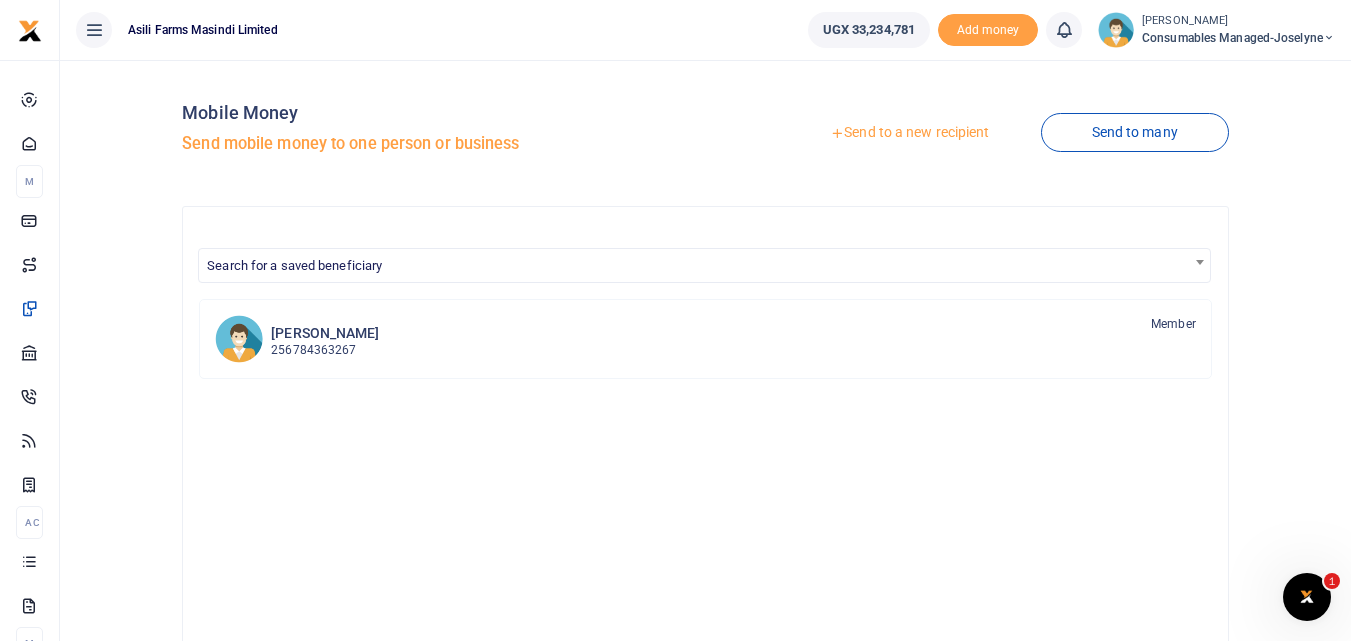 click on "Send to a new recipient" at bounding box center (909, 133) 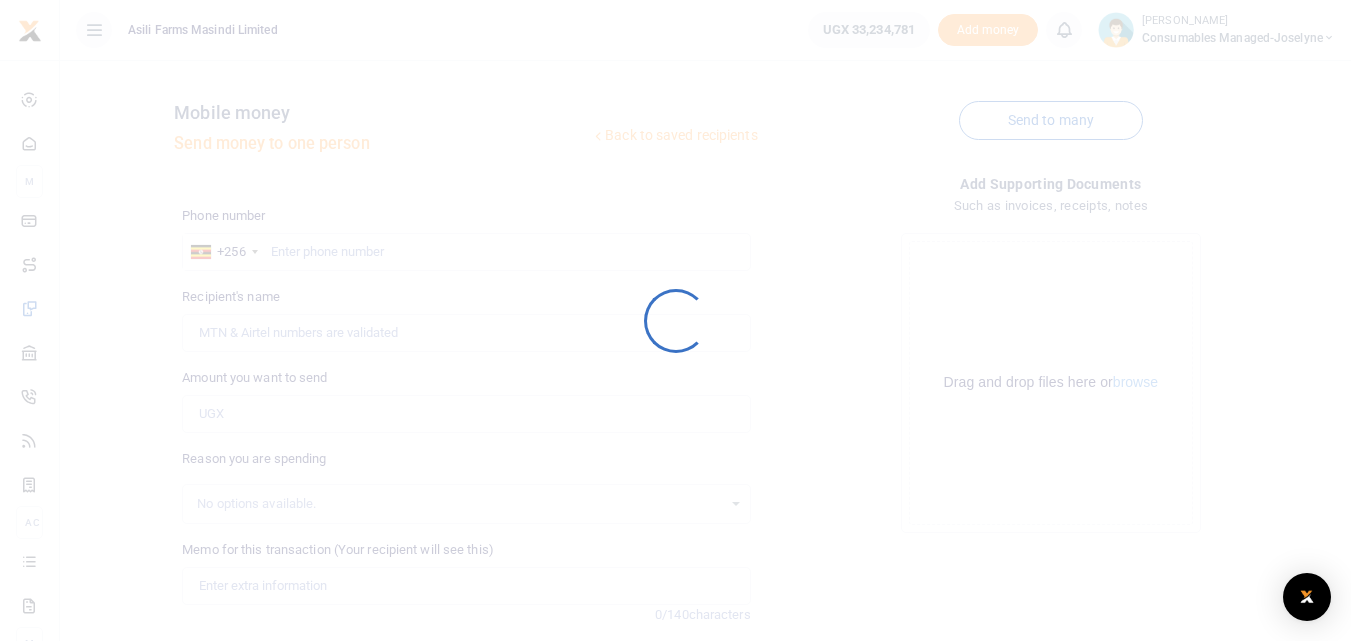 scroll, scrollTop: 0, scrollLeft: 0, axis: both 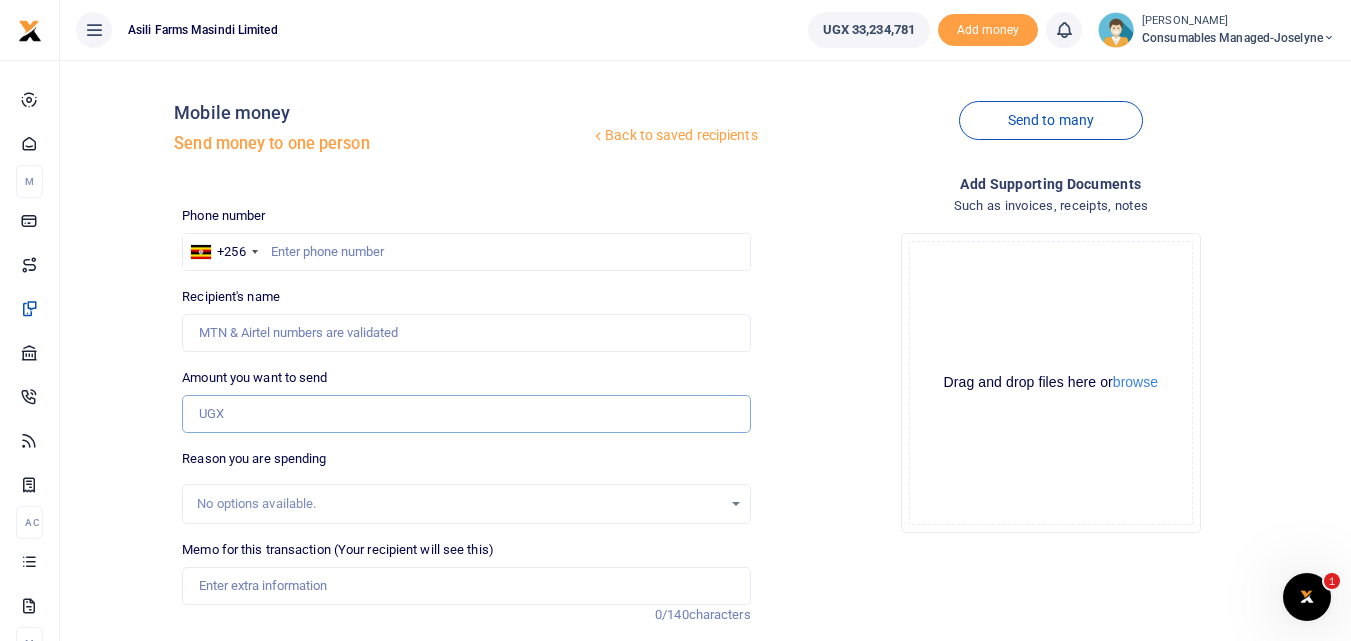 click on "Amount you want to send" at bounding box center [466, 414] 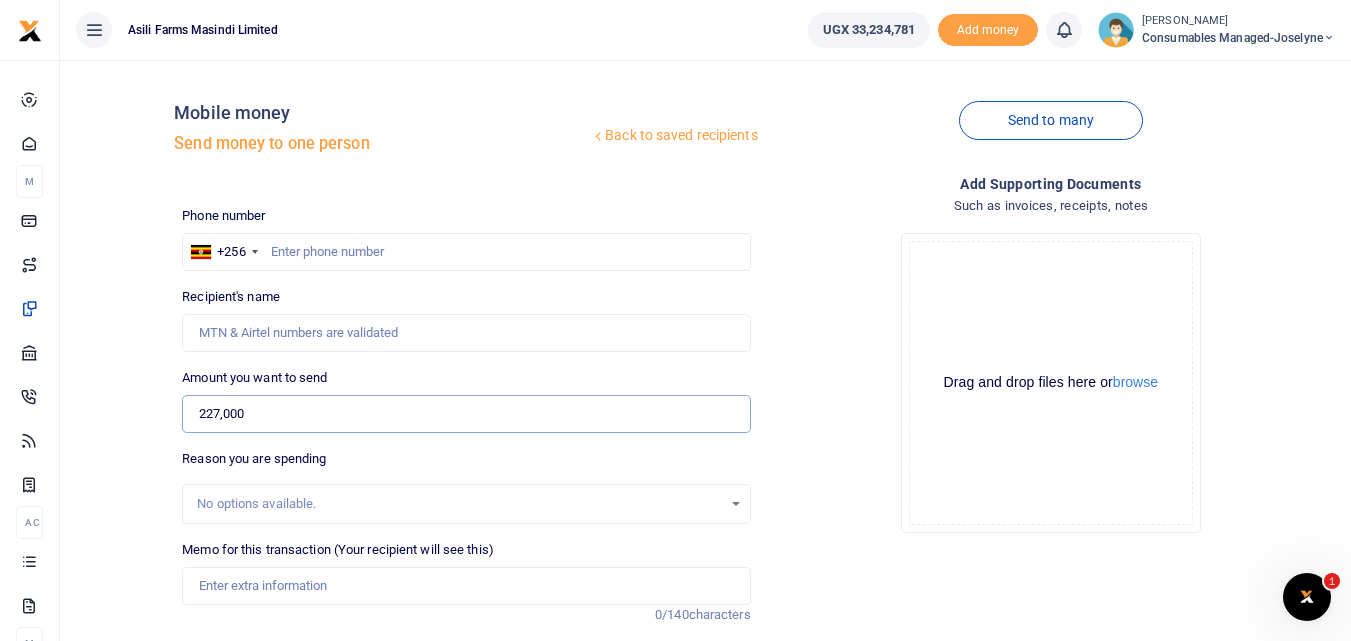 type on "227,000" 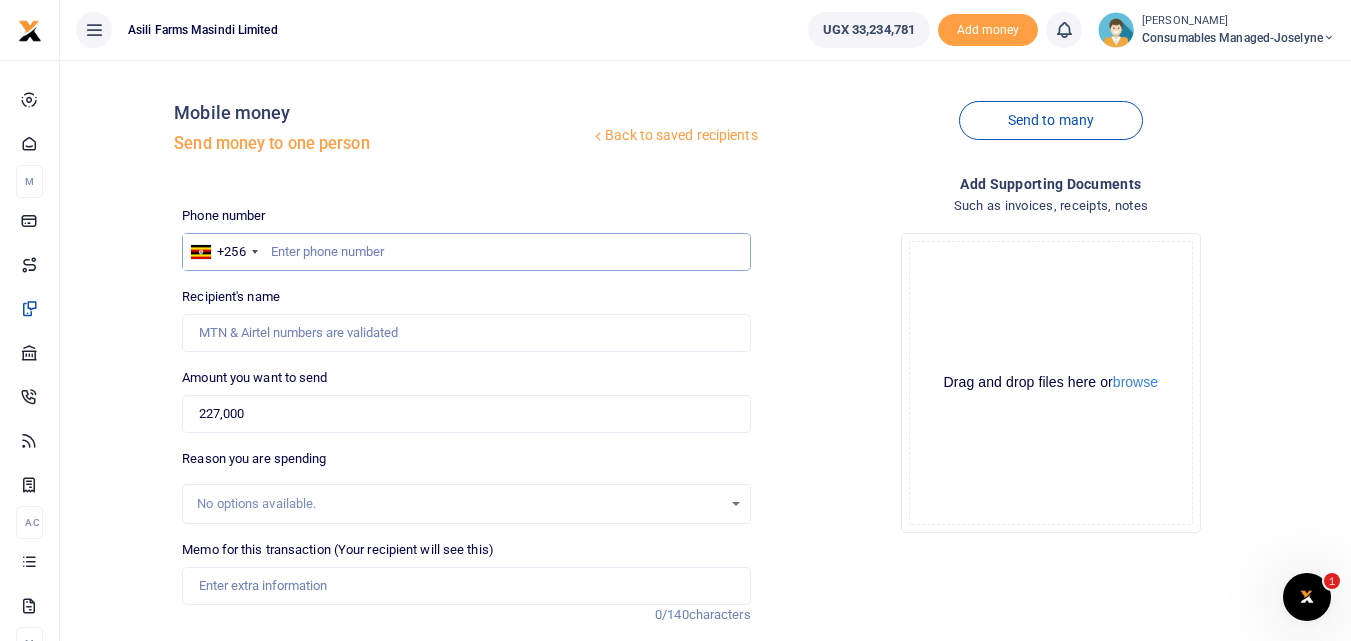 click at bounding box center (466, 252) 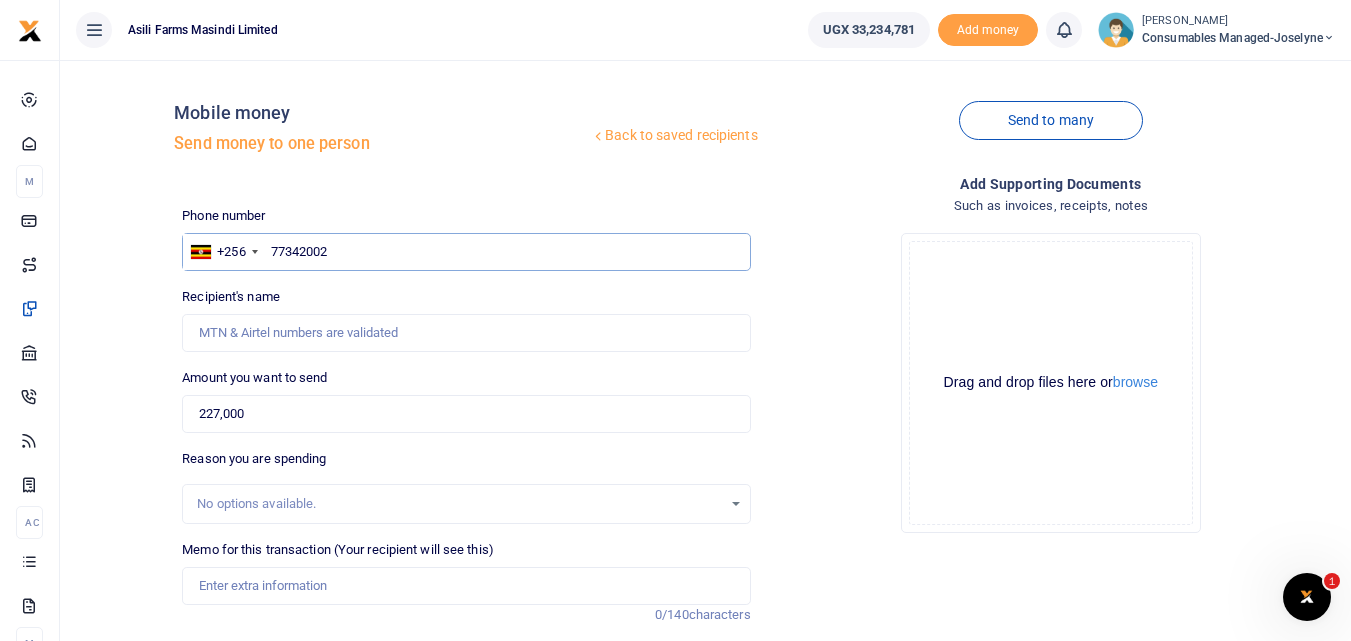 type on "773420029" 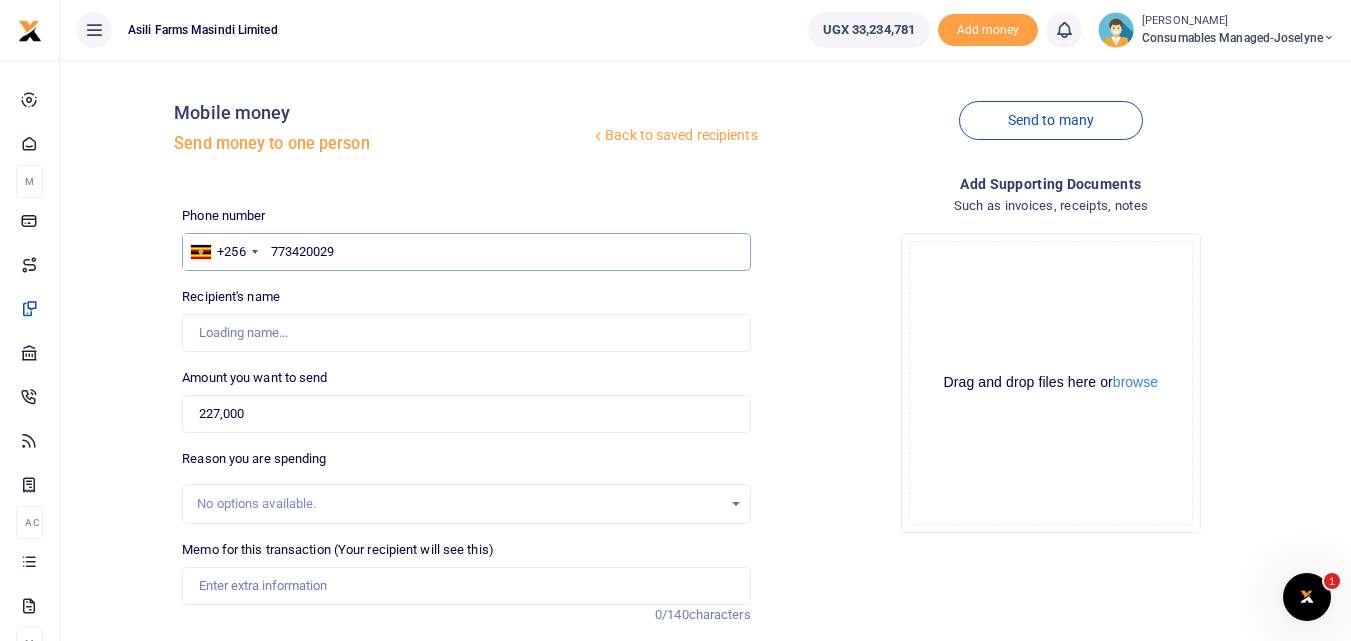 type on "Walter Businge Mbabazi" 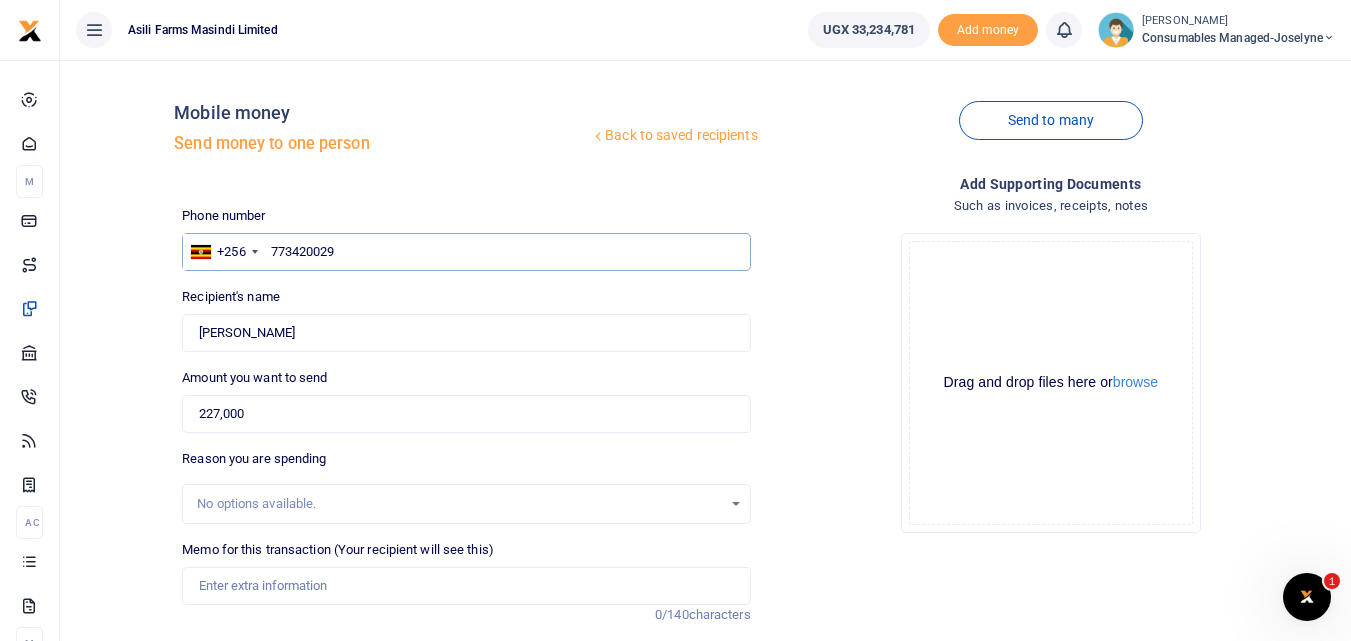 type on "773420029" 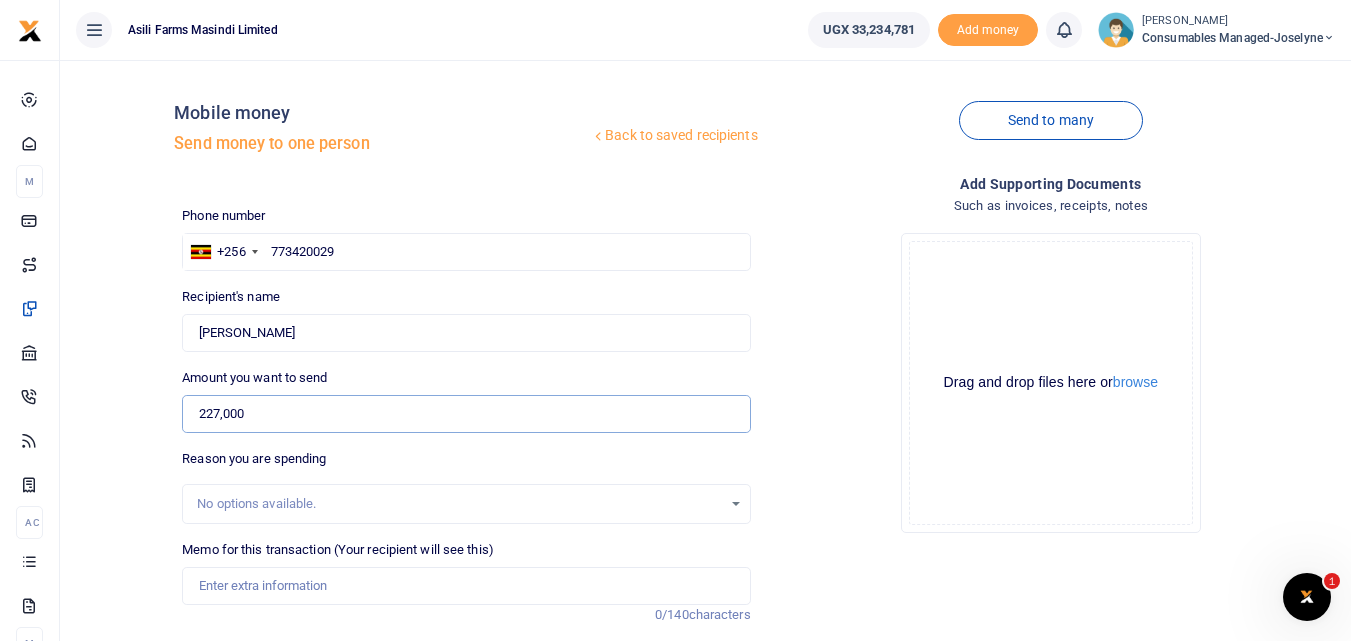 click on "227,000" at bounding box center (466, 414) 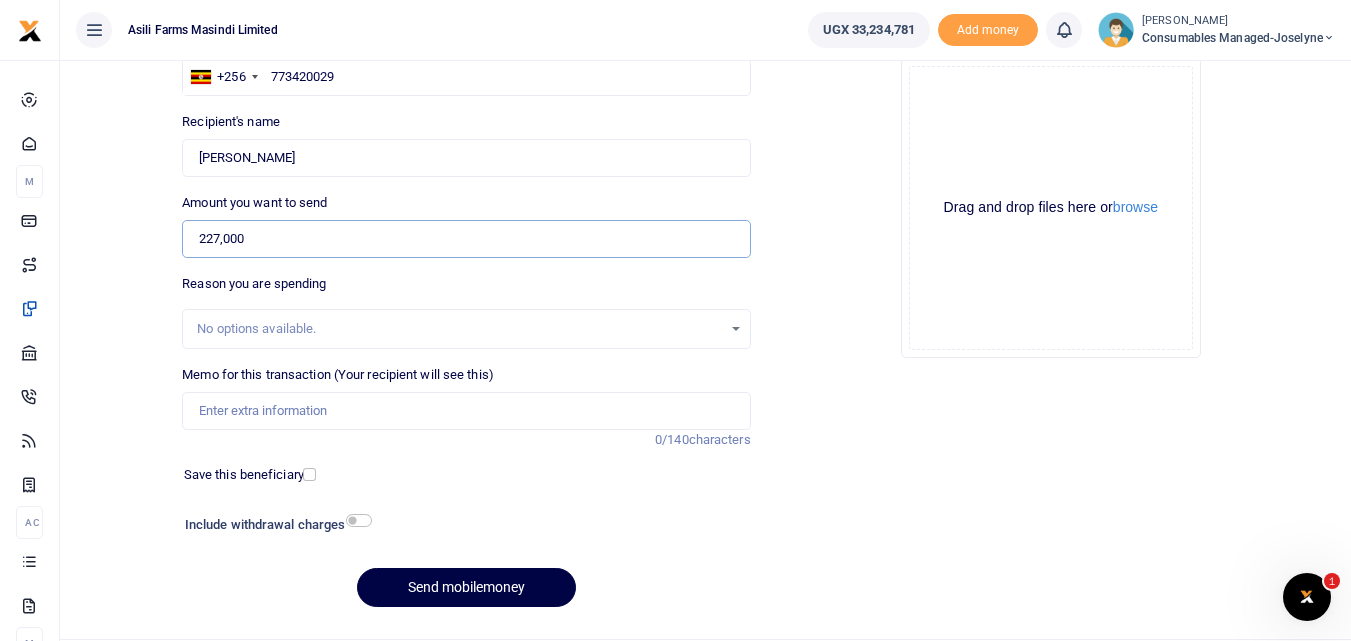 scroll, scrollTop: 186, scrollLeft: 0, axis: vertical 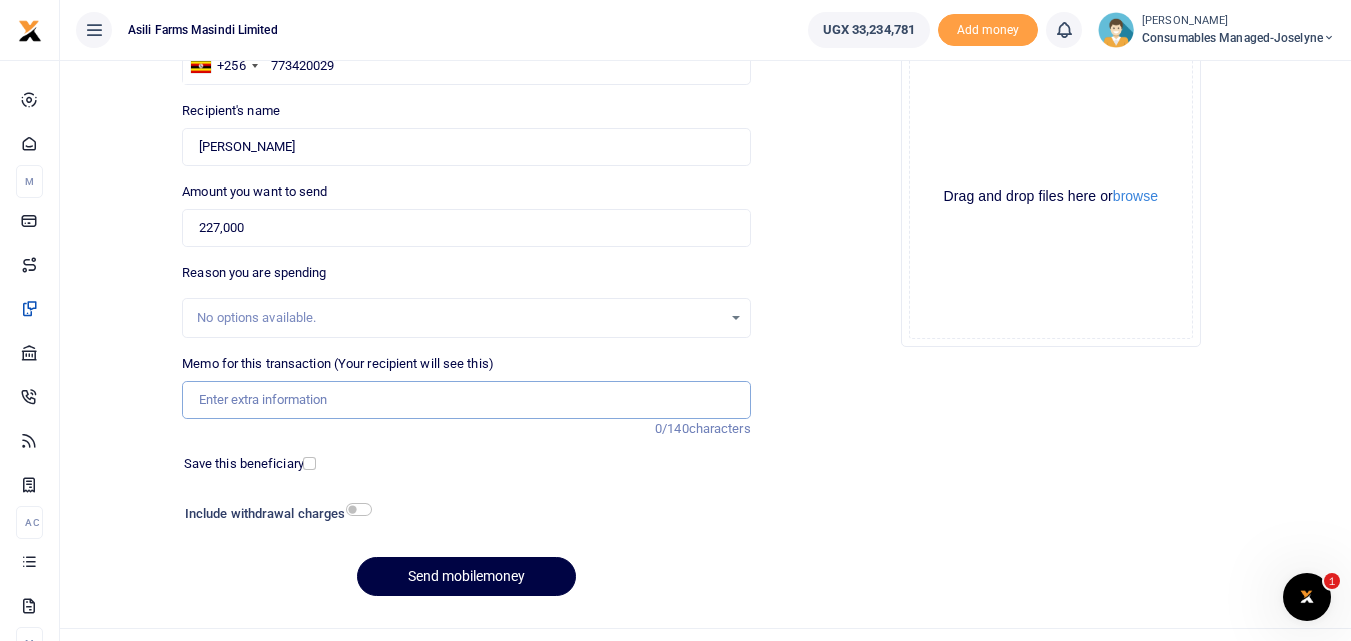 click on "Memo for this transaction (Your recipient will see this)" at bounding box center (466, 400) 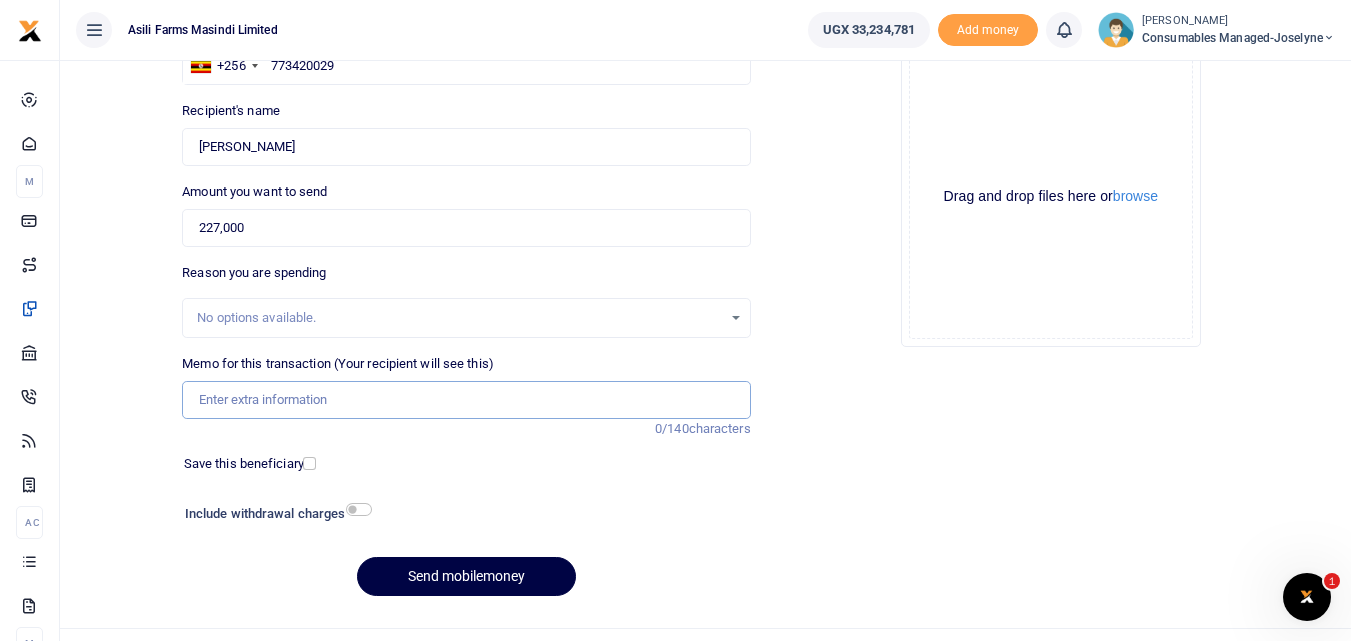 paste on "WK 28 /001 / 06" 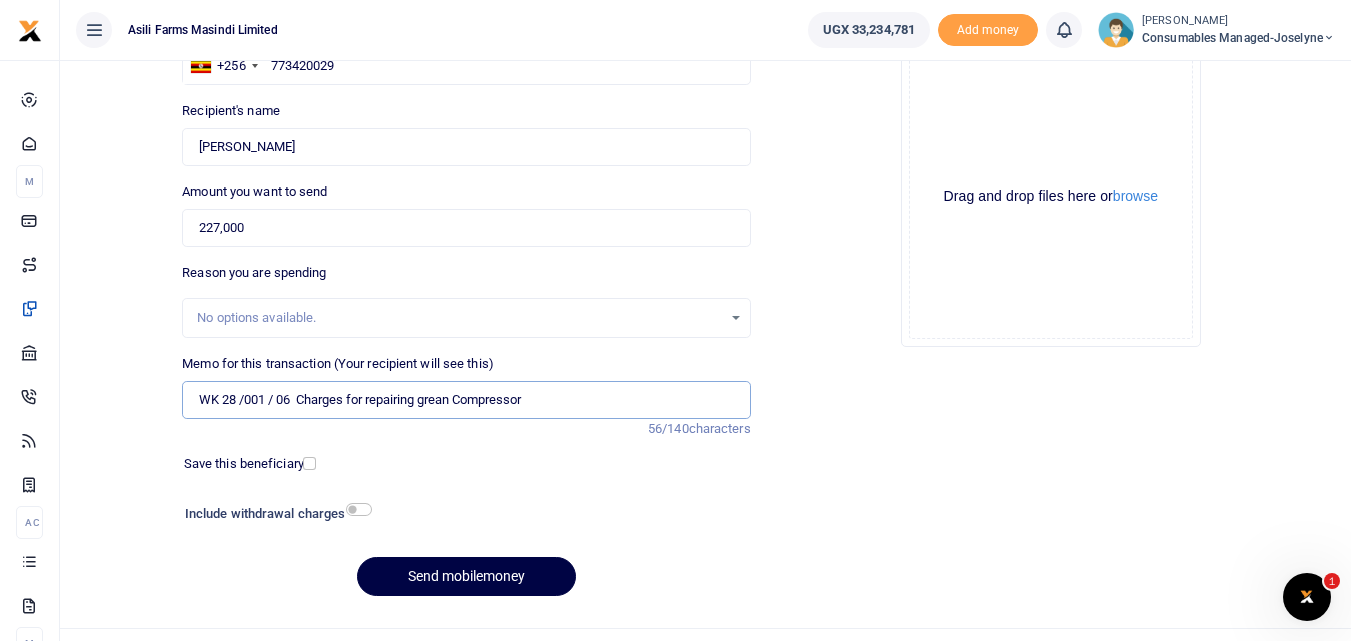 click on "WK 28 /001 / 06  Charges for repairing grean Compressor" at bounding box center (466, 400) 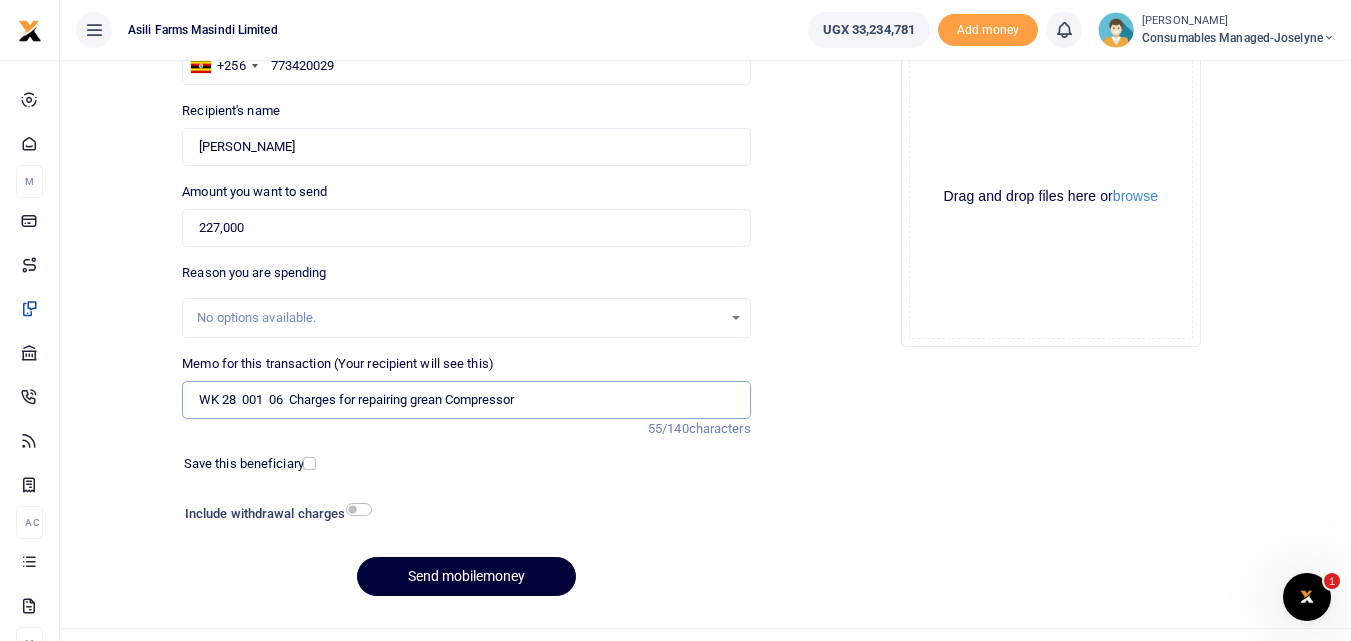 type on "WK 28  001  06  Charges for repairing grean Compressor" 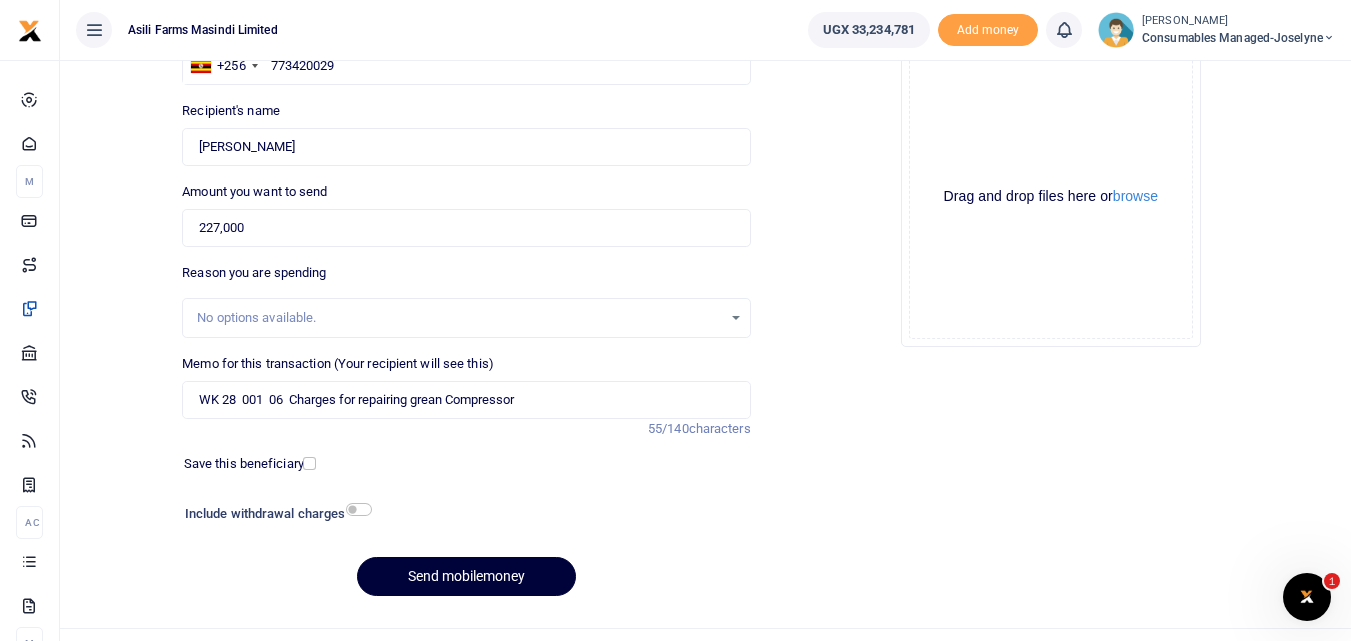 click on "Send mobilemoney" at bounding box center (466, 576) 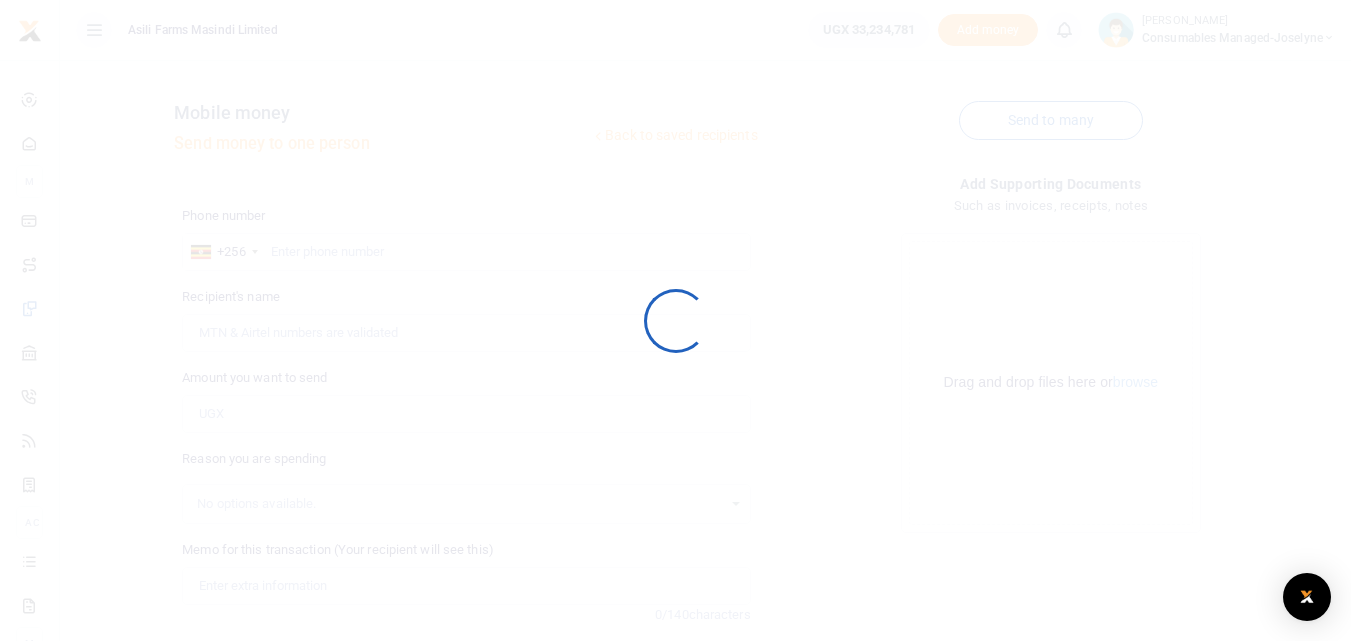 scroll, scrollTop: 186, scrollLeft: 0, axis: vertical 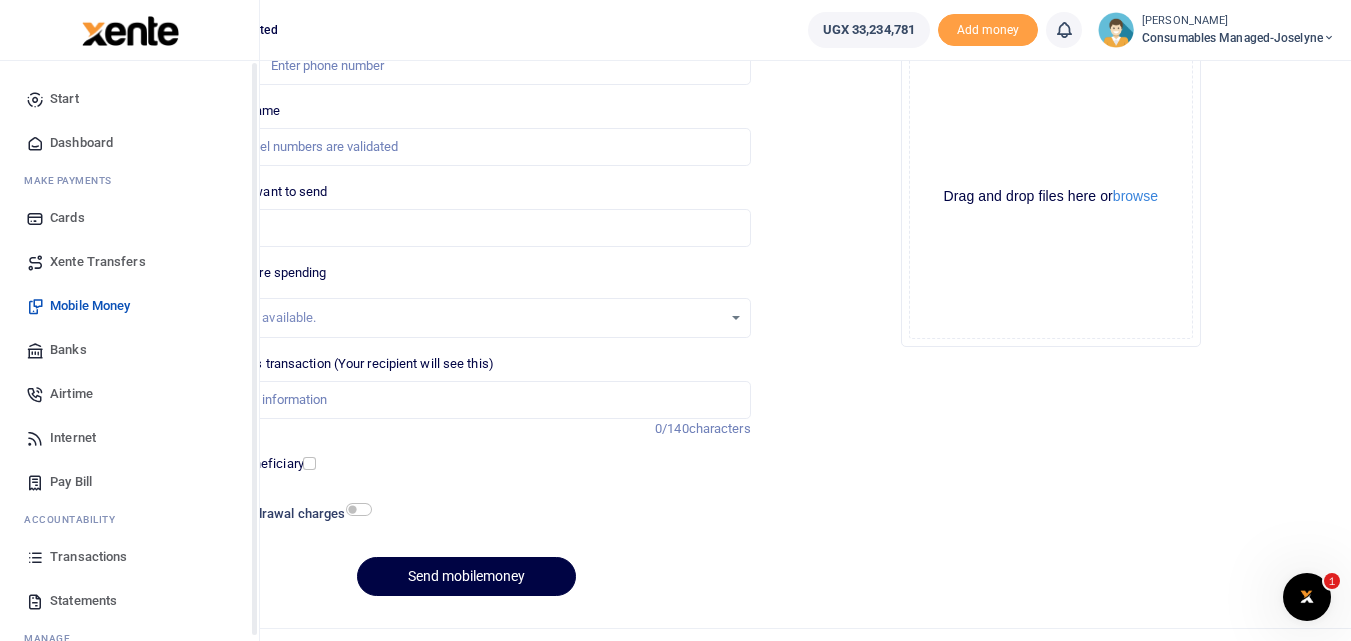 click at bounding box center [35, 557] 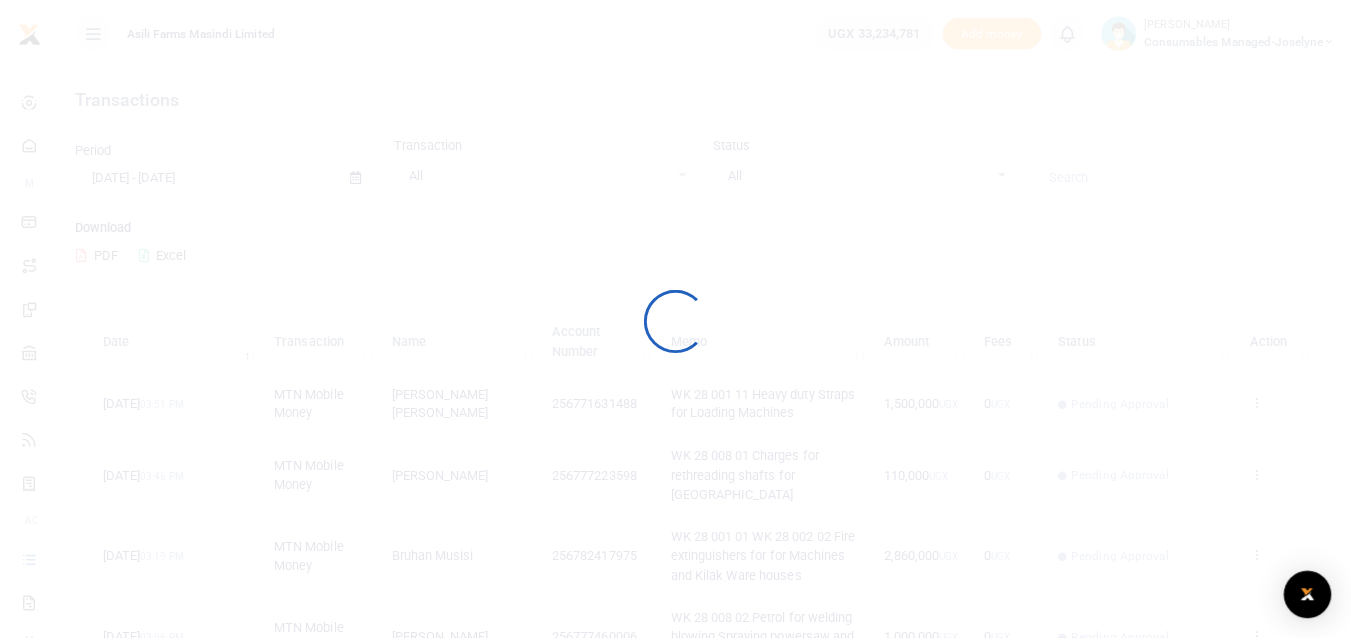 scroll, scrollTop: 0, scrollLeft: 0, axis: both 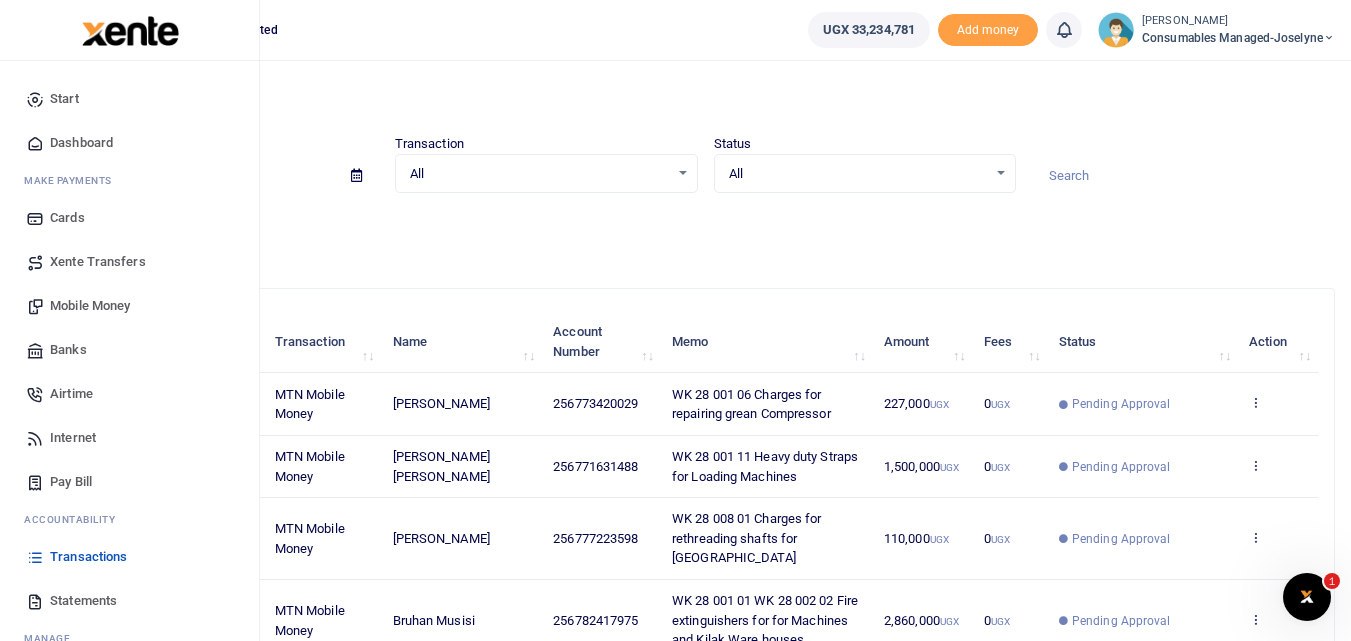 click on "Mobile Money" at bounding box center (90, 306) 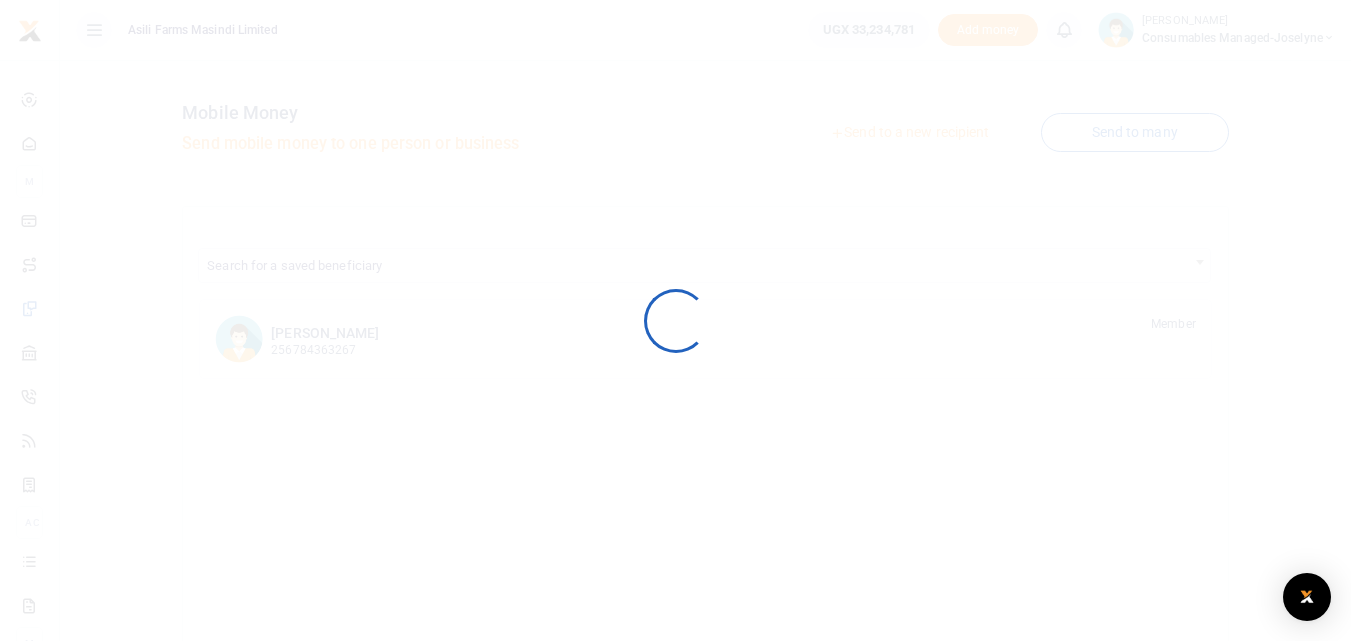 scroll, scrollTop: 0, scrollLeft: 0, axis: both 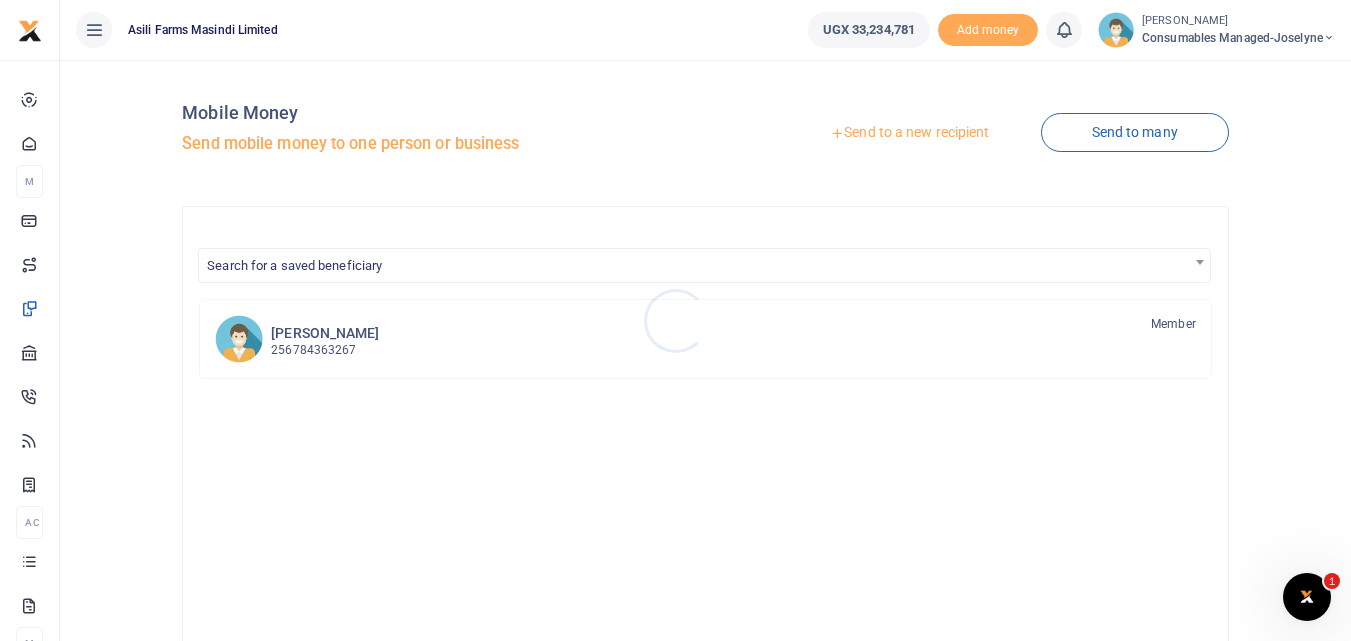 click at bounding box center [675, 320] 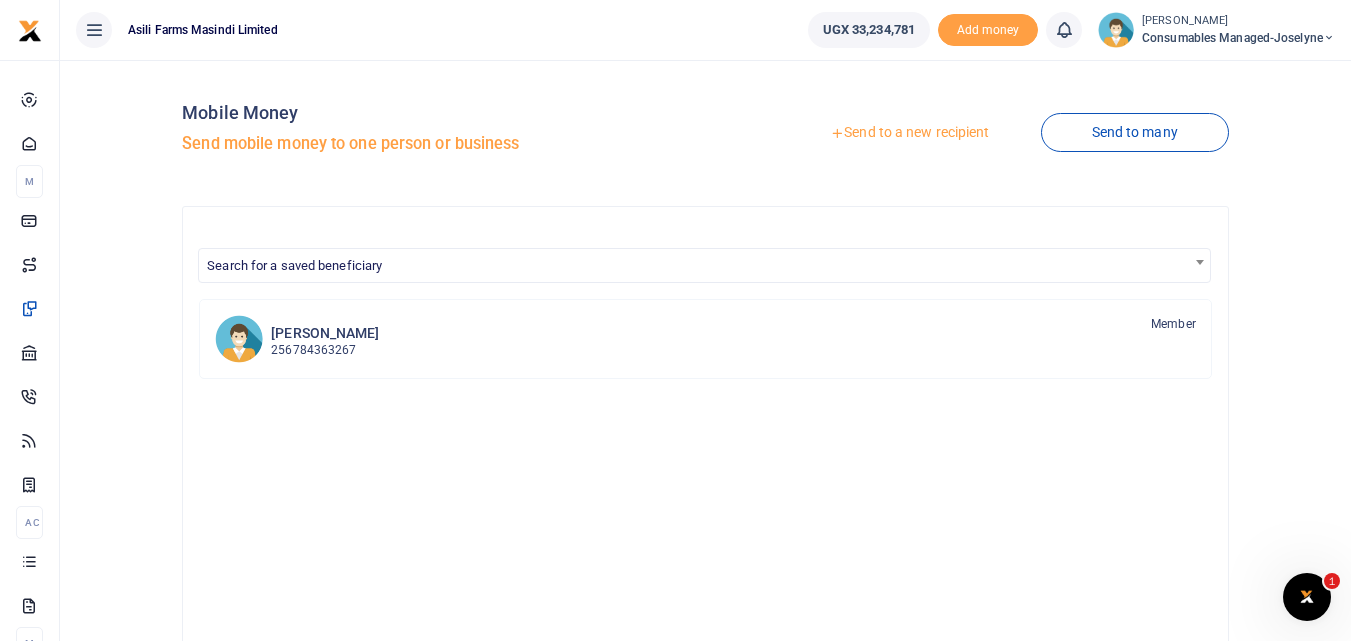 click on "Send to a new recipient" at bounding box center (909, 133) 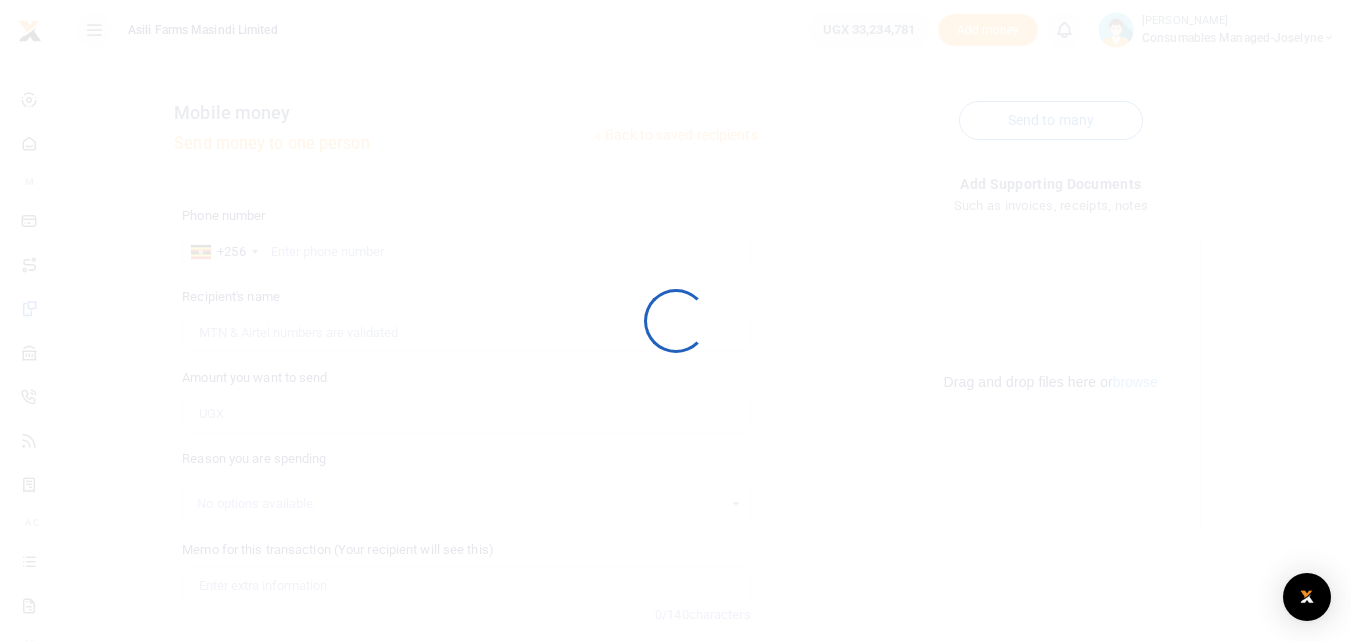 scroll, scrollTop: 0, scrollLeft: 0, axis: both 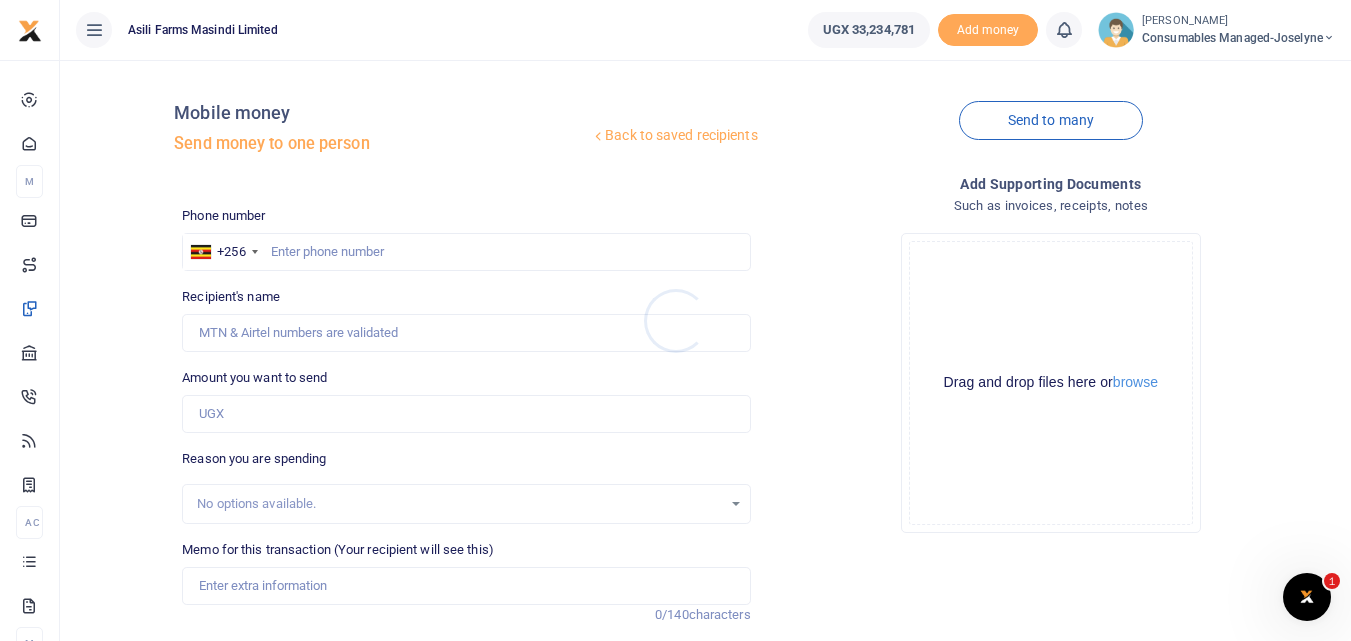 click at bounding box center [675, 320] 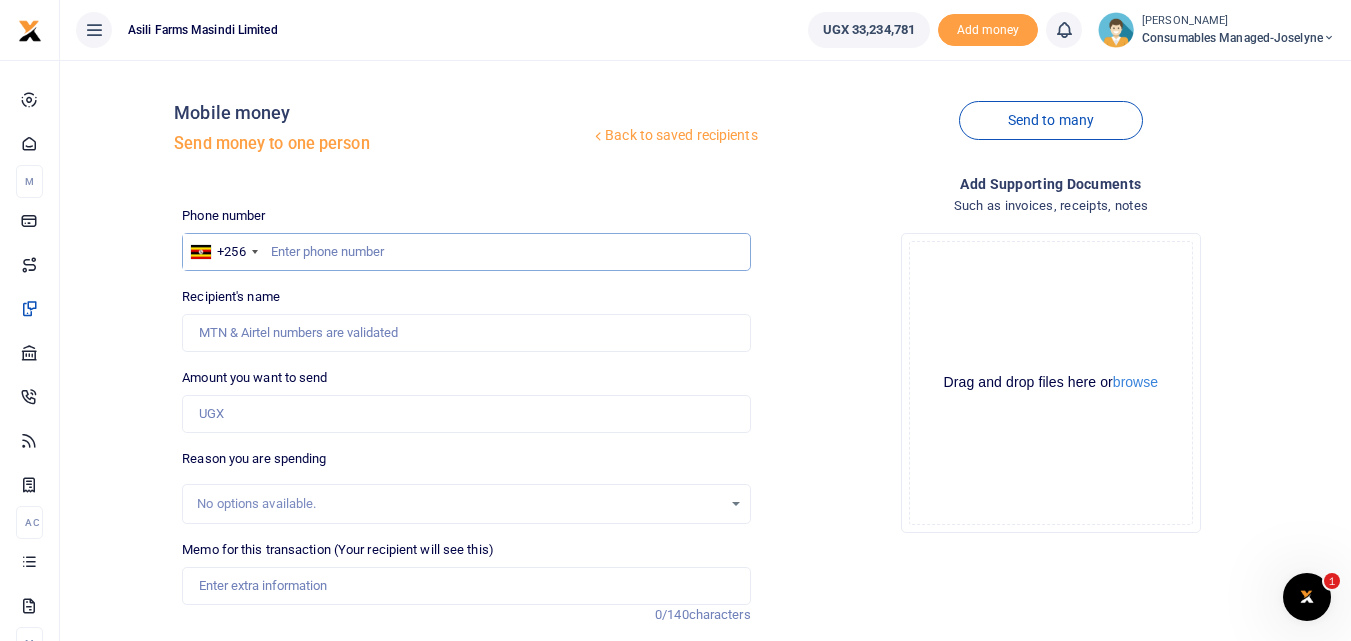 click at bounding box center (466, 252) 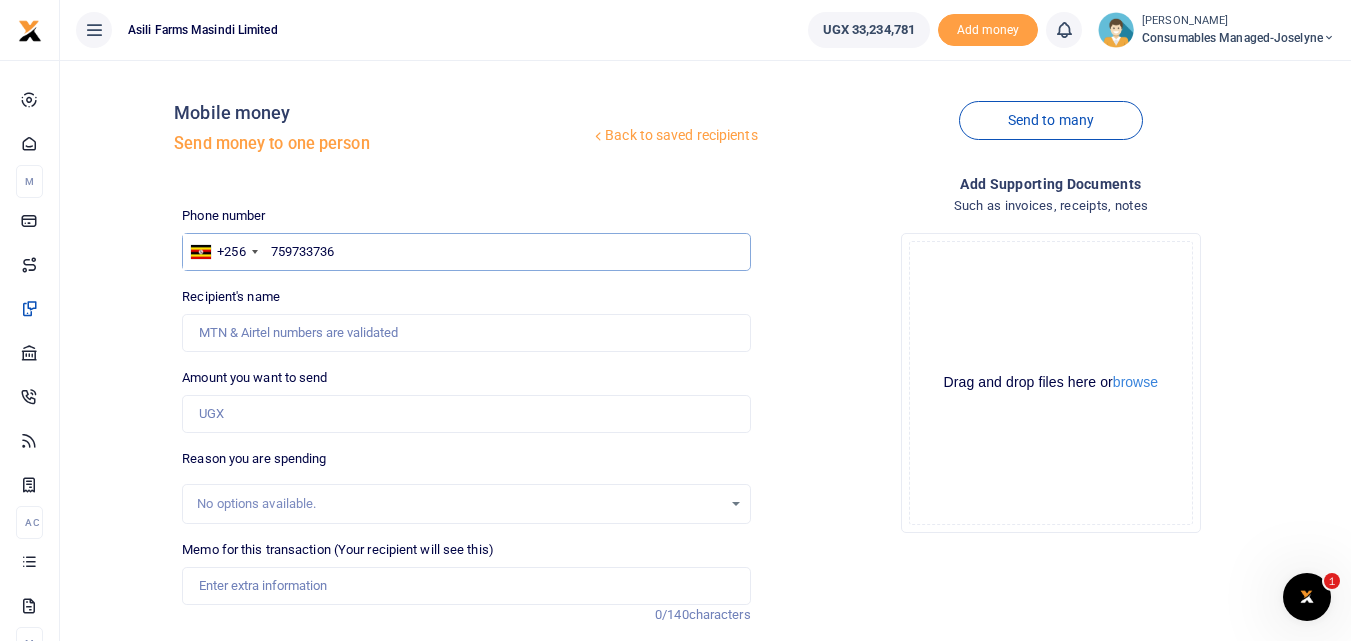 click on "759733736" at bounding box center [466, 252] 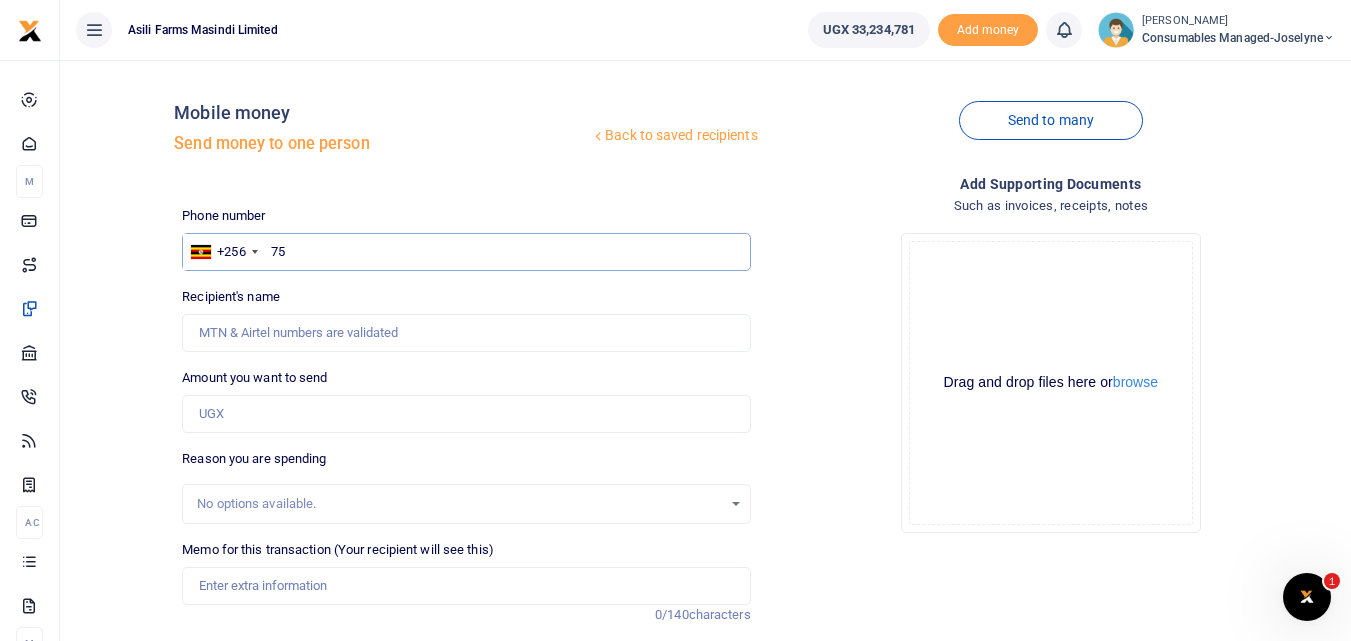 type on "7" 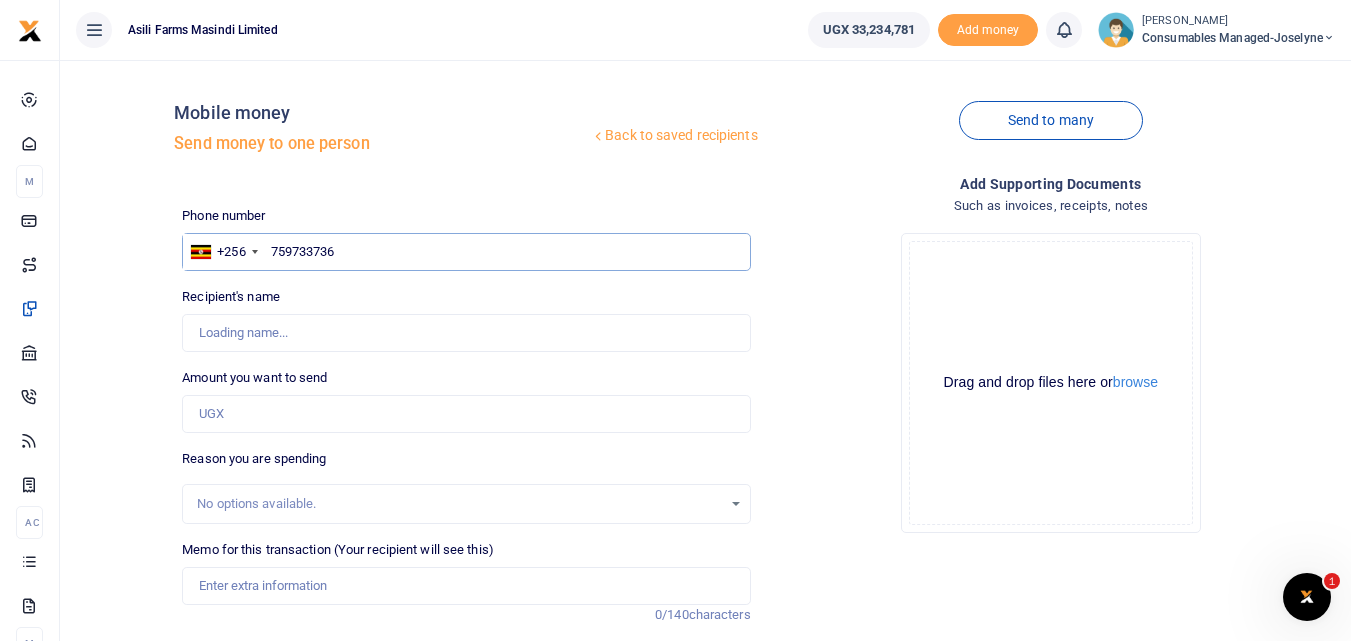 type on "759733736" 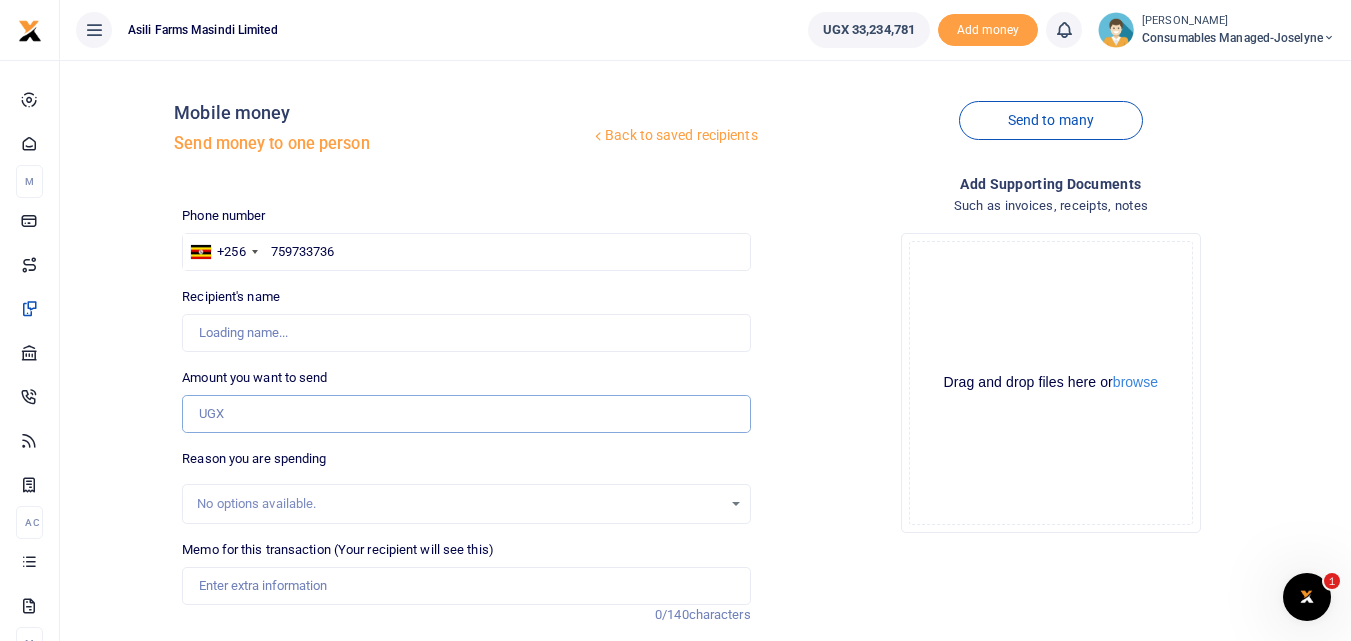 click on "Amount you want to send" at bounding box center [466, 414] 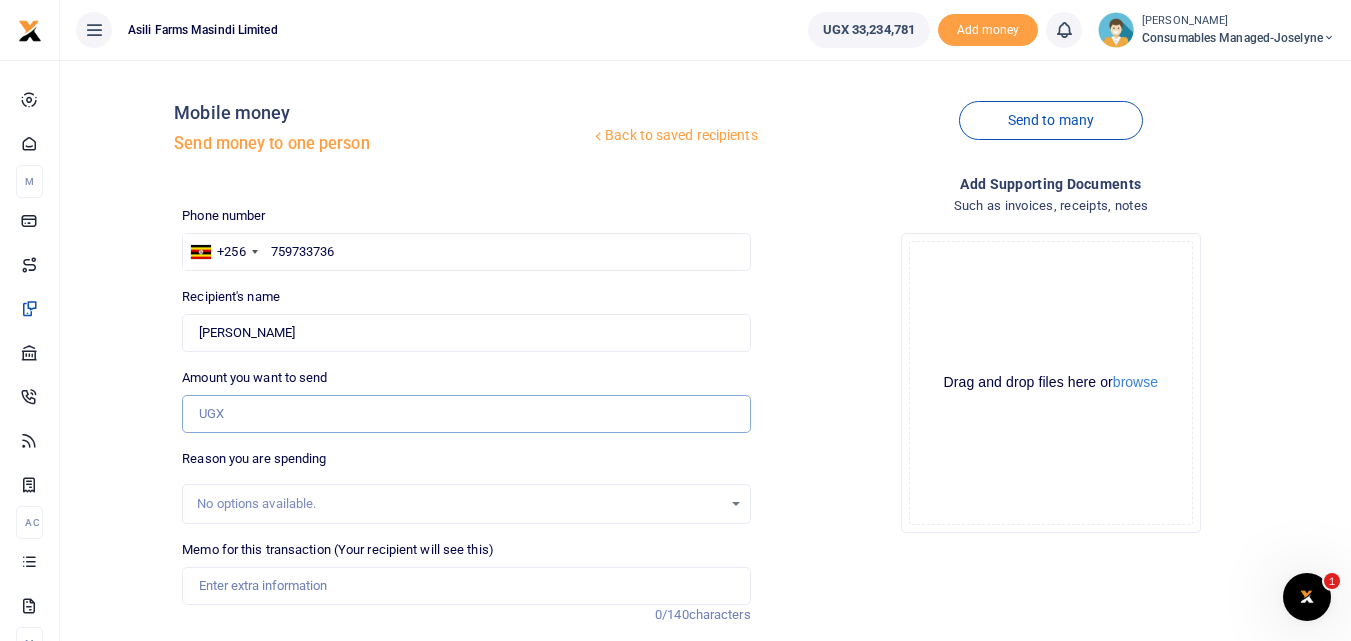 click on "Amount you want to send" at bounding box center [466, 414] 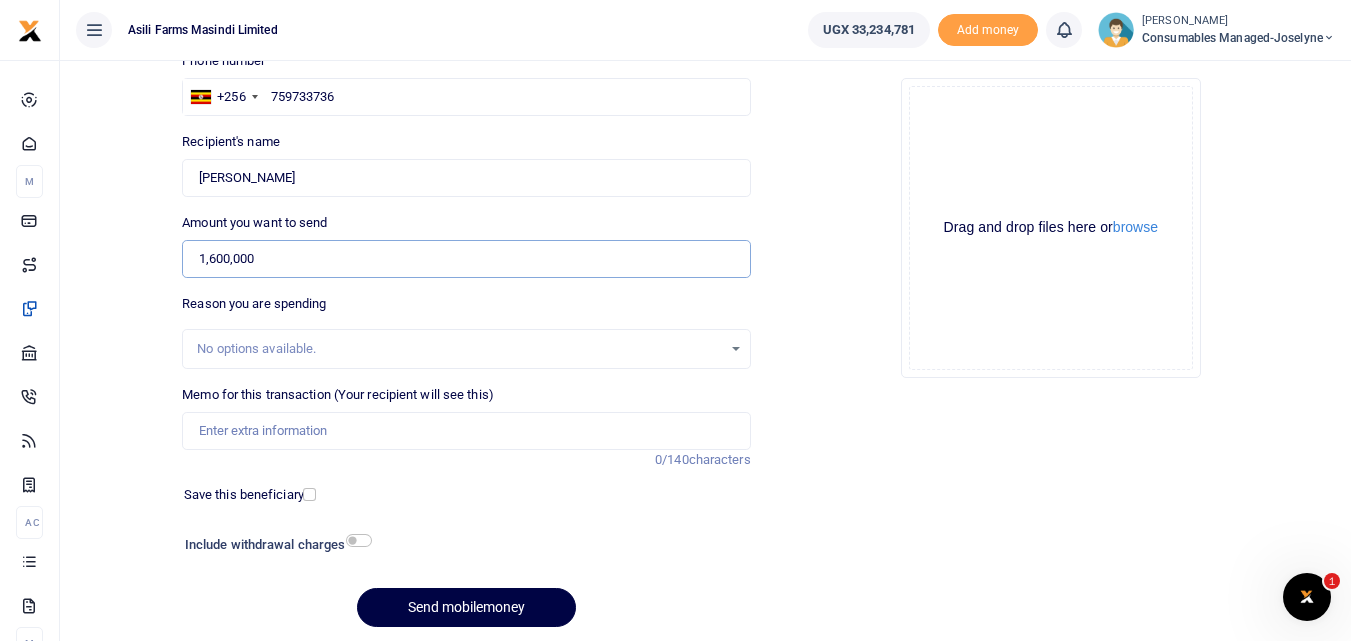 scroll, scrollTop: 159, scrollLeft: 0, axis: vertical 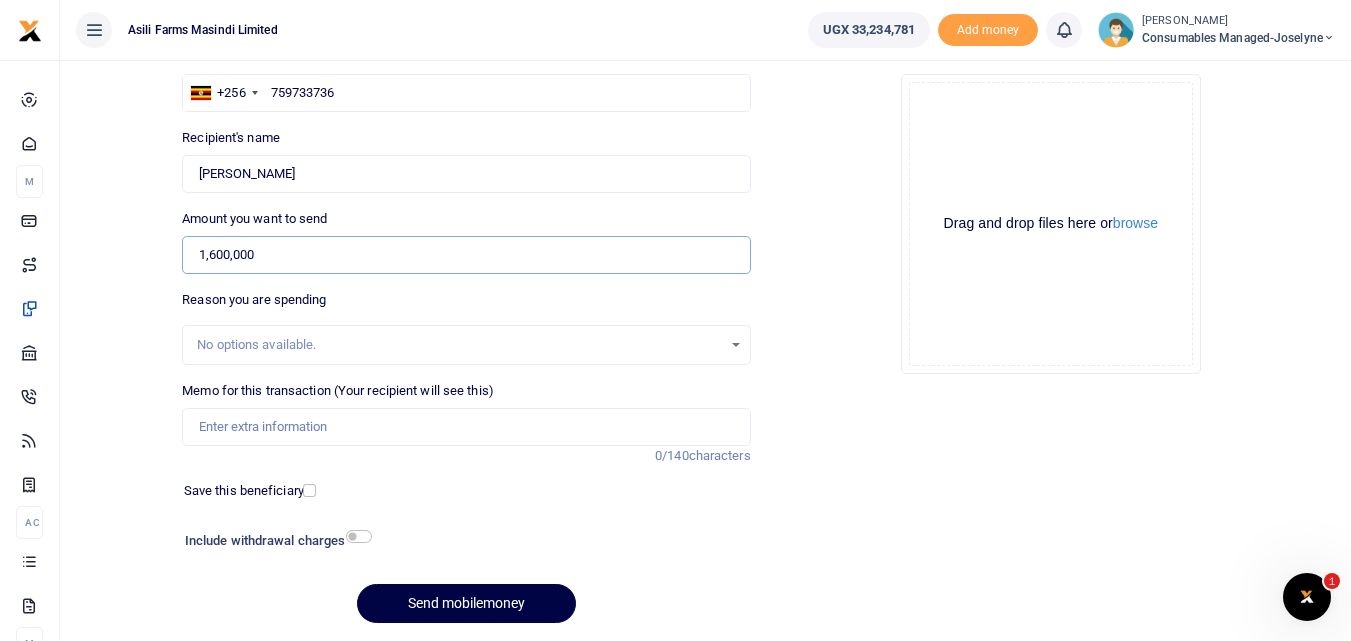 type on "1,600,000" 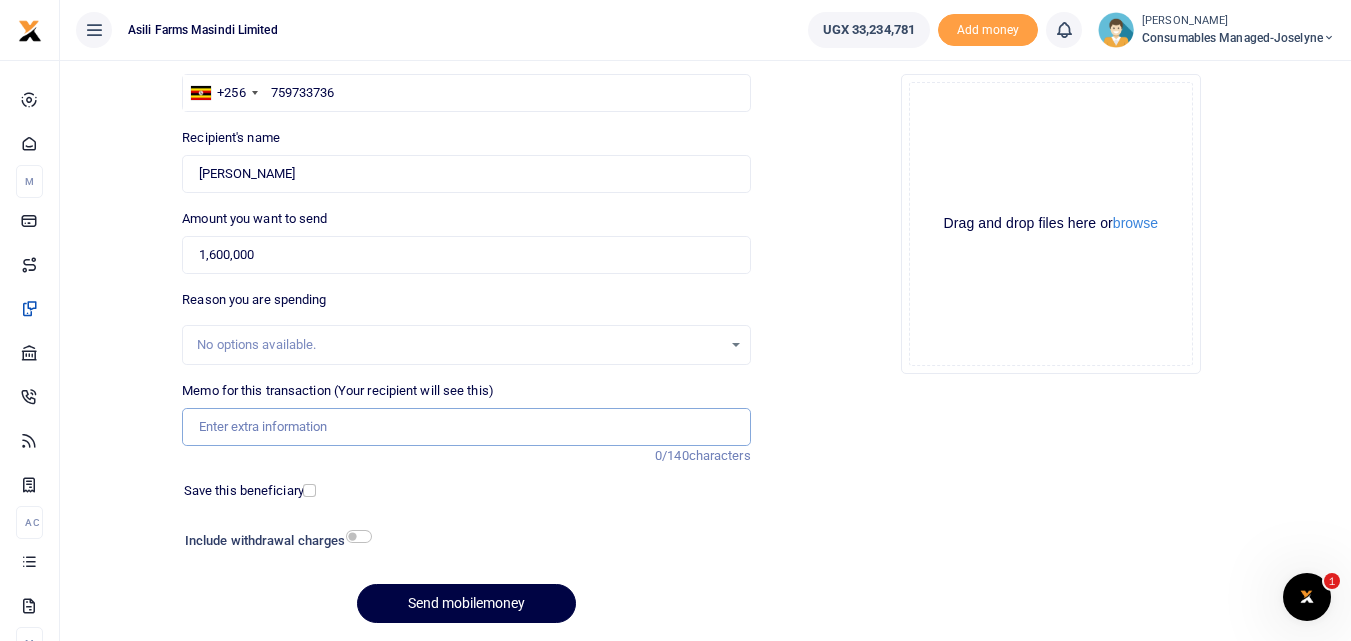 click on "Memo for this transaction (Your recipient will see this)" at bounding box center (466, 427) 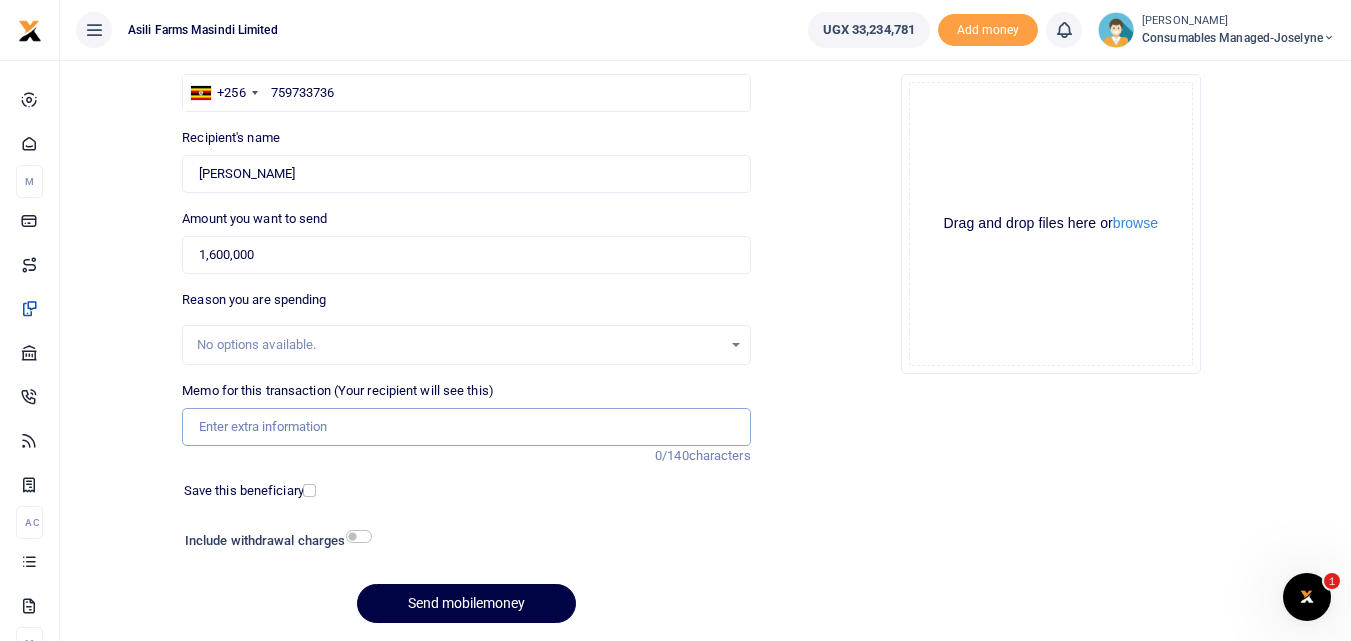 paste on "WK 28/008/01" 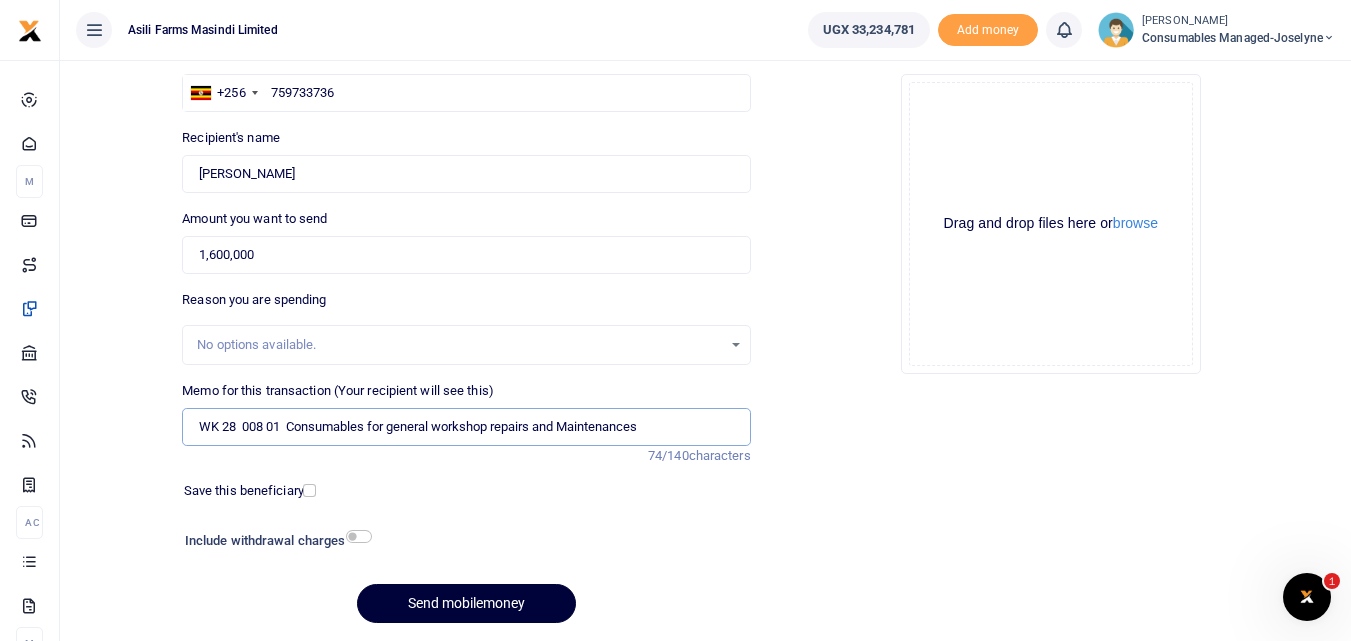 type on "WK 28  008 01  Consumables for general workshop repairs and Maintenances" 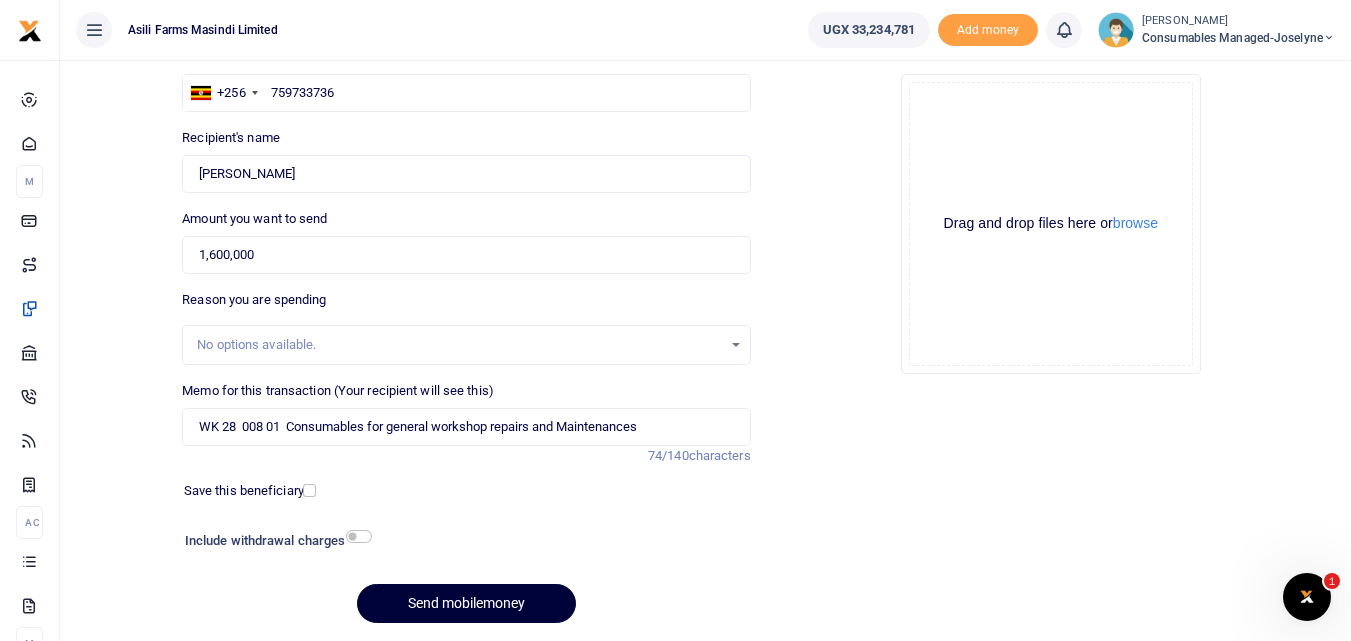 click on "Send mobilemoney" at bounding box center (466, 603) 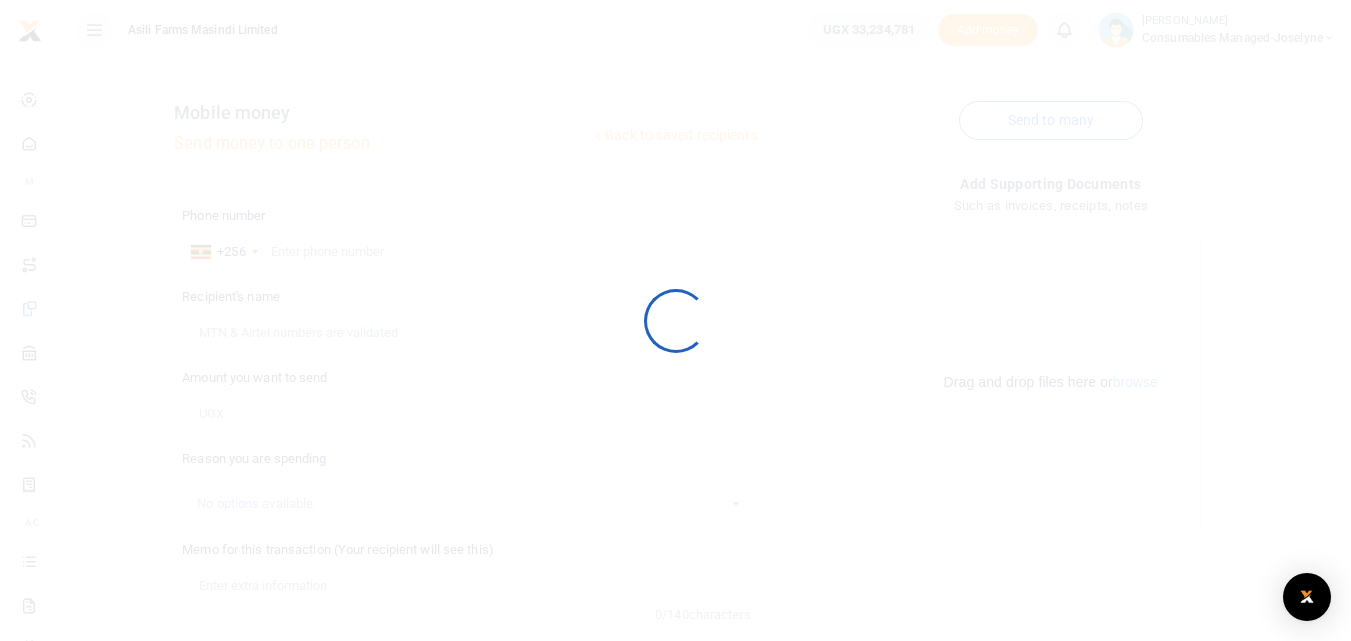 scroll, scrollTop: 159, scrollLeft: 0, axis: vertical 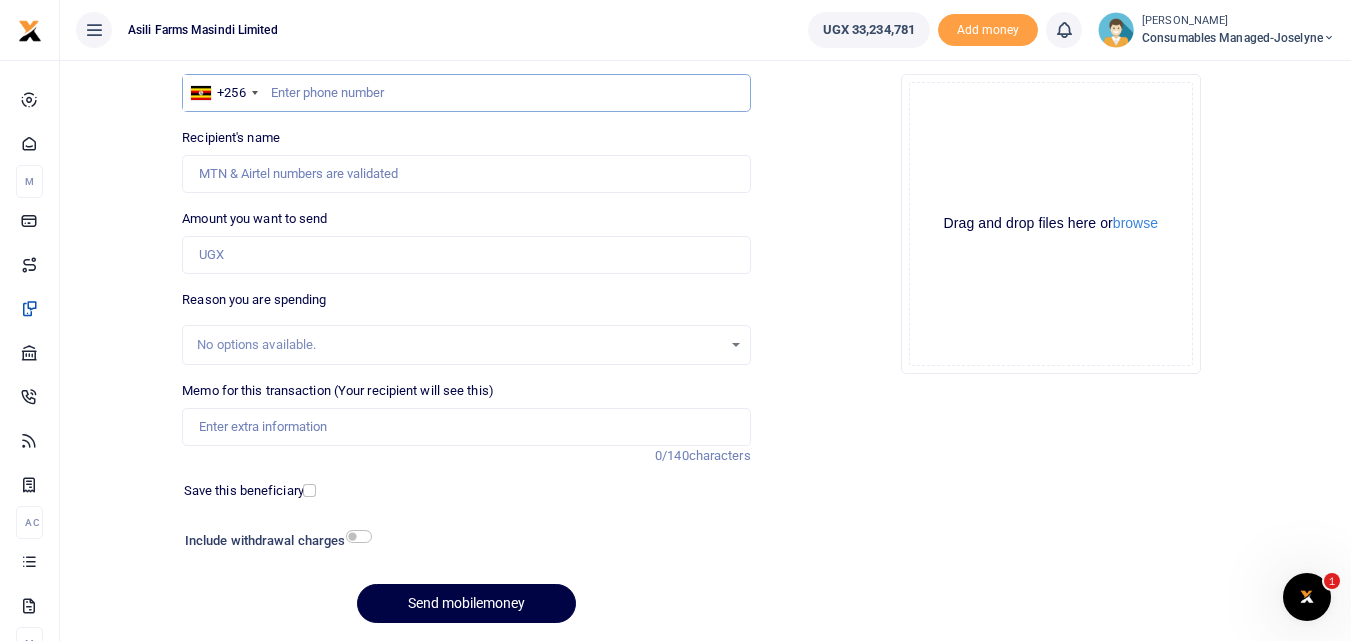 click at bounding box center (466, 93) 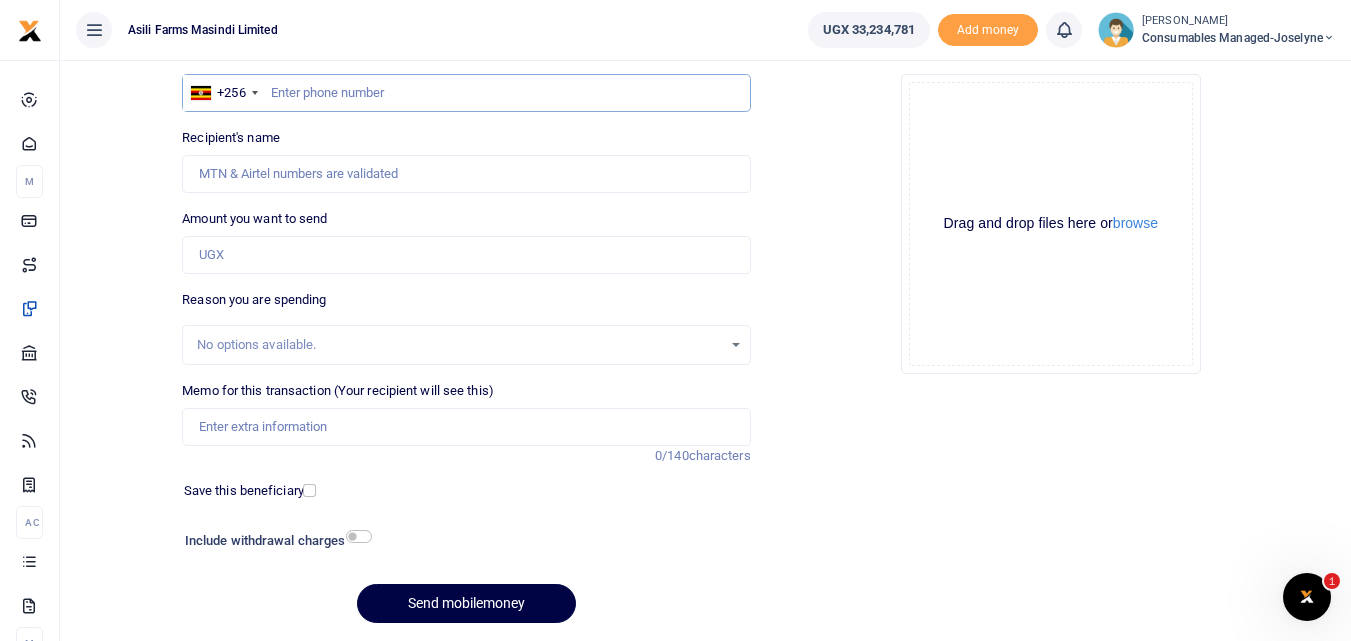 click at bounding box center (466, 93) 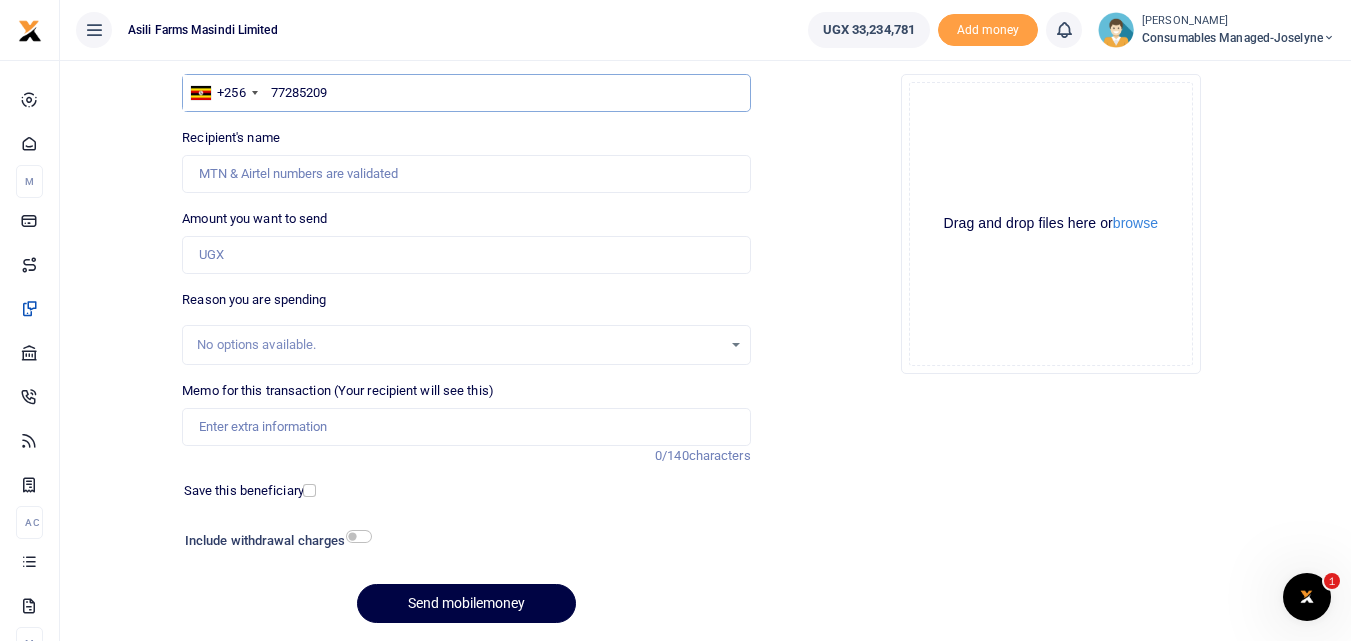 type on "772852097" 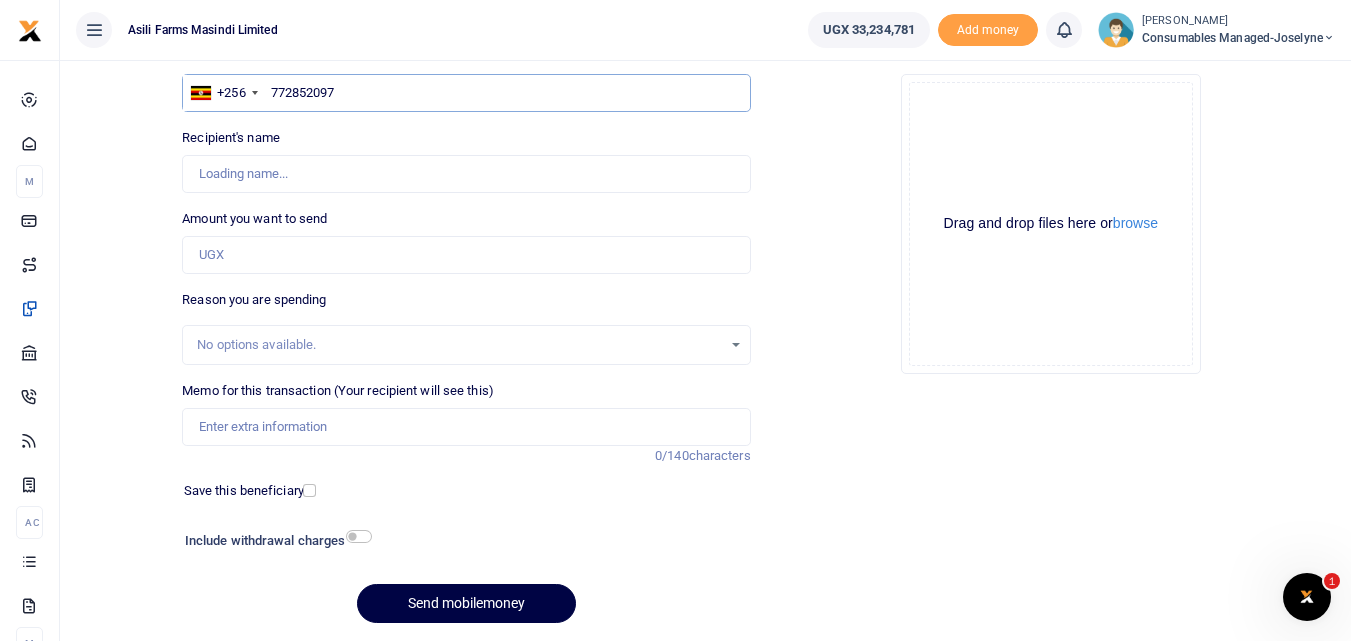 type on "Nakaiza Twaha Sophie" 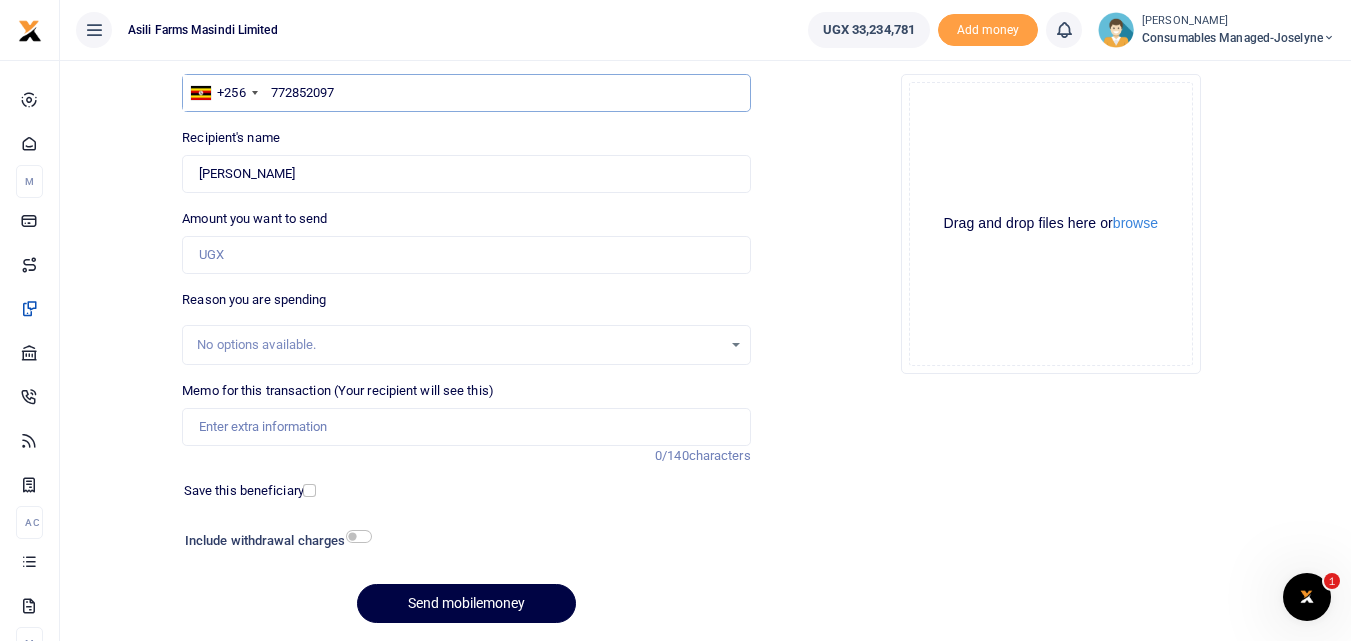 type on "772852097" 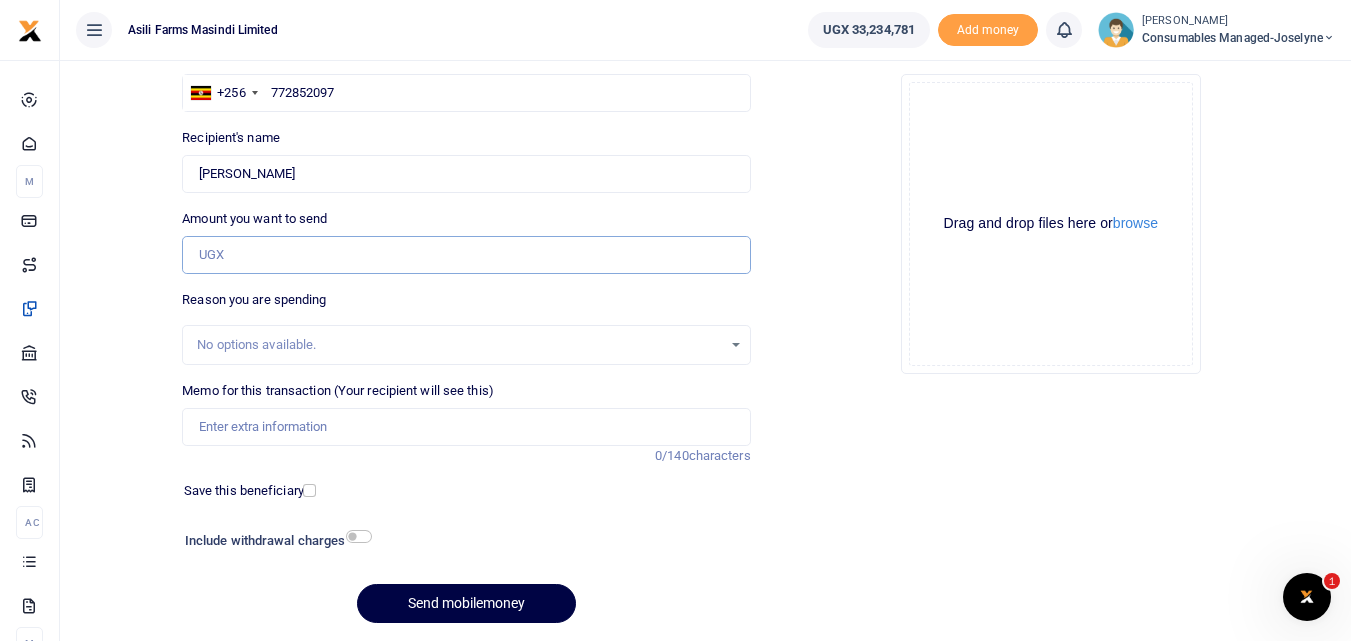 click on "Amount you want to send" at bounding box center [466, 255] 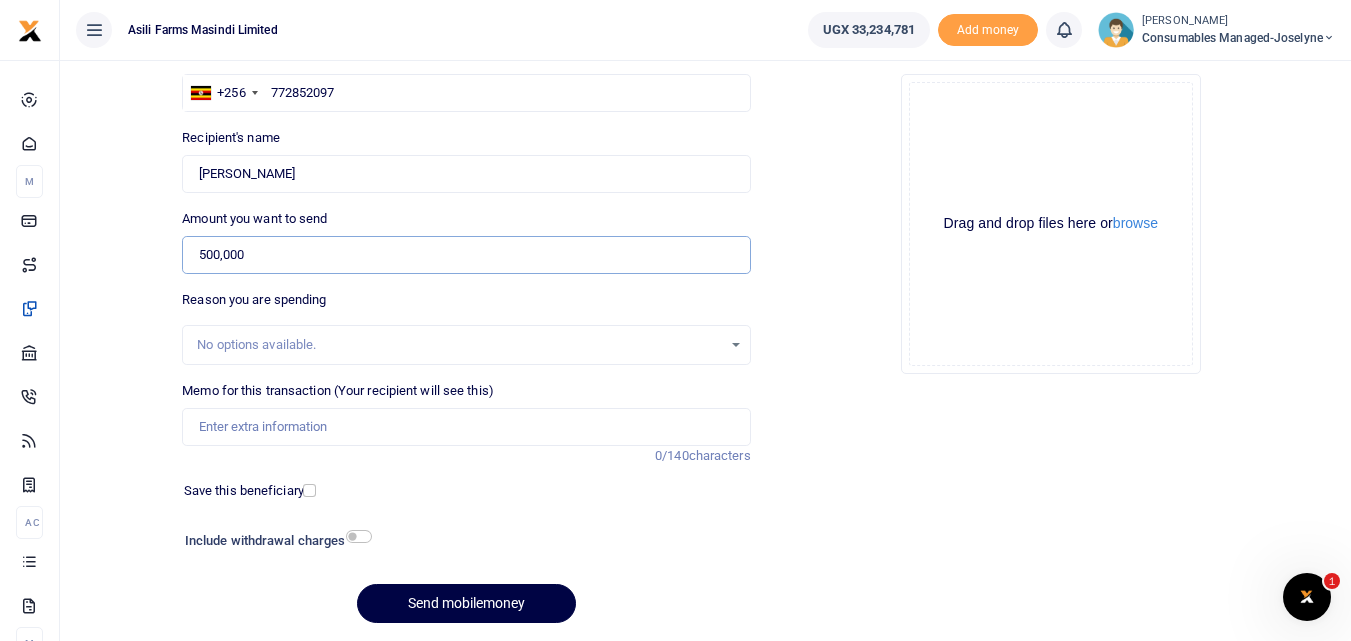 type on "500,000" 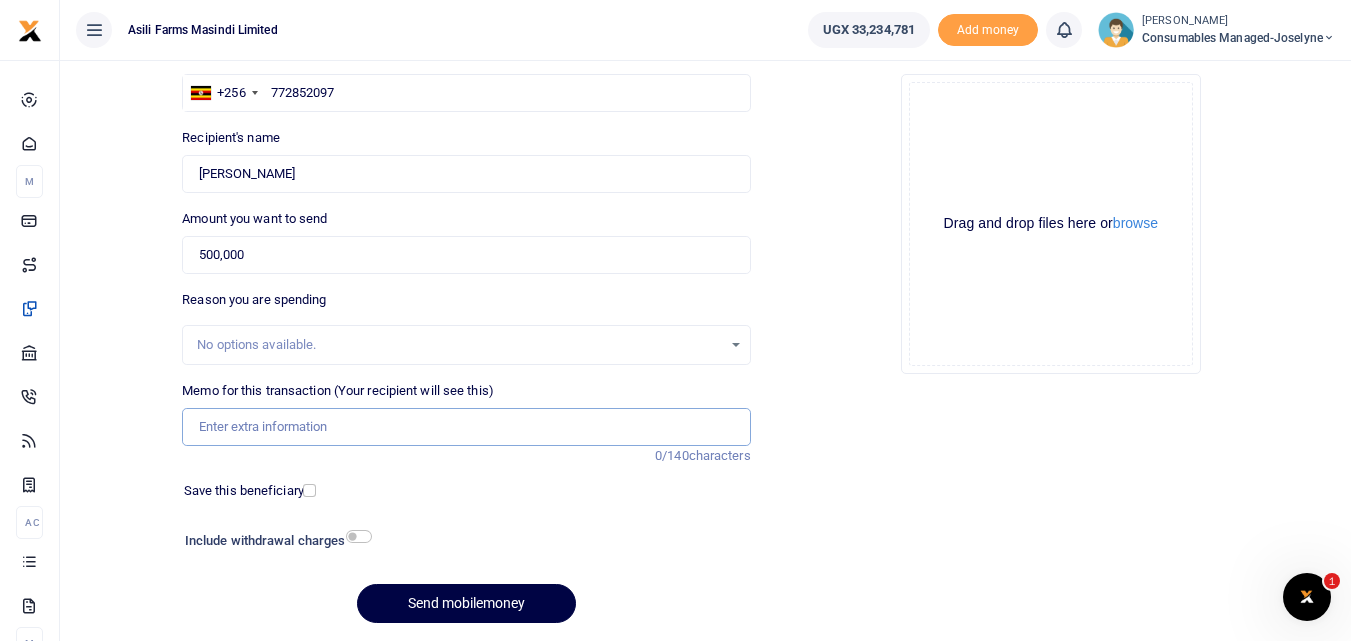 click on "Memo for this transaction (Your recipient will see this)" at bounding box center [466, 427] 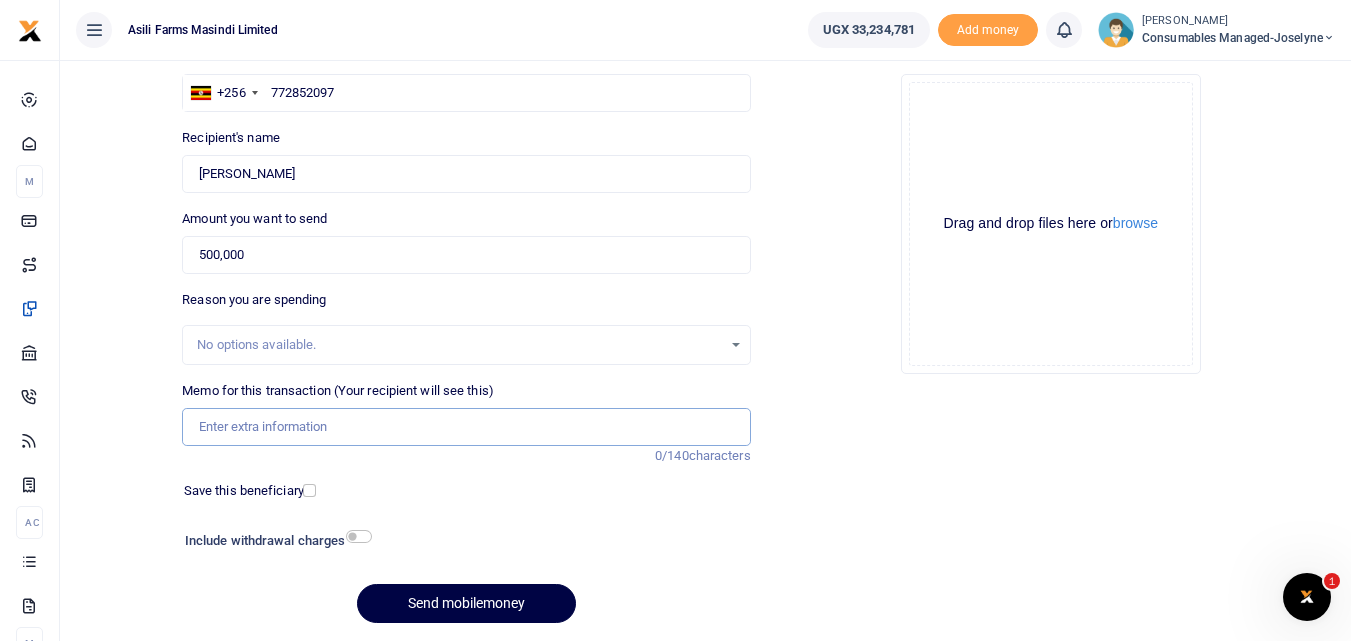 paste on "WK 28 /003 / 01" 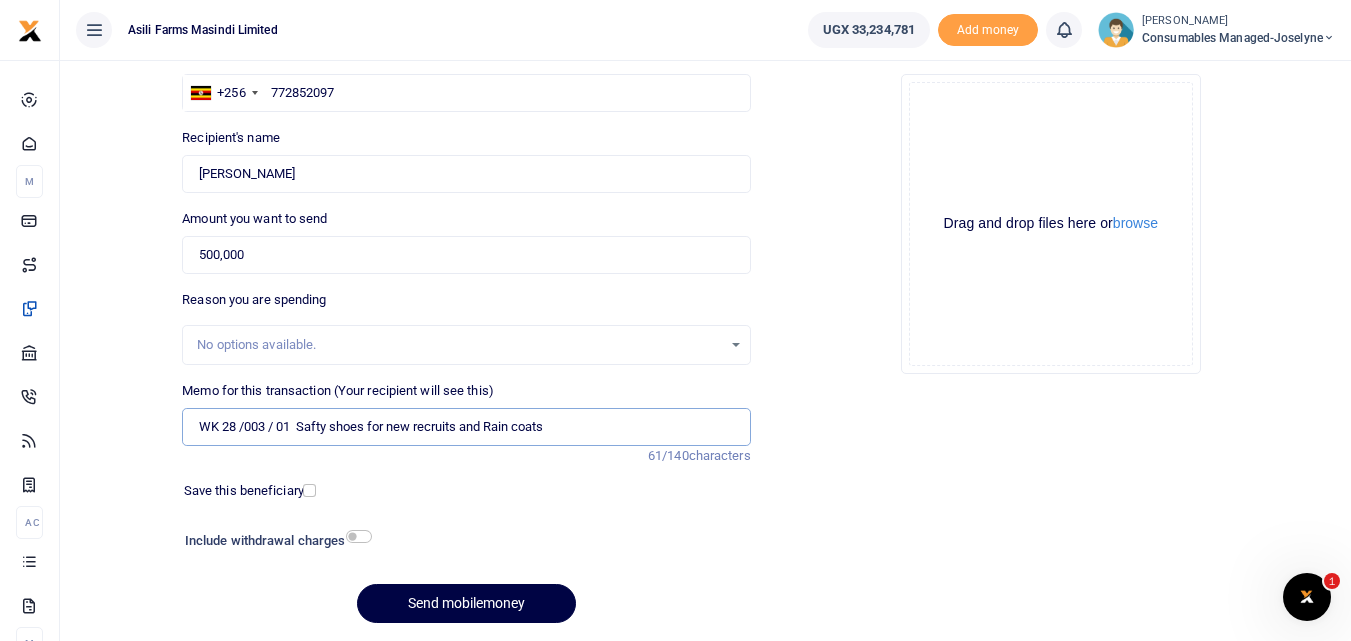 click on "WK 28 /003 / 01  Safty shoes for new recruits and Rain coats" at bounding box center (466, 427) 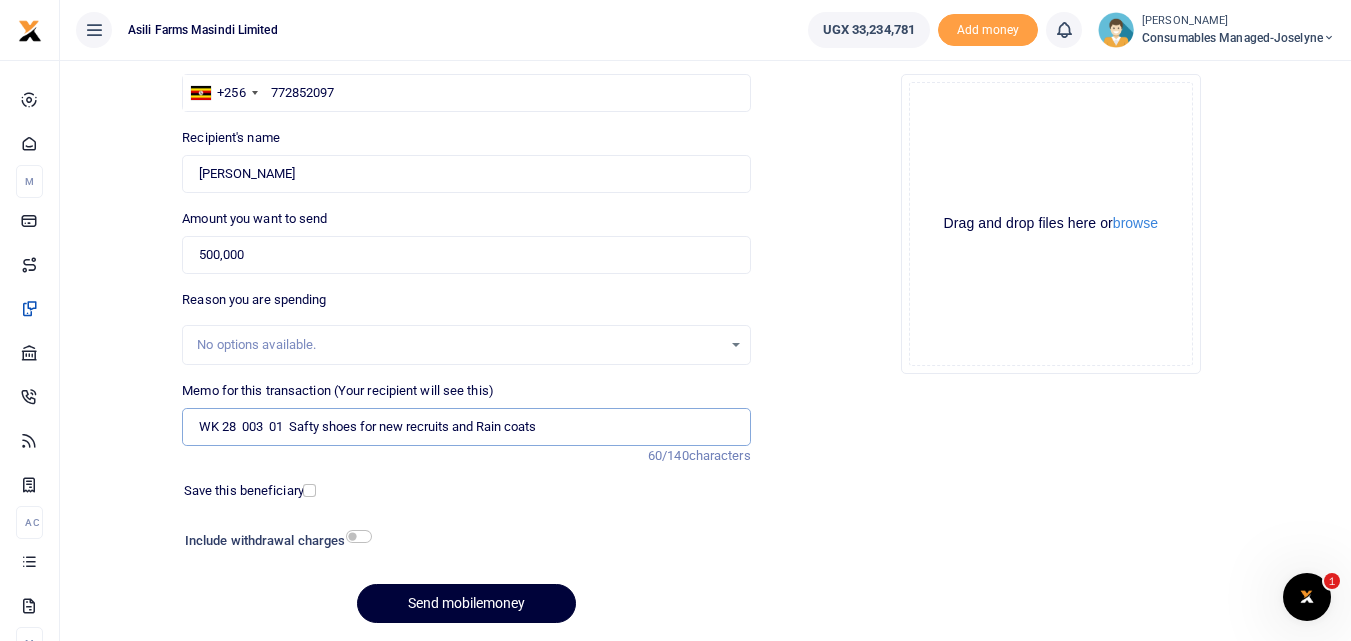 type on "WK 28  003  01  Safty shoes for new recruits and Rain coats" 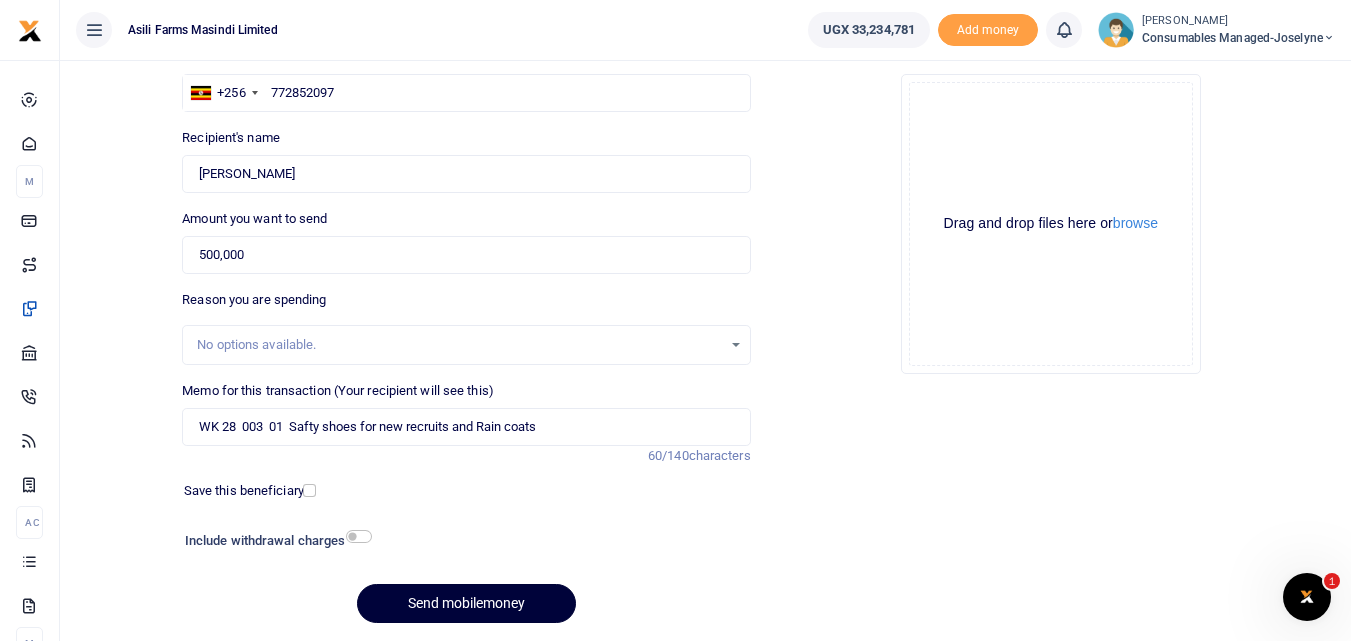 click on "Send mobilemoney" at bounding box center (466, 603) 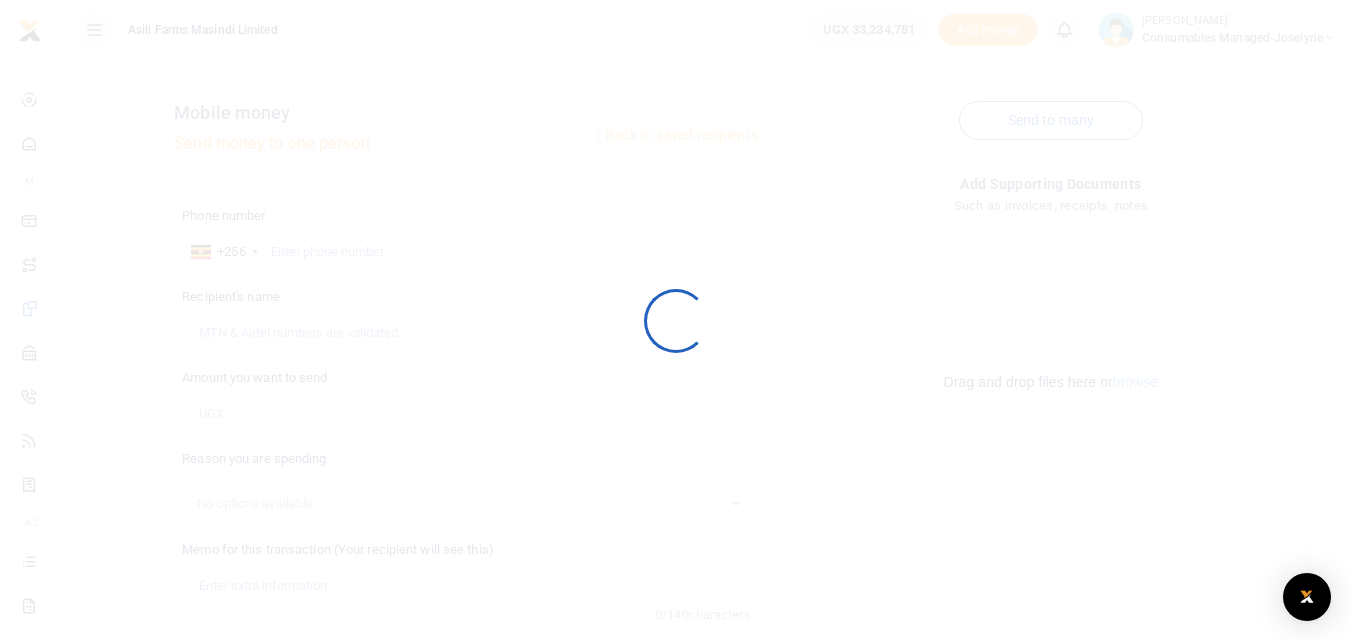 scroll, scrollTop: 159, scrollLeft: 0, axis: vertical 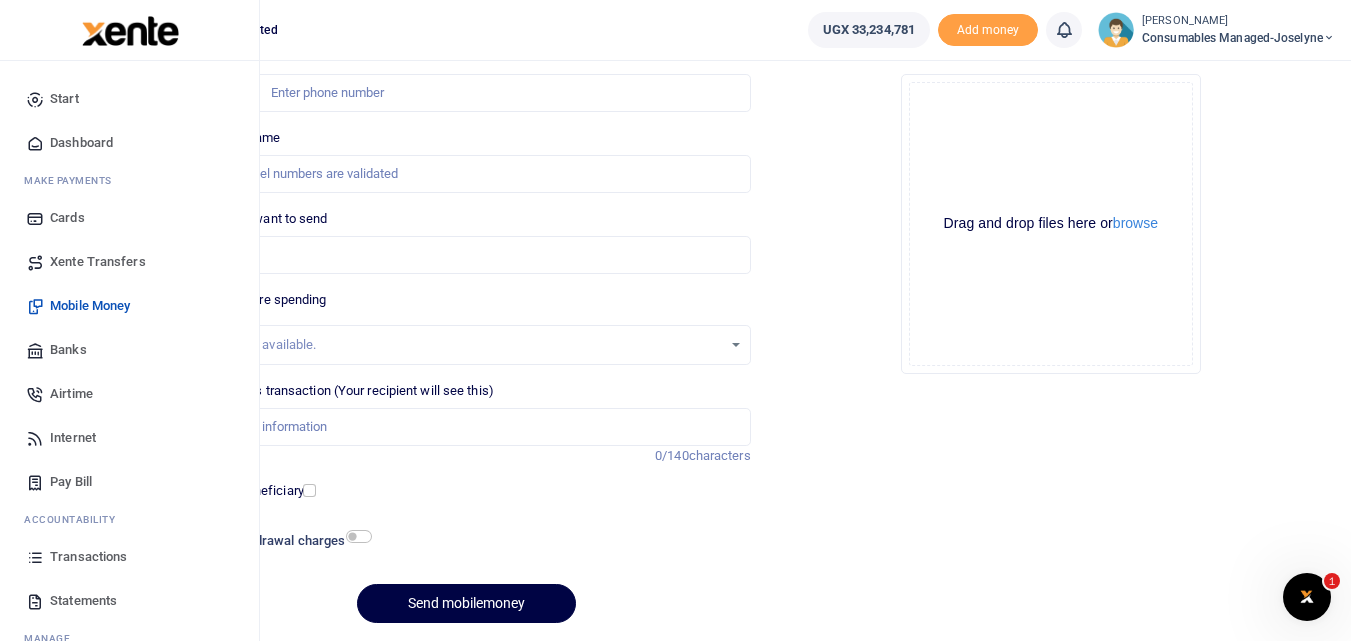 click at bounding box center [35, 557] 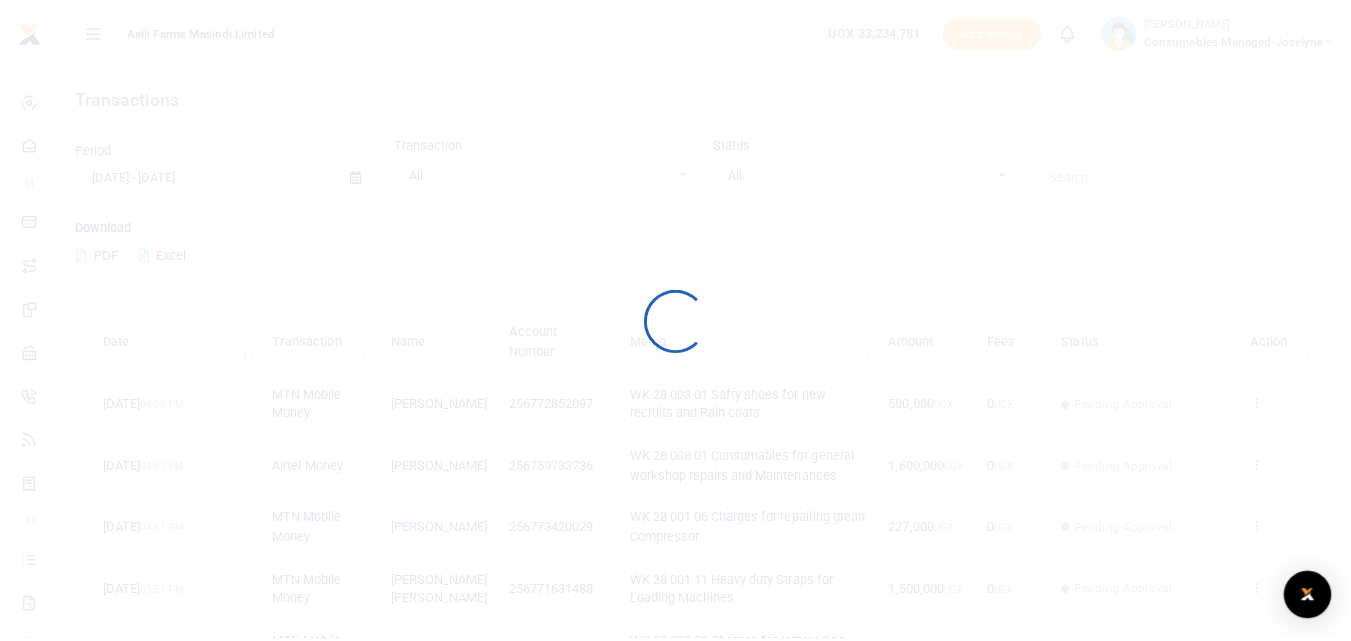 scroll, scrollTop: 0, scrollLeft: 0, axis: both 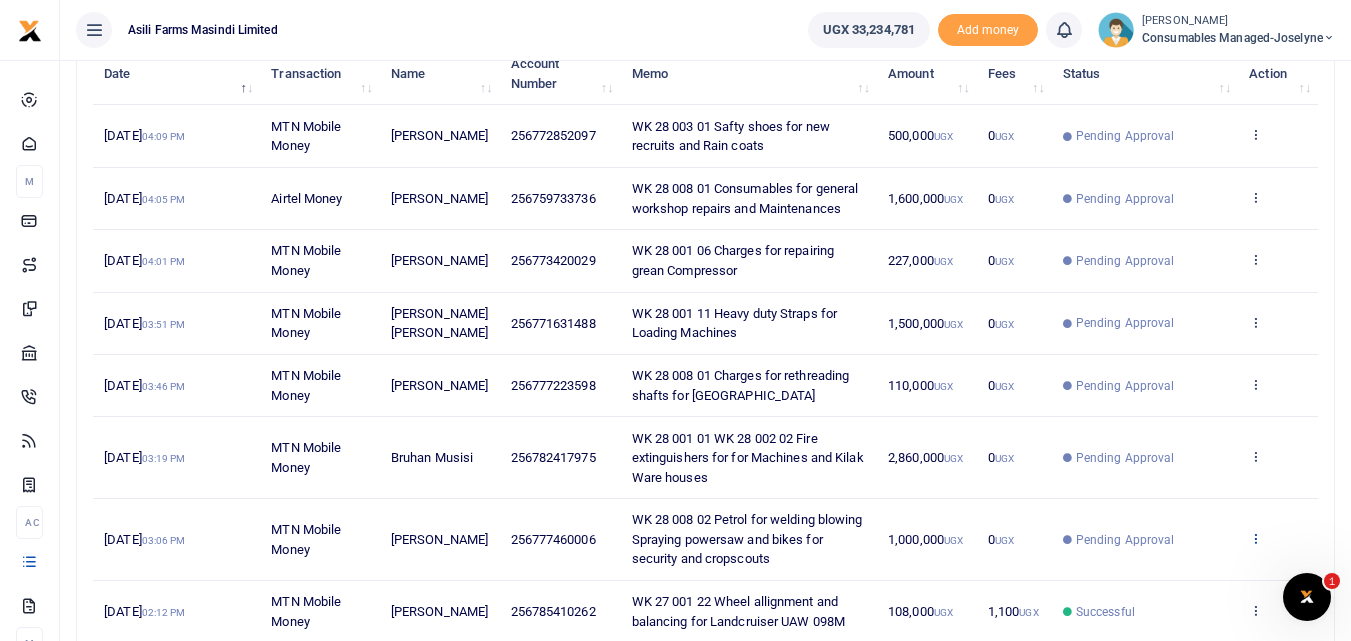 click at bounding box center [1255, 538] 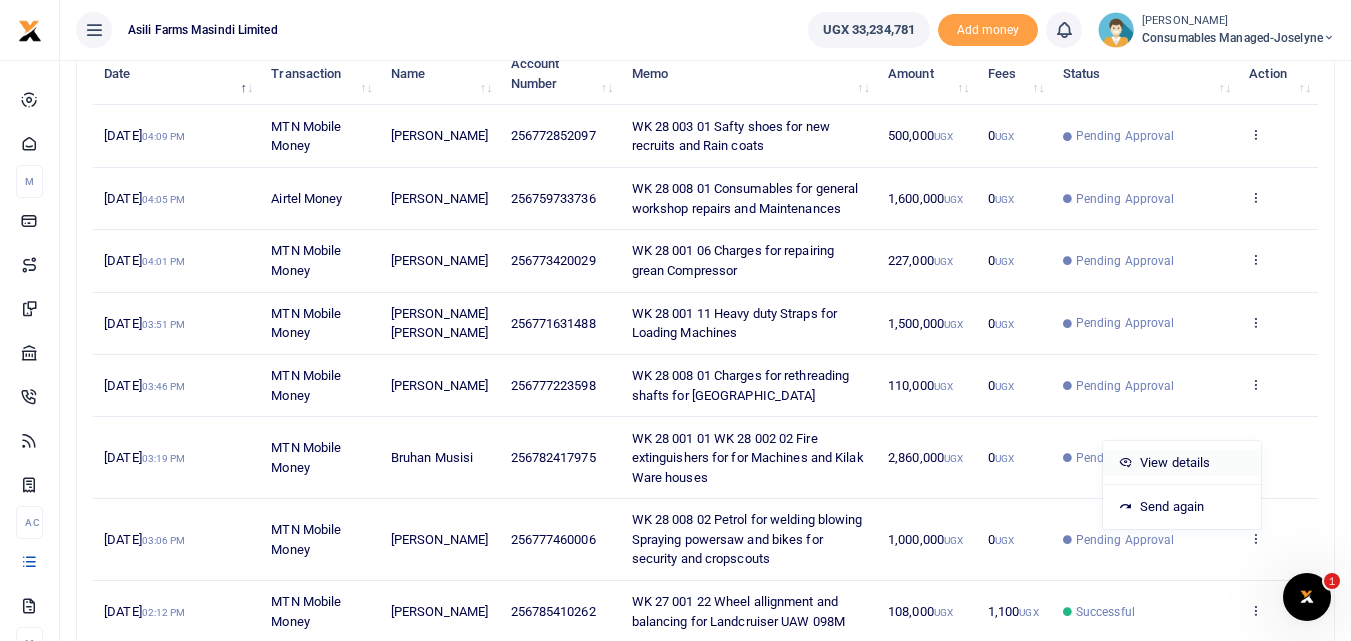 click on "View details" at bounding box center (1182, 463) 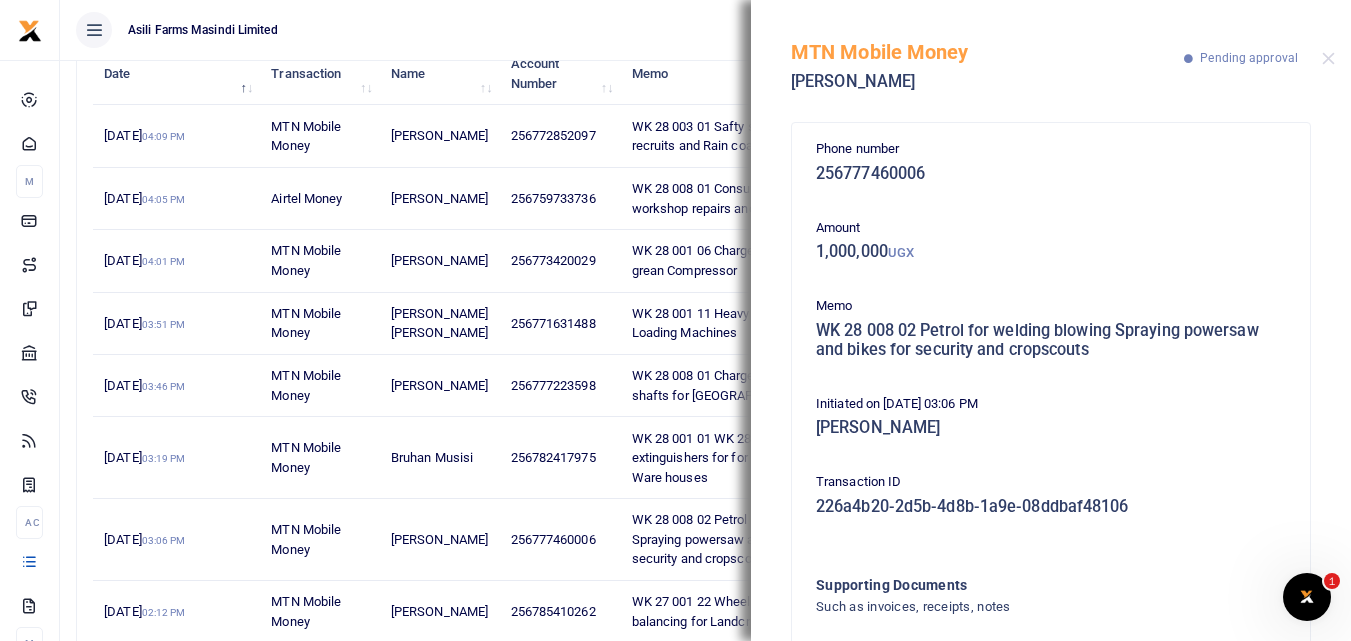 scroll, scrollTop: 139, scrollLeft: 0, axis: vertical 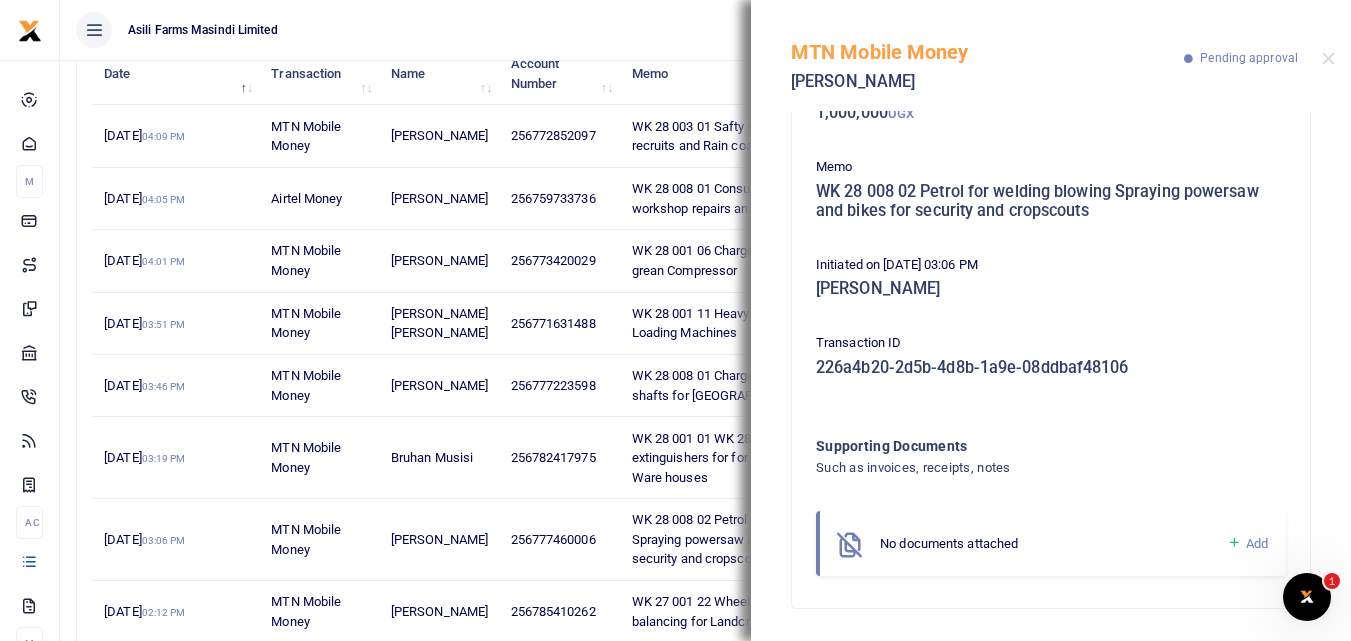 click at bounding box center [1234, 543] 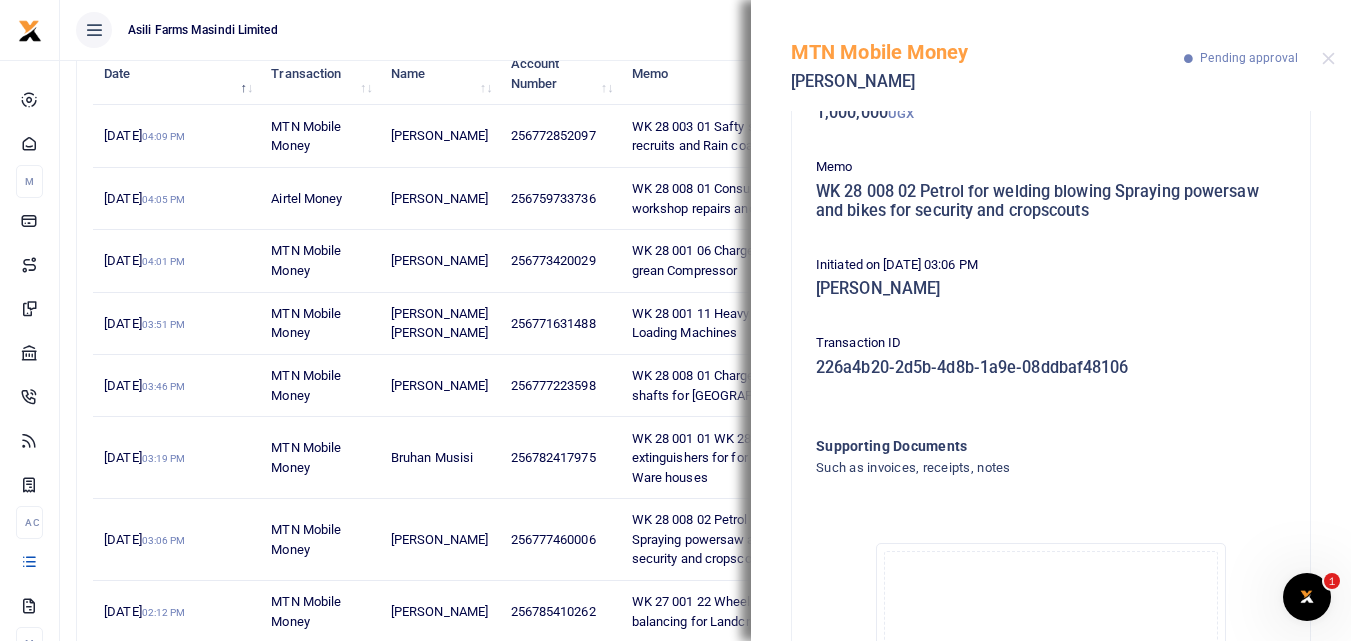 scroll, scrollTop: 364, scrollLeft: 0, axis: vertical 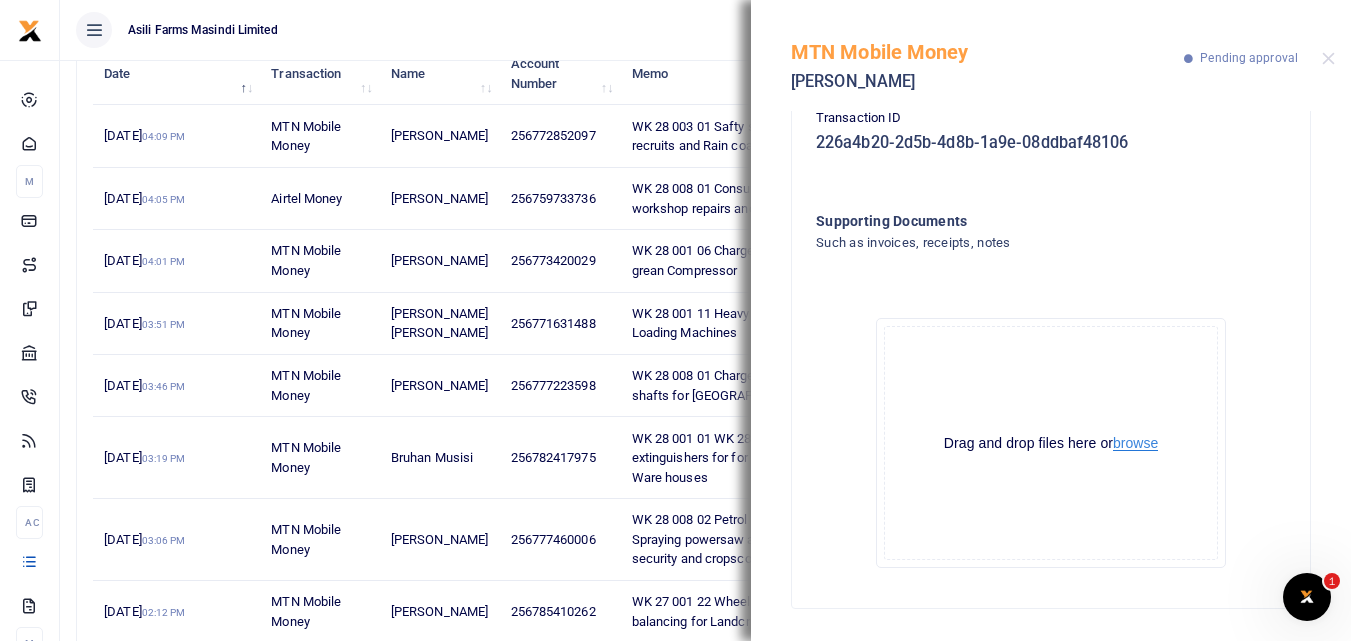 click on "browse" at bounding box center [1135, 443] 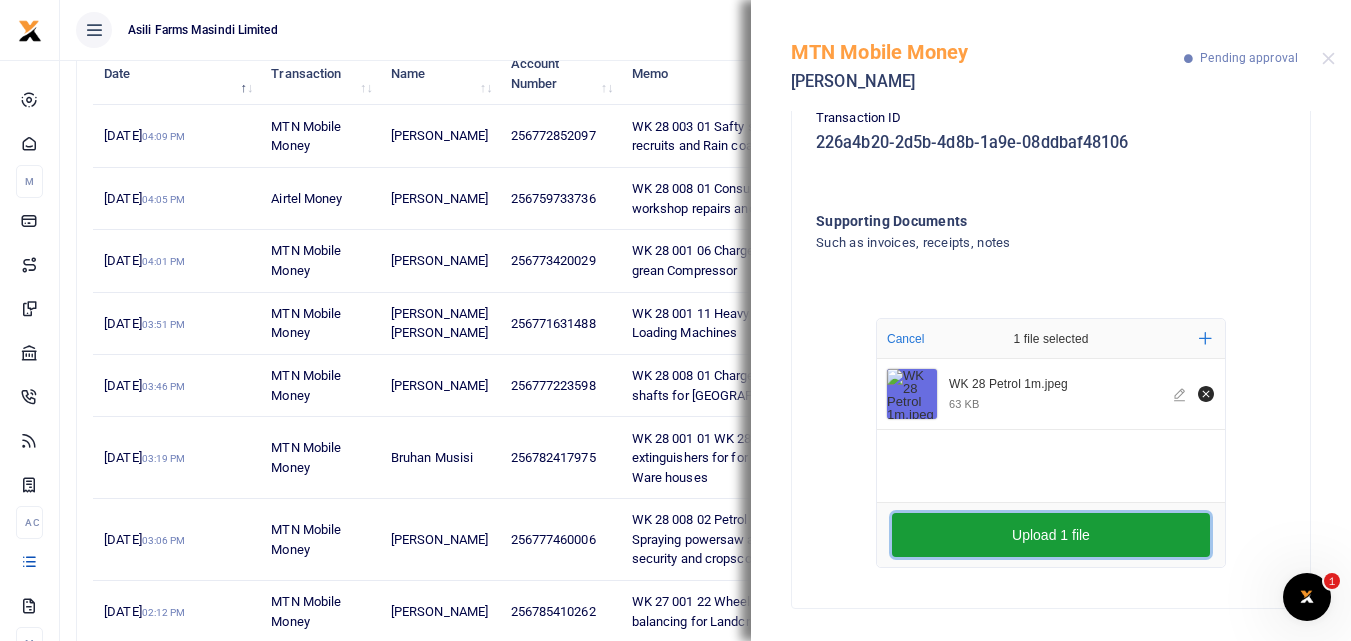 click on "Upload 1 file" at bounding box center (1051, 535) 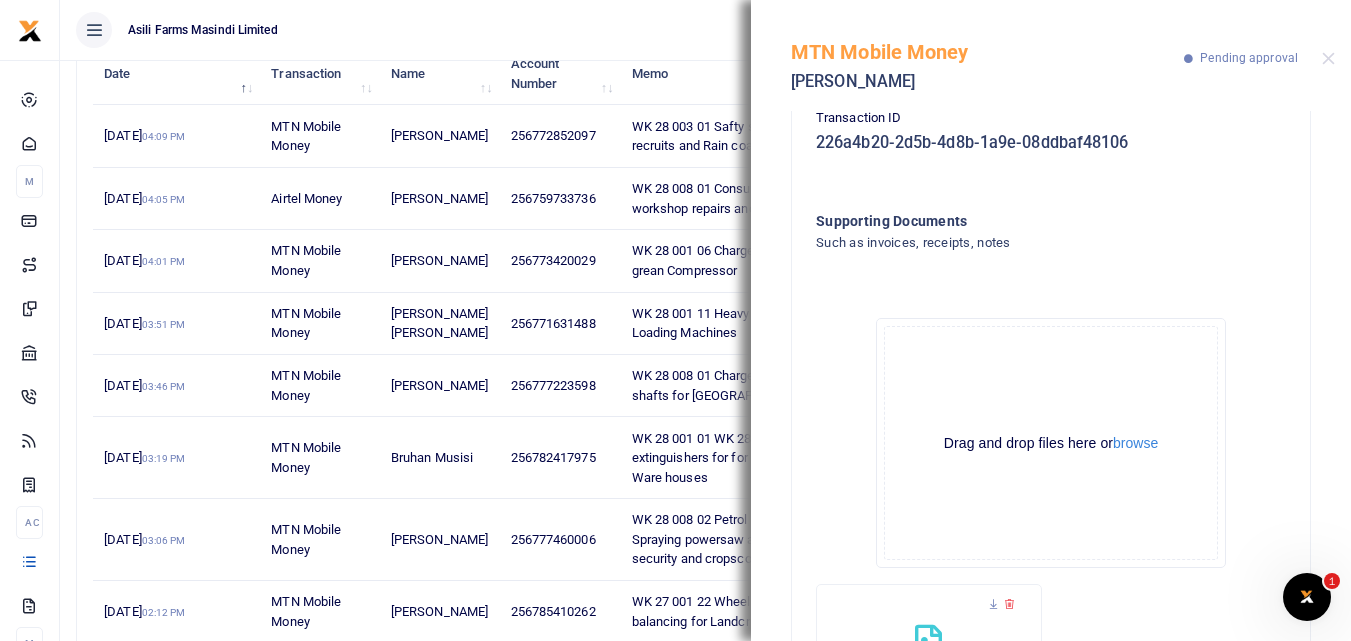 click on "MTN Mobile Money
Harriet Namirimu
Pending approval" at bounding box center [1051, 55] 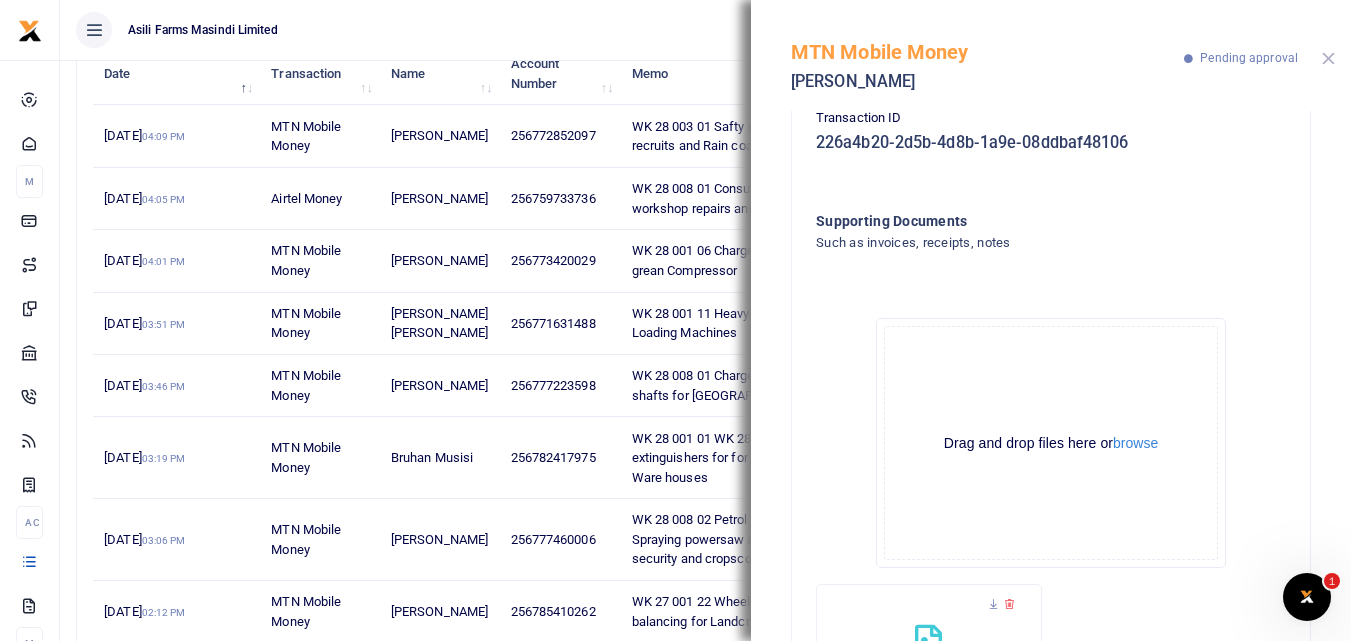 click at bounding box center [1328, 58] 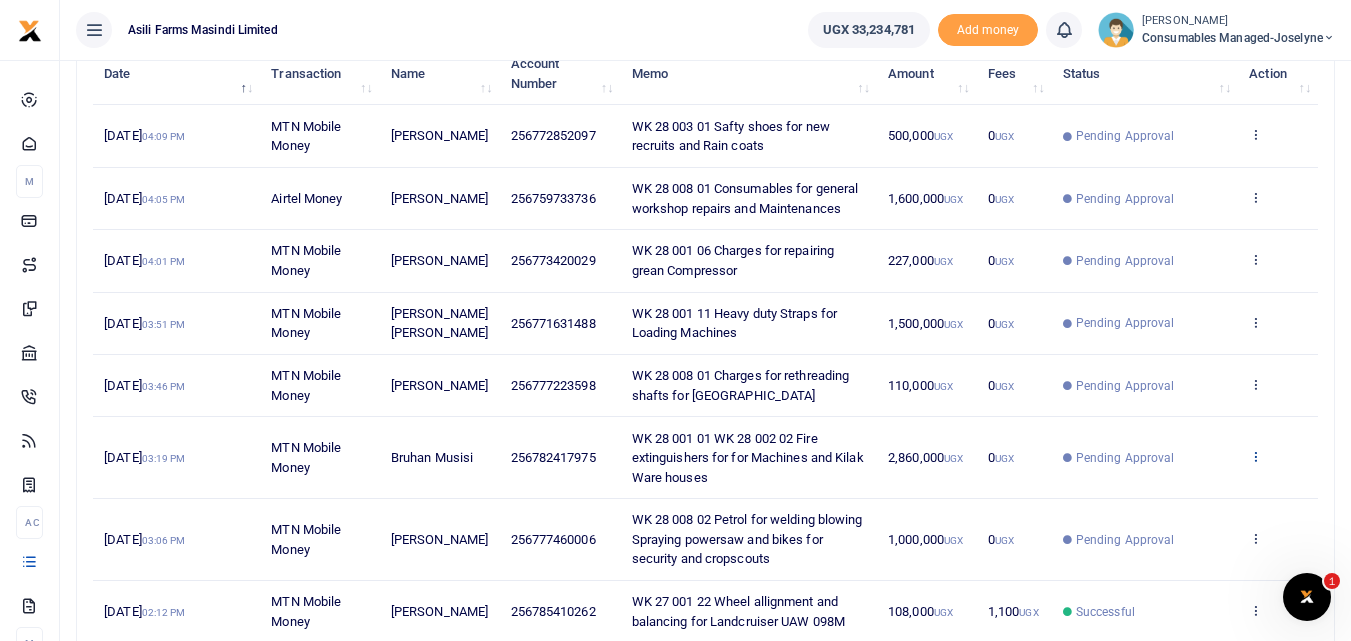 click at bounding box center (1255, 456) 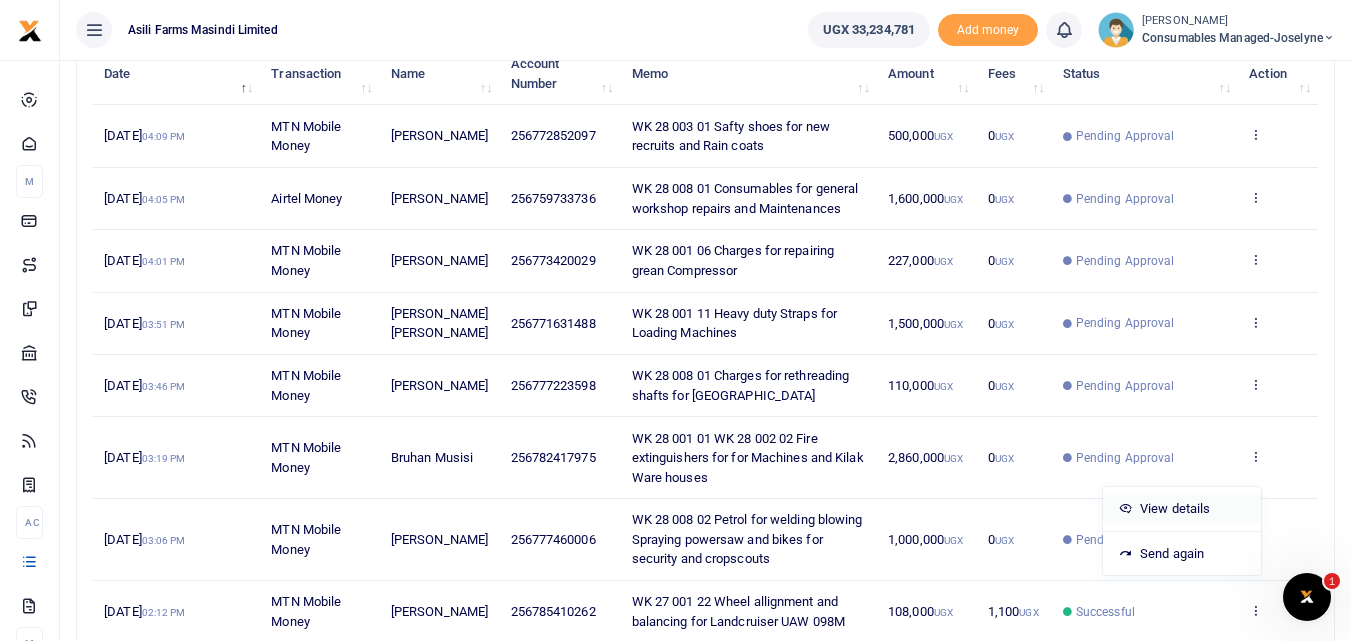click on "View details" at bounding box center (1182, 509) 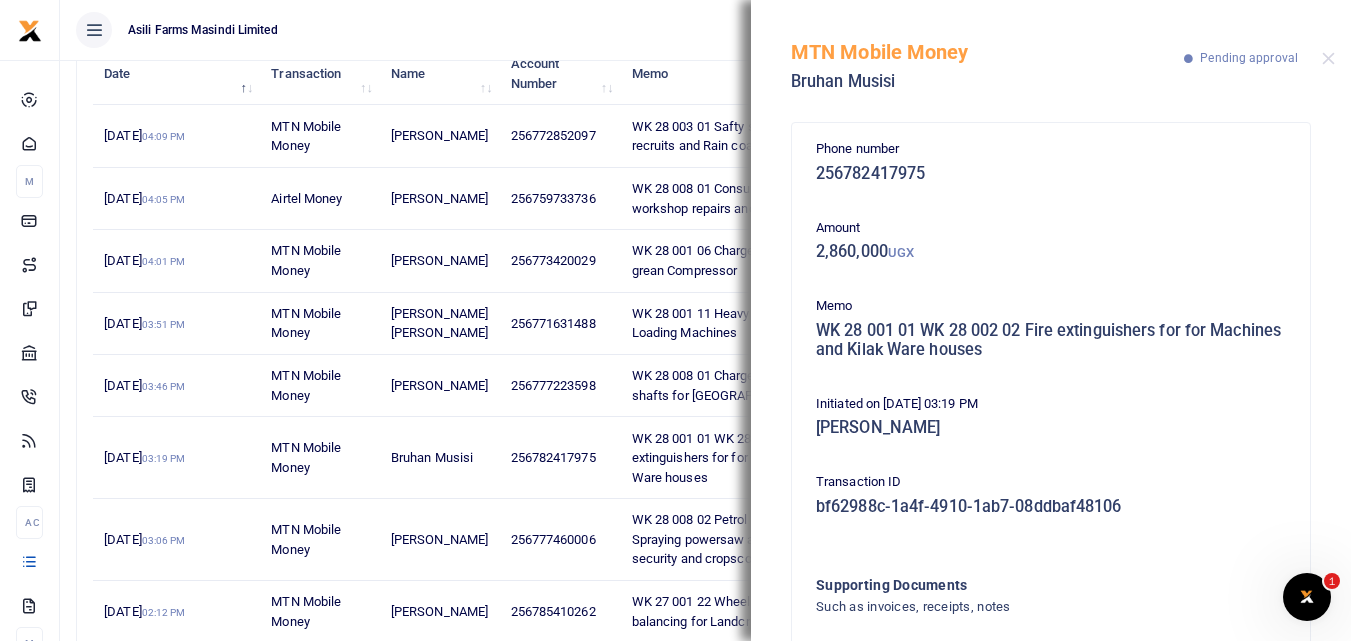 scroll, scrollTop: 139, scrollLeft: 0, axis: vertical 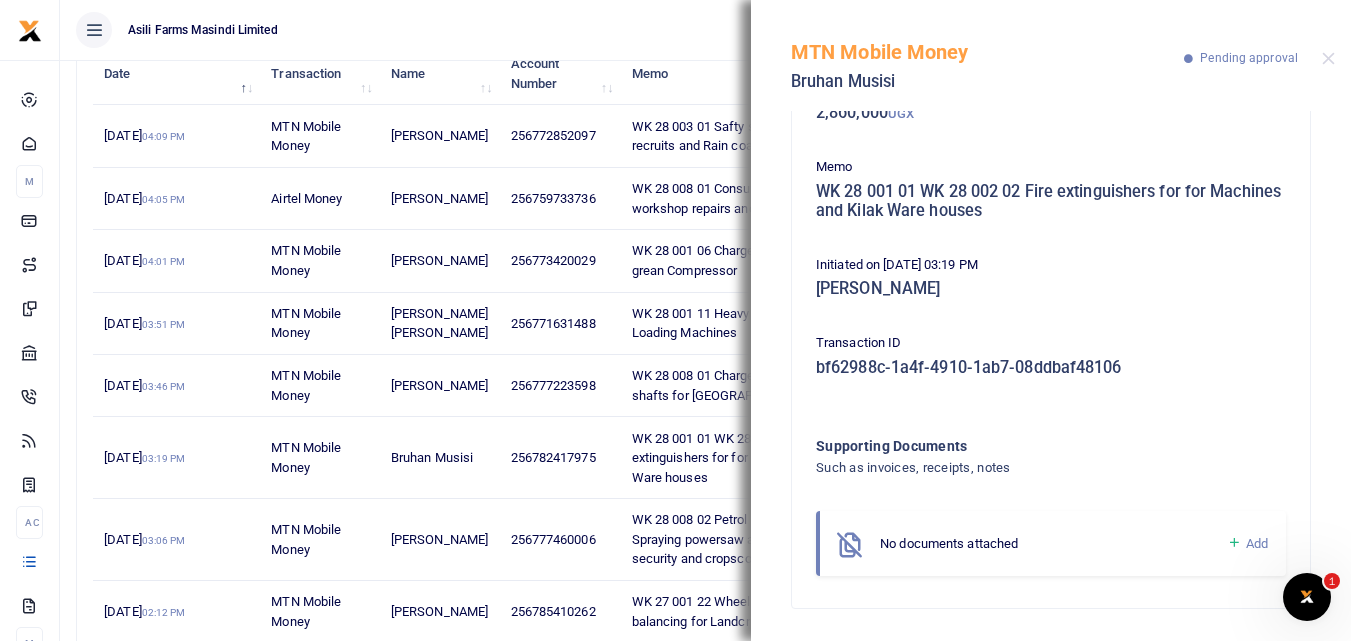 click at bounding box center [1234, 543] 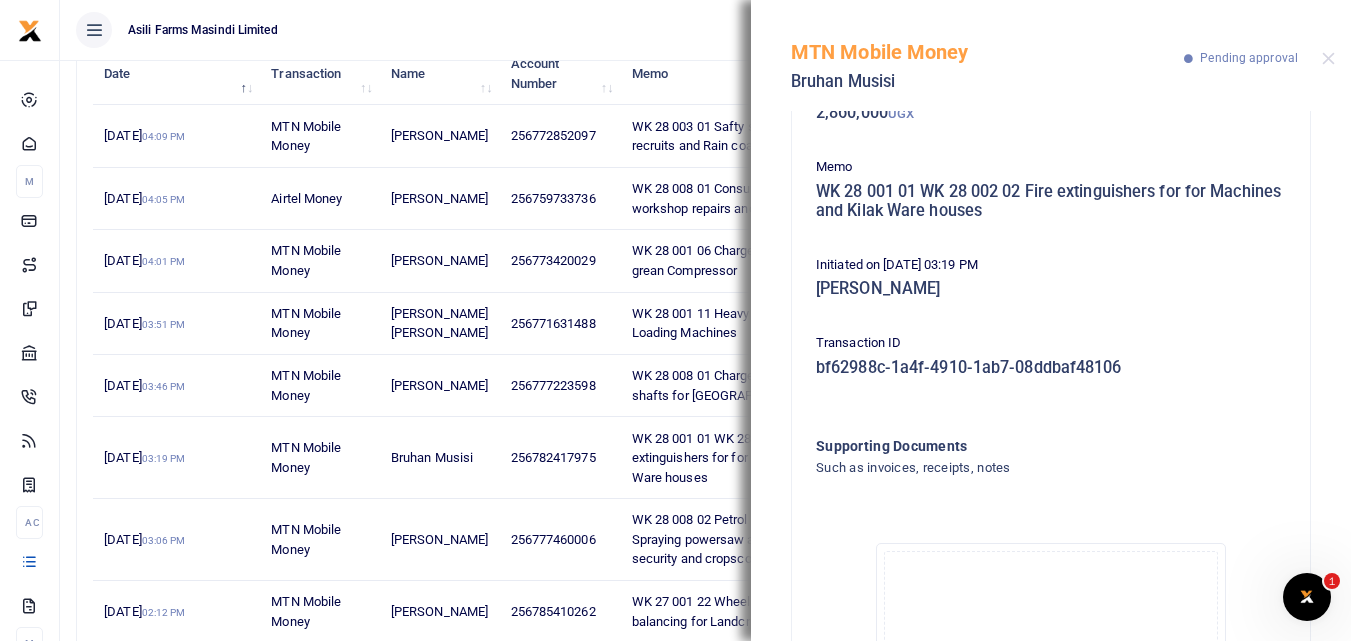 drag, startPoint x: 1334, startPoint y: 300, endPoint x: 1335, endPoint y: 366, distance: 66.007576 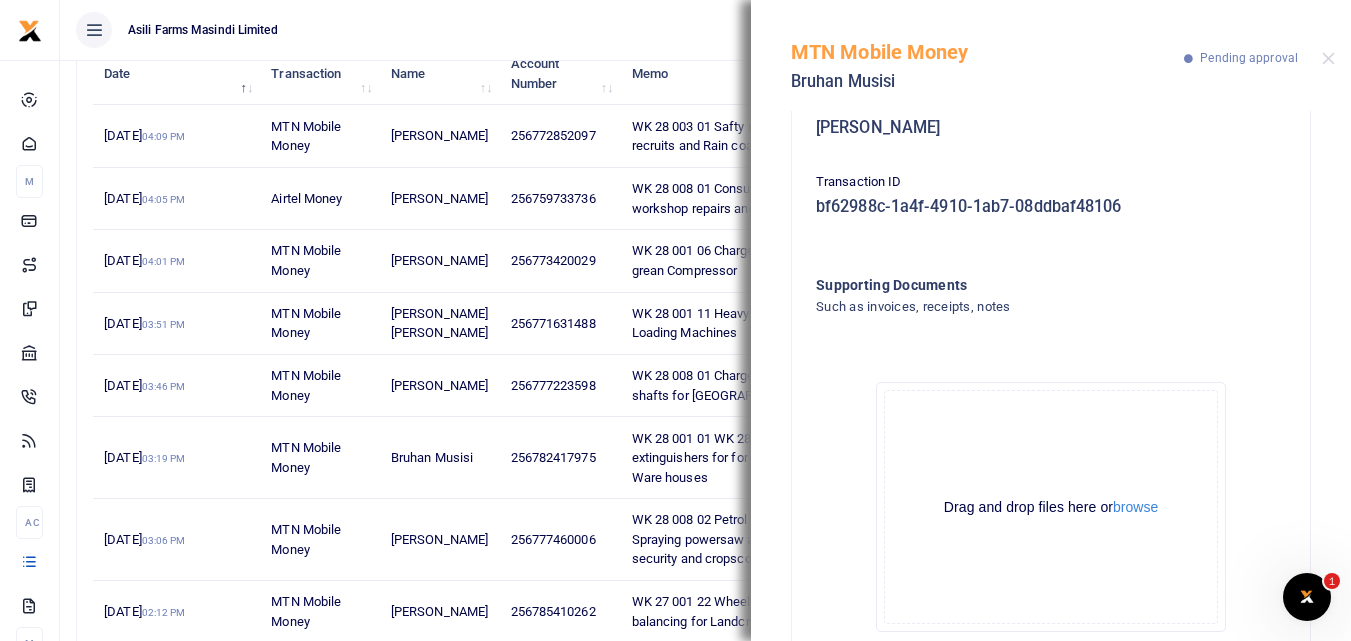 scroll, scrollTop: 364, scrollLeft: 0, axis: vertical 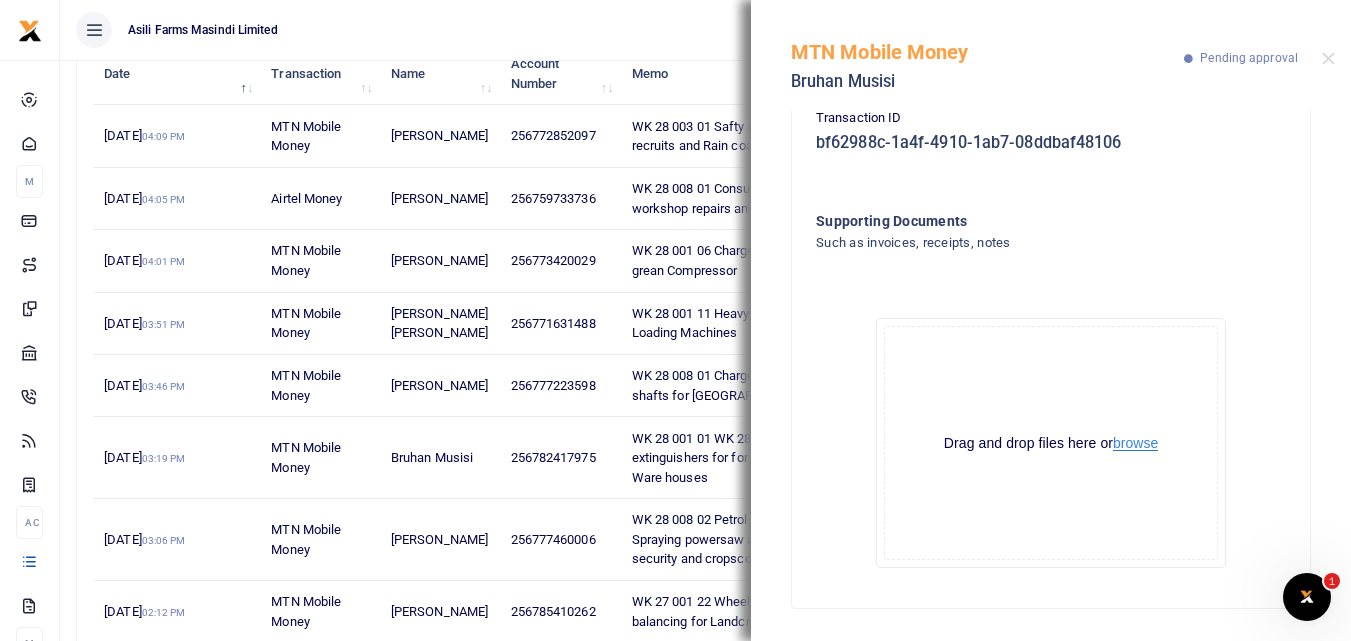 click on "browse" at bounding box center (1135, 443) 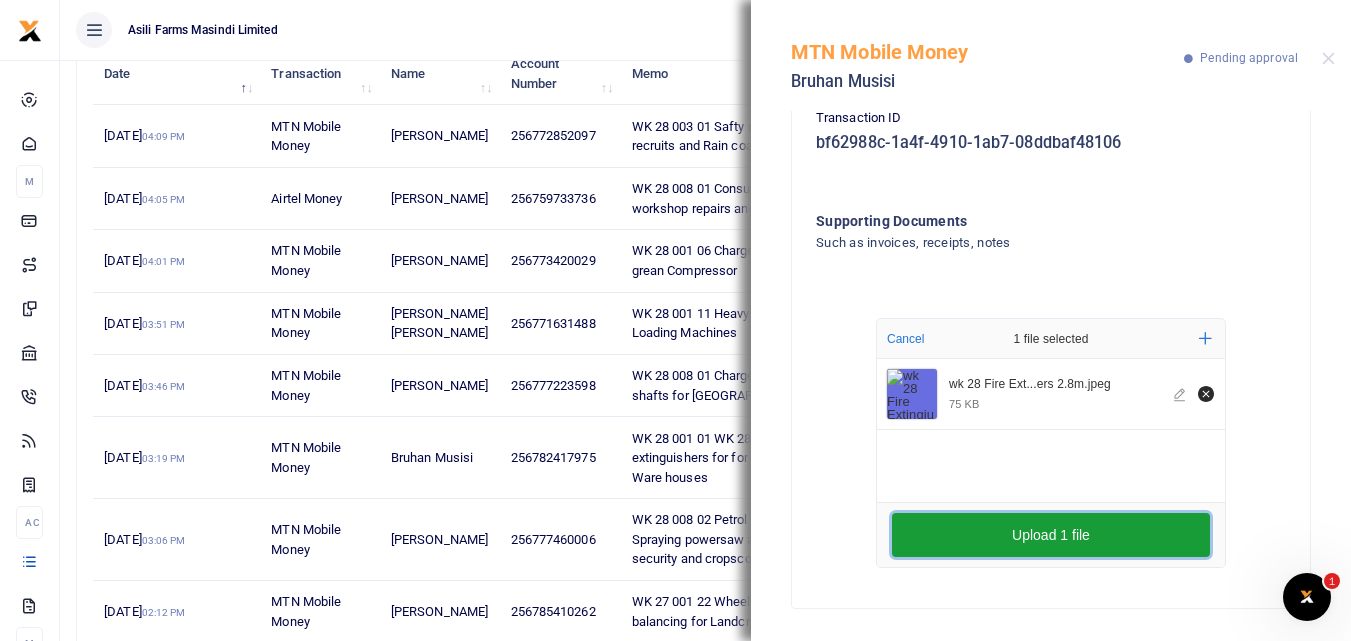 click on "Upload 1 file" at bounding box center [1051, 535] 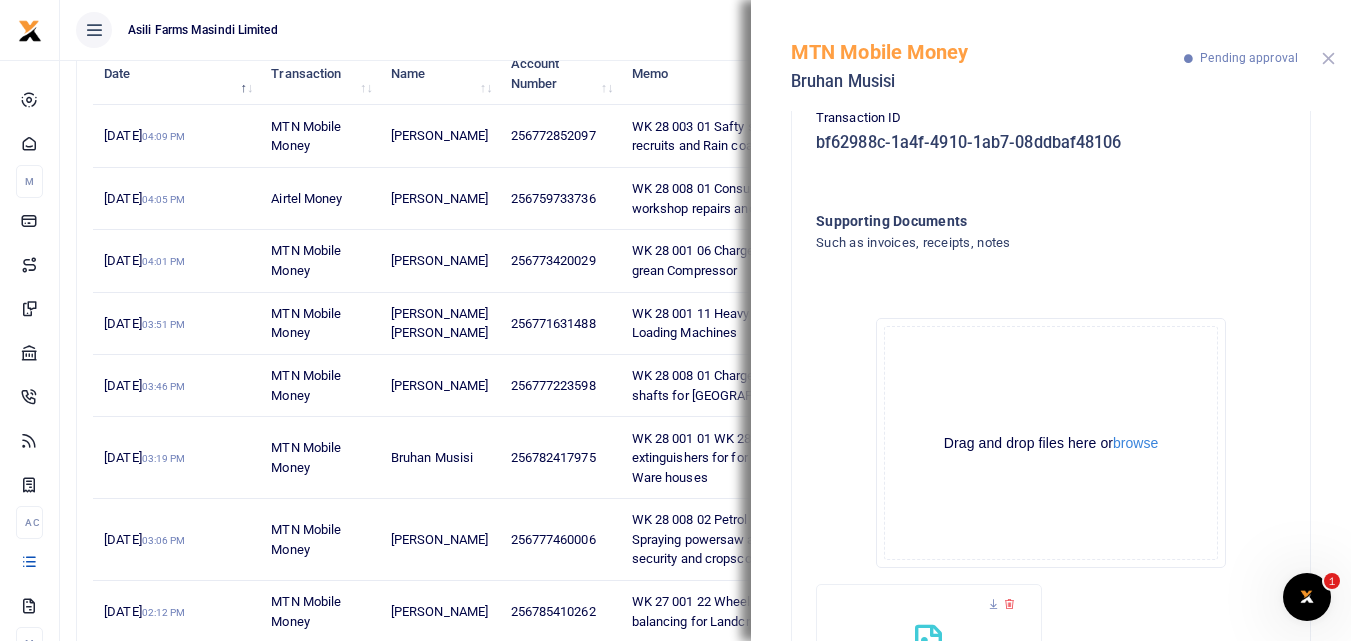 click at bounding box center (1328, 58) 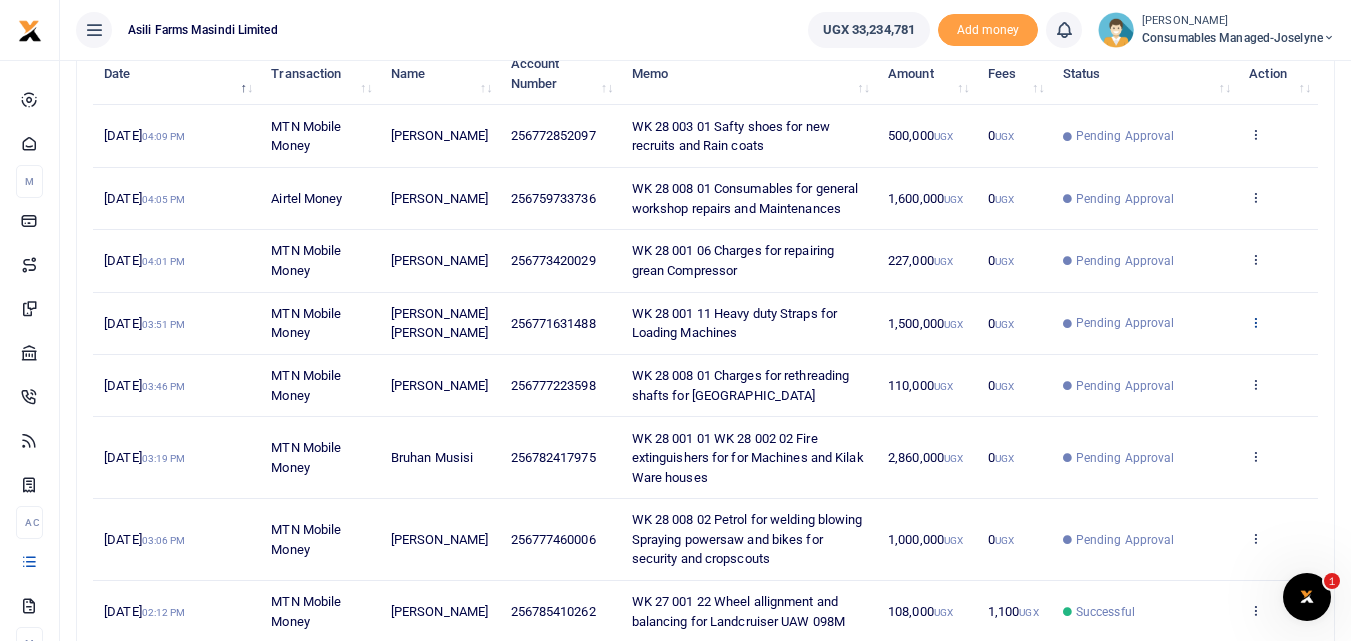 click at bounding box center (1255, 322) 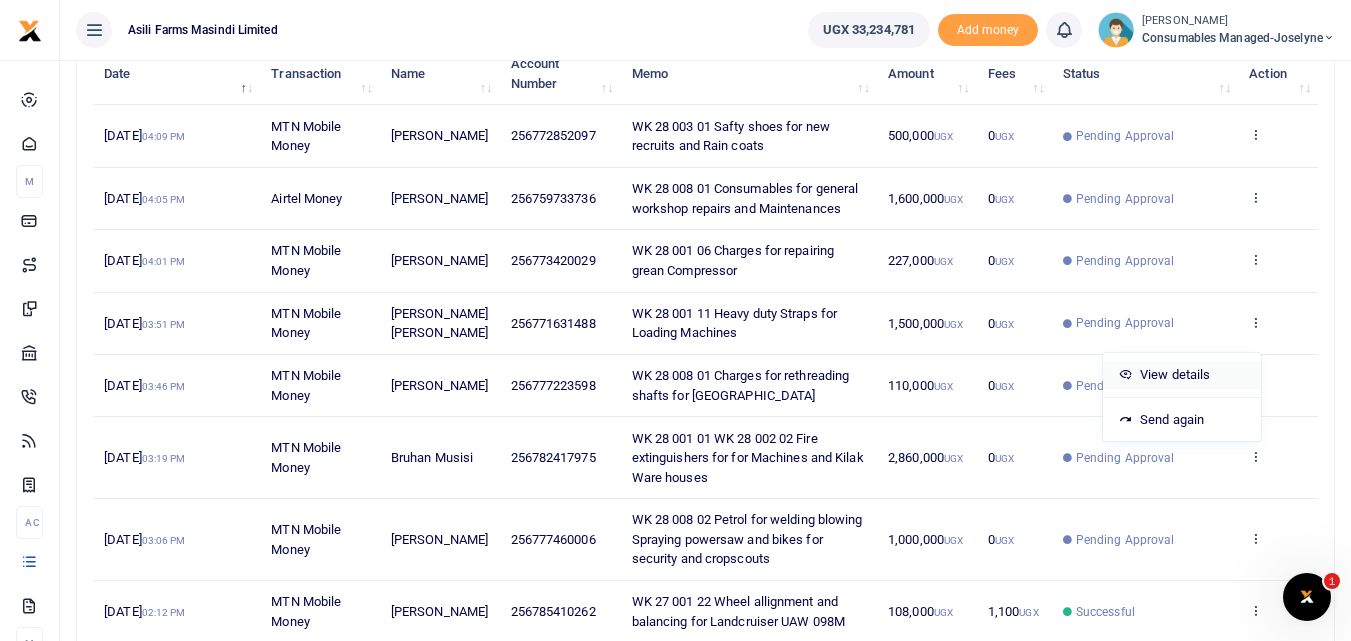 click on "View details" at bounding box center [1182, 375] 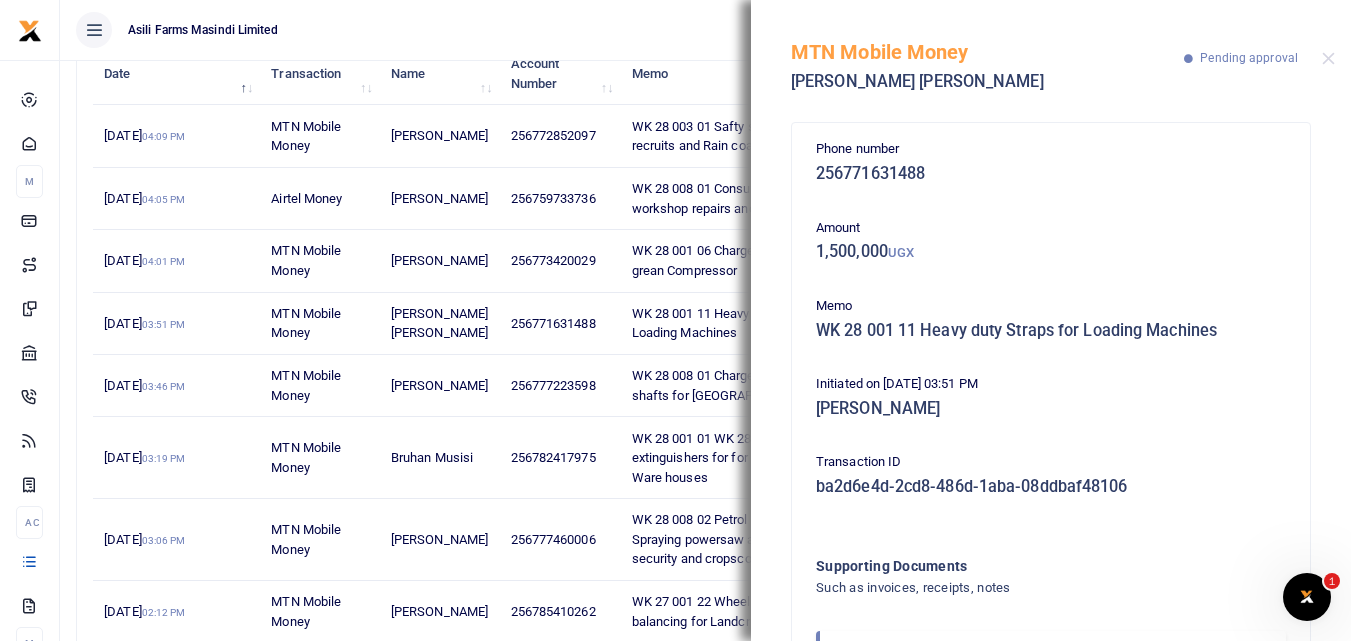 scroll, scrollTop: 119, scrollLeft: 0, axis: vertical 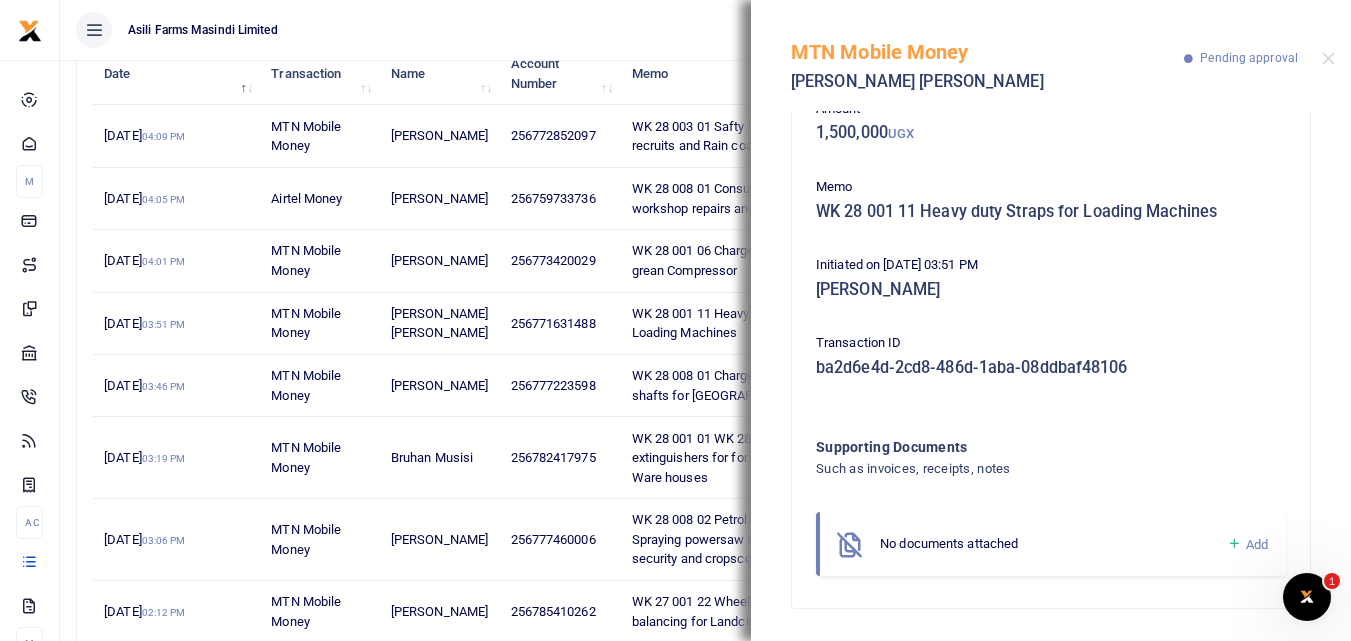 click at bounding box center (1234, 544) 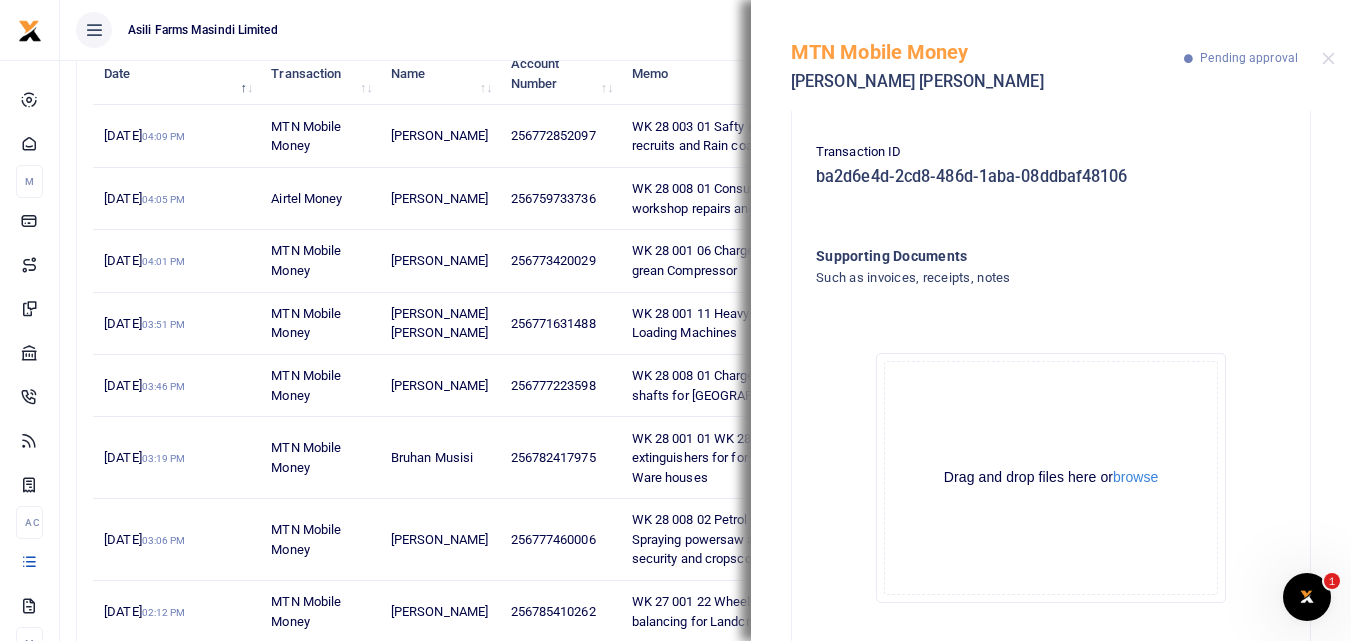 scroll, scrollTop: 324, scrollLeft: 0, axis: vertical 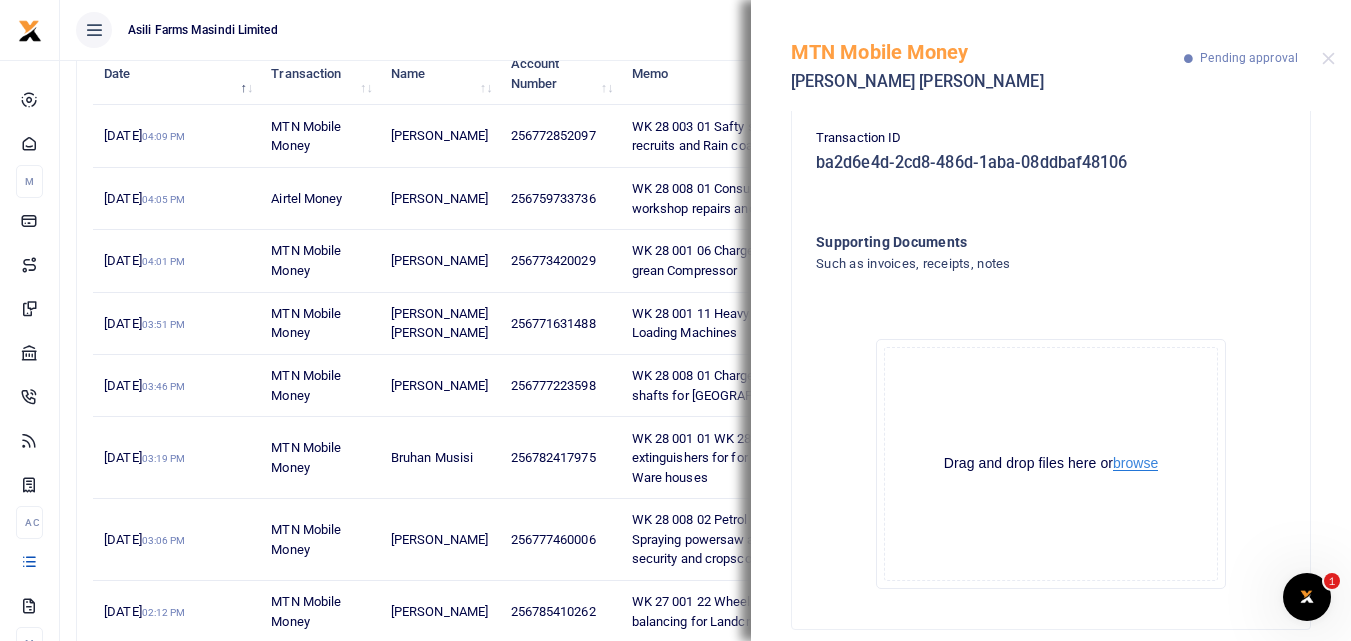 click on "browse" at bounding box center [1135, 463] 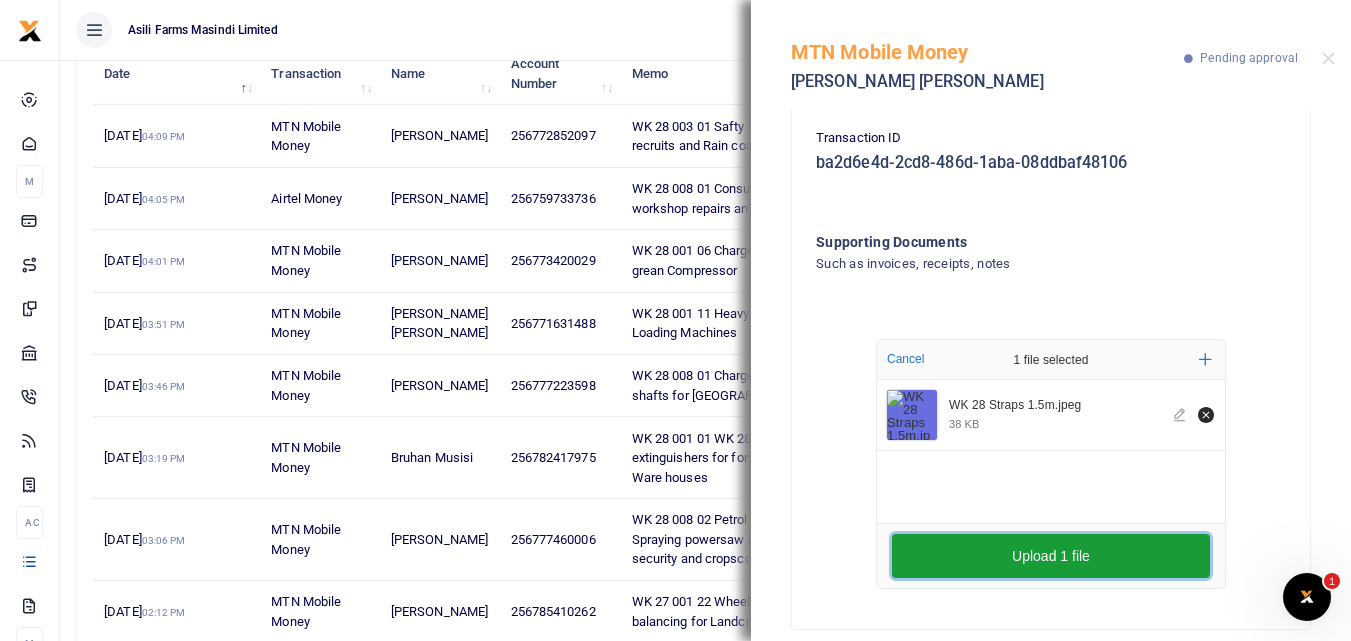 click on "Upload 1 file" at bounding box center [1051, 556] 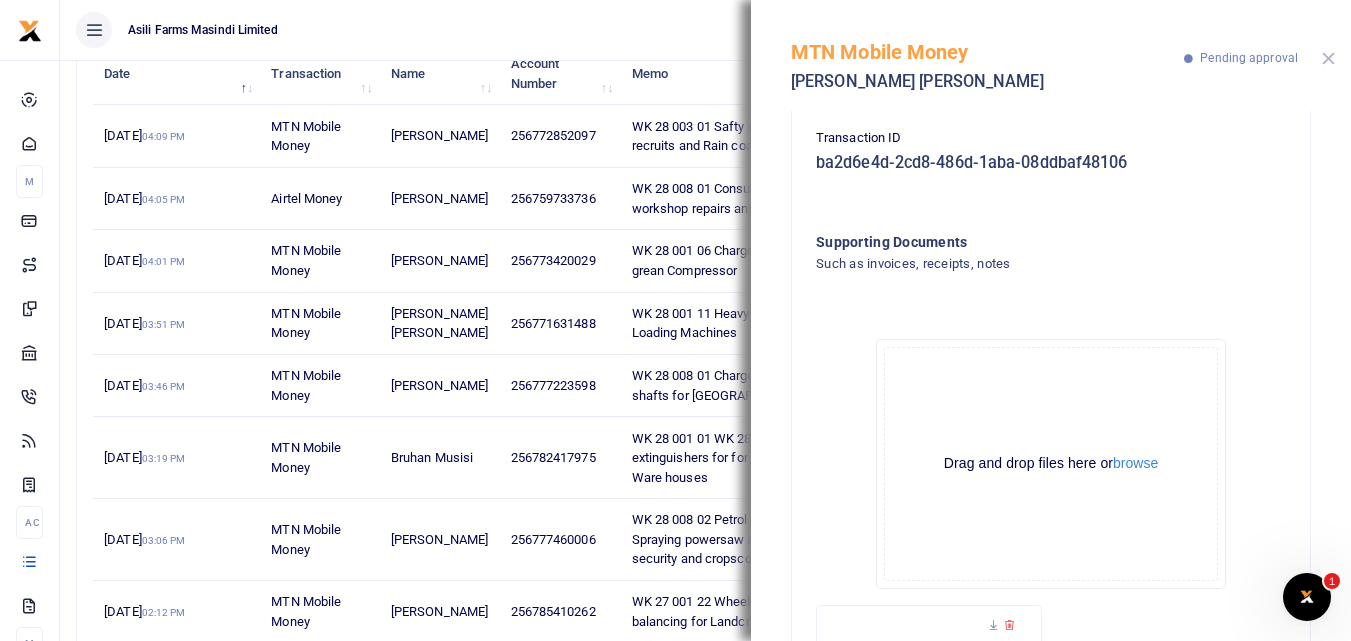 click at bounding box center [1328, 58] 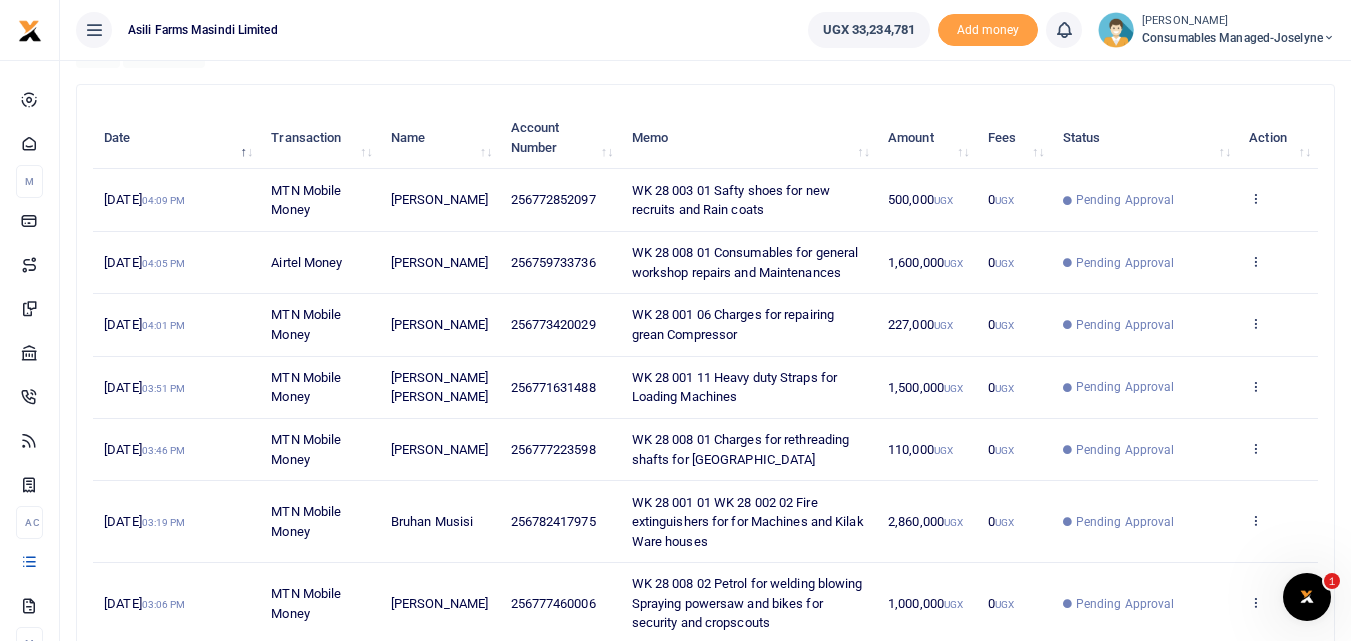 scroll, scrollTop: 202, scrollLeft: 0, axis: vertical 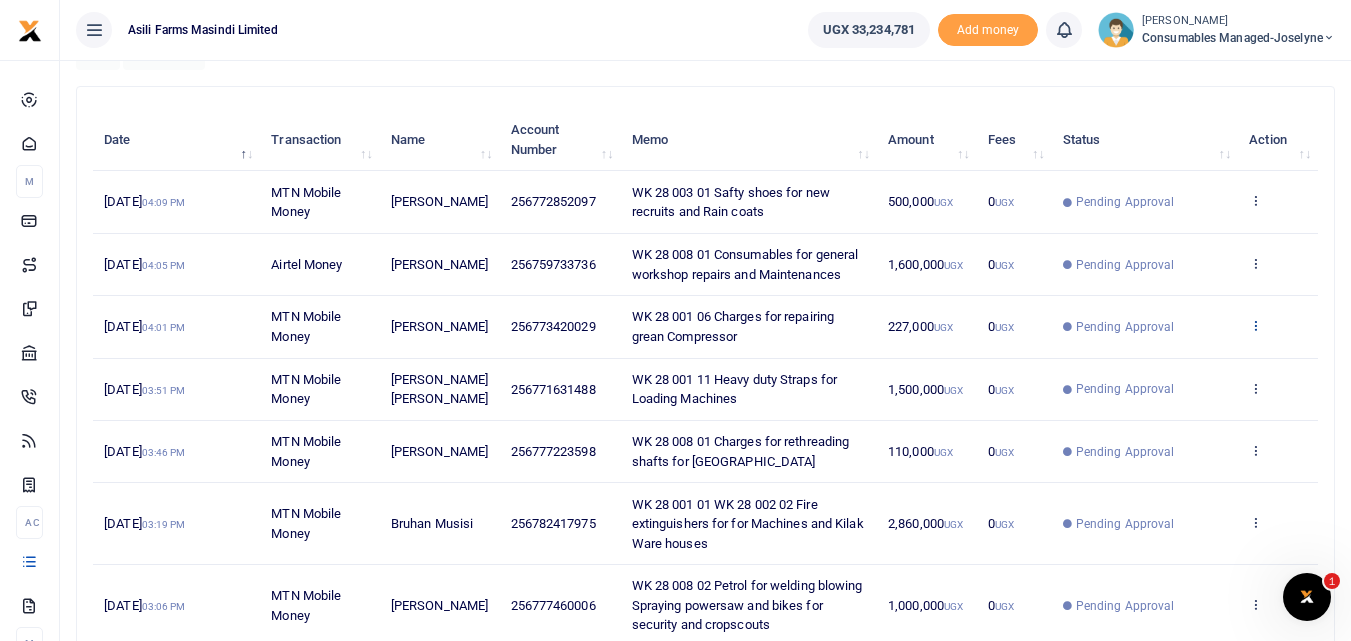 click at bounding box center [1255, 325] 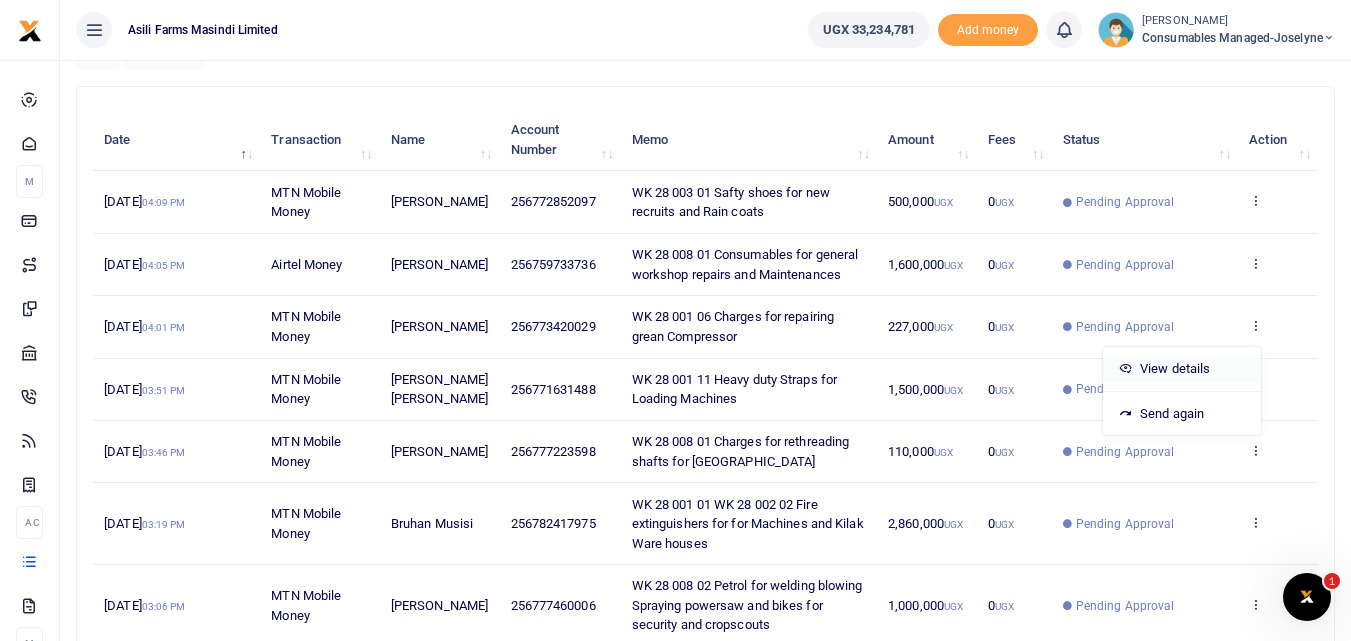 click on "View details" at bounding box center [1182, 369] 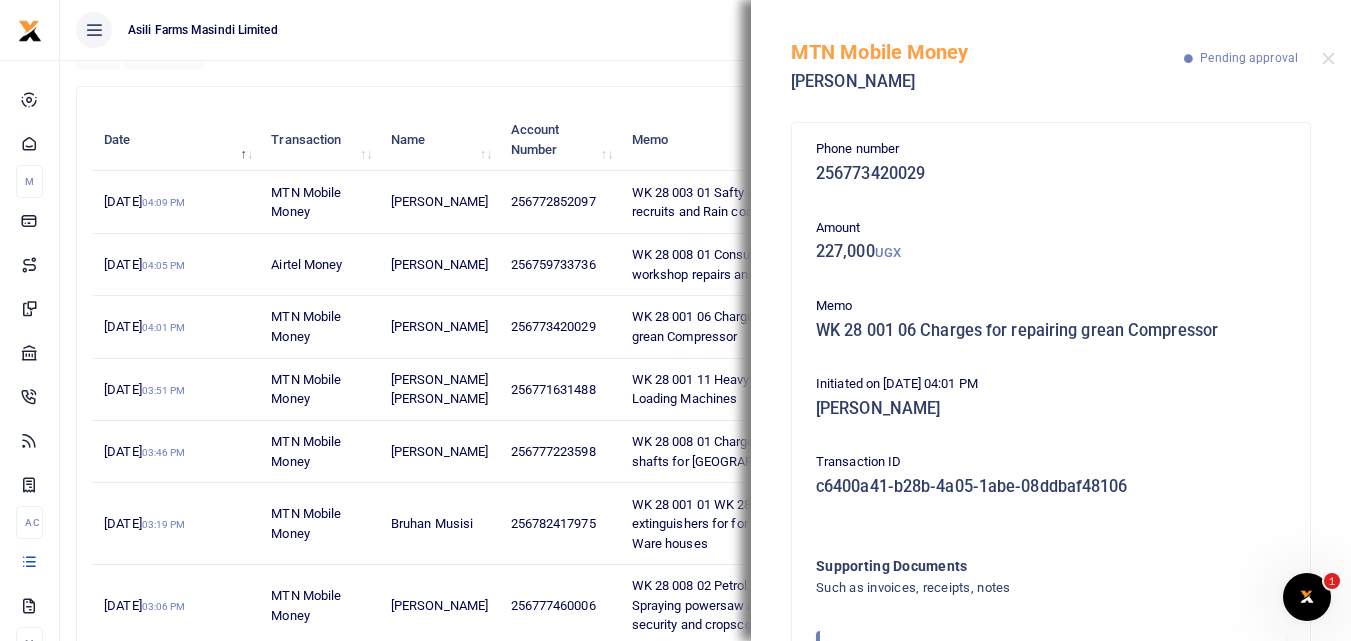 scroll, scrollTop: 119, scrollLeft: 0, axis: vertical 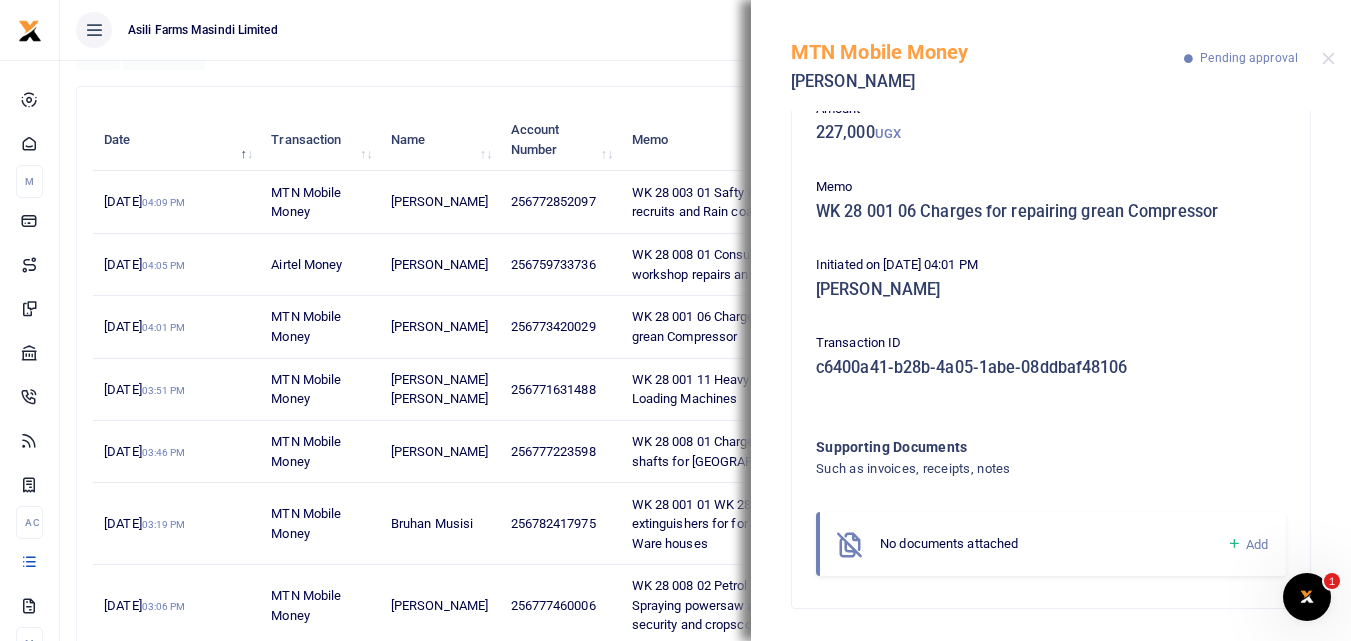 click at bounding box center (1234, 544) 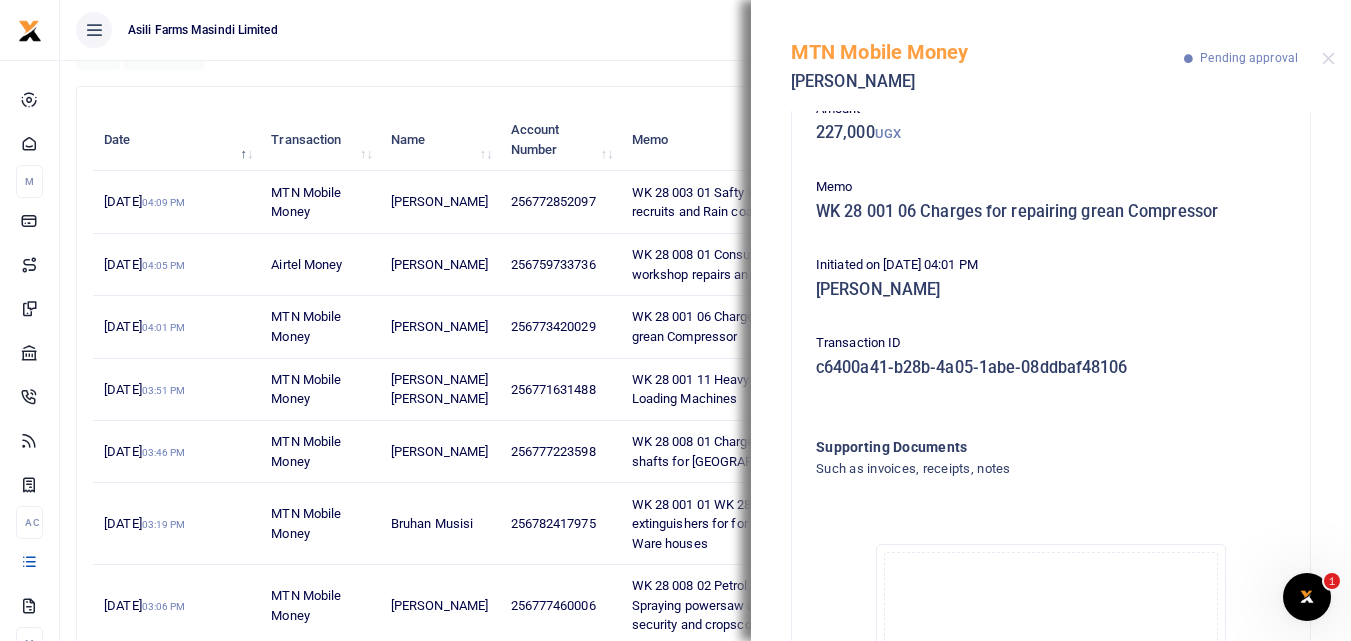 scroll, scrollTop: 345, scrollLeft: 0, axis: vertical 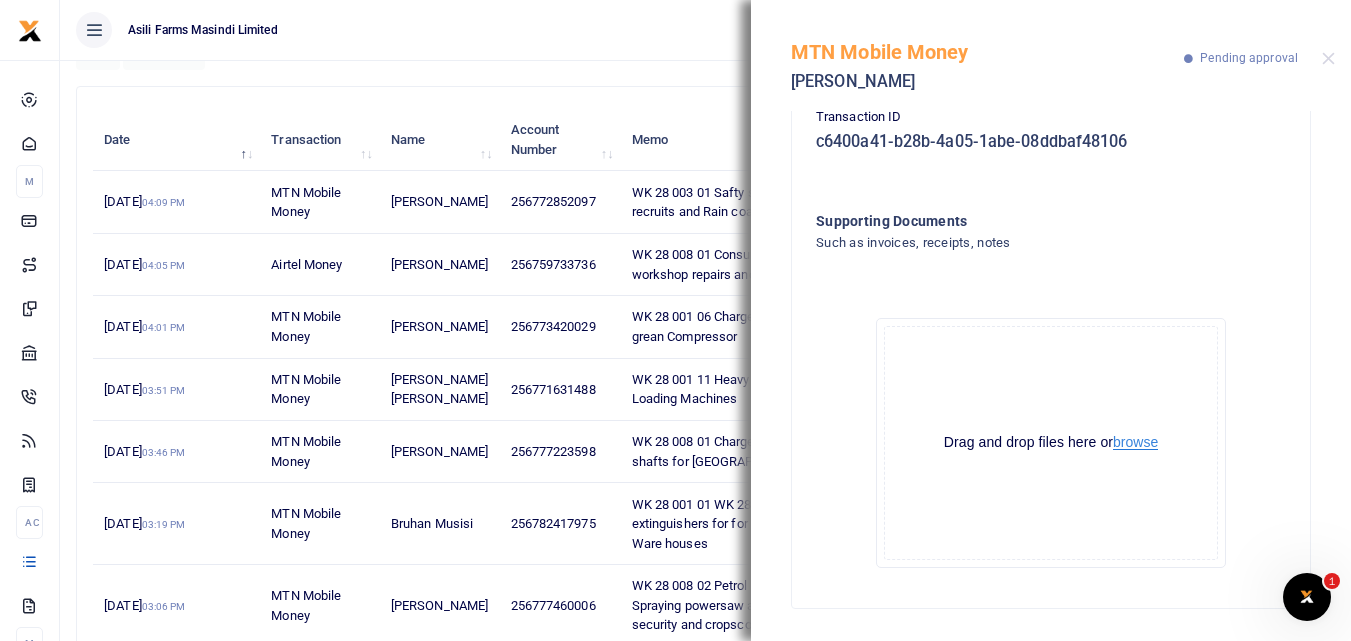 click on "browse" at bounding box center (1135, 442) 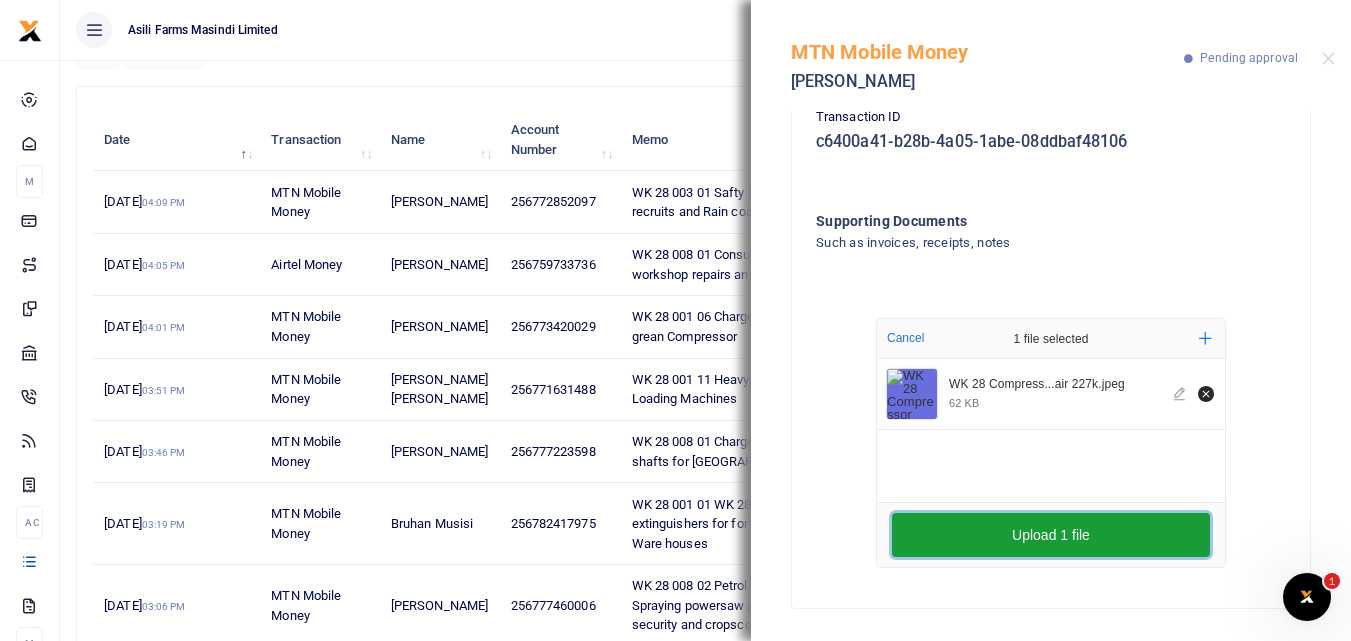 click on "Upload 1 file" at bounding box center (1051, 535) 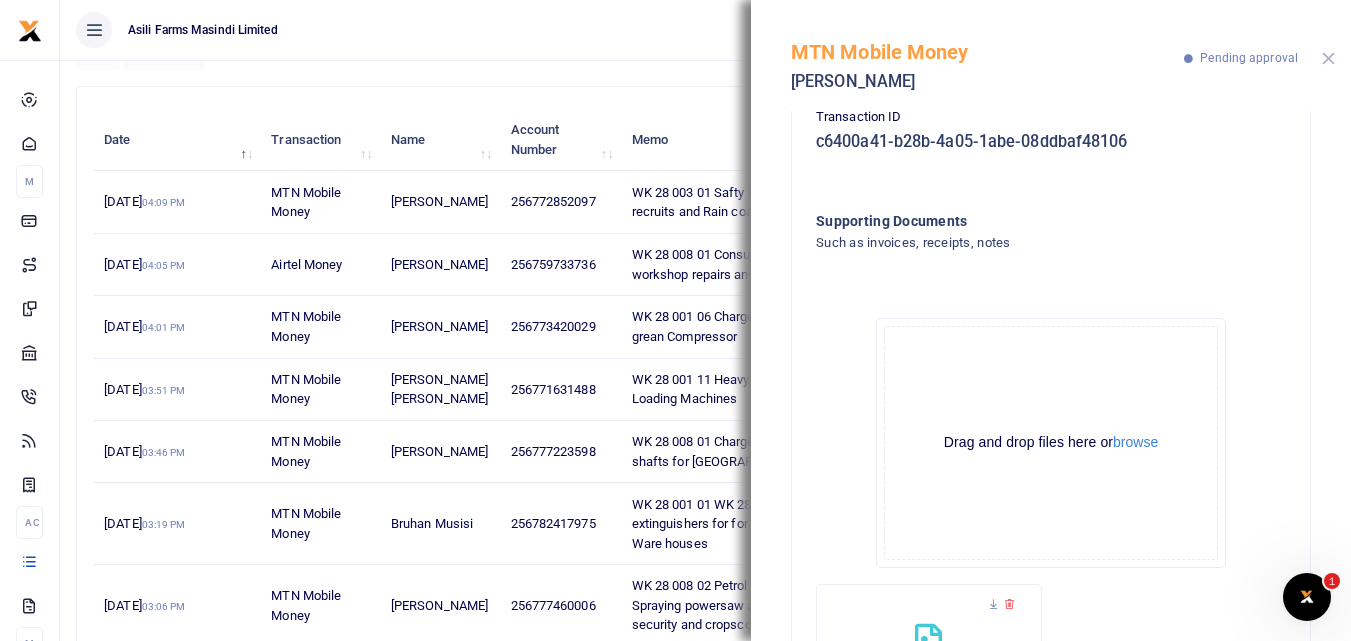click at bounding box center [1328, 58] 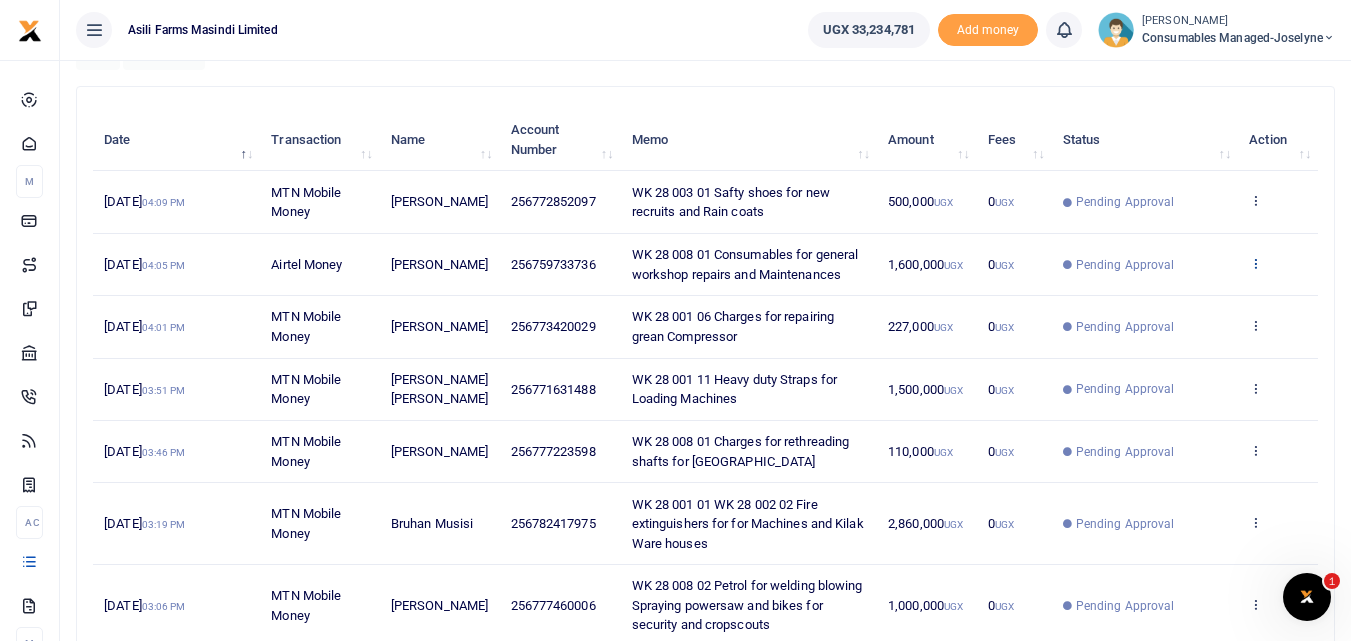 click at bounding box center [1255, 263] 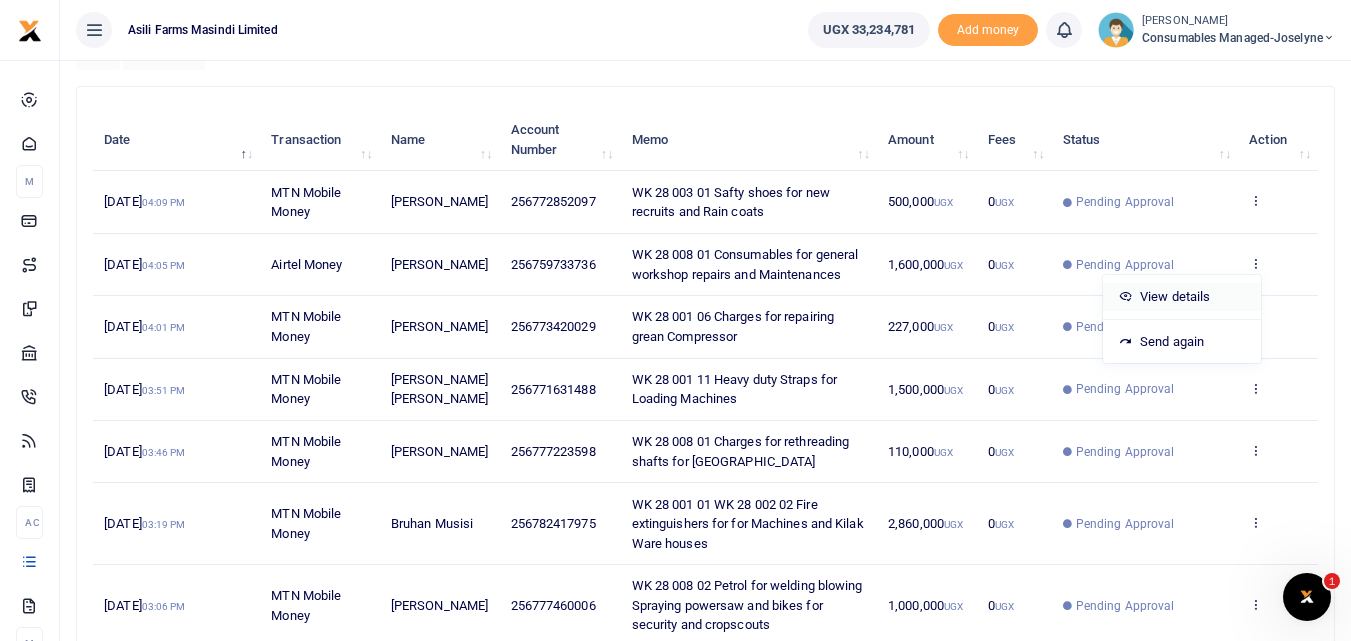 click on "View details" at bounding box center (1182, 297) 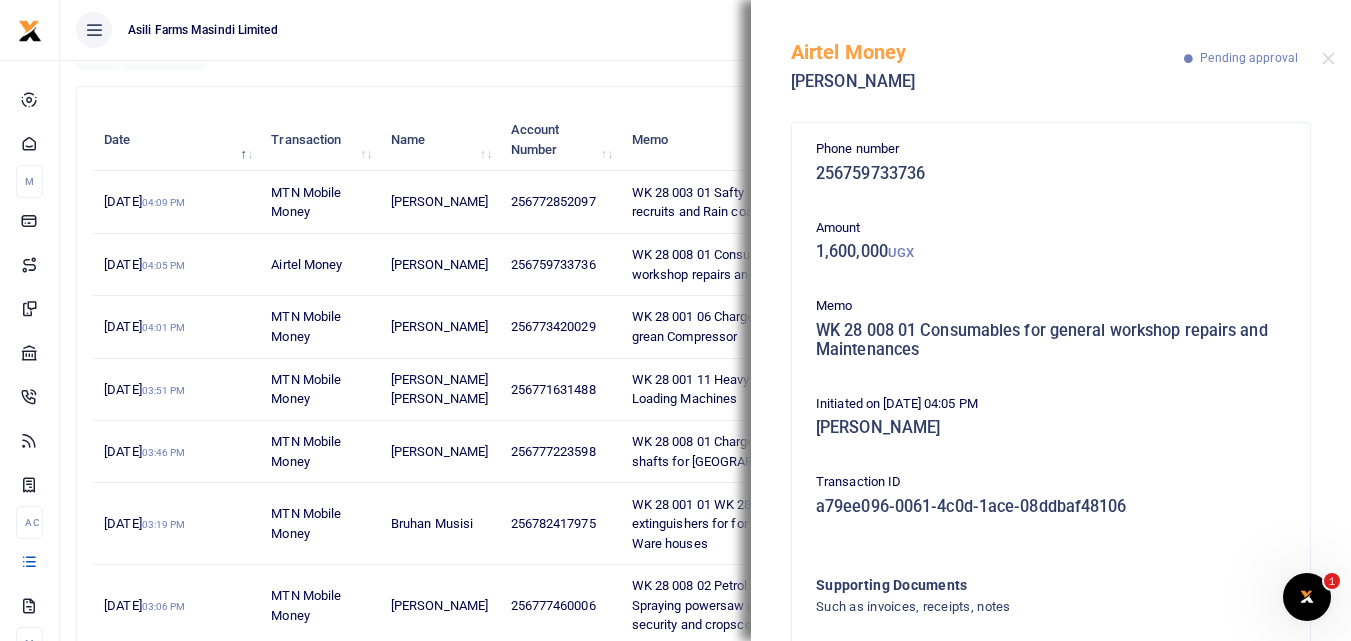 scroll, scrollTop: 139, scrollLeft: 0, axis: vertical 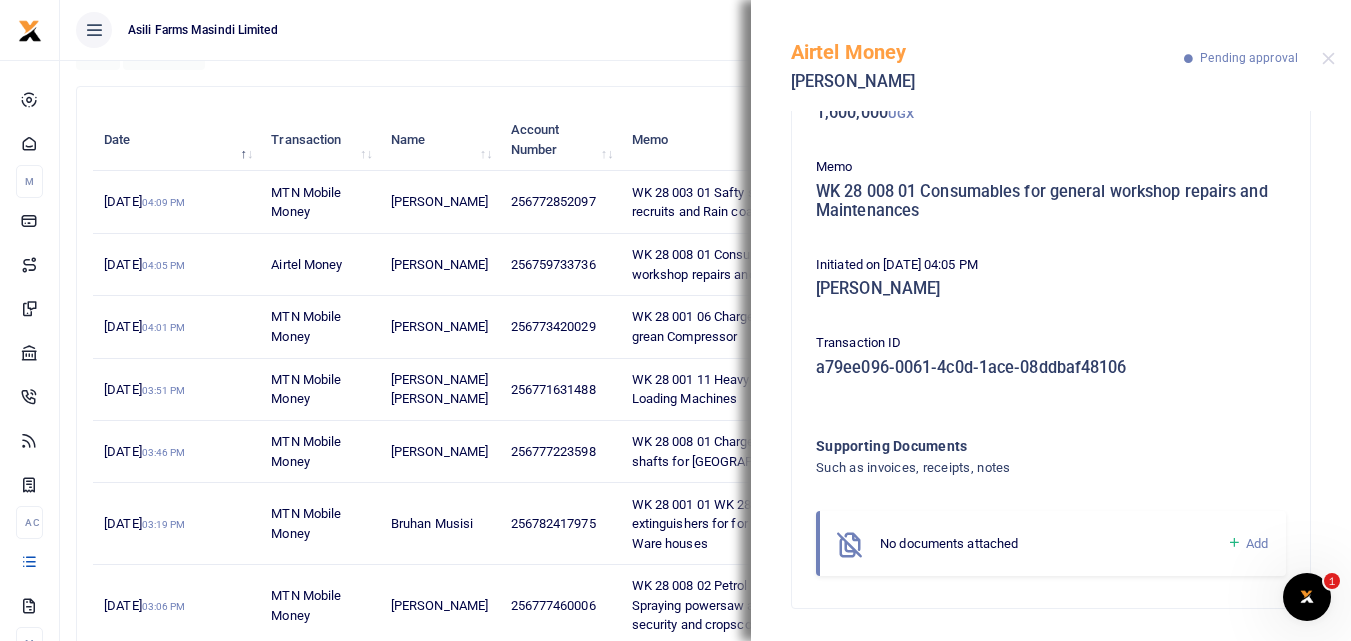 click at bounding box center [1234, 543] 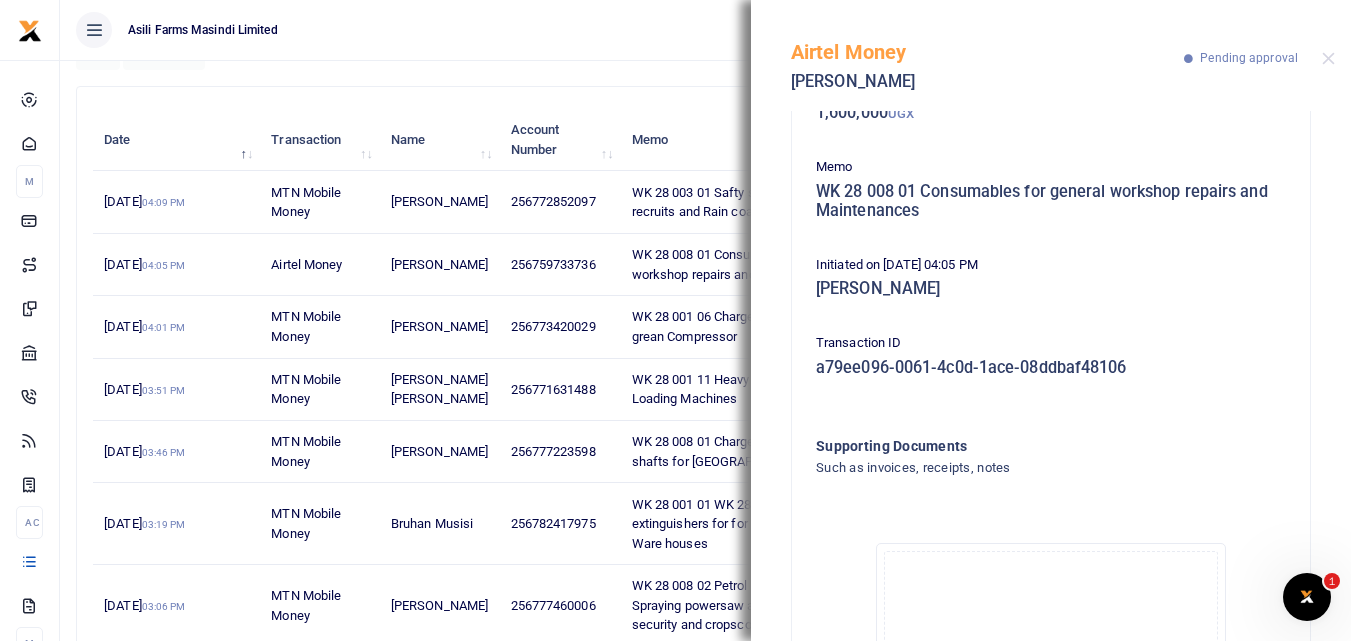 scroll, scrollTop: 141, scrollLeft: 0, axis: vertical 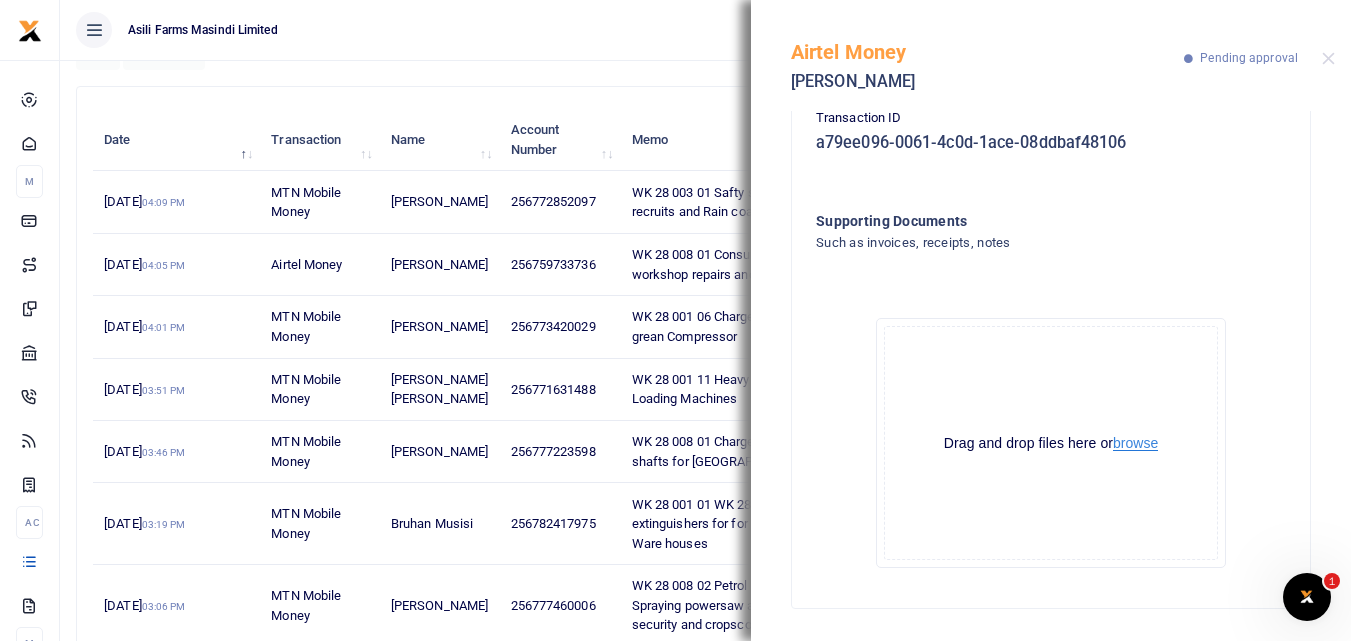 click on "browse" at bounding box center [1135, 443] 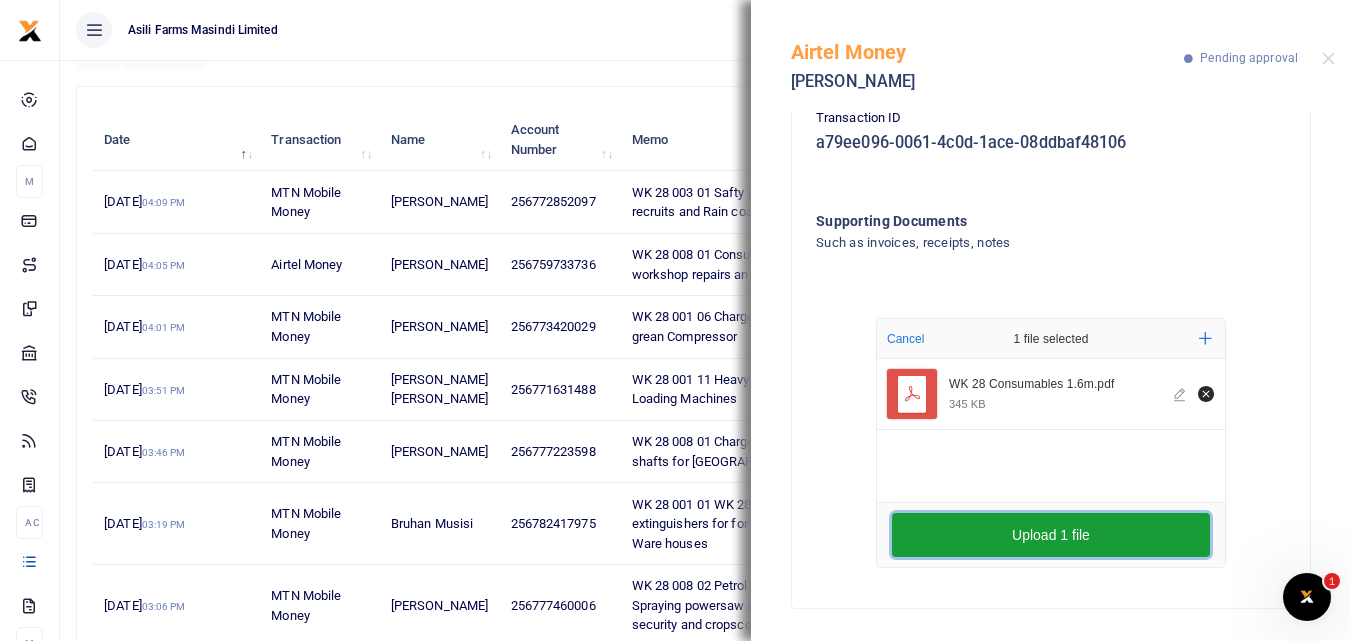 click on "Upload 1 file" at bounding box center [1051, 535] 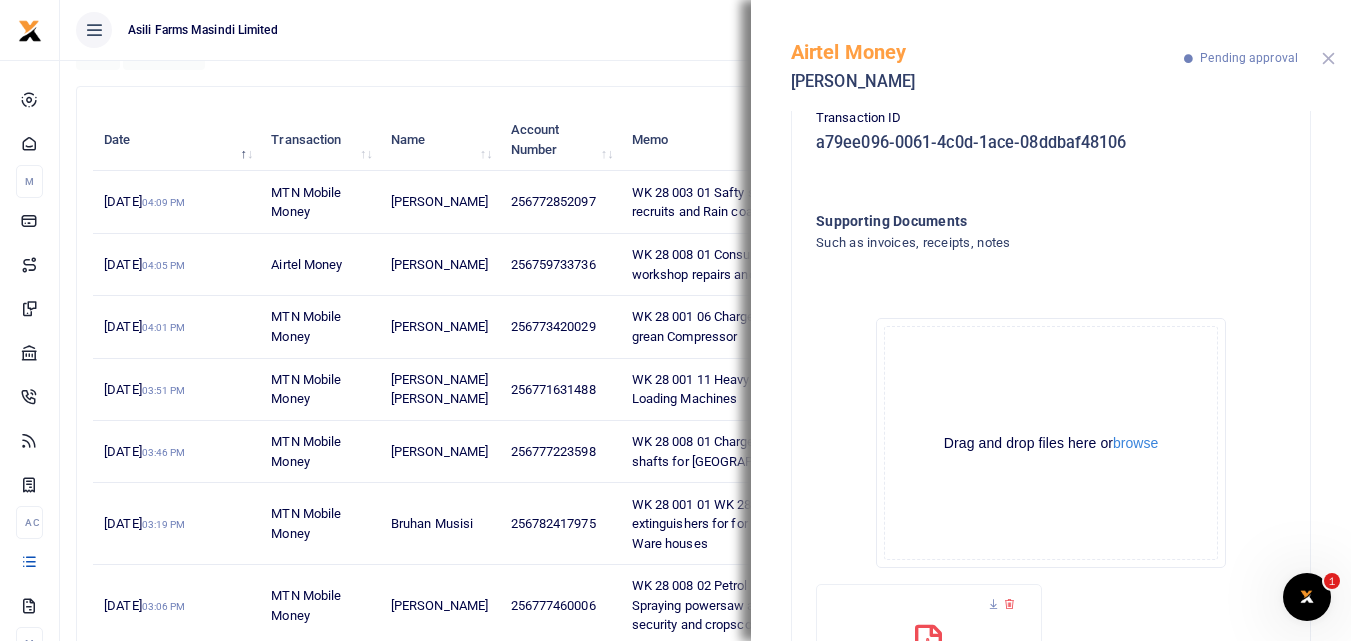 click at bounding box center (1328, 58) 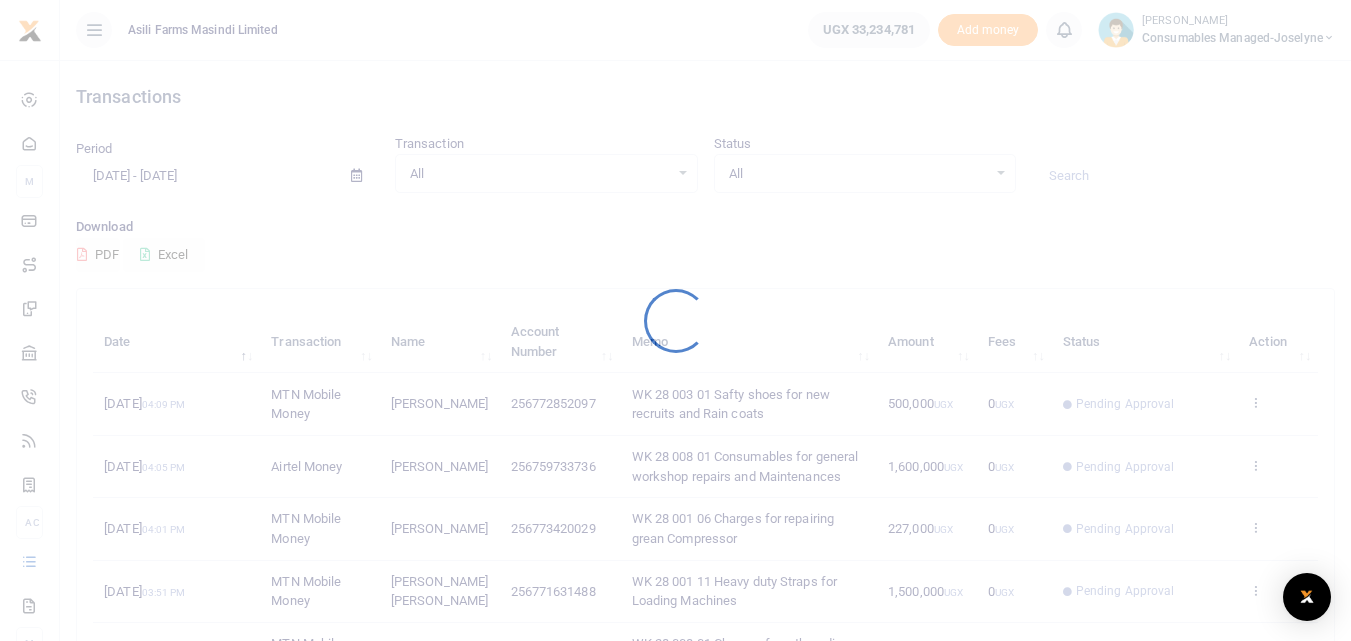 scroll, scrollTop: 0, scrollLeft: 0, axis: both 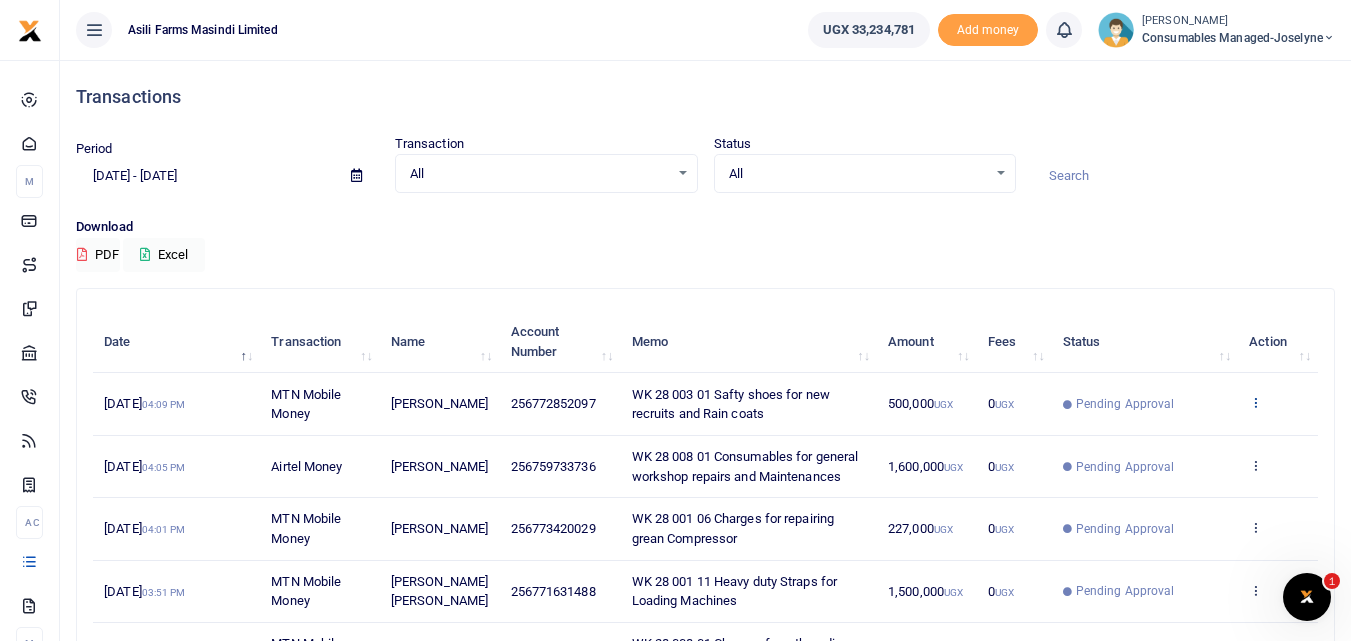 click at bounding box center [1255, 402] 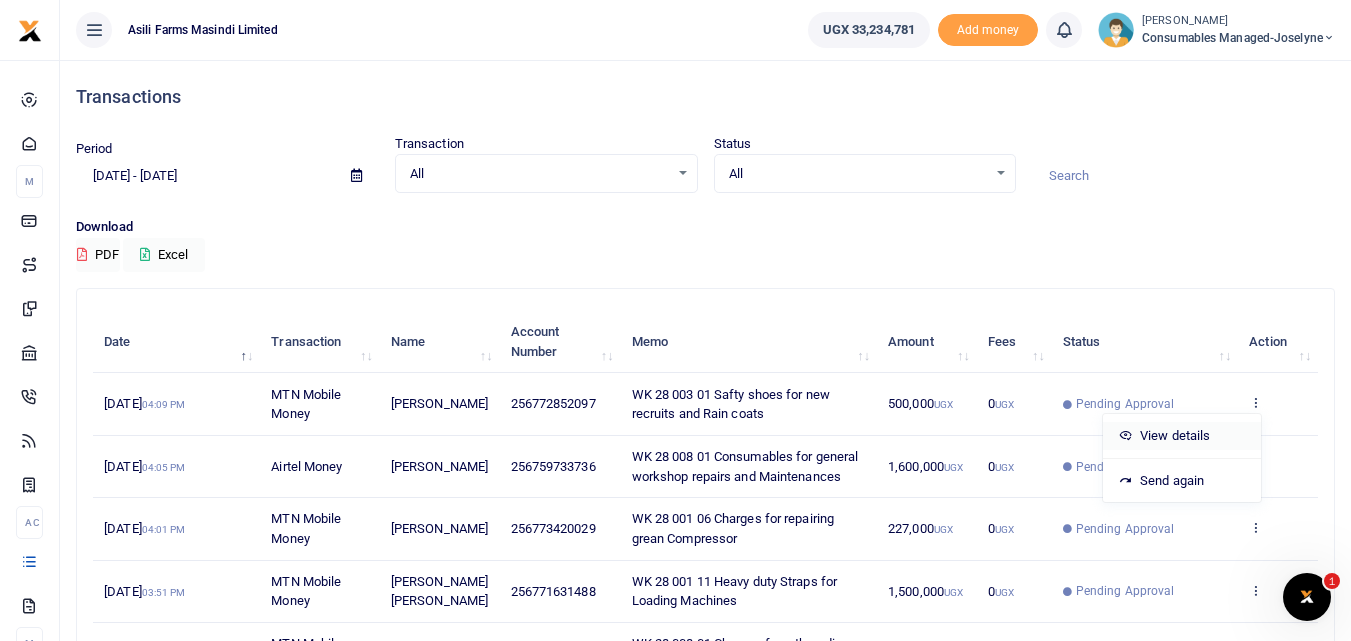 click on "View details" at bounding box center (1182, 436) 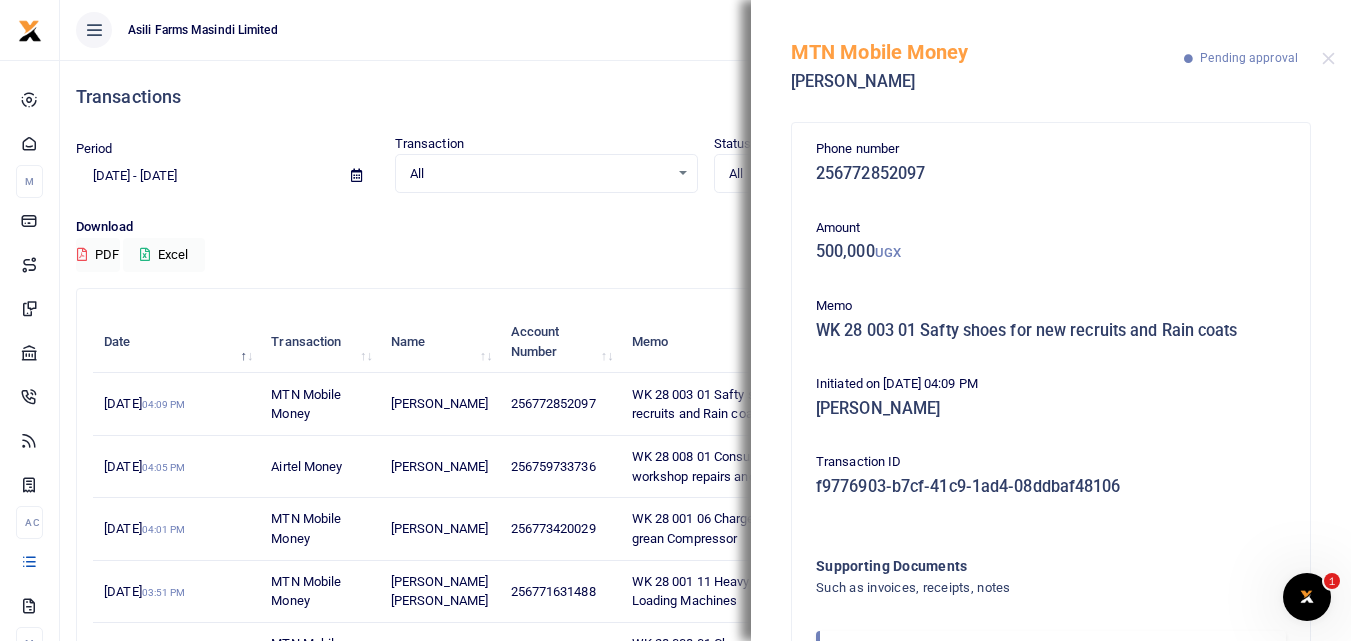 scroll, scrollTop: 119, scrollLeft: 0, axis: vertical 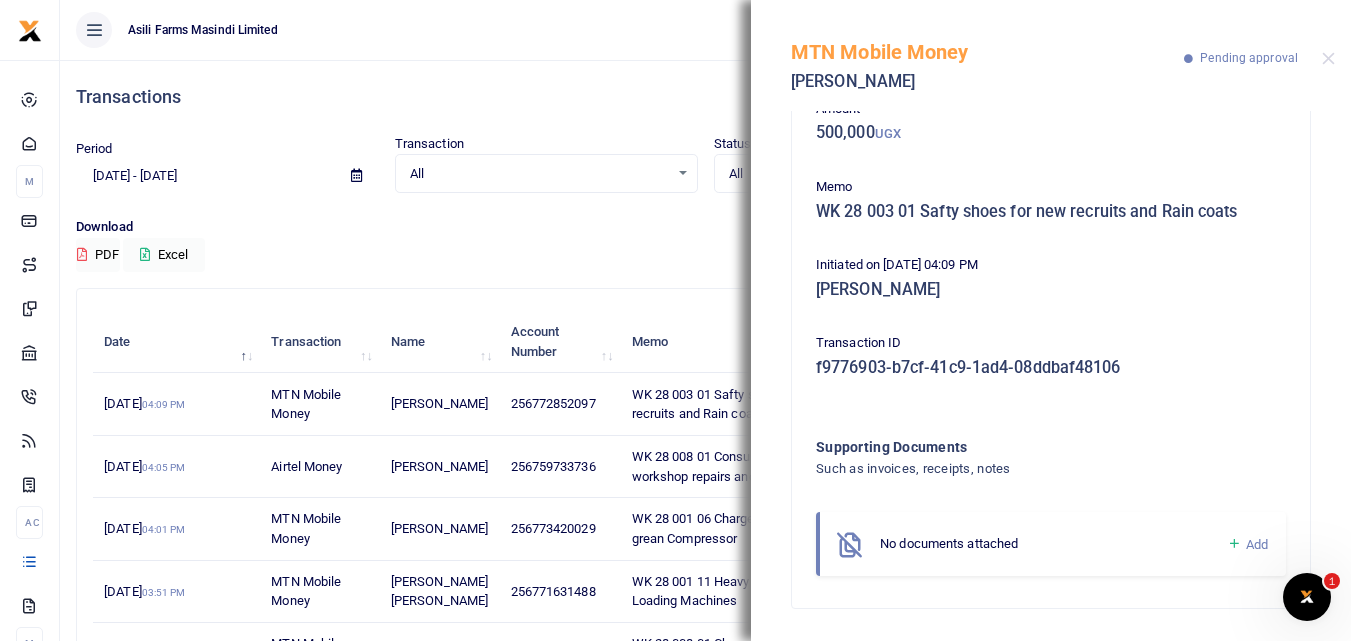 click at bounding box center (1234, 544) 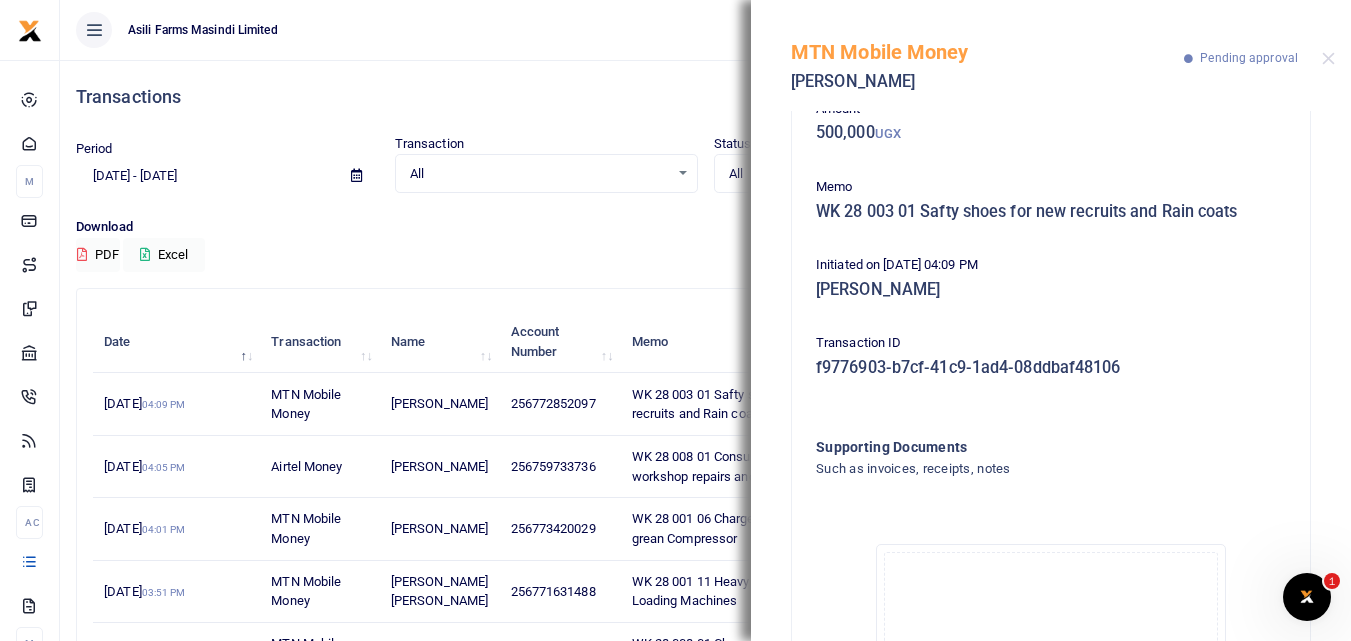 scroll, scrollTop: 345, scrollLeft: 0, axis: vertical 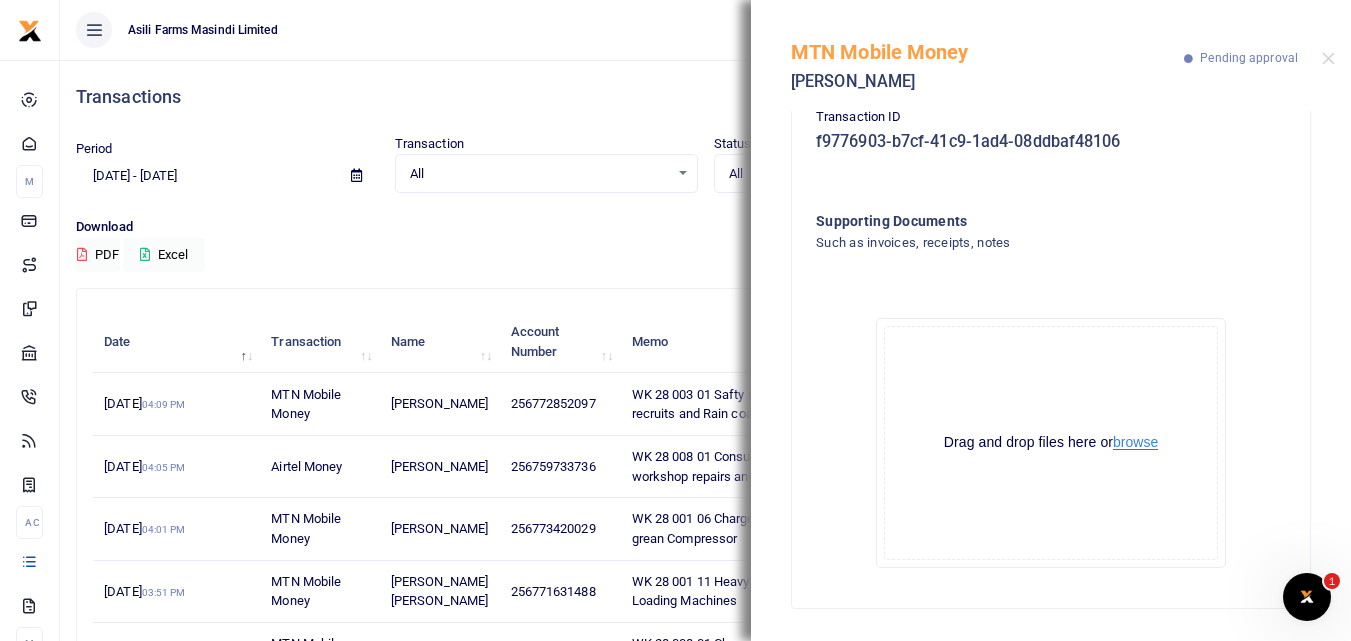 click on "browse" at bounding box center (1135, 442) 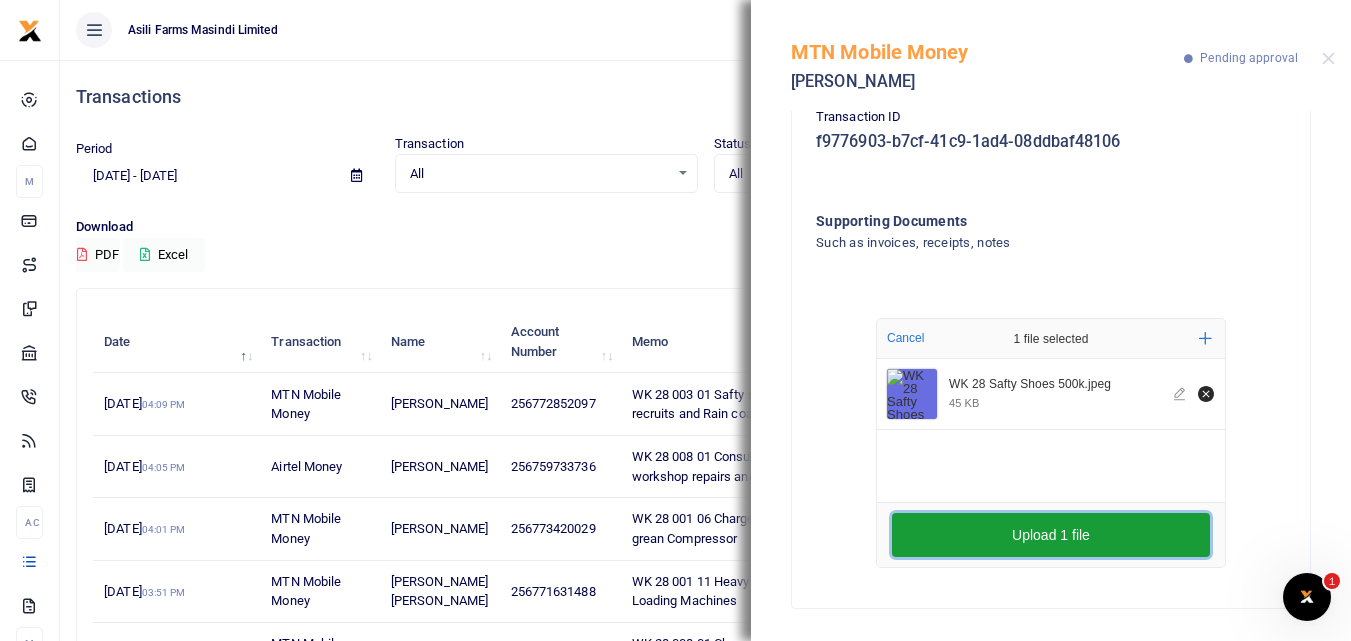 click on "Upload 1 file" at bounding box center [1051, 535] 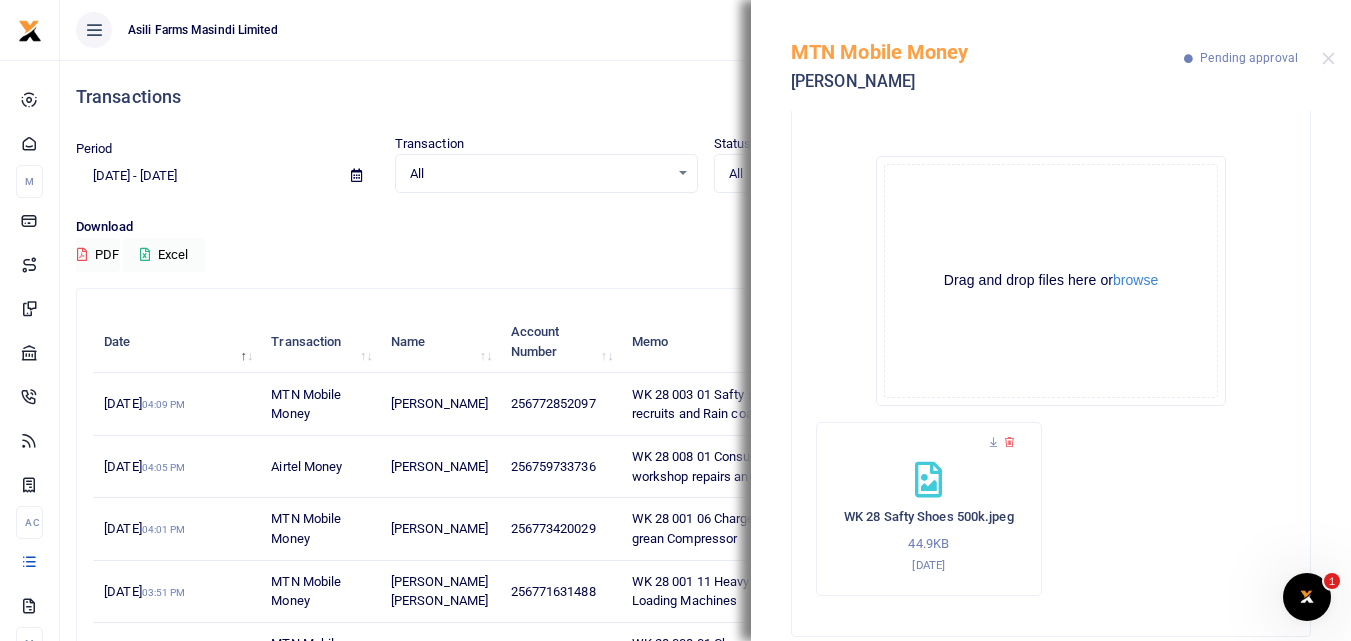 scroll, scrollTop: 509, scrollLeft: 0, axis: vertical 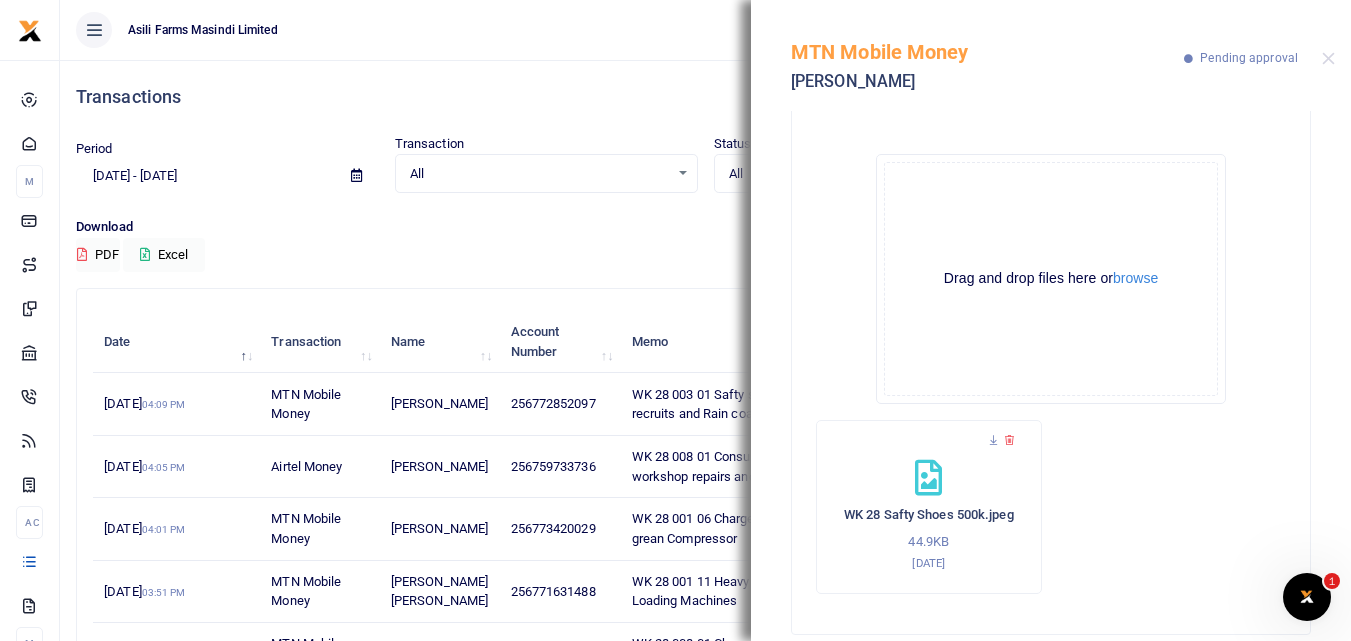 click on "MTN Mobile Money
Nakaiza Twaha Sophie
Pending approval" at bounding box center [1051, 55] 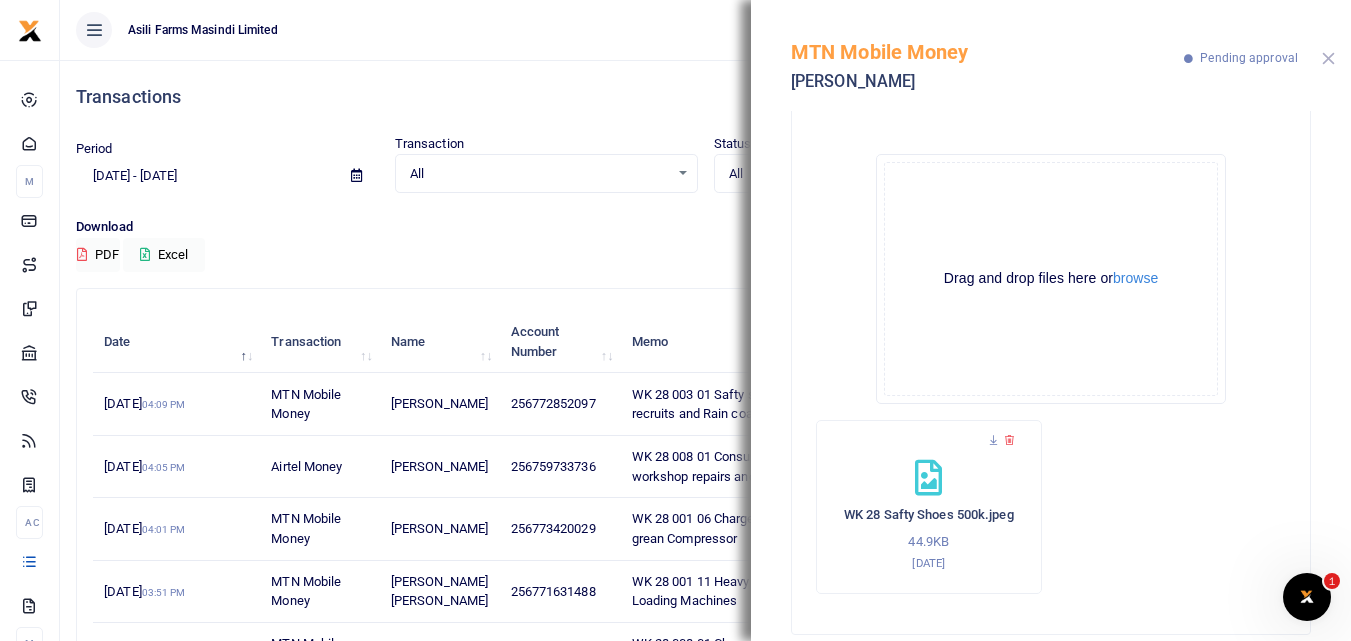 click at bounding box center [1328, 58] 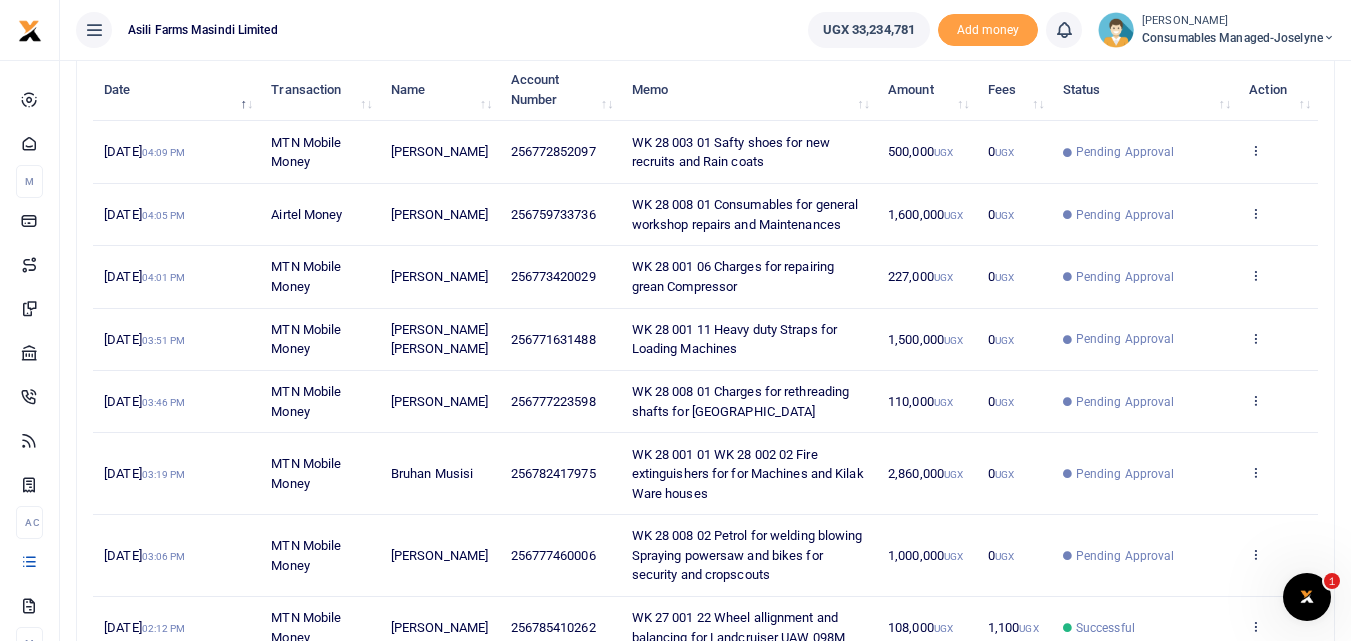 scroll, scrollTop: 248, scrollLeft: 0, axis: vertical 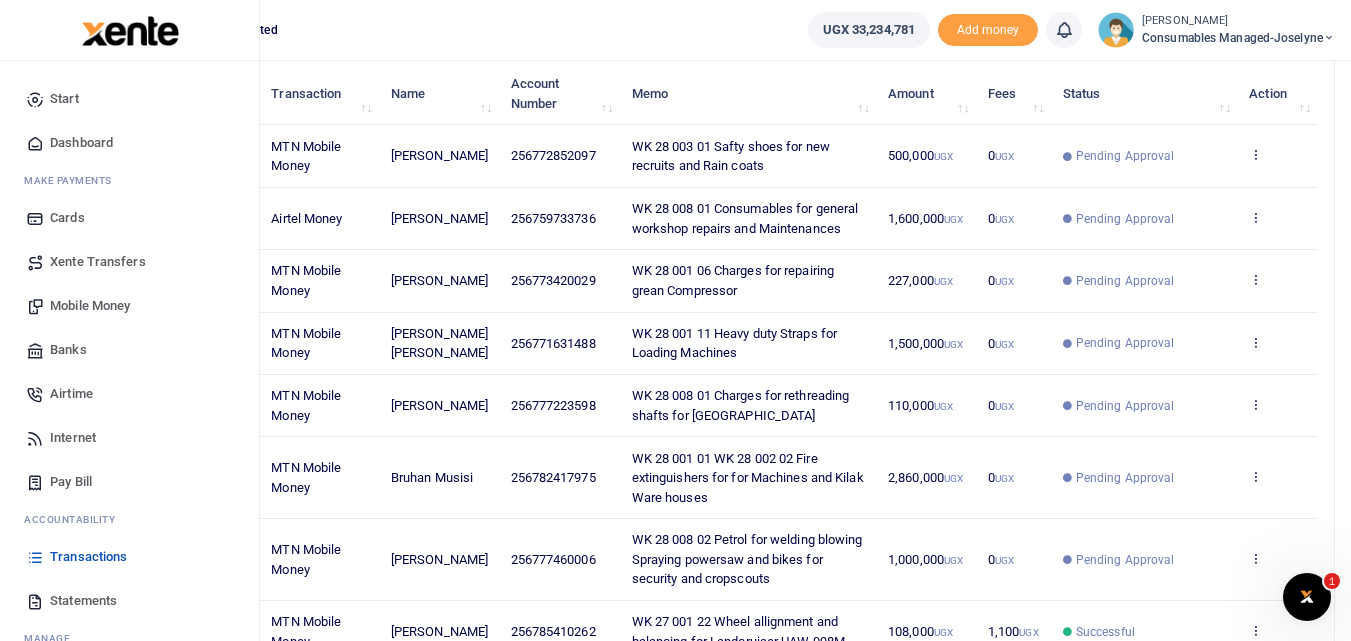 click on "Mobile Money" at bounding box center [90, 306] 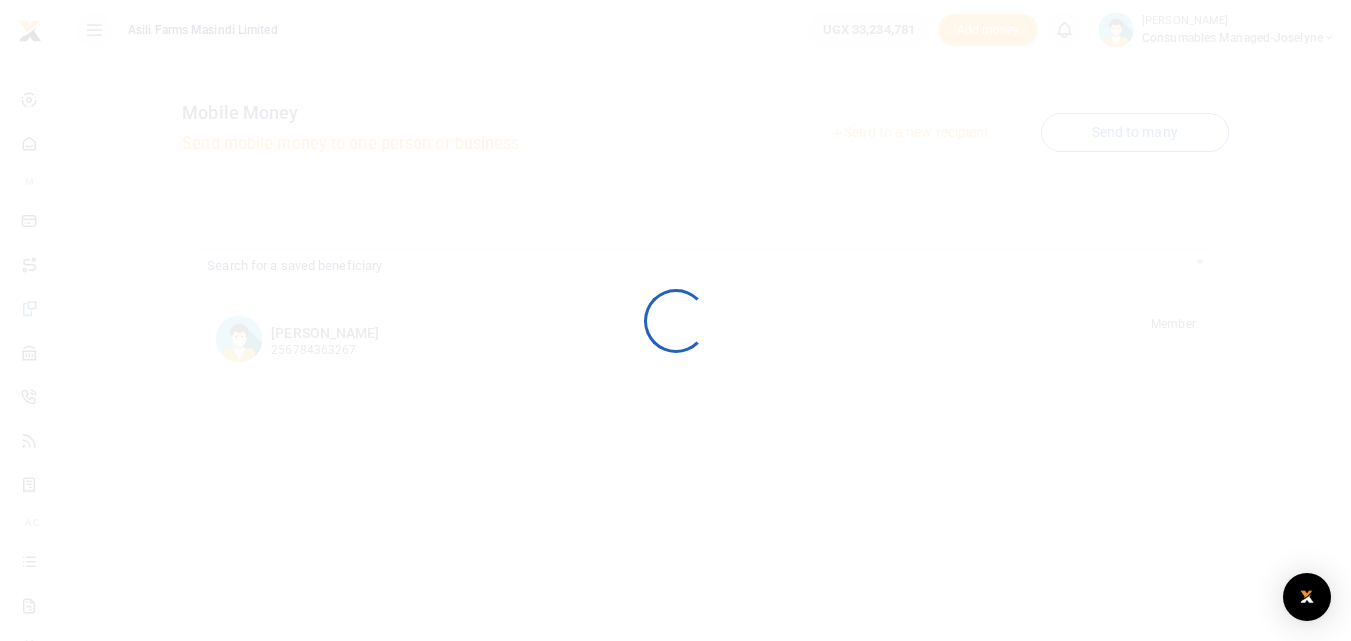 scroll, scrollTop: 0, scrollLeft: 0, axis: both 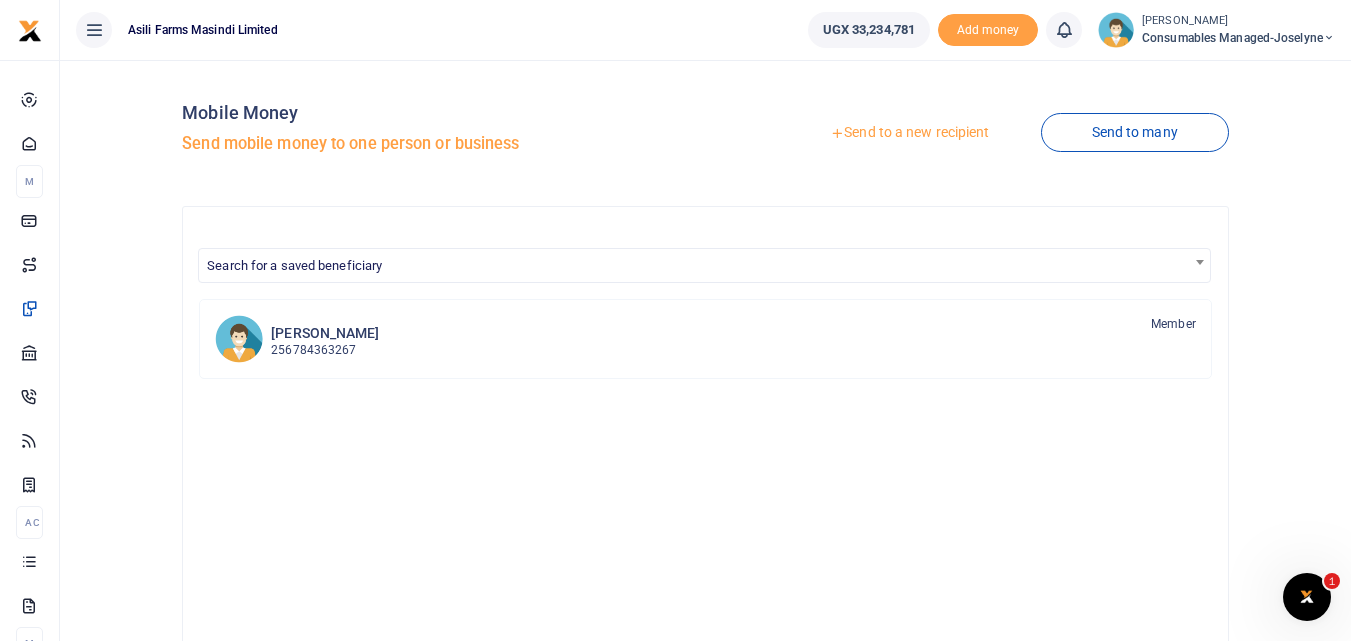 click on "Send to a new recipient" at bounding box center [909, 133] 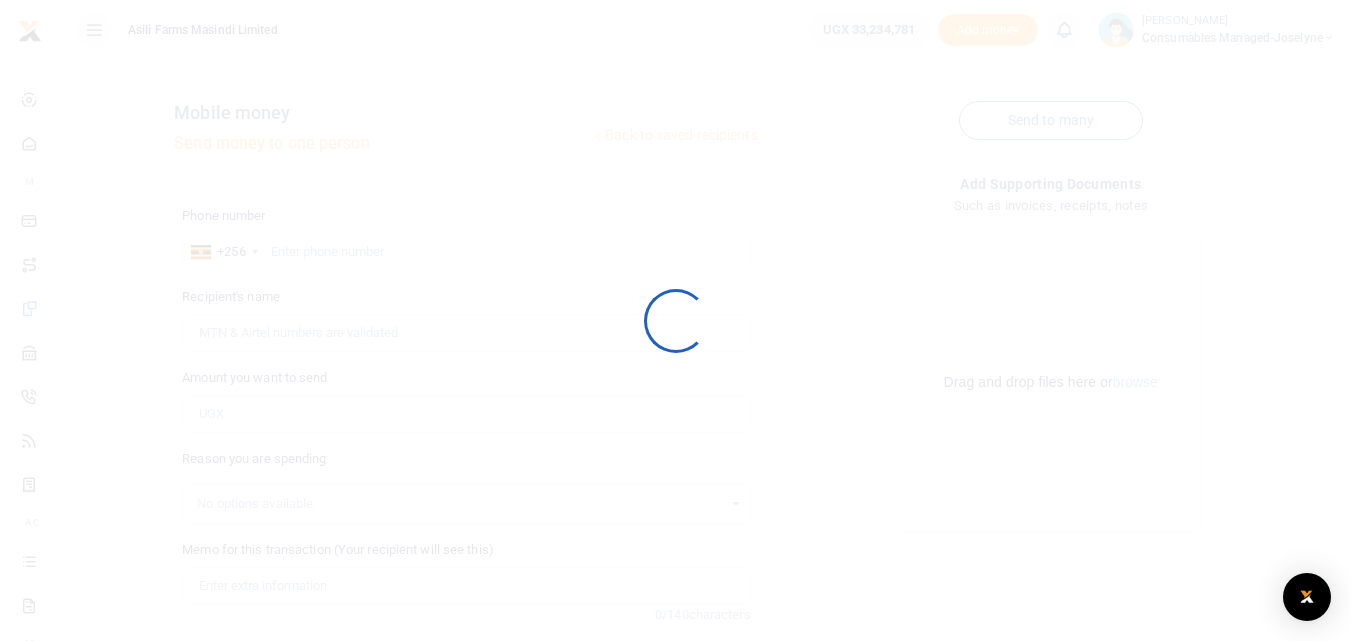 scroll, scrollTop: 0, scrollLeft: 0, axis: both 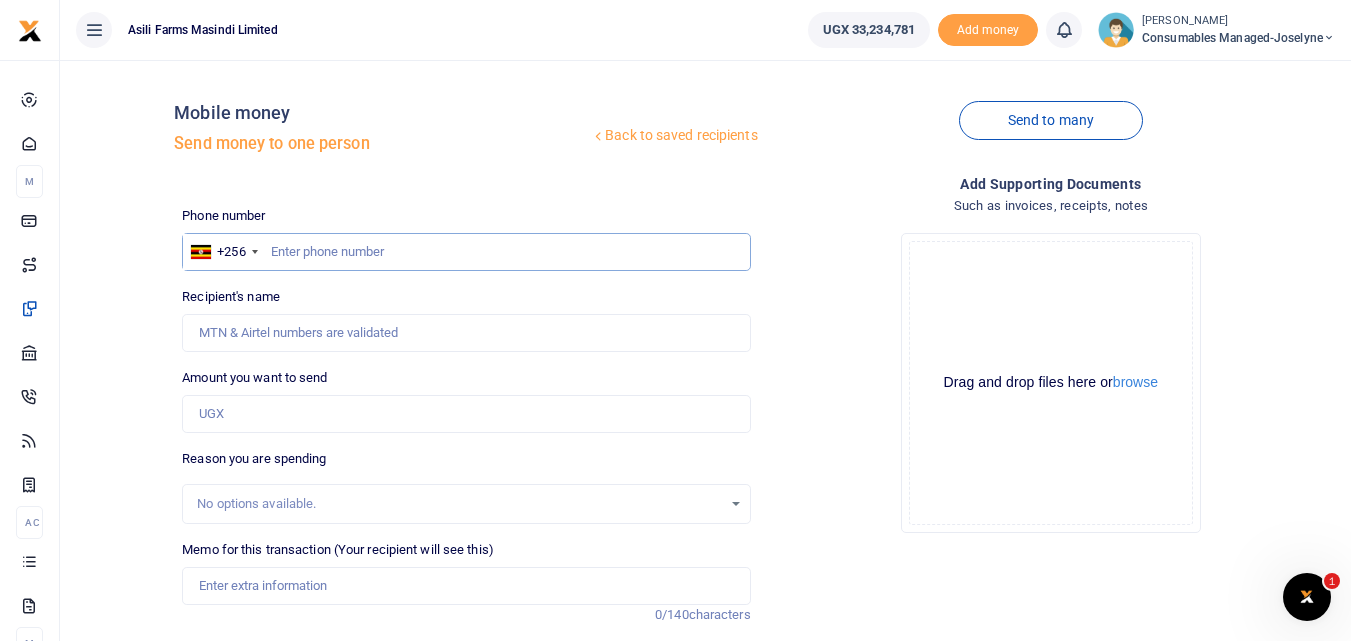 click at bounding box center [466, 252] 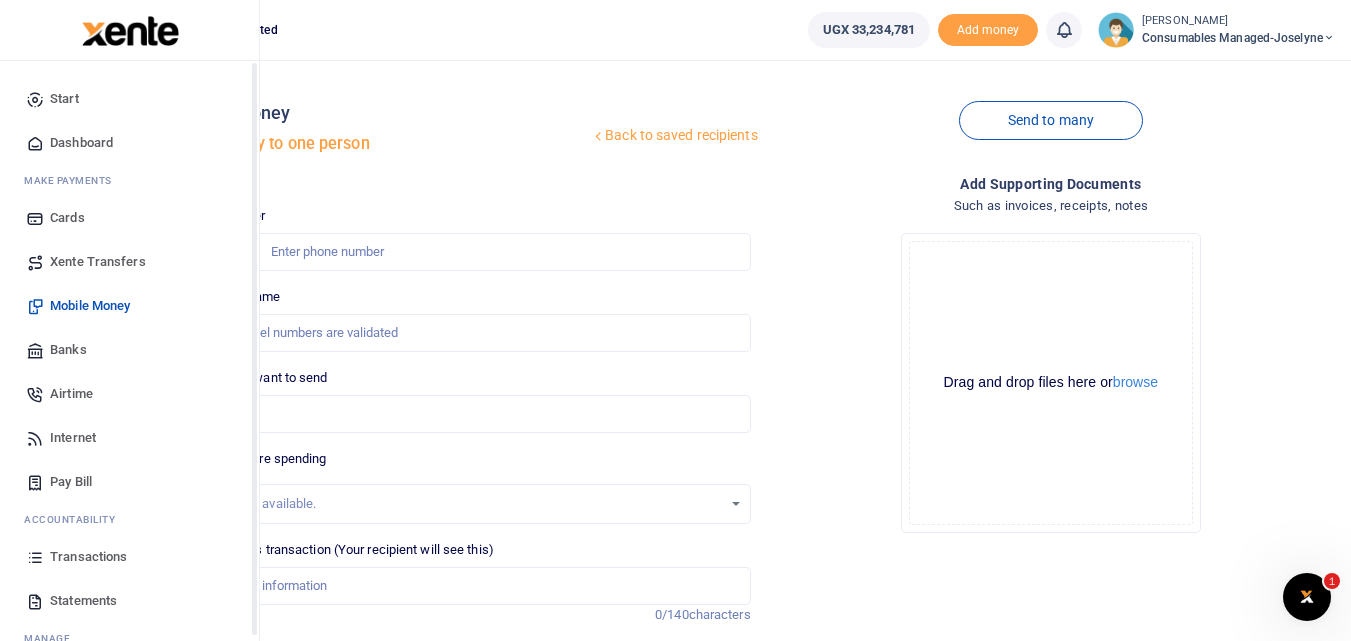 click at bounding box center [35, 557] 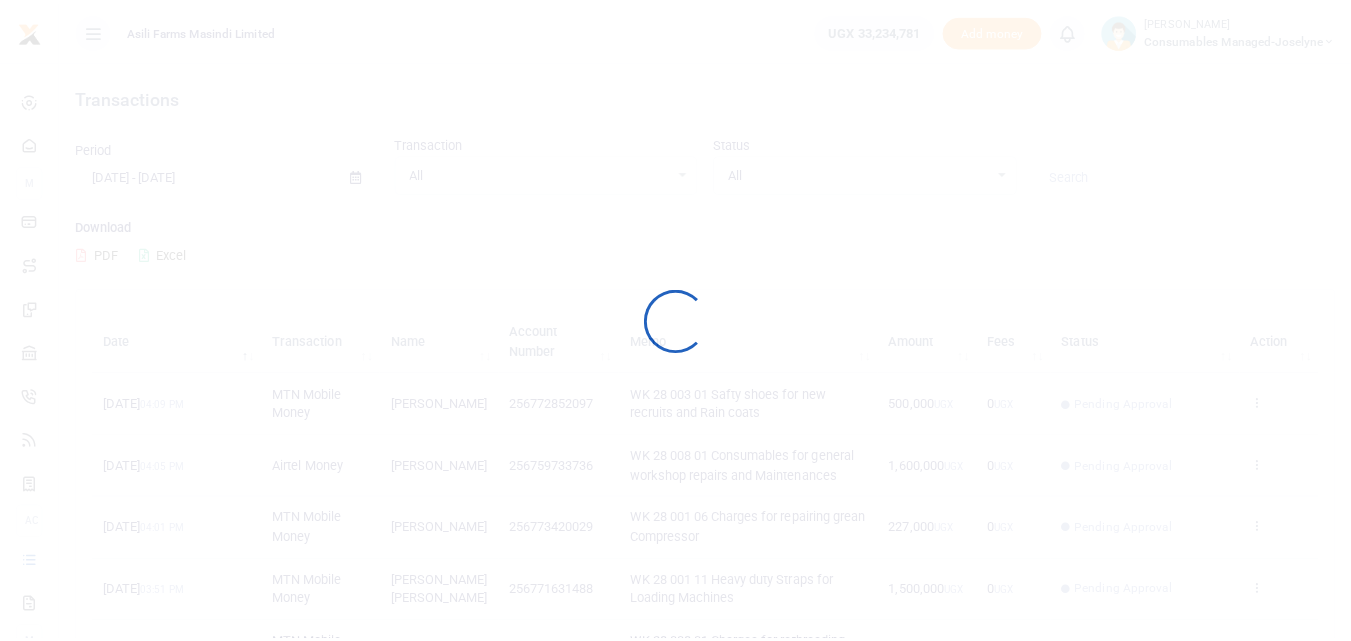 scroll, scrollTop: 0, scrollLeft: 0, axis: both 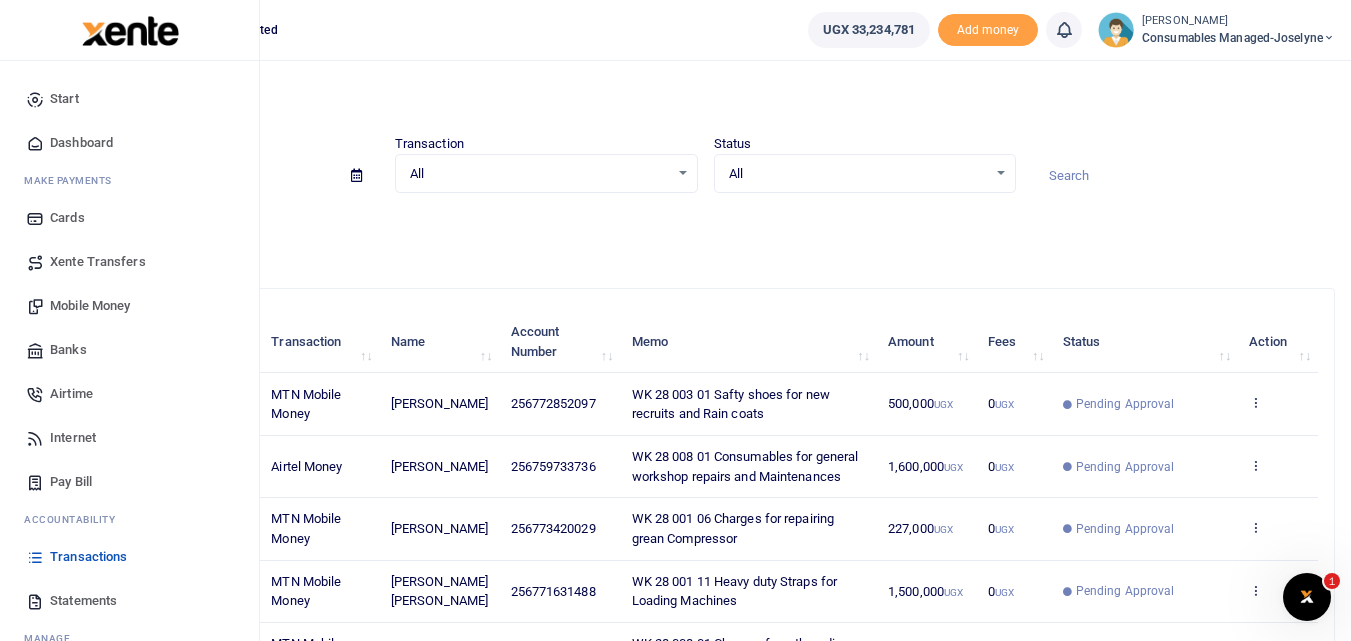 click on "Mobile Money" at bounding box center [90, 306] 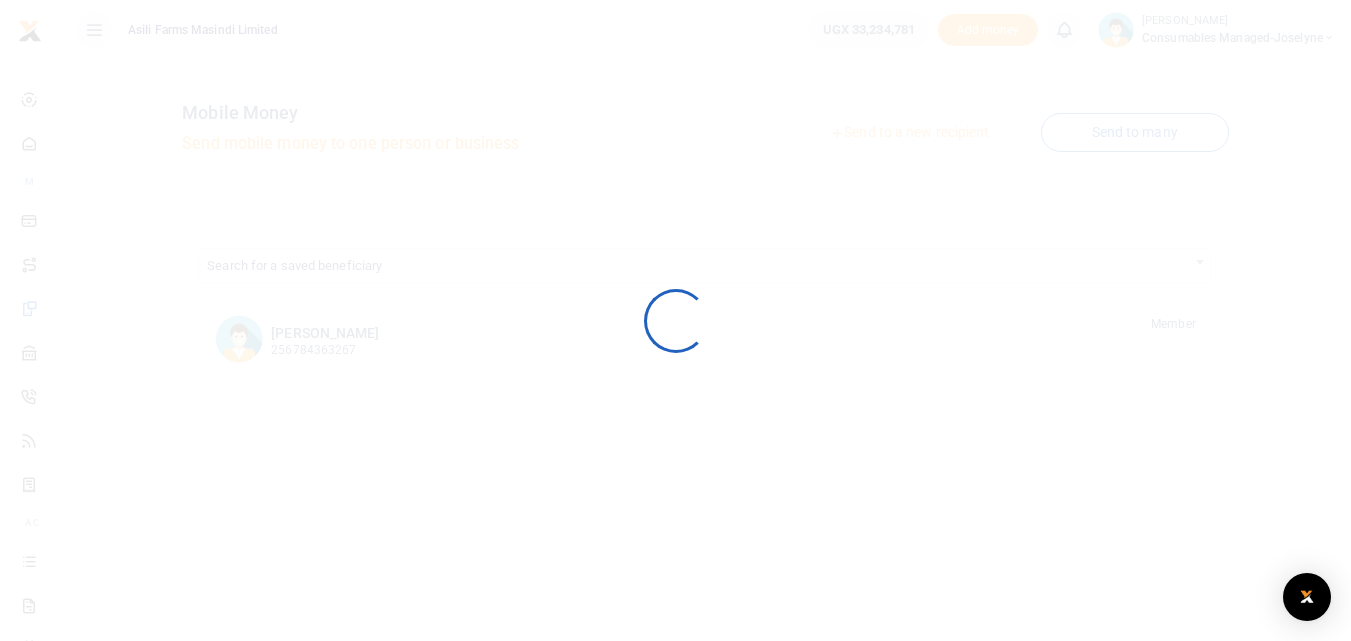 scroll, scrollTop: 0, scrollLeft: 0, axis: both 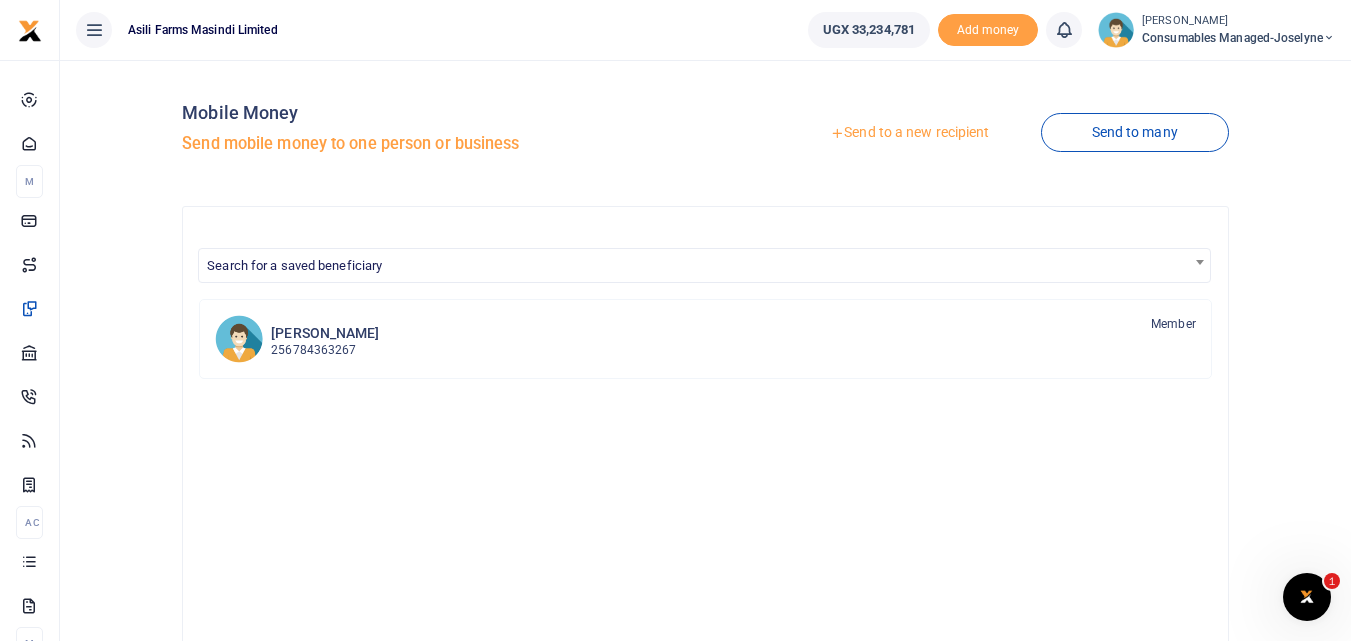 click on "Send to a new recipient" at bounding box center [909, 133] 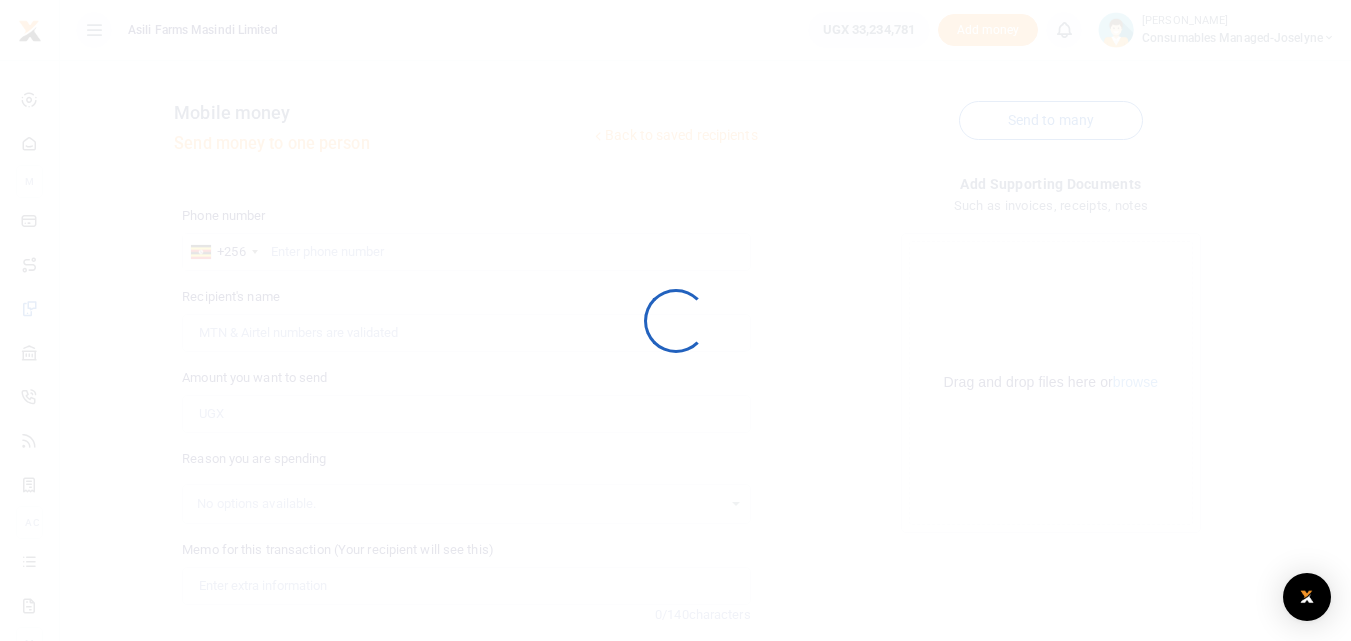 scroll, scrollTop: 0, scrollLeft: 0, axis: both 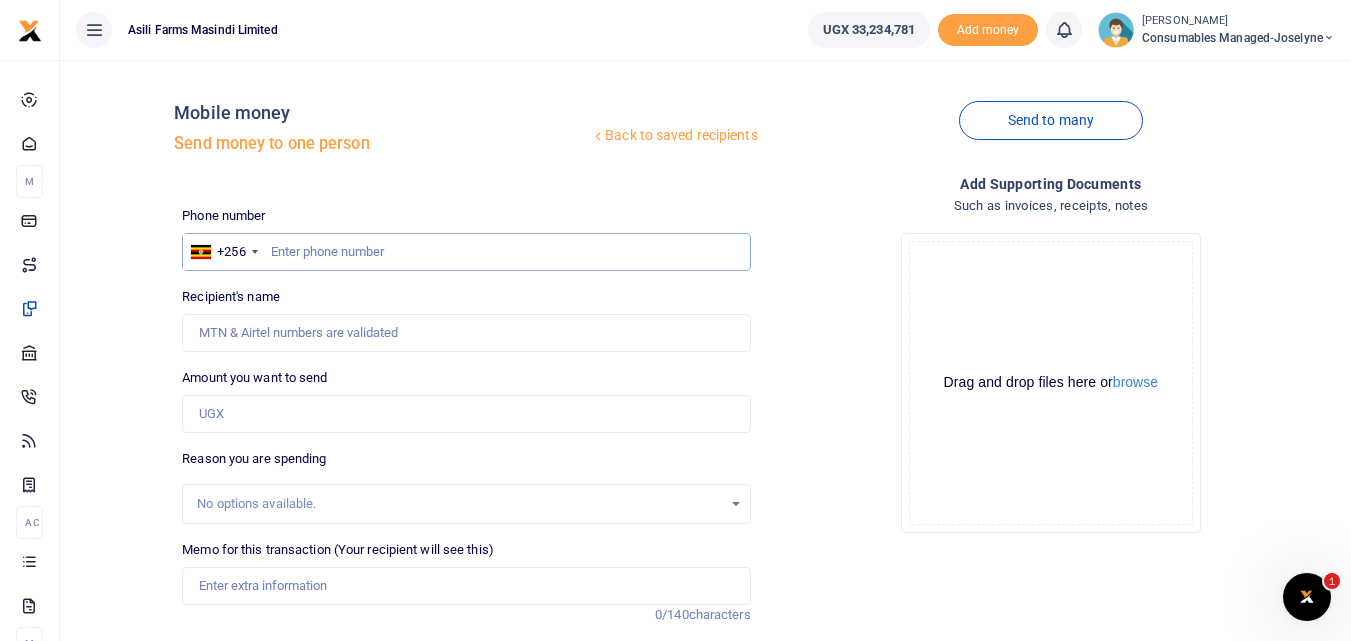 click at bounding box center [466, 252] 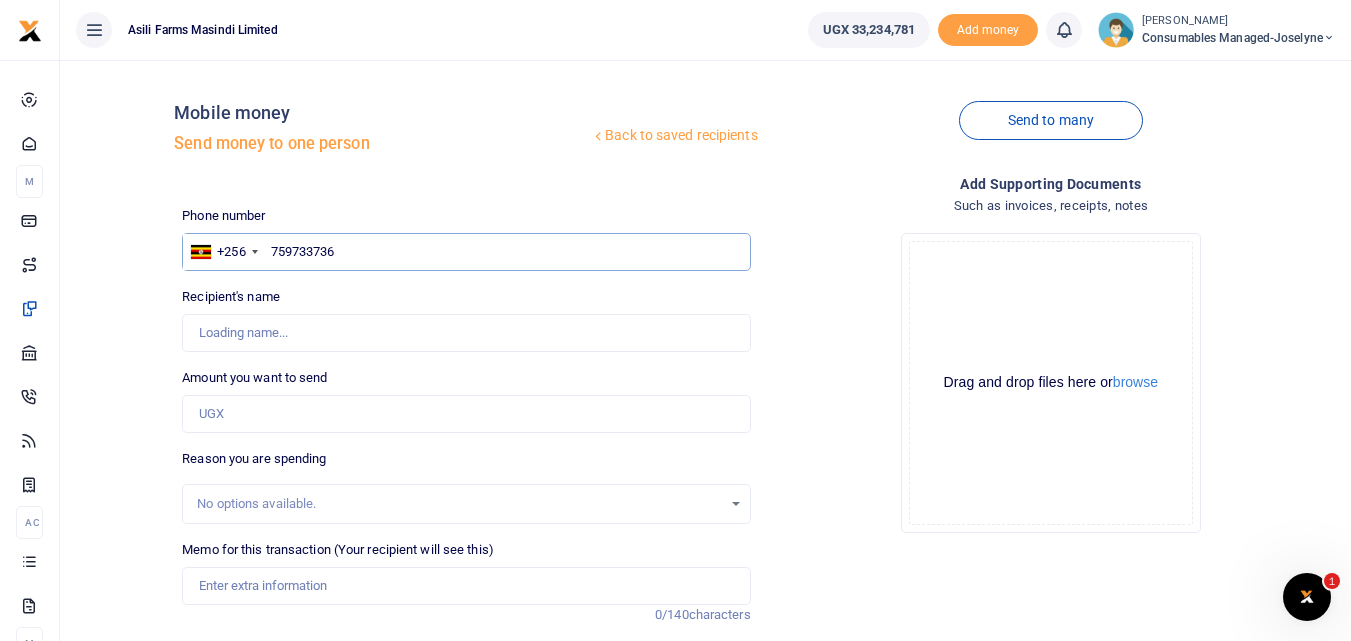 type on "759733736" 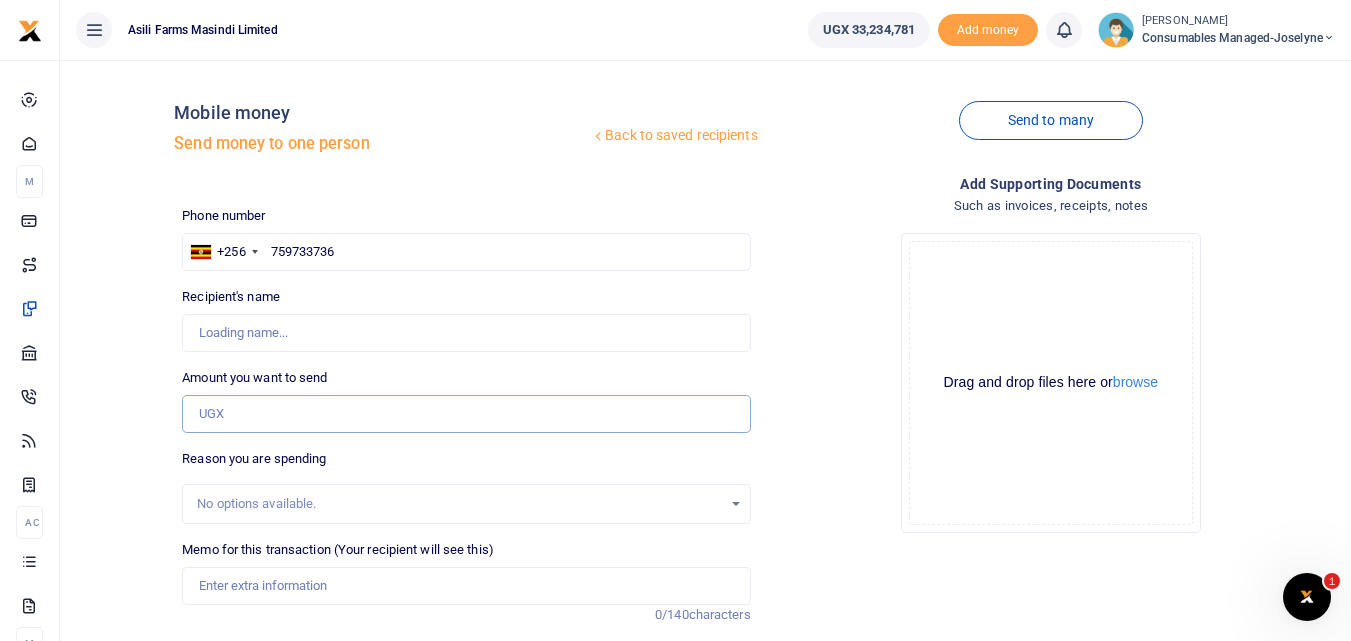 click on "Amount you want to send" at bounding box center (466, 414) 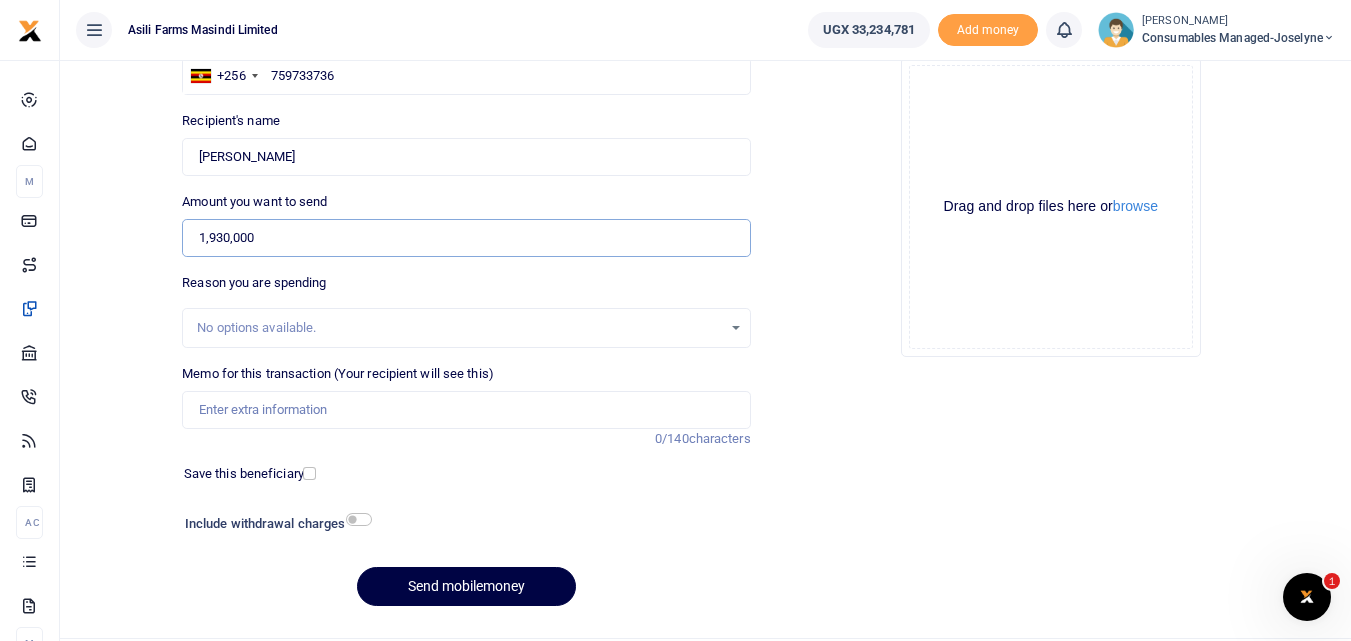scroll, scrollTop: 185, scrollLeft: 0, axis: vertical 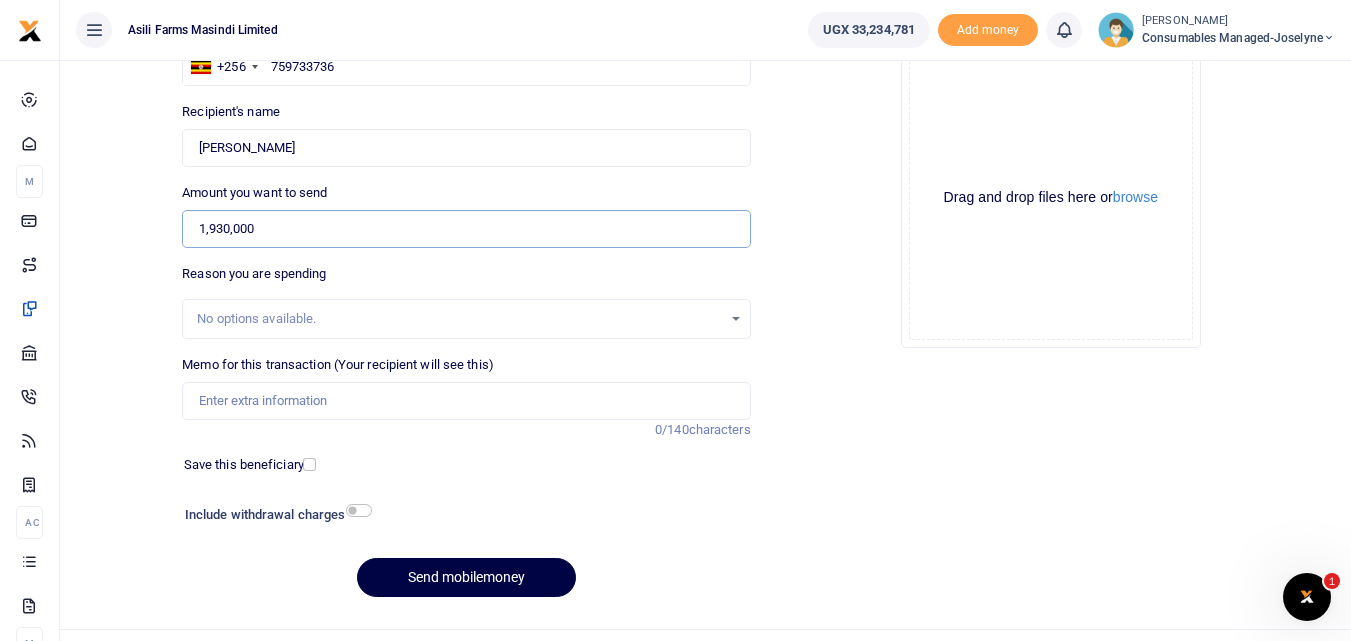 type on "1,930,000" 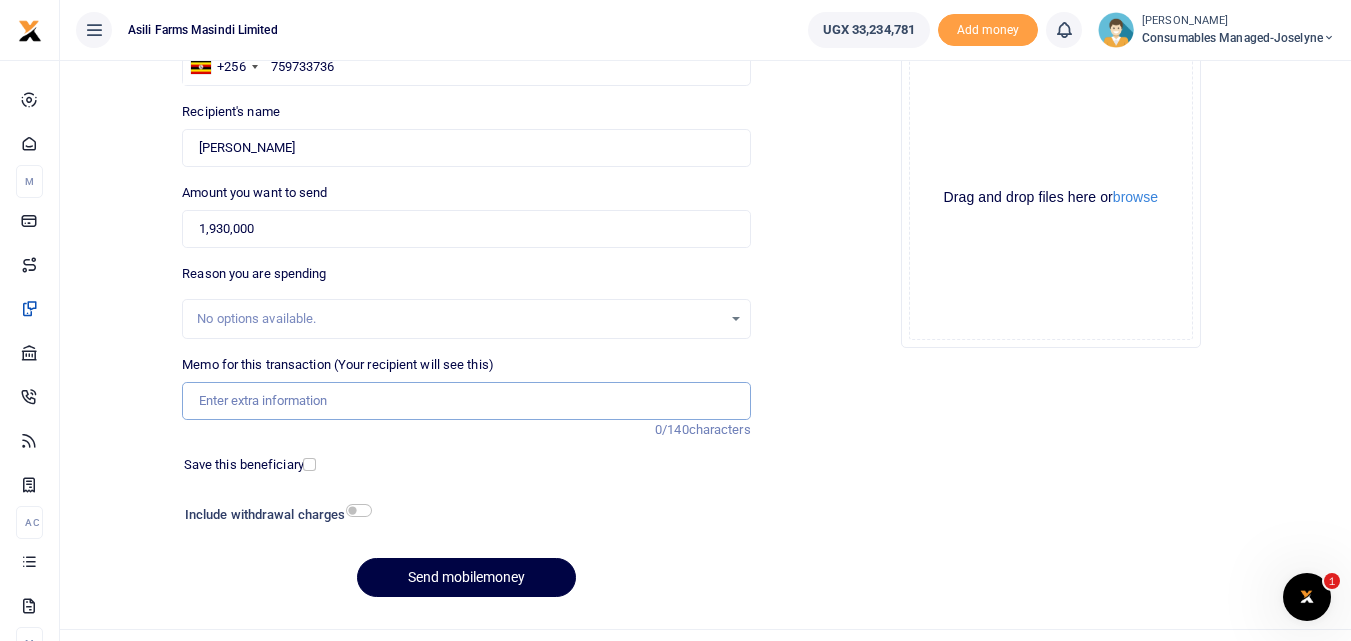 click on "Memo for this transaction (Your recipient will see this)" at bounding box center [466, 401] 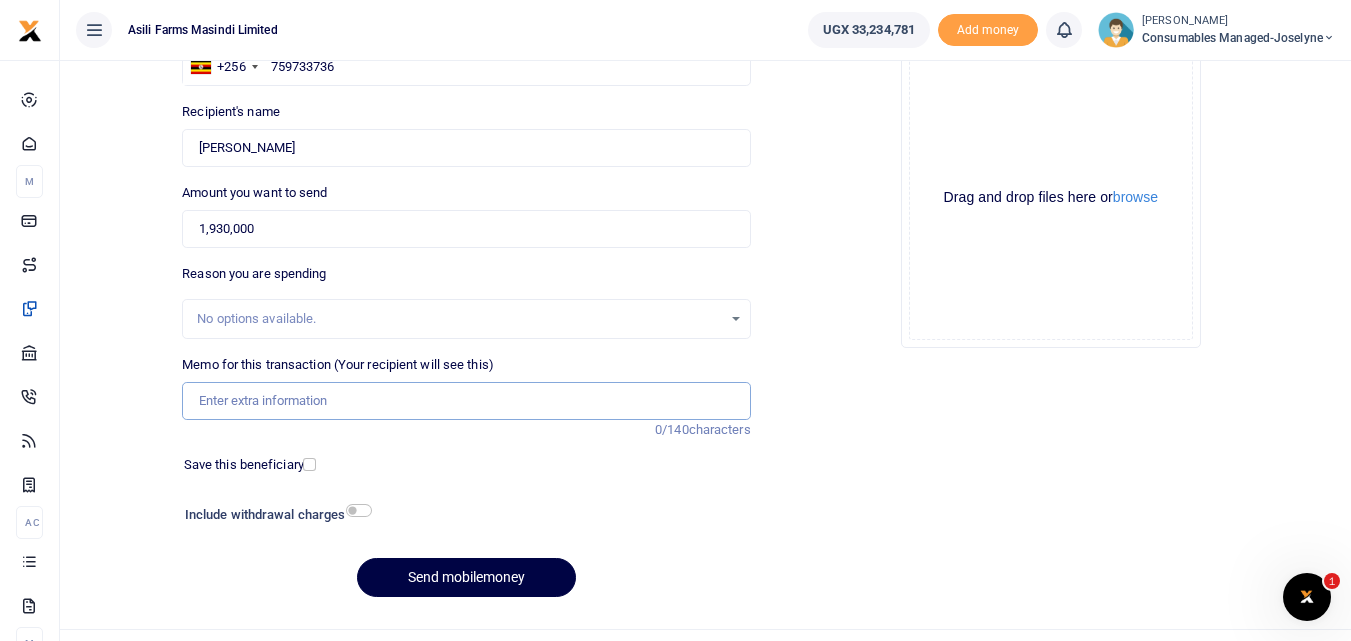 paste on "WK 28 /001 / 04" 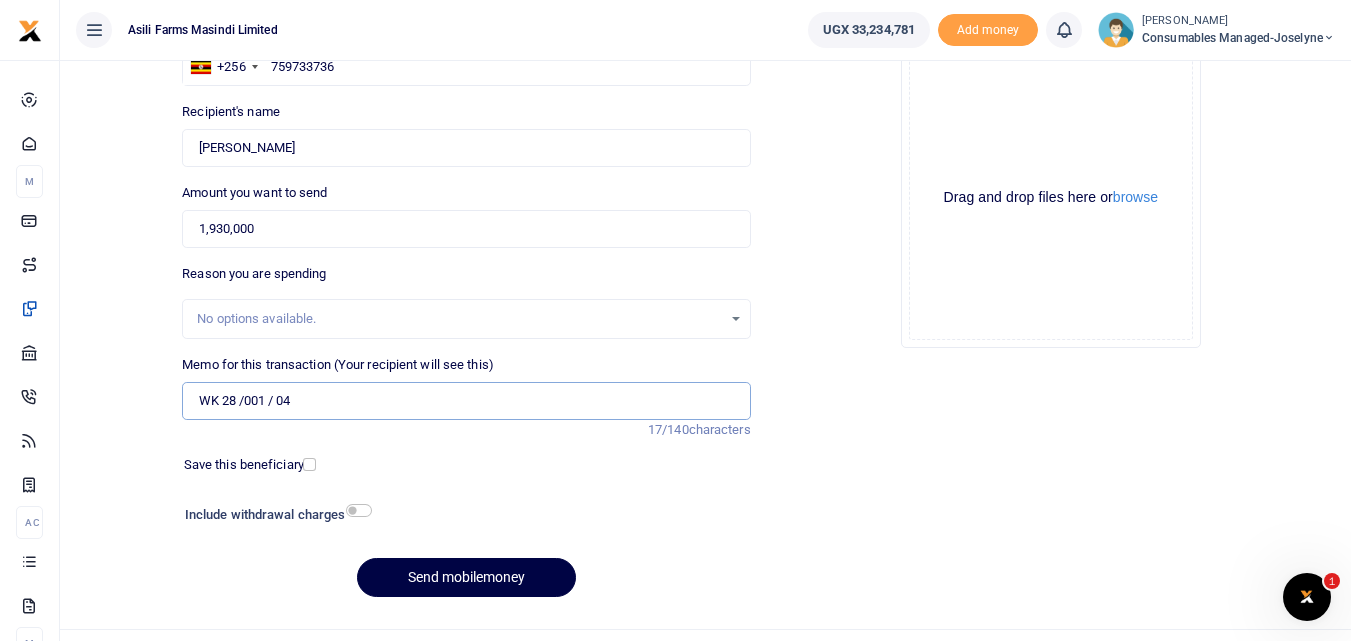 paste on "WK 28 /001 / 15" 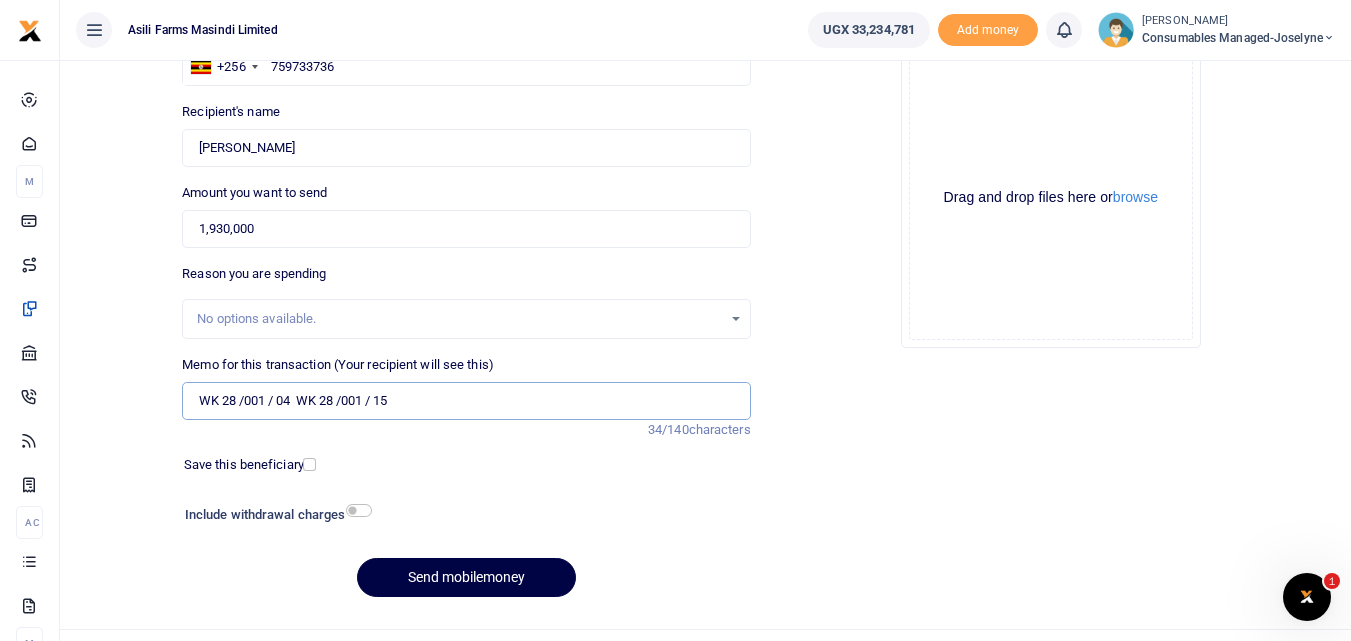 paste on "WK 28 /001 / 17" 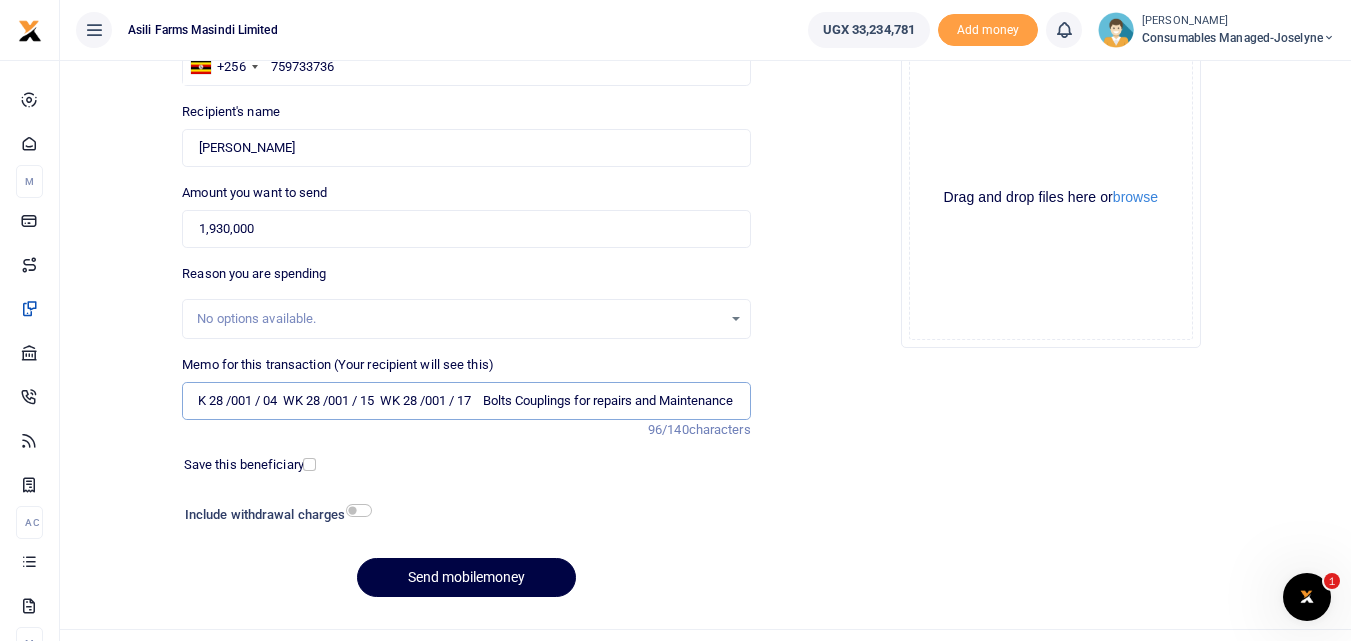 scroll, scrollTop: 0, scrollLeft: 34, axis: horizontal 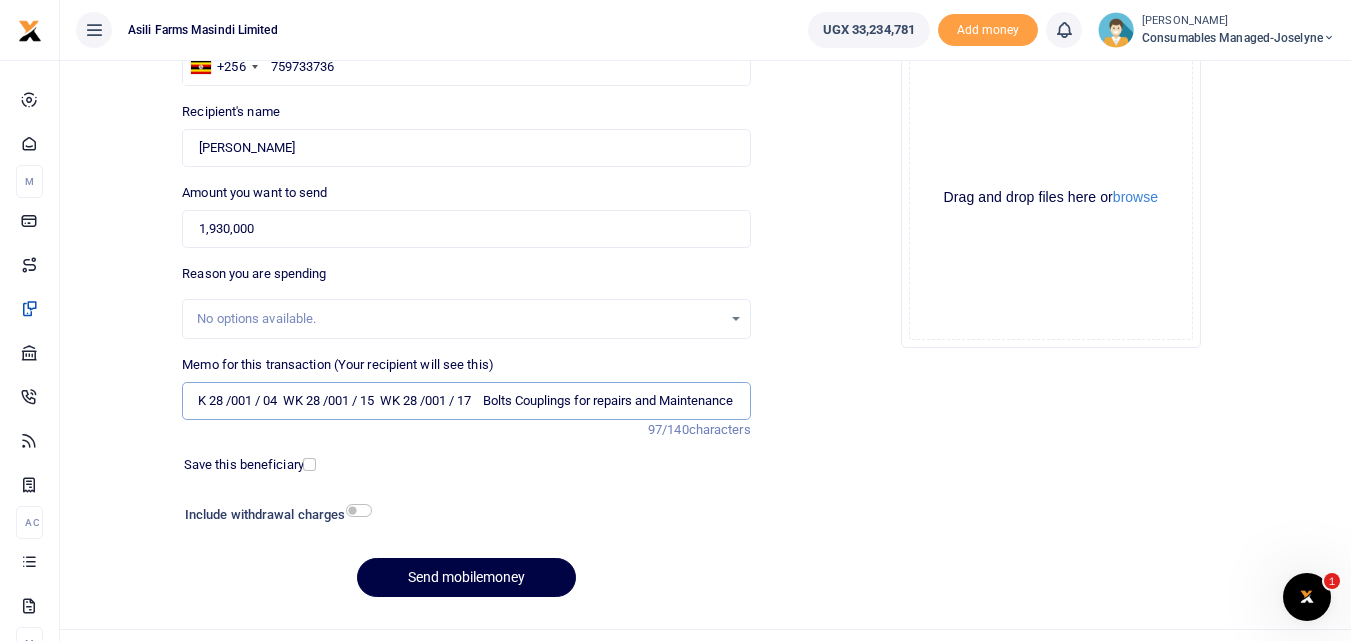 click on "WK 28 /001 / 04  WK 28 /001 / 15  WK 28 /001 / 17    Bolts Couplings for repairs and Maintenance" at bounding box center (466, 401) 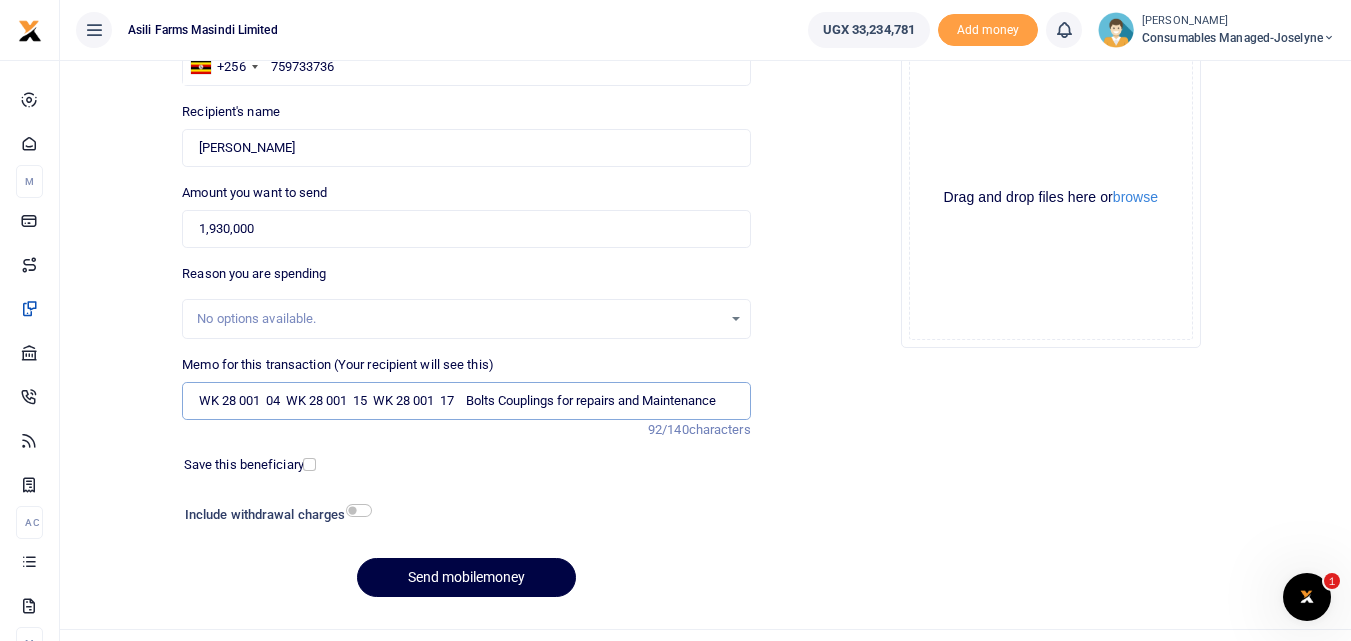 scroll, scrollTop: 0, scrollLeft: 3, axis: horizontal 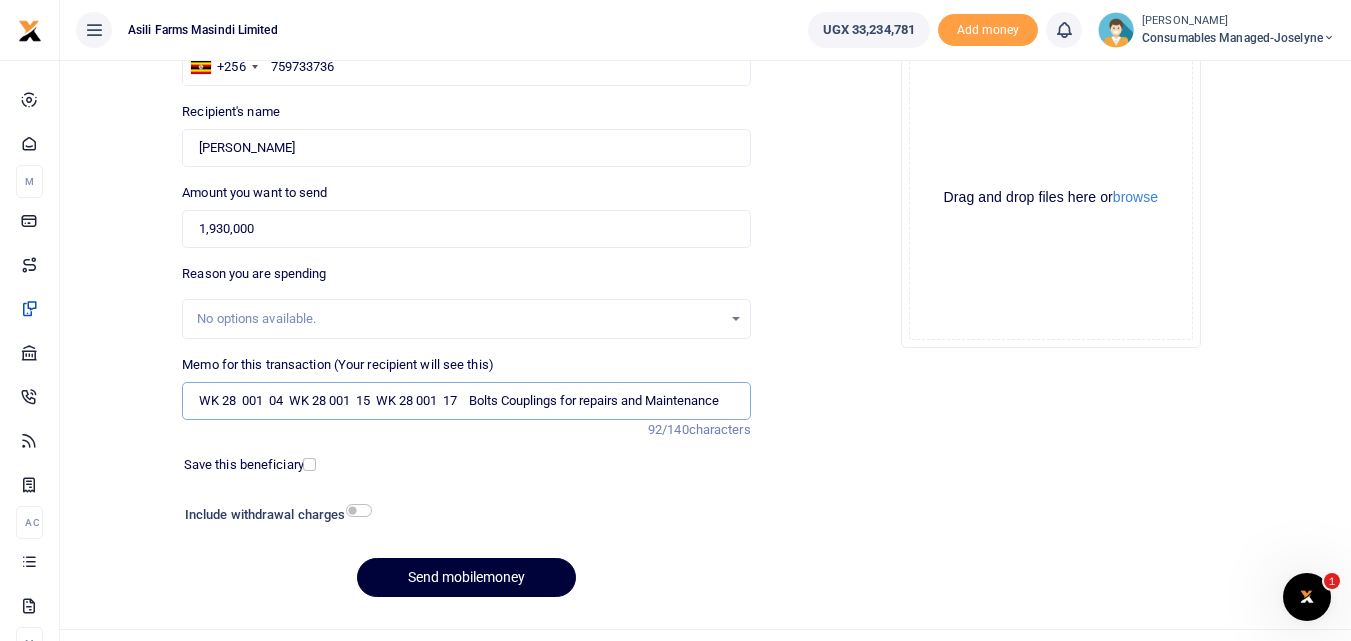 type on "WK 28  001  04  WK 28 001  15  WK 28 001  17    Bolts Couplings for repairs and Maintenance" 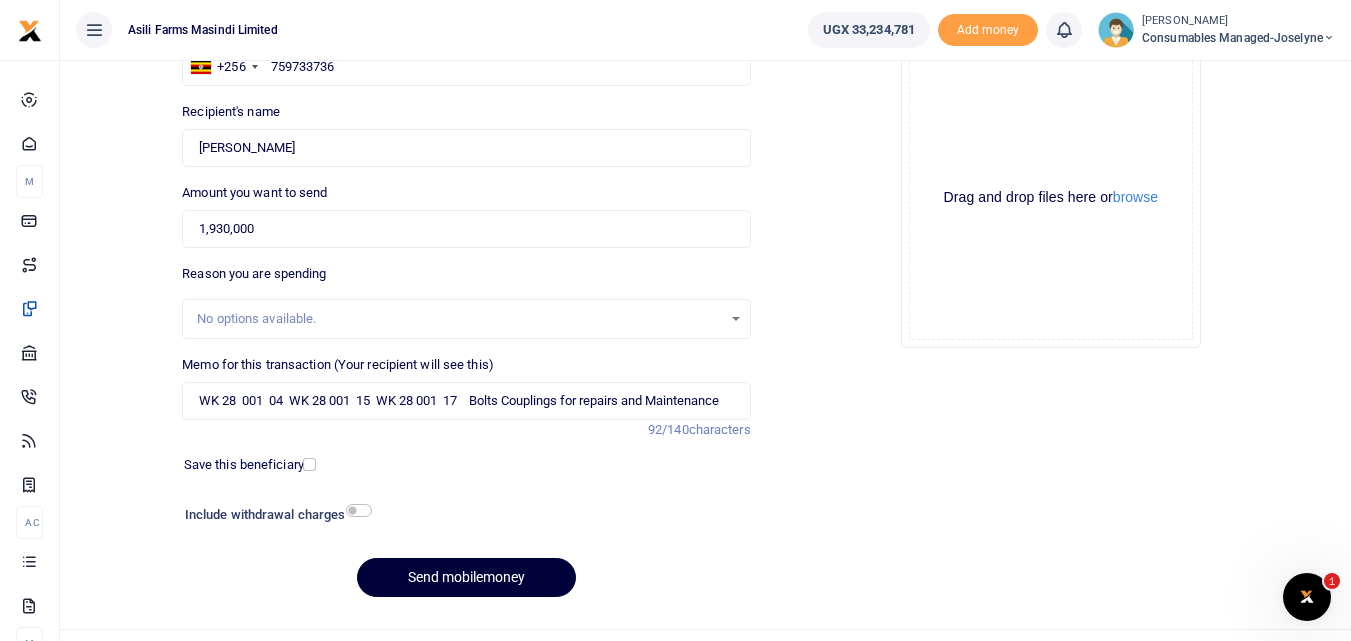 scroll, scrollTop: 0, scrollLeft: 0, axis: both 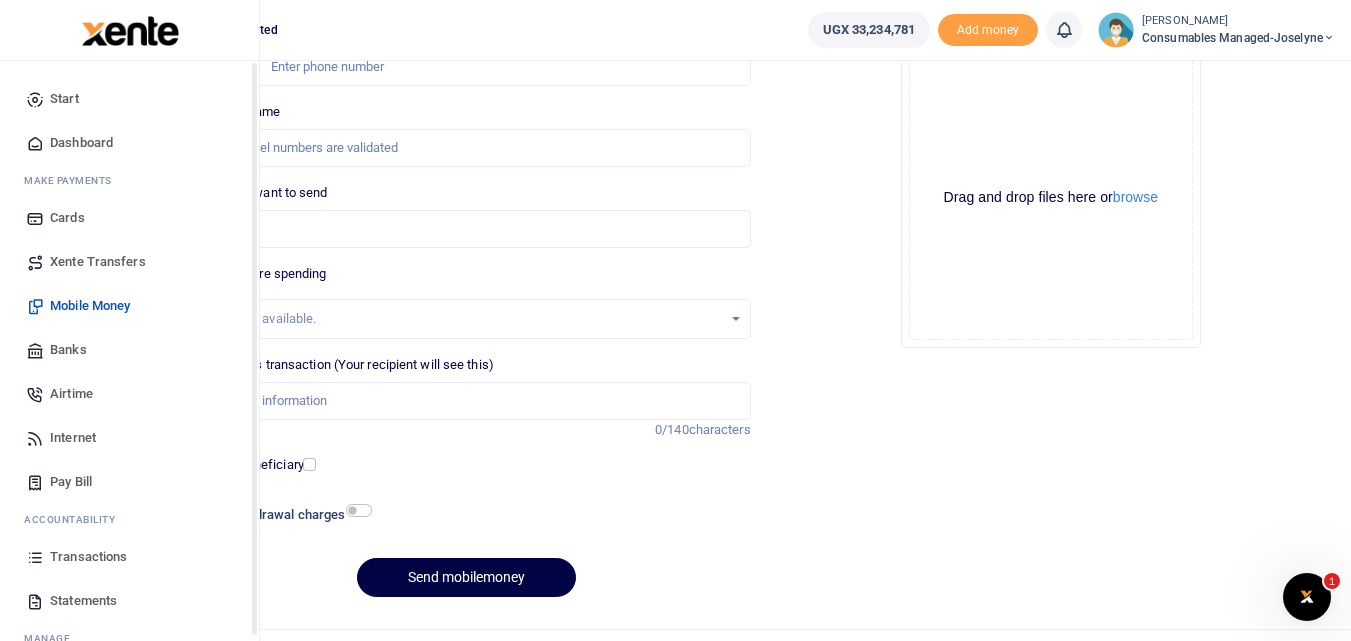 click at bounding box center [35, 557] 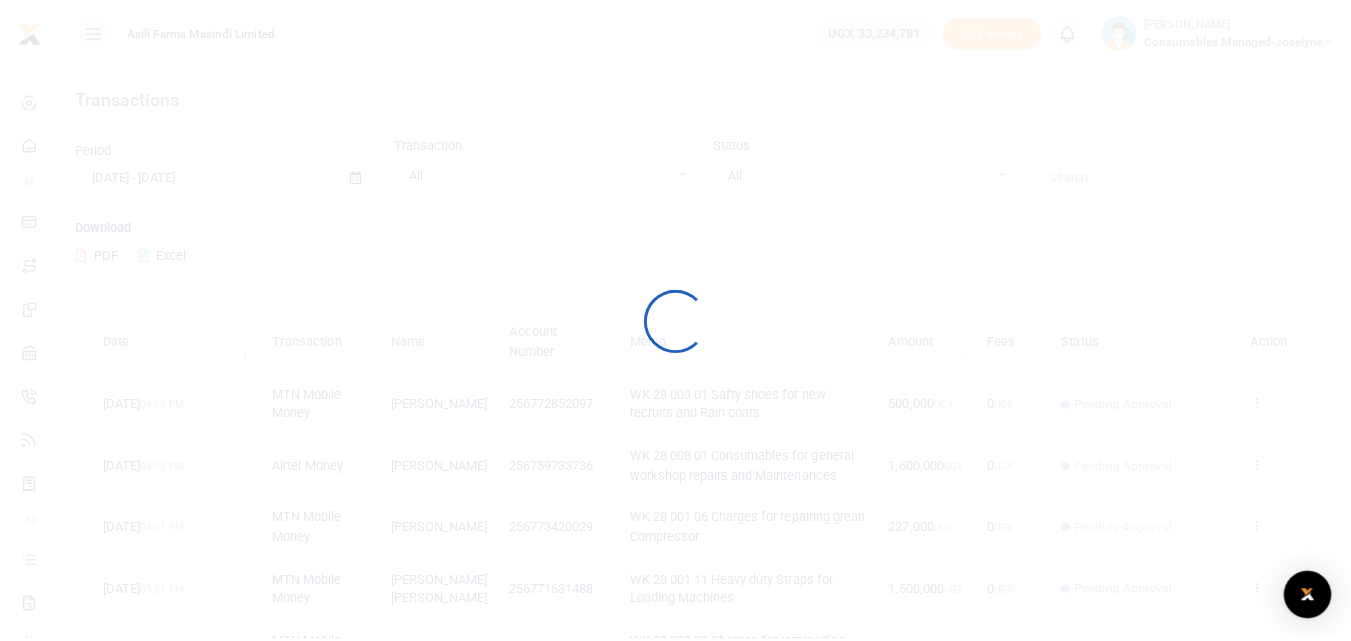 scroll, scrollTop: 0, scrollLeft: 0, axis: both 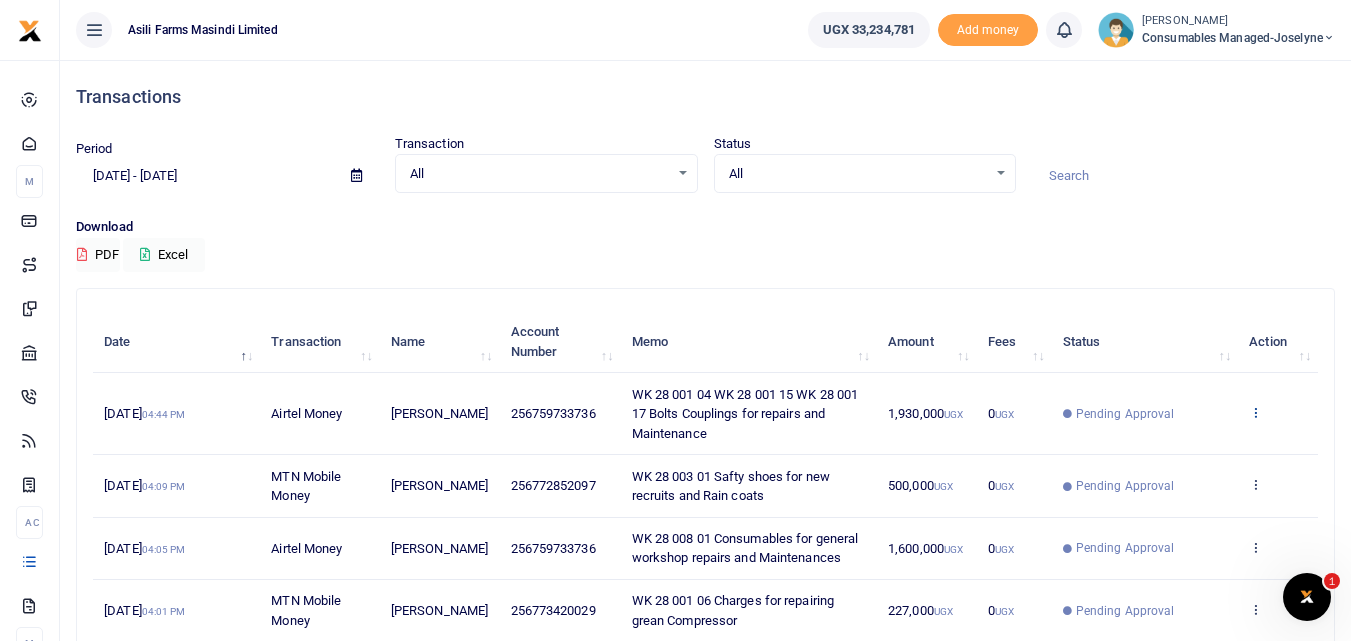 click at bounding box center [1255, 412] 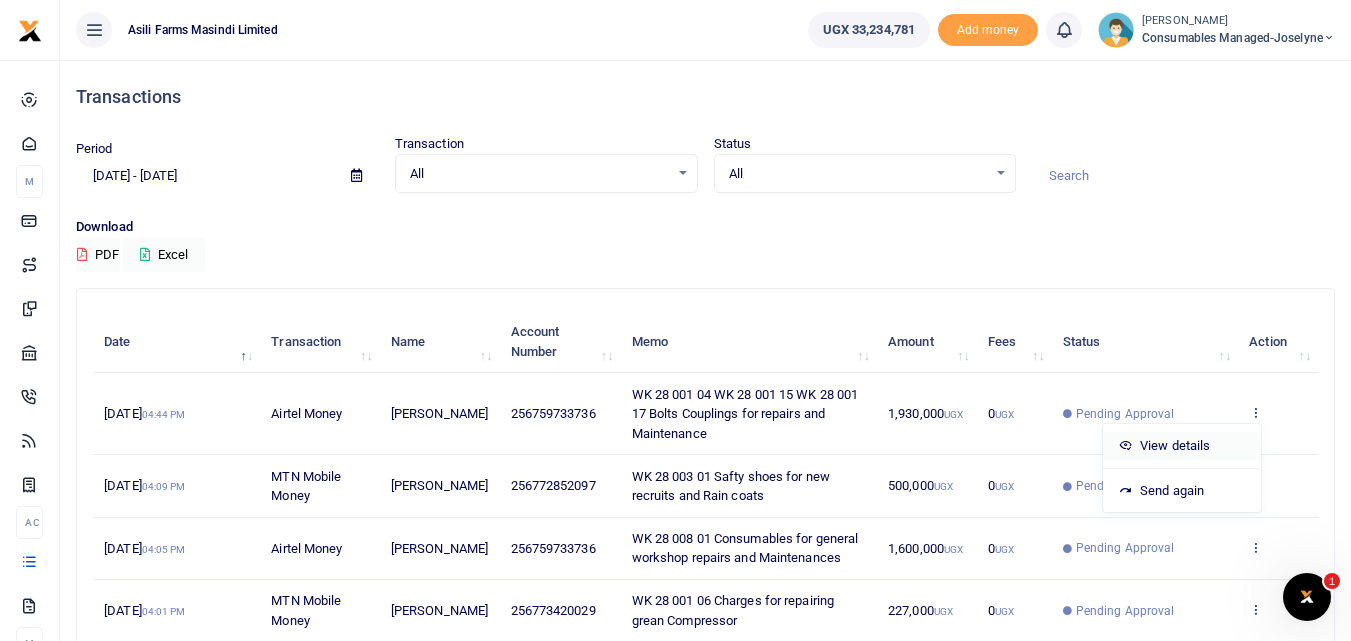 click on "View details" at bounding box center [1182, 446] 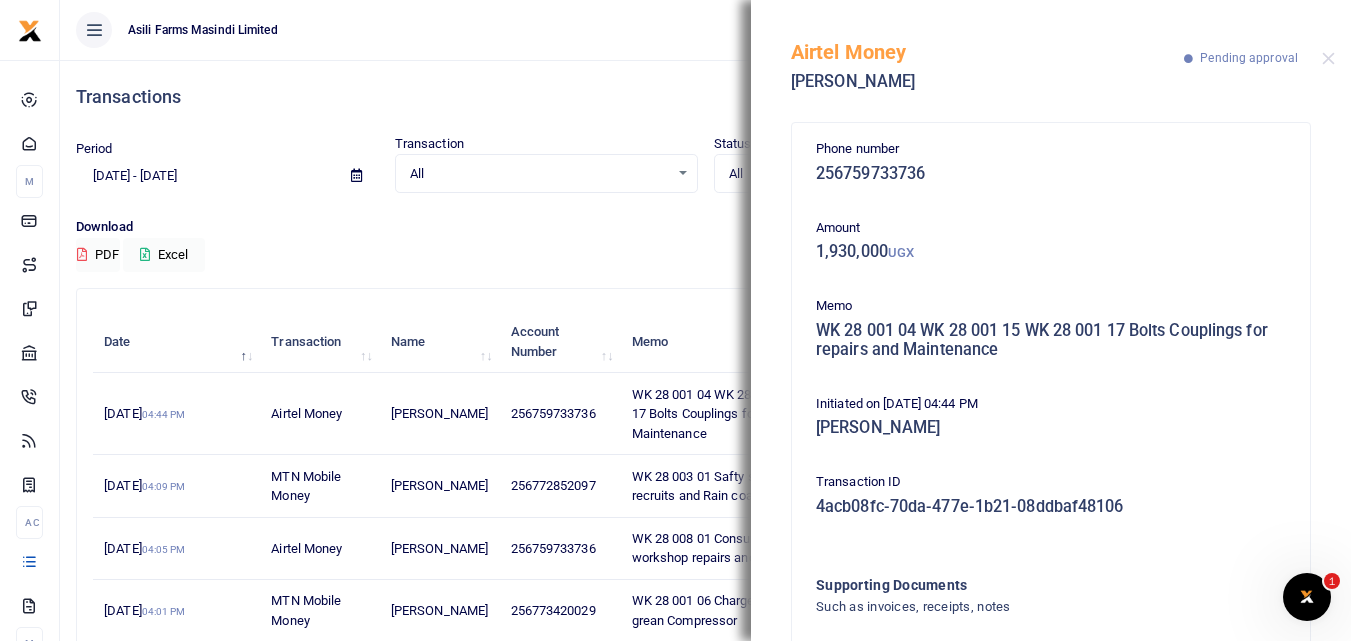 drag, startPoint x: 1334, startPoint y: 426, endPoint x: 1240, endPoint y: 416, distance: 94.53042 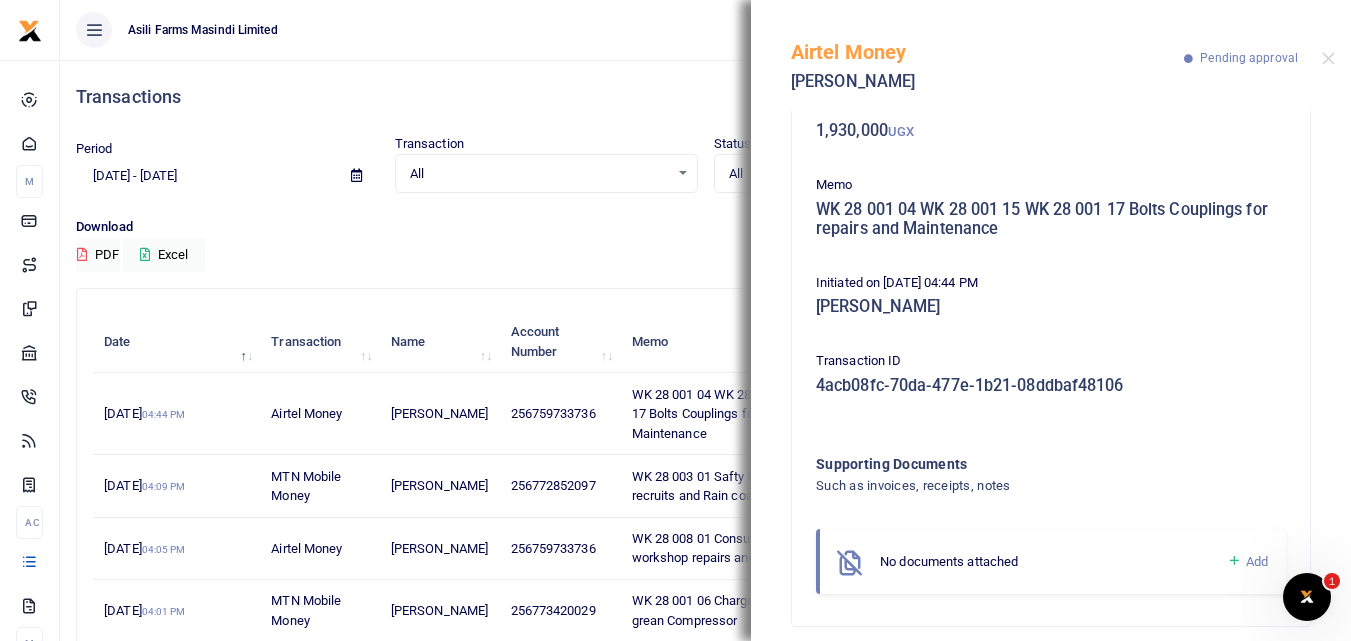 scroll, scrollTop: 139, scrollLeft: 0, axis: vertical 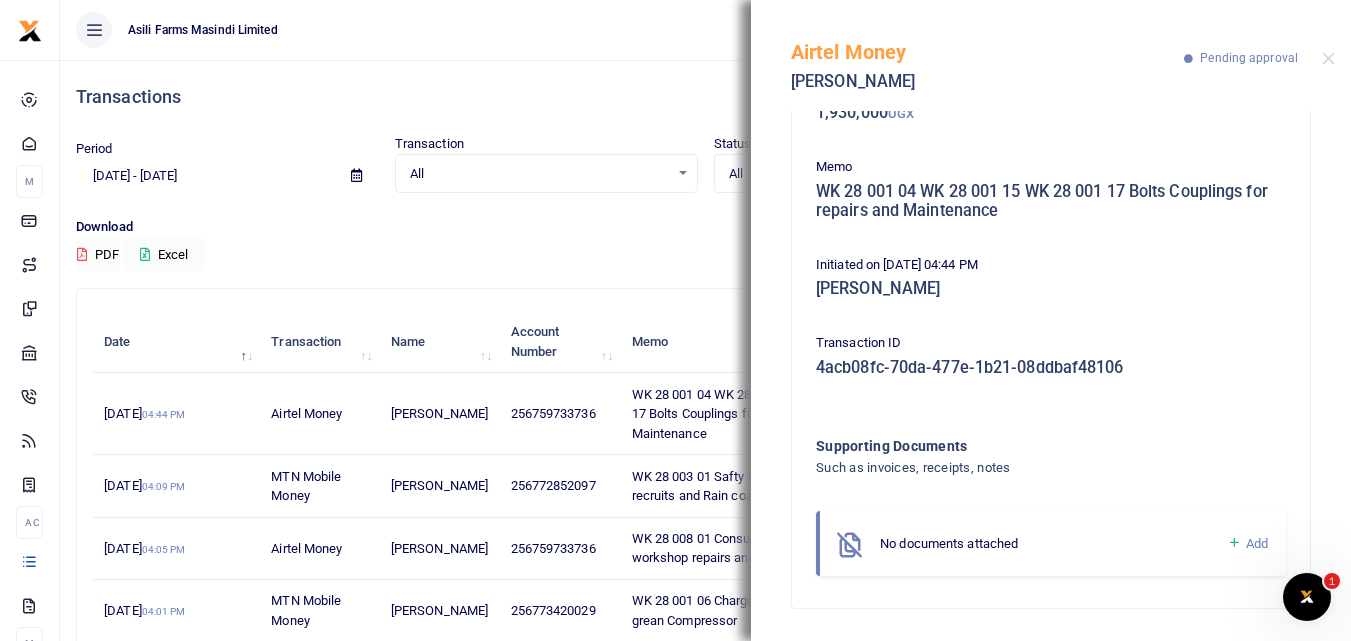 click at bounding box center (1234, 543) 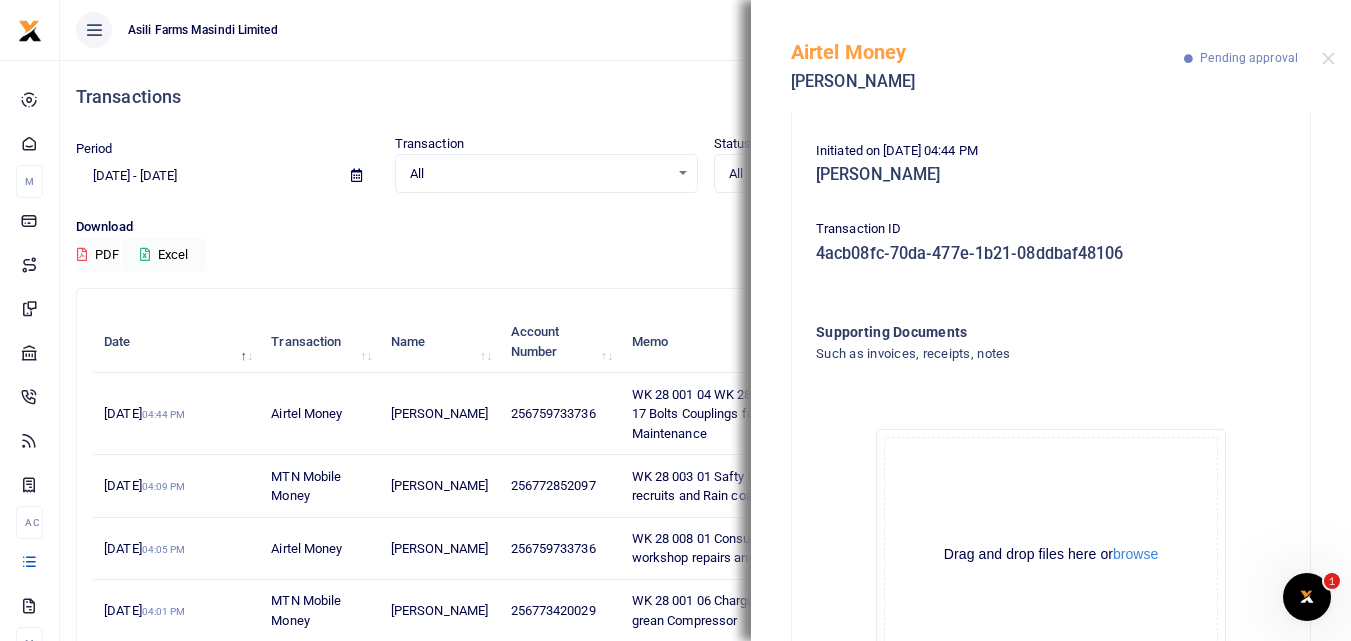 scroll, scrollTop: 364, scrollLeft: 0, axis: vertical 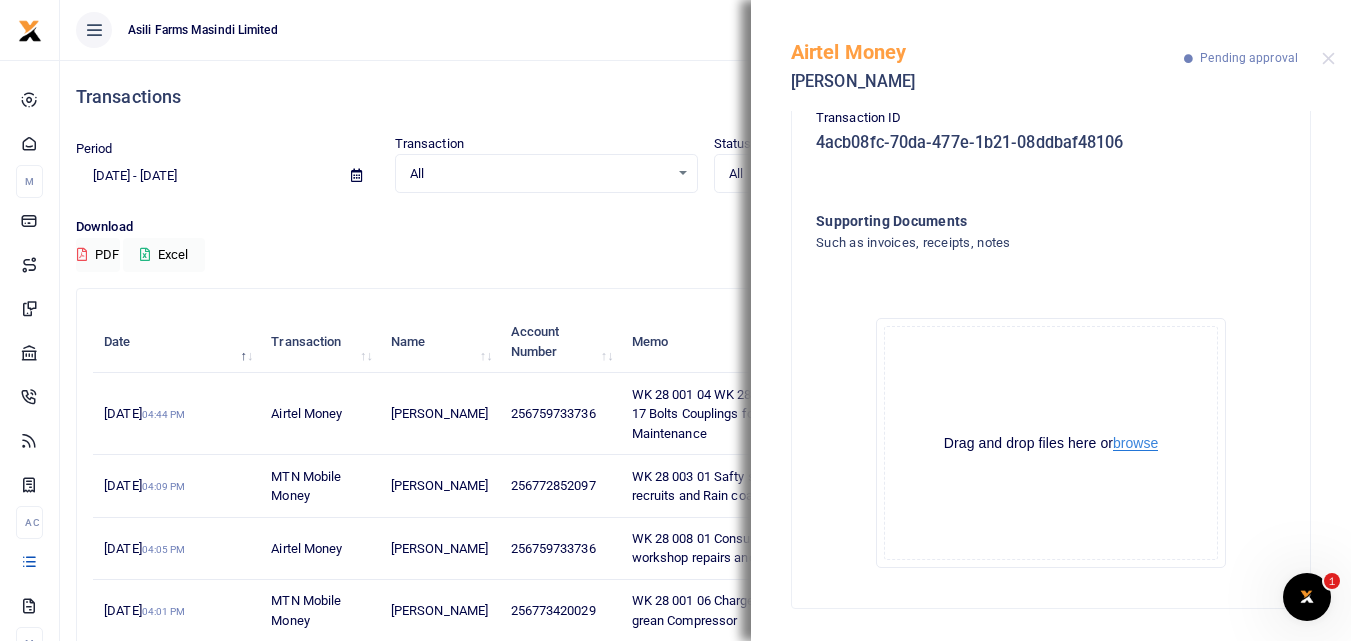 click on "browse" at bounding box center [1135, 443] 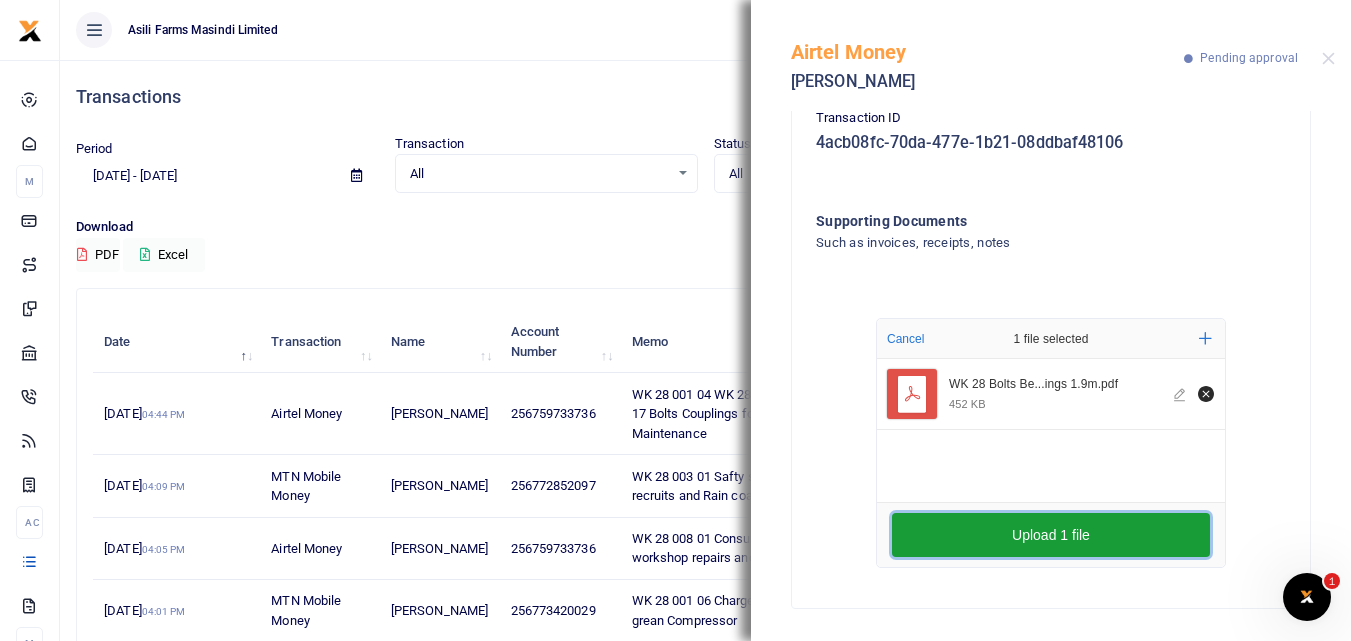 click on "Upload 1 file" at bounding box center [1051, 535] 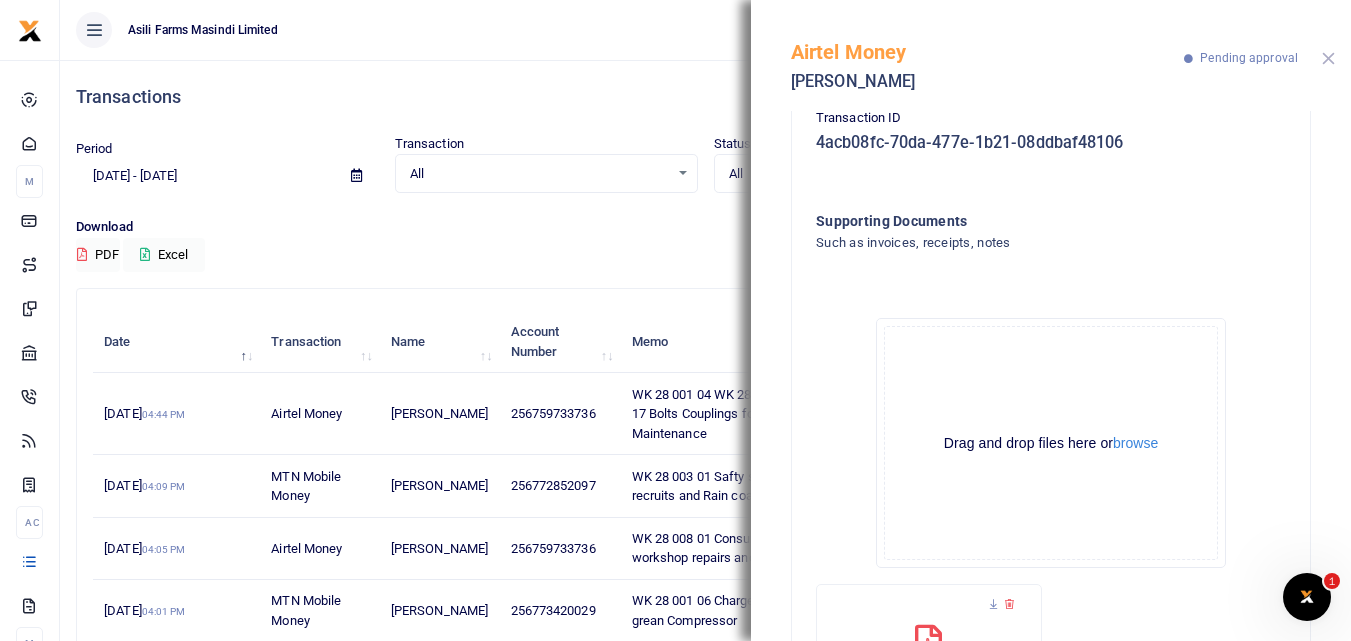 click at bounding box center (1328, 58) 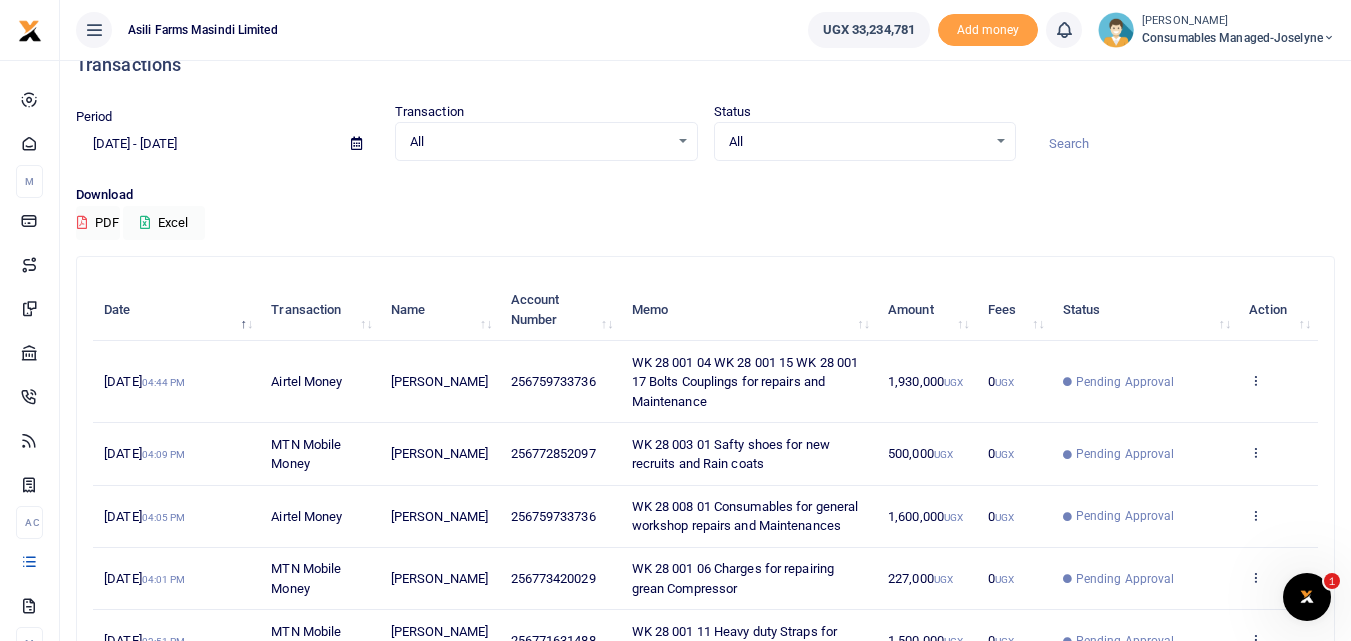 scroll, scrollTop: 0, scrollLeft: 0, axis: both 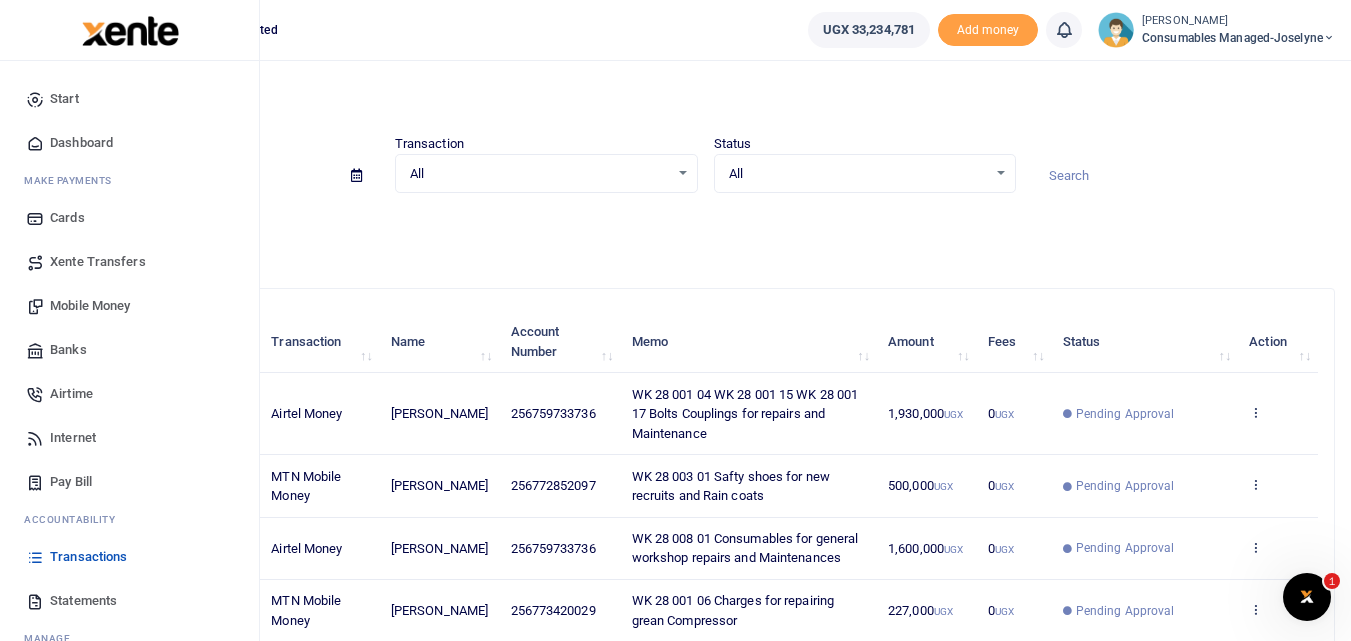 click on "Mobile Money" at bounding box center (90, 306) 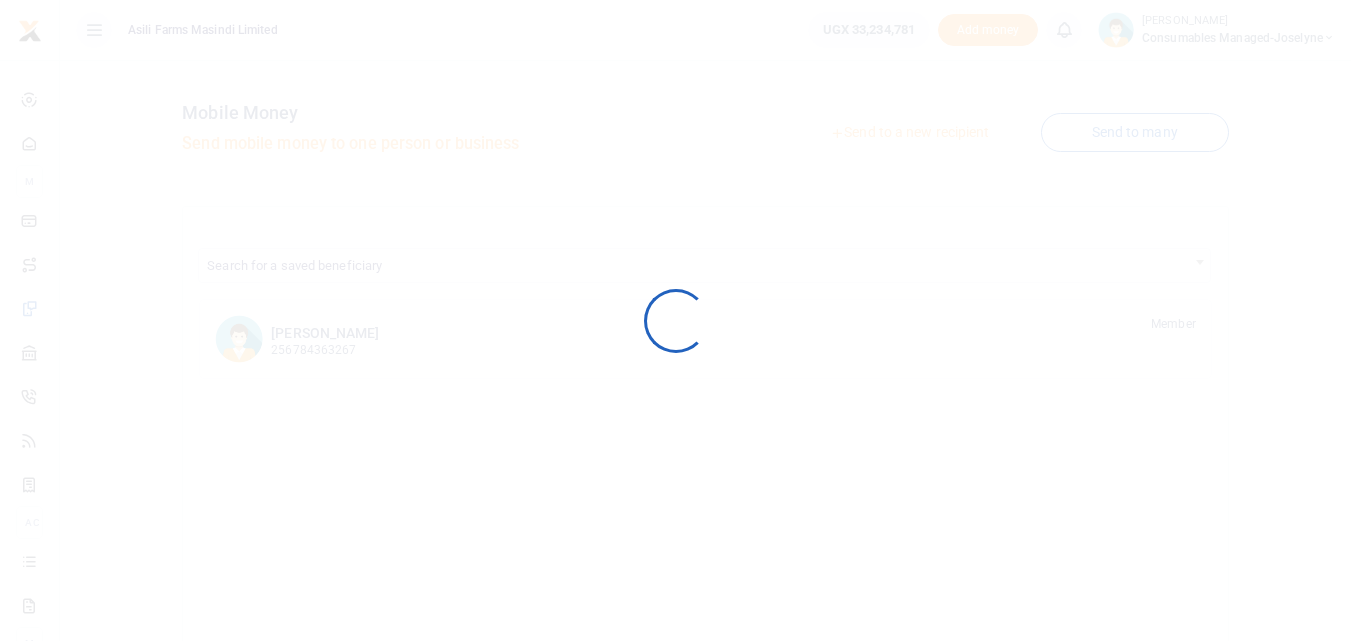 scroll, scrollTop: 0, scrollLeft: 0, axis: both 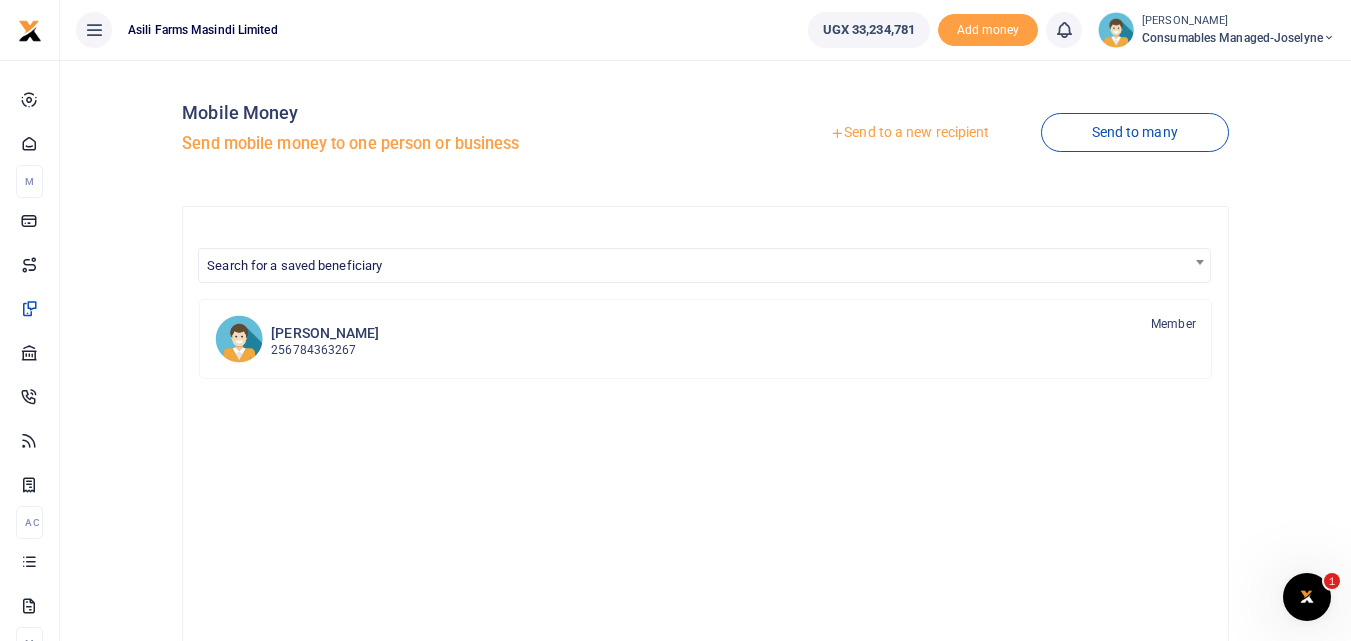 click on "Send to a new recipient" at bounding box center (909, 133) 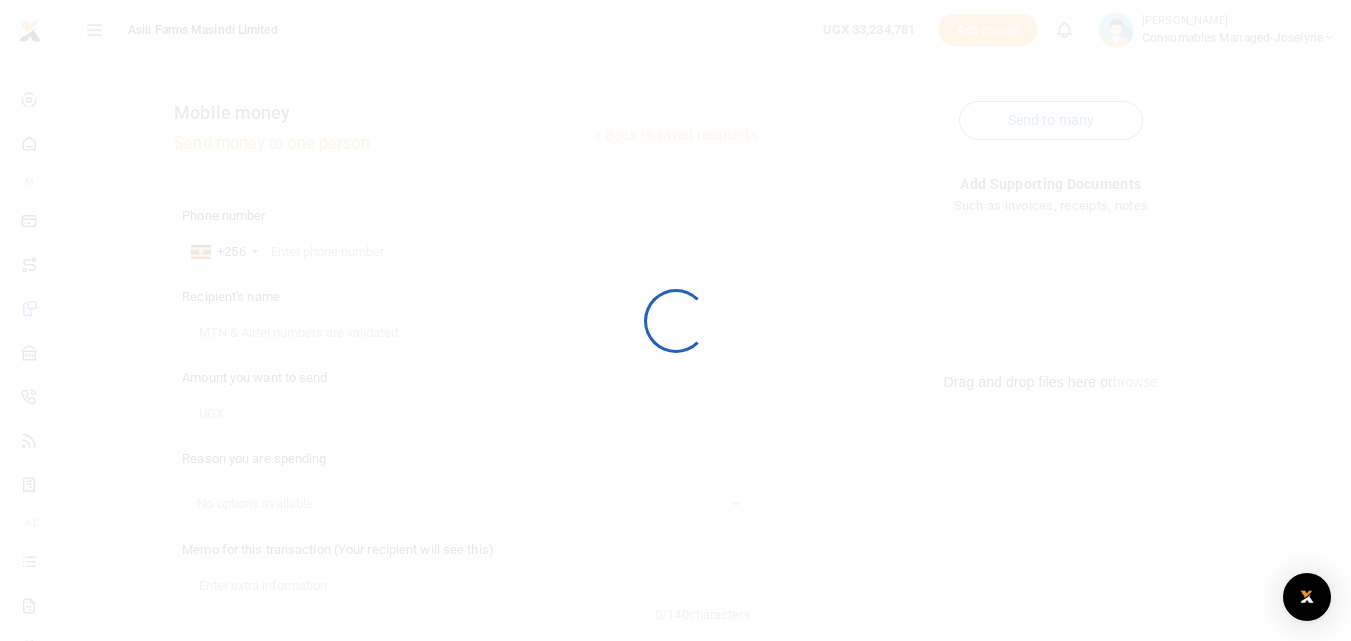 scroll, scrollTop: 0, scrollLeft: 0, axis: both 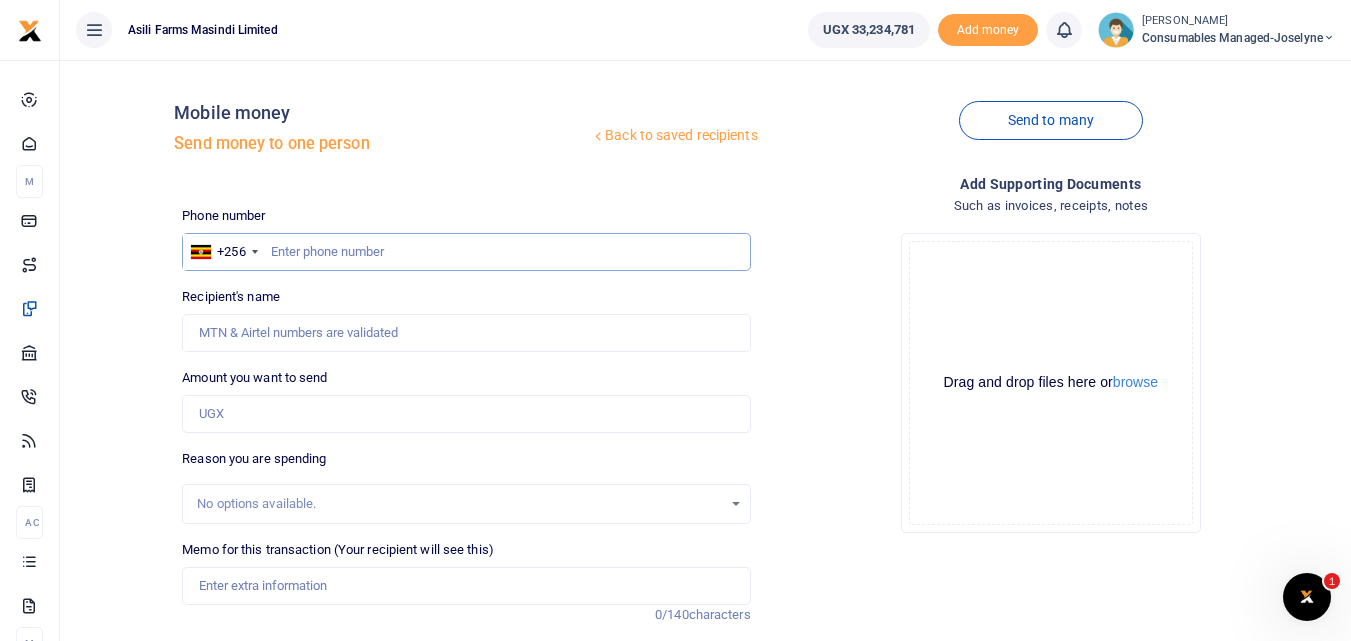 click at bounding box center (466, 252) 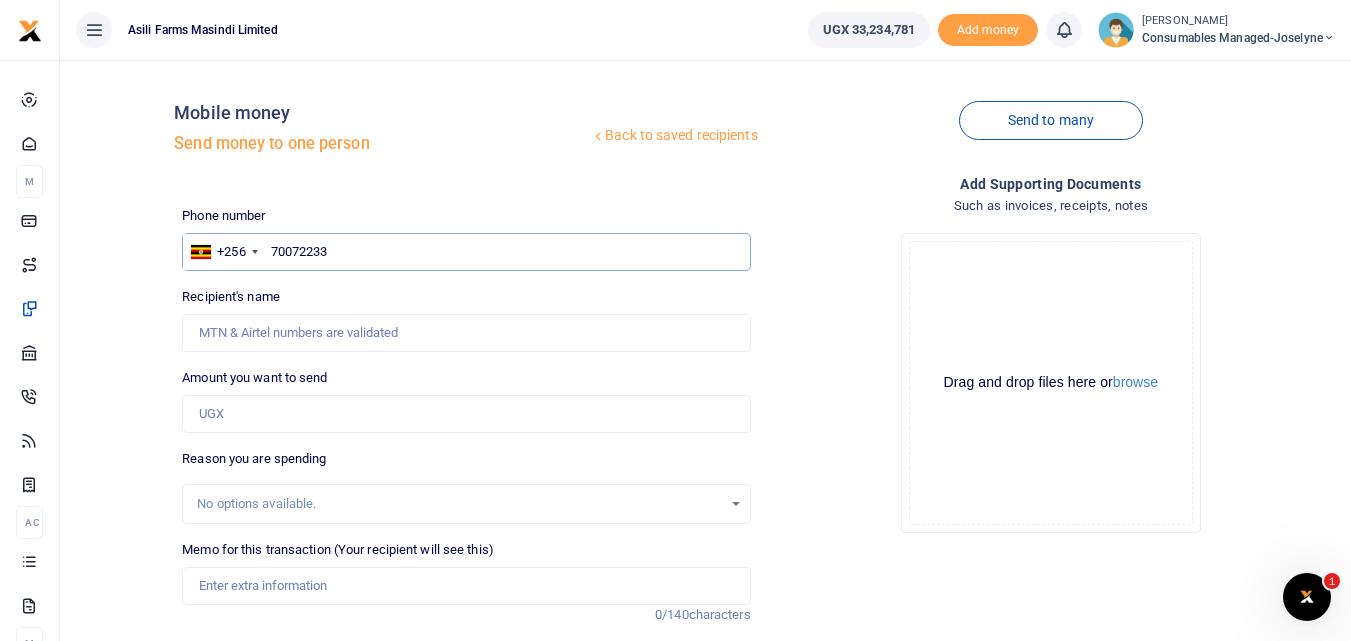 type on "700722335" 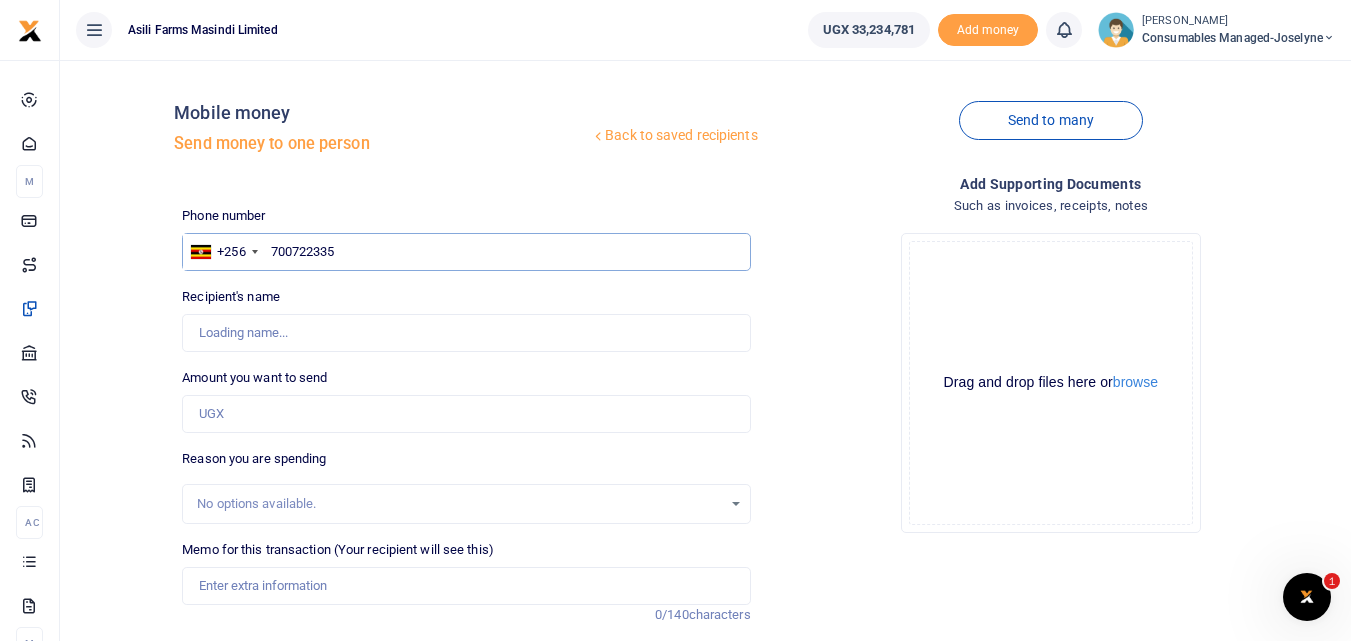 type on "Sekabogo Painento" 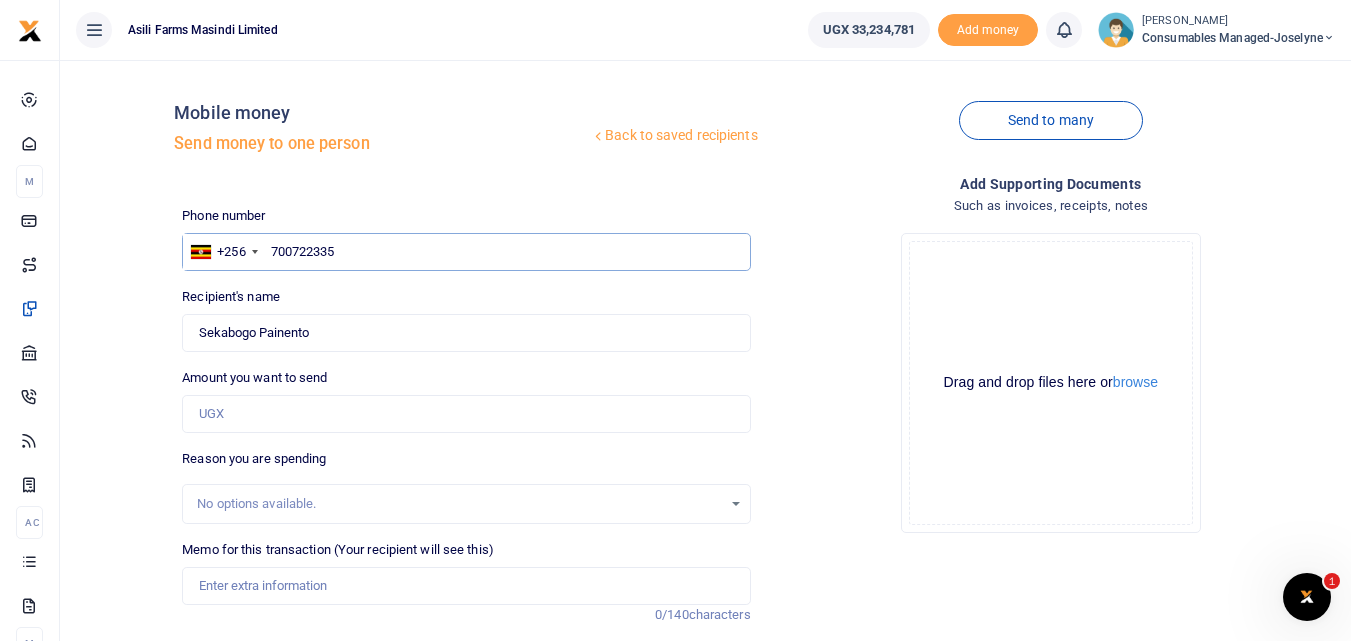 type on "700722335" 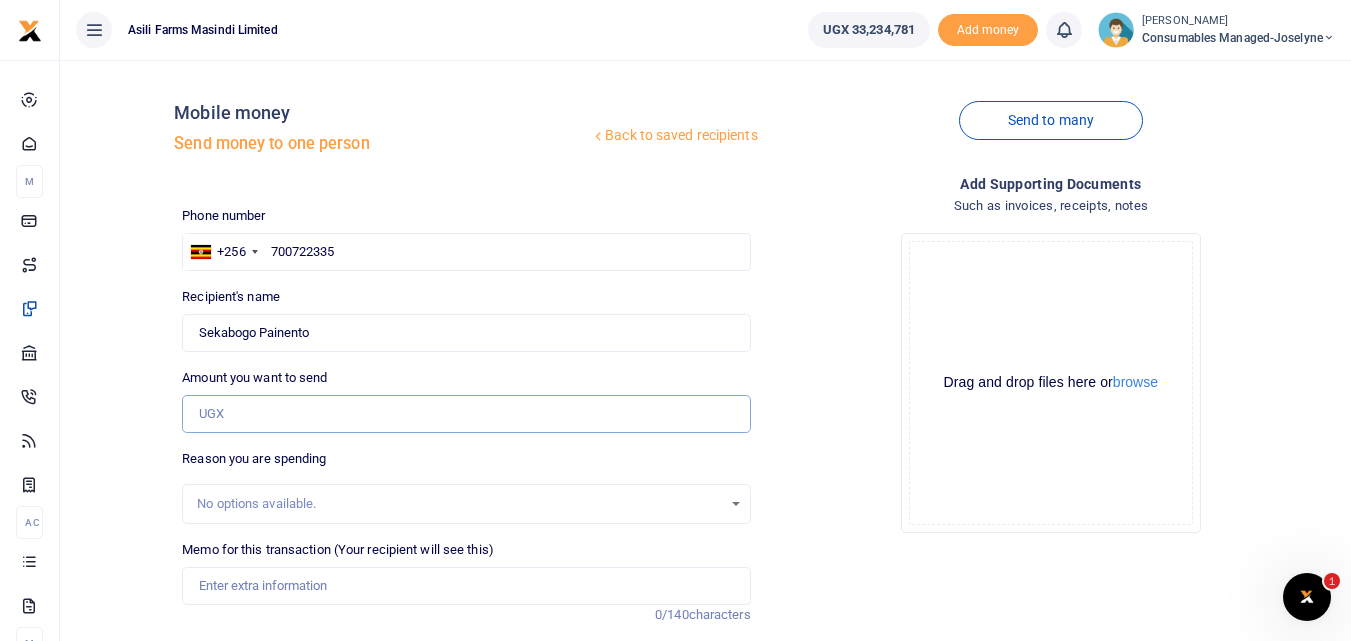 click on "Amount you want to send" at bounding box center [466, 414] 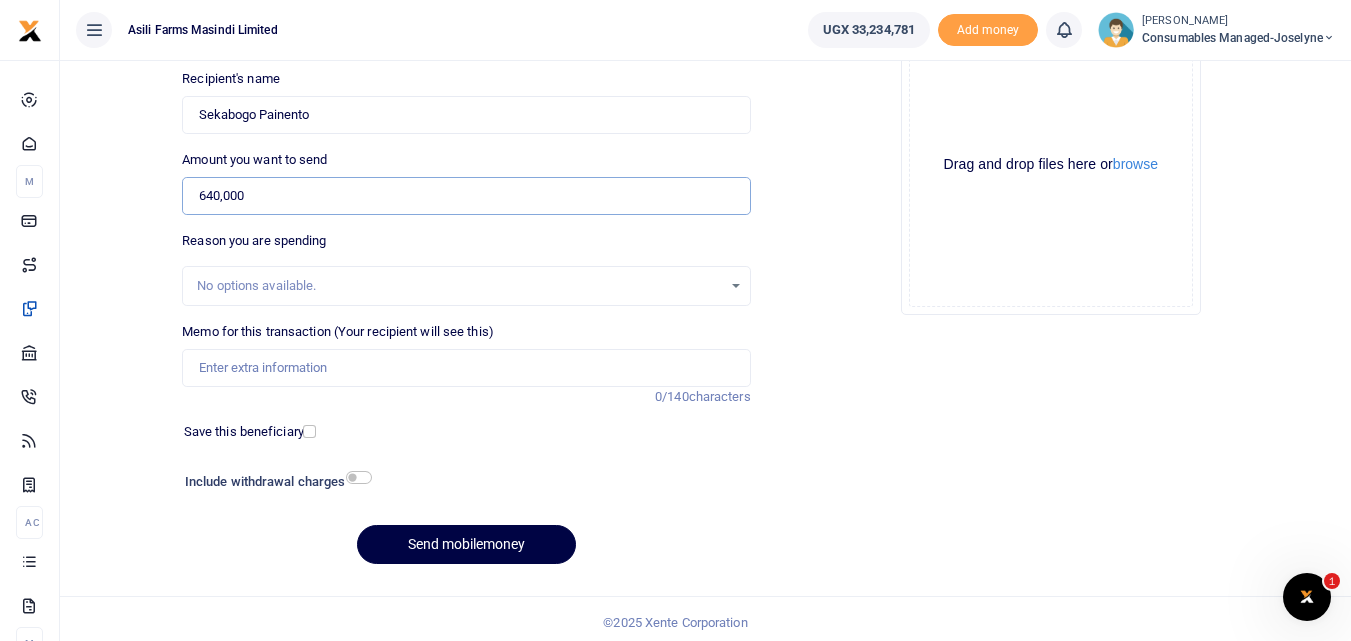 scroll, scrollTop: 225, scrollLeft: 0, axis: vertical 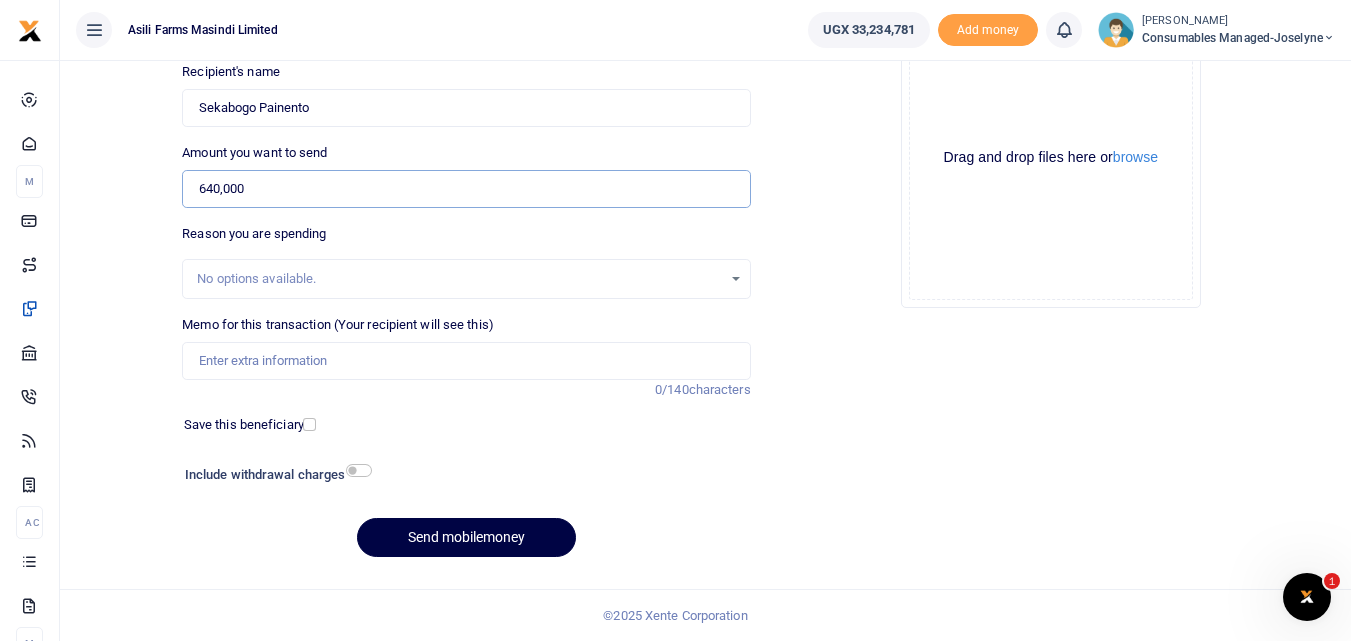 type on "640,000" 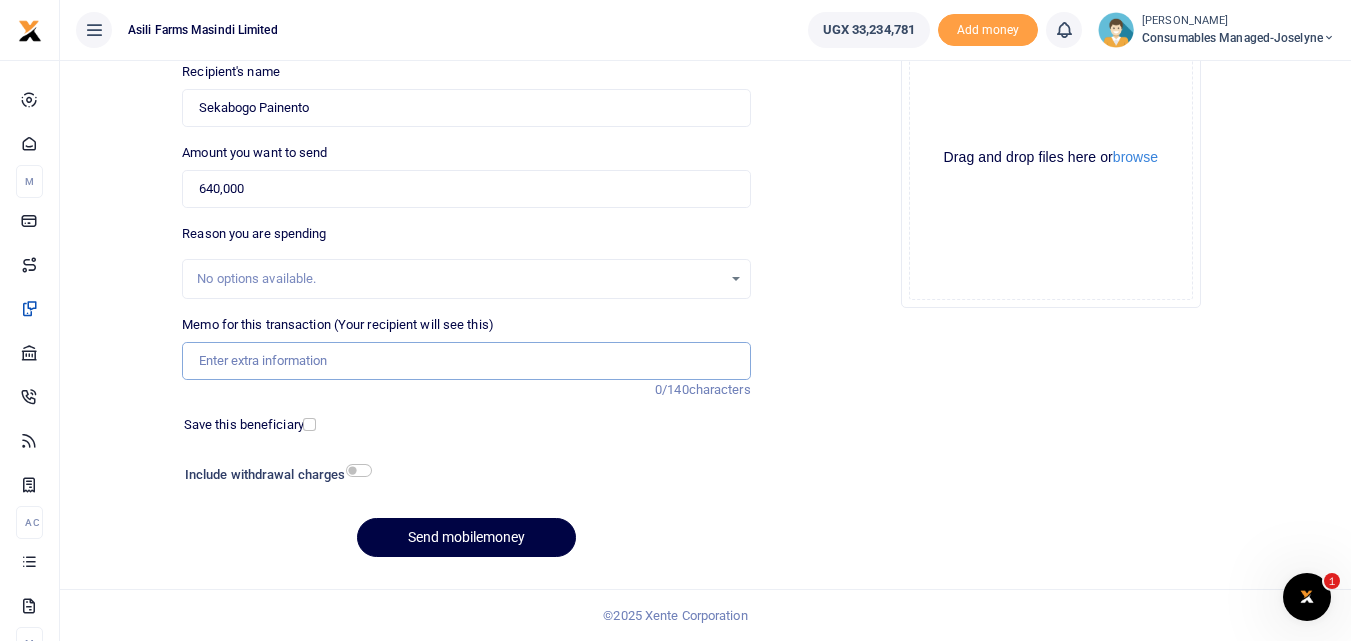 click on "Memo for this transaction (Your recipient will see this)" at bounding box center [466, 361] 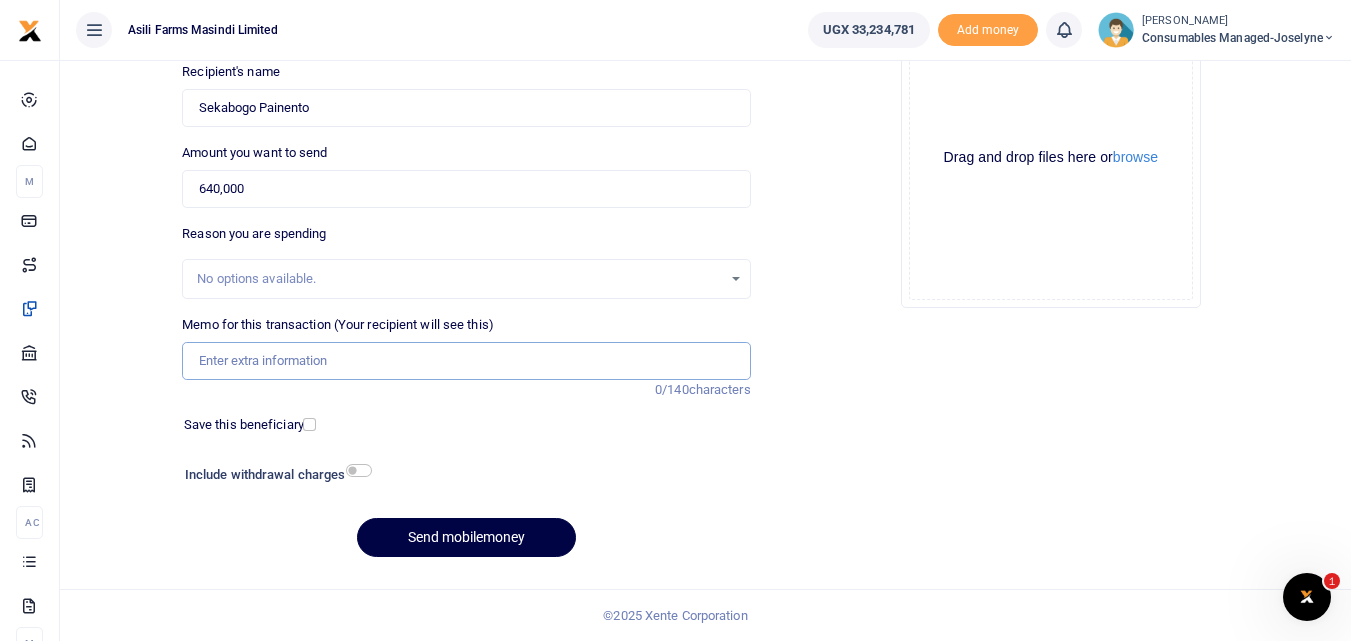paste on "WK 27 /001 / 13" 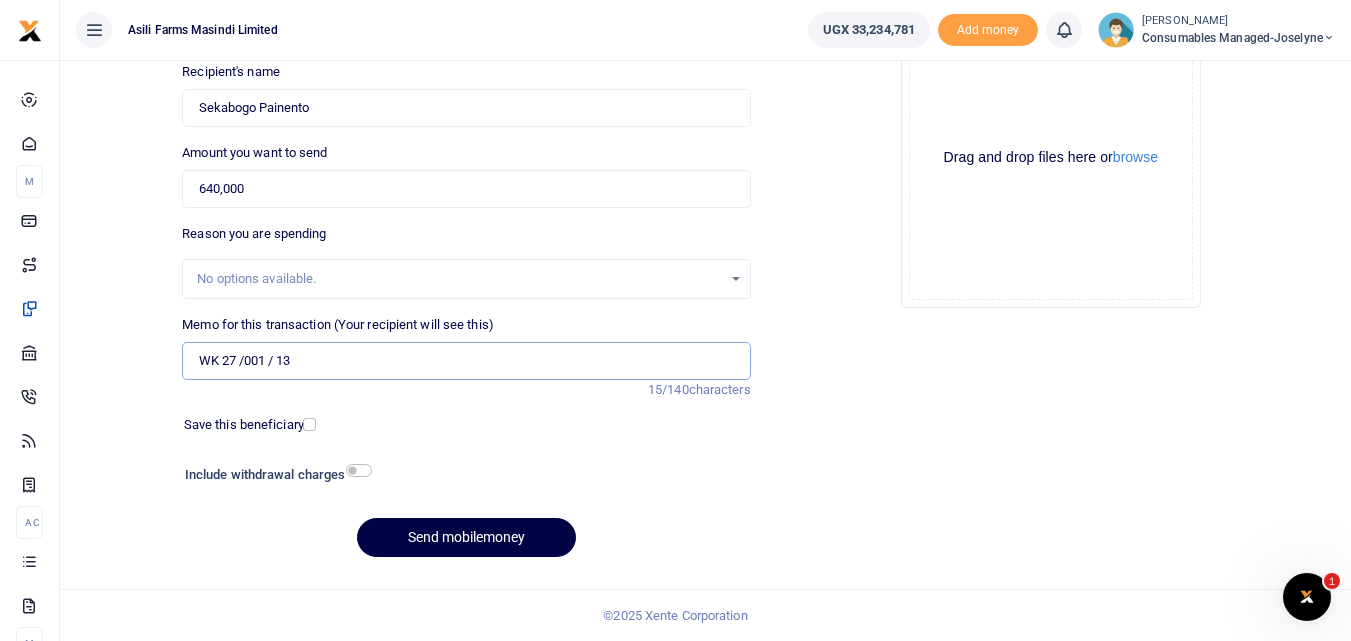click on "WK 27 /001 / 13" at bounding box center (466, 361) 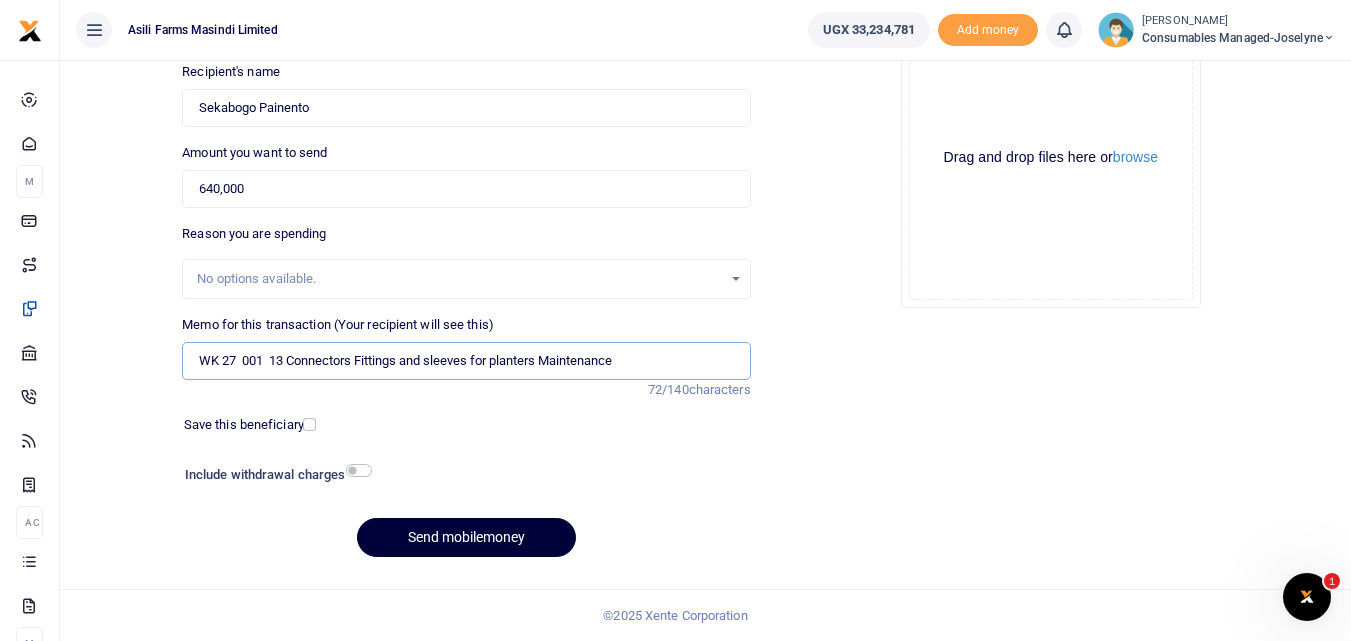 type on "WK 27  001  13 Connectors Fittings and sleeves for planters Maintenance" 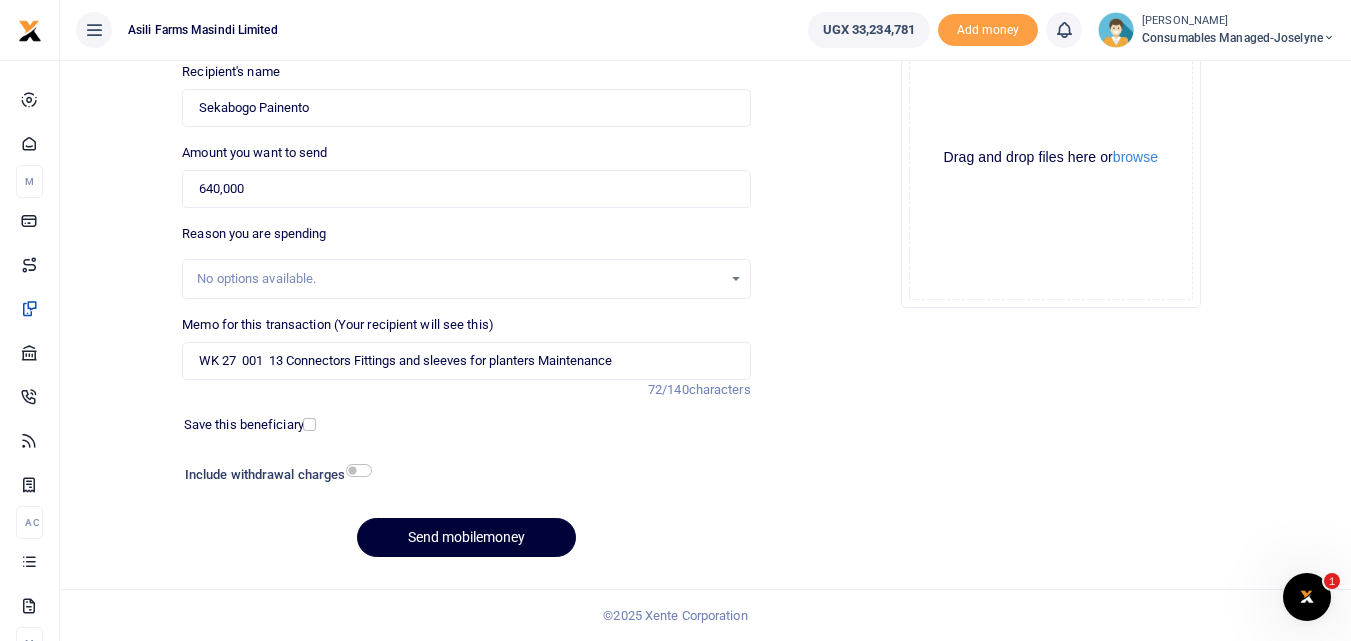click on "Send mobilemoney" at bounding box center (466, 537) 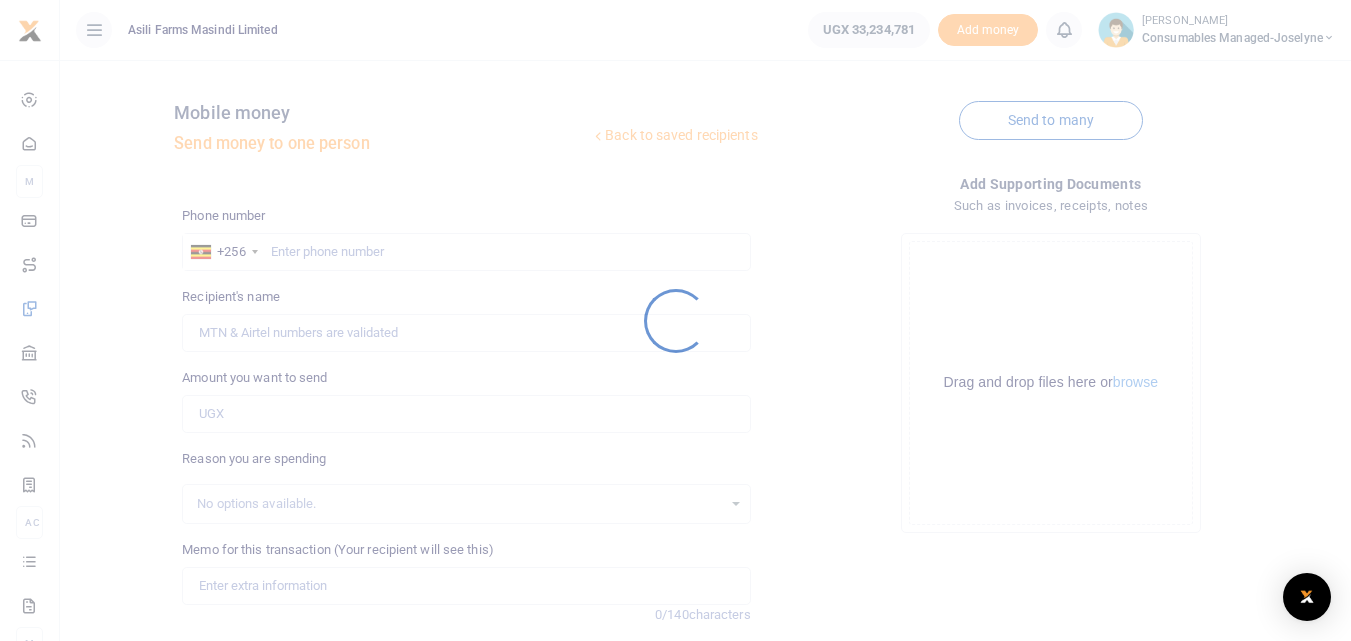 scroll, scrollTop: 225, scrollLeft: 0, axis: vertical 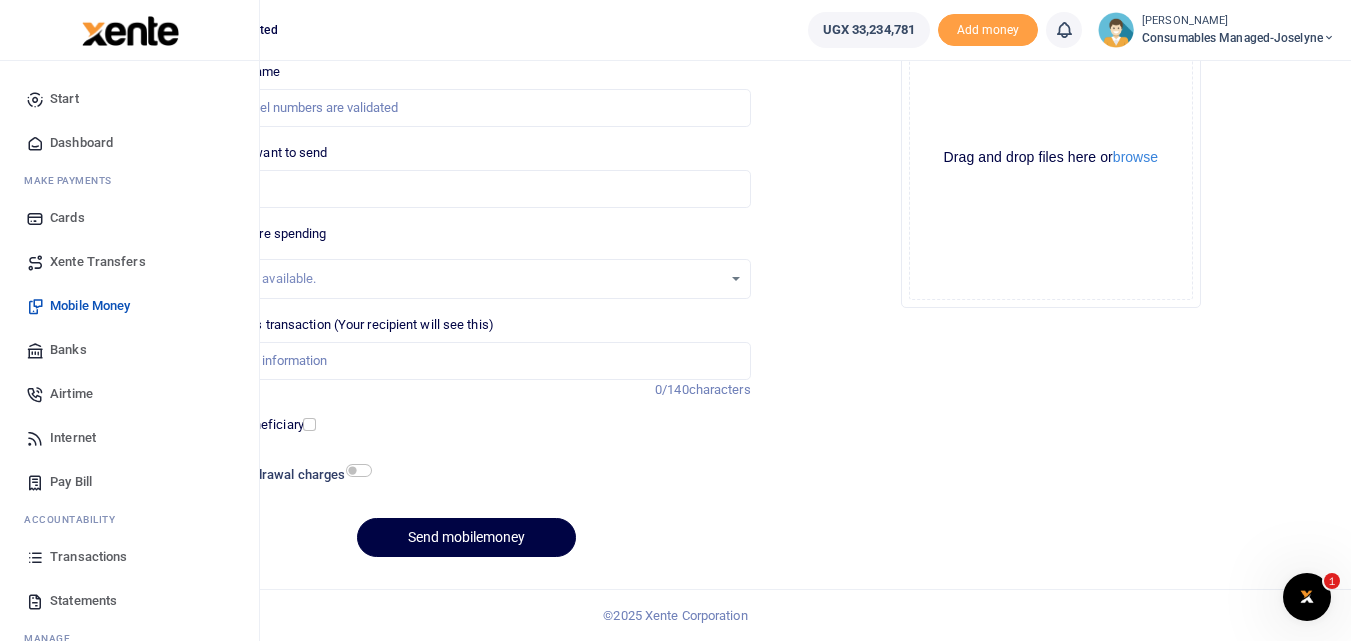 click at bounding box center (35, 557) 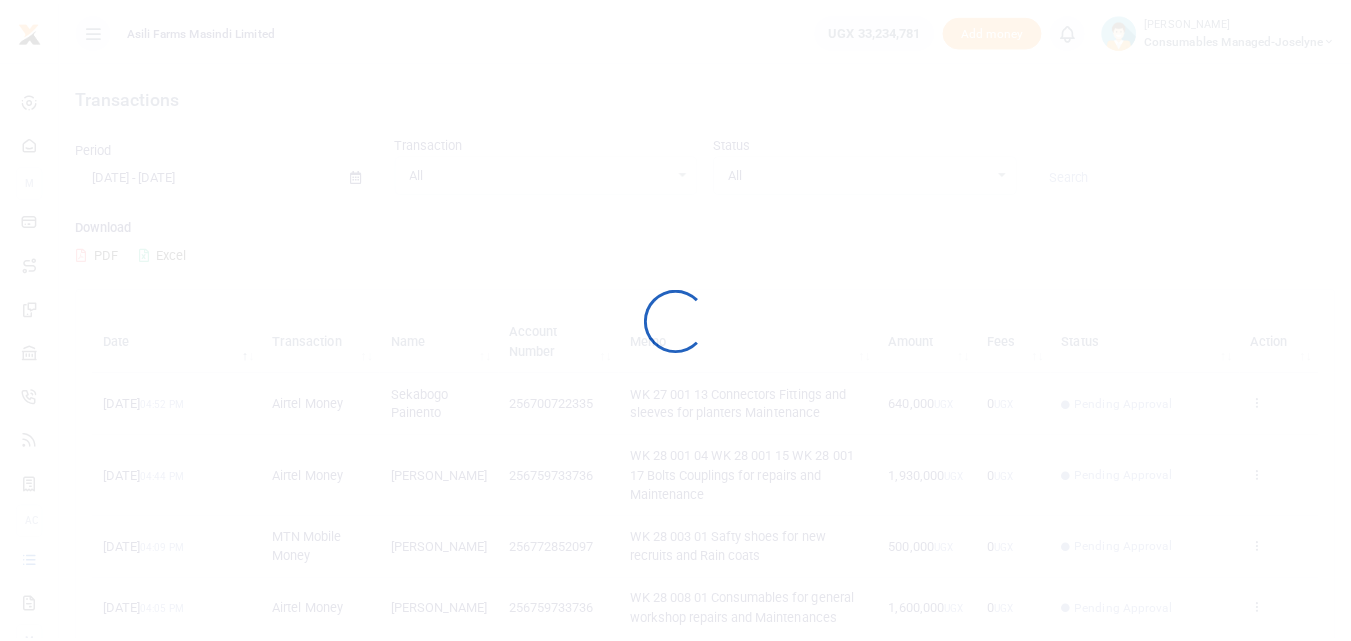 scroll, scrollTop: 0, scrollLeft: 0, axis: both 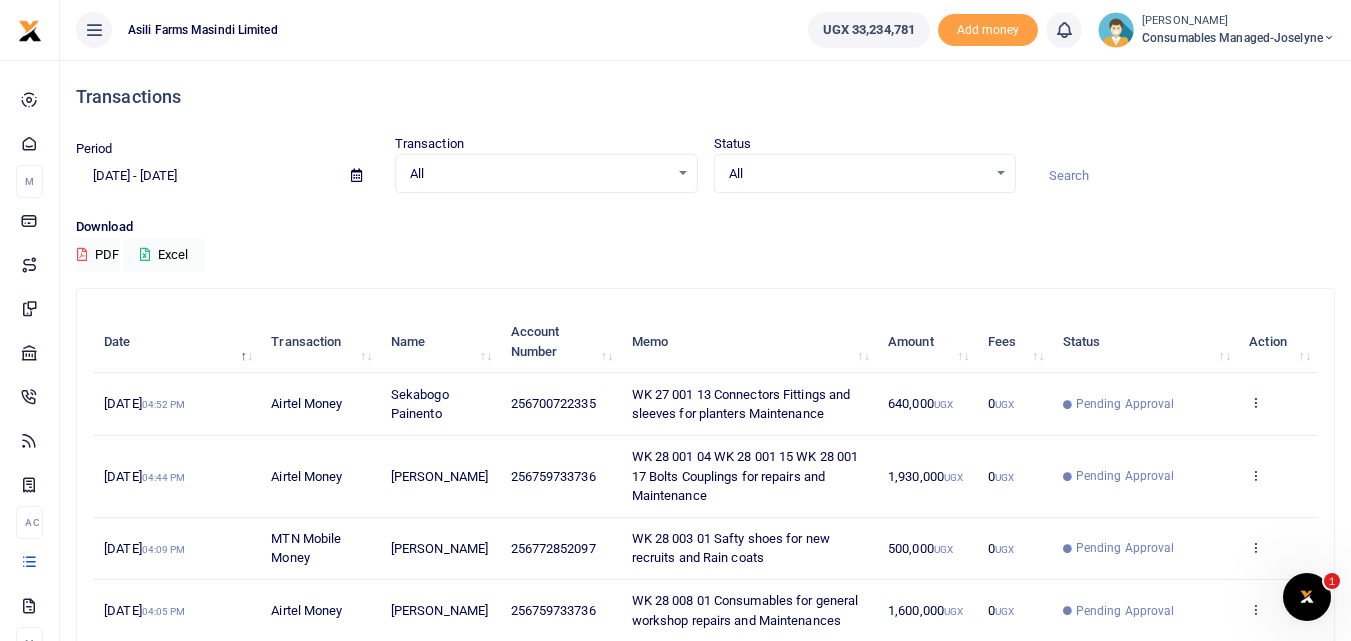click at bounding box center [1255, 402] 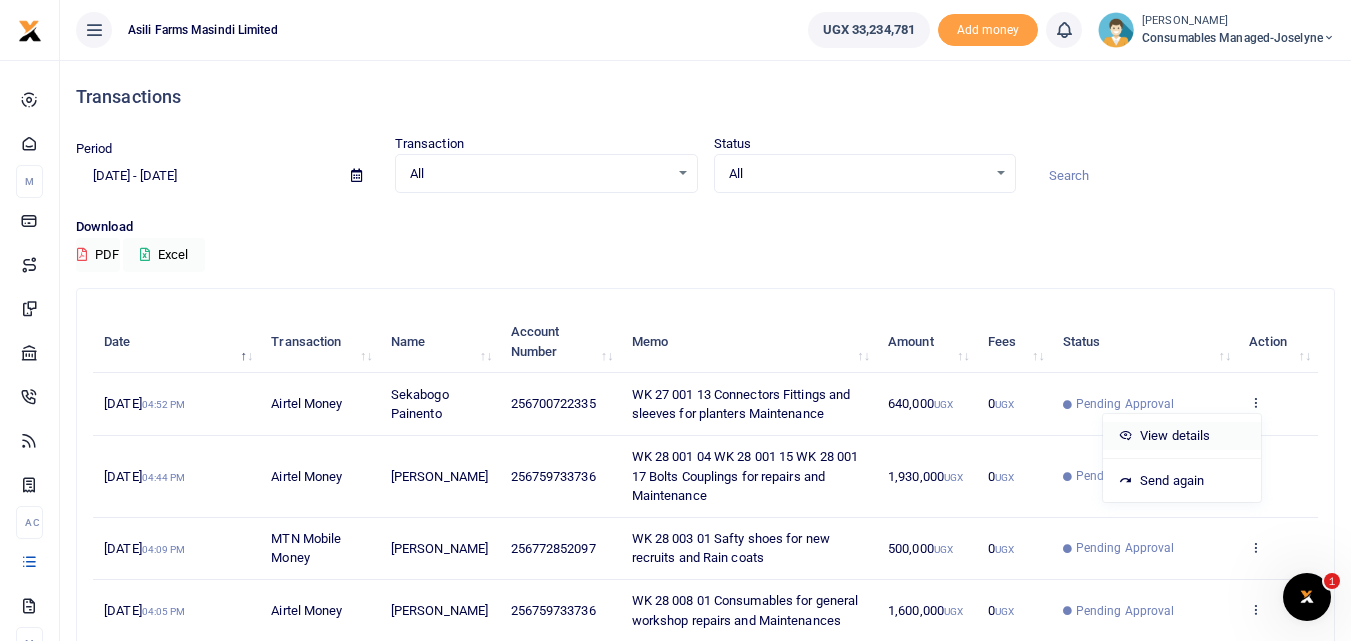 click on "View details" at bounding box center (1182, 436) 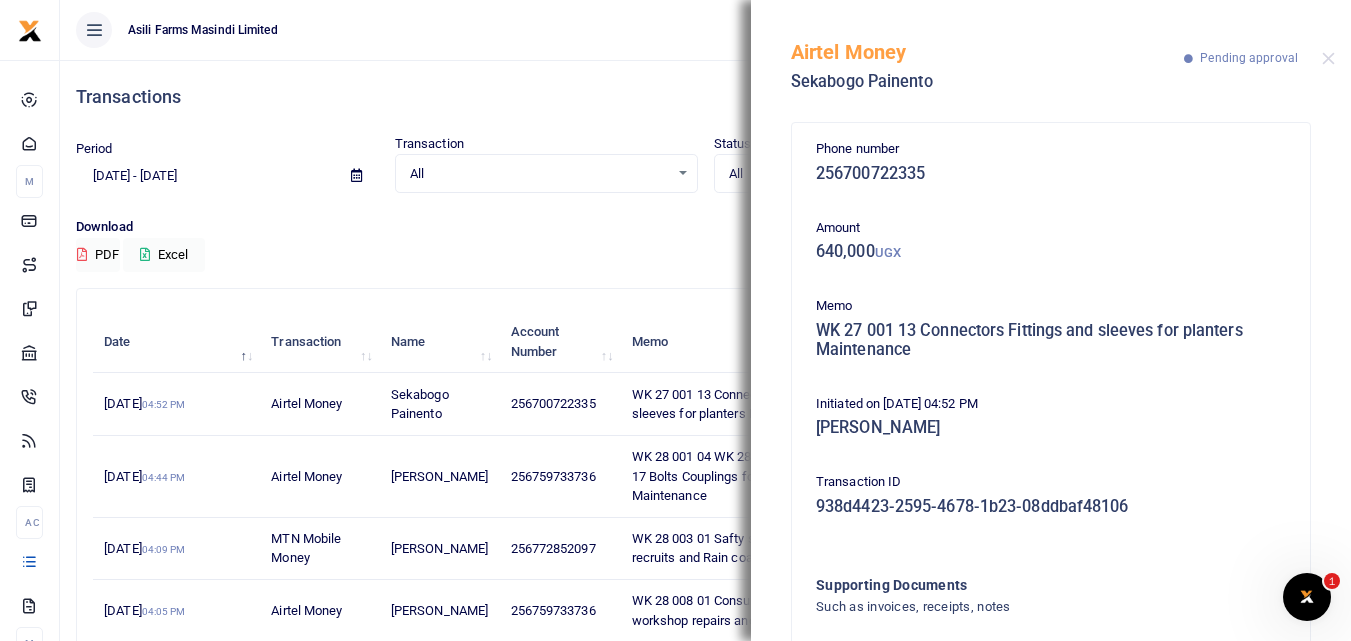 drag, startPoint x: 1335, startPoint y: 311, endPoint x: 1245, endPoint y: 389, distance: 119.096596 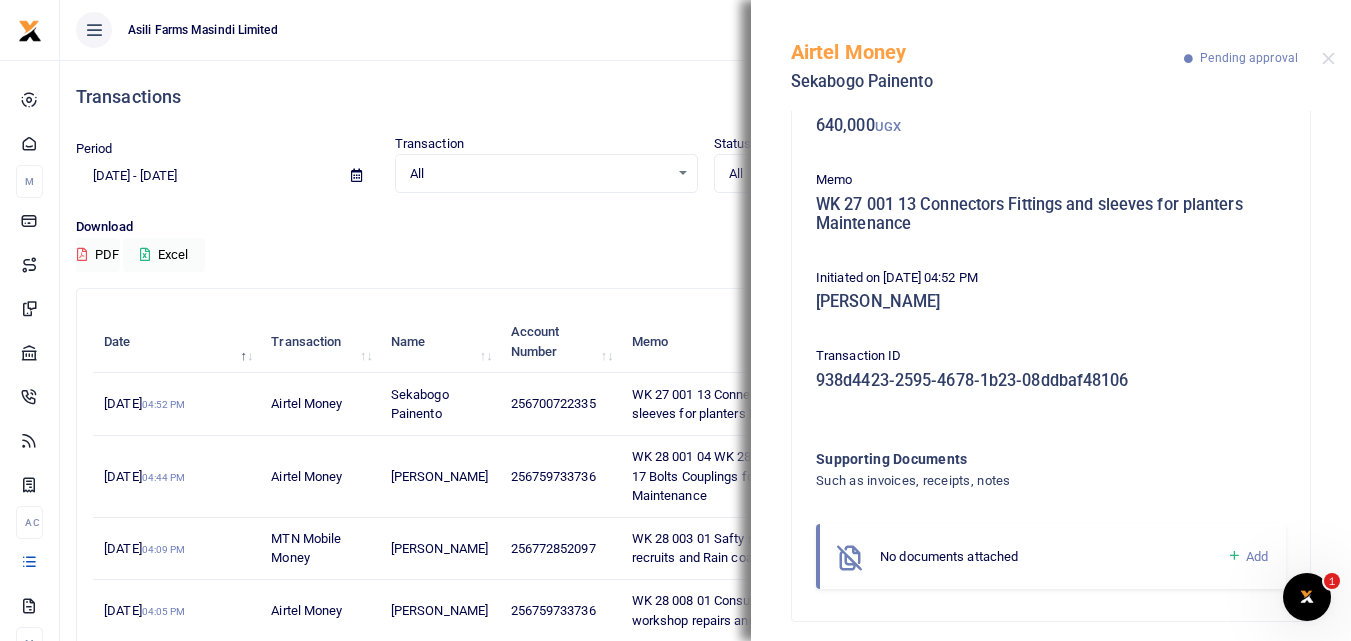 scroll, scrollTop: 139, scrollLeft: 0, axis: vertical 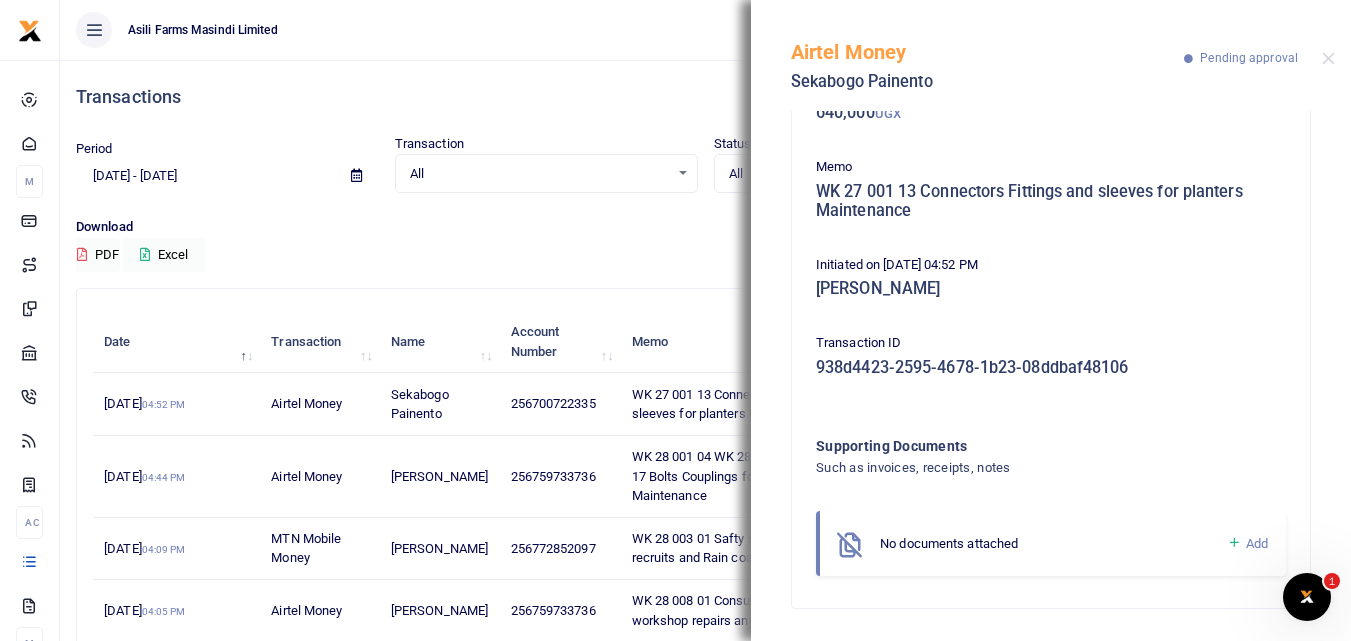 click at bounding box center (1234, 543) 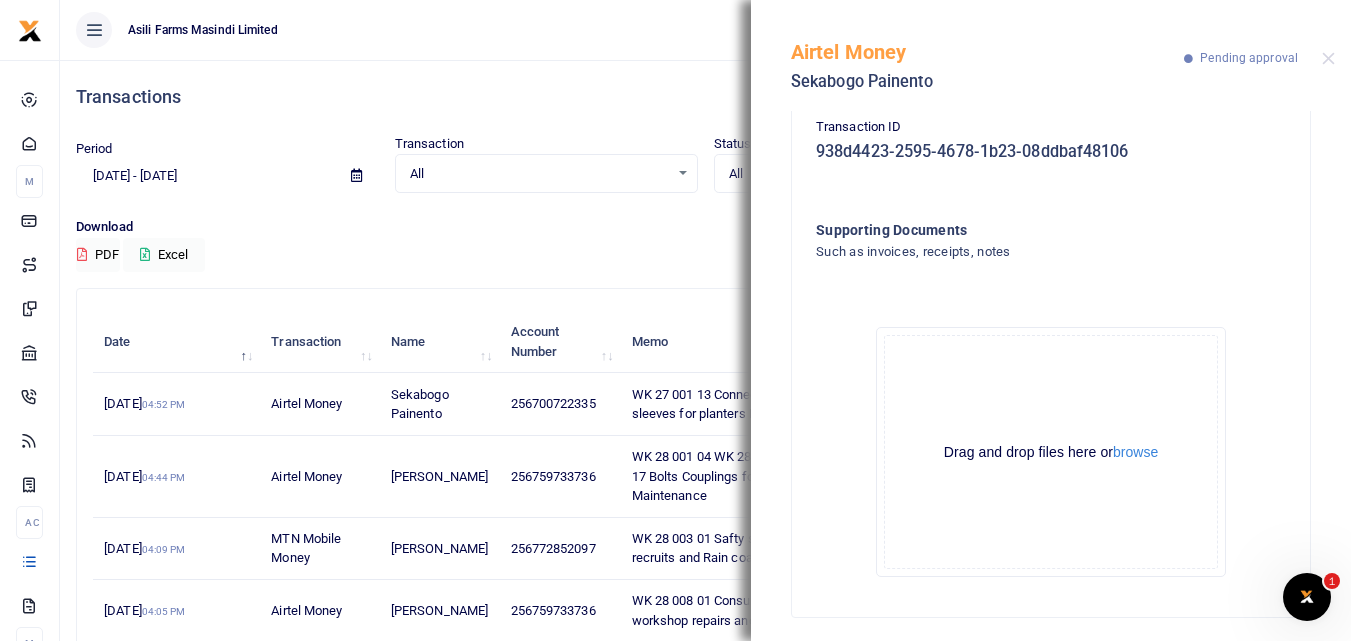 scroll, scrollTop: 349, scrollLeft: 0, axis: vertical 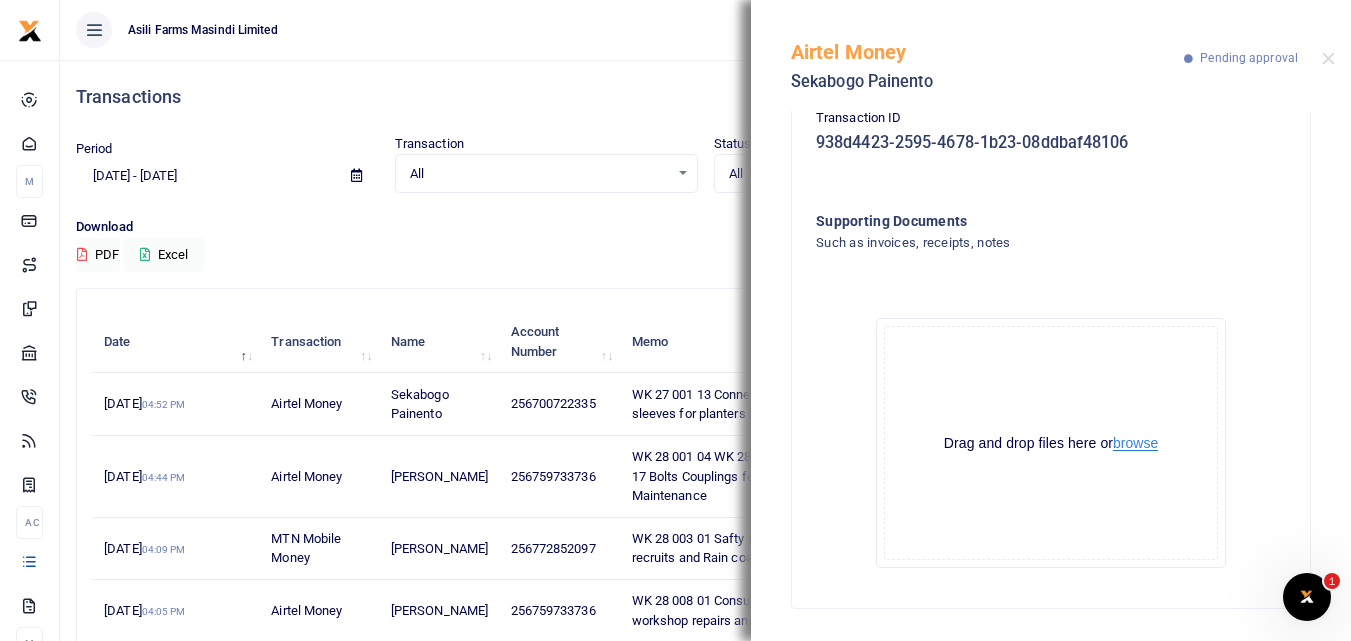 click on "browse" at bounding box center [1135, 443] 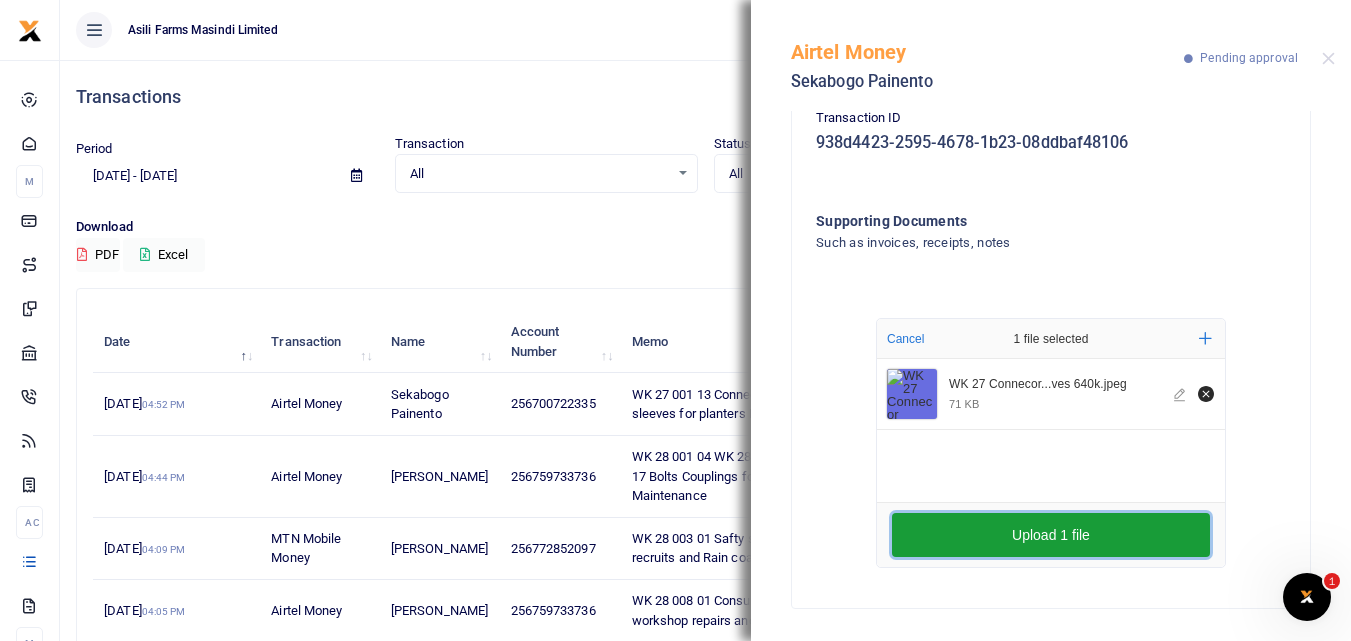 click on "Upload 1 file" at bounding box center [1051, 535] 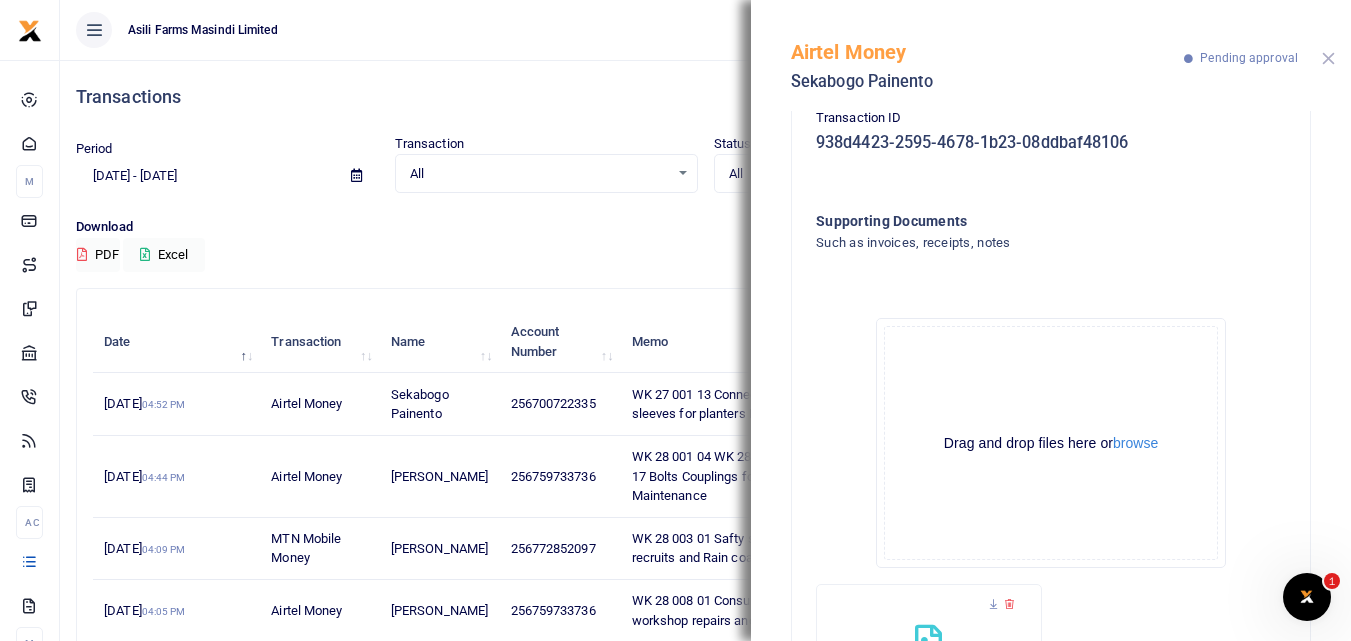 click at bounding box center [1328, 58] 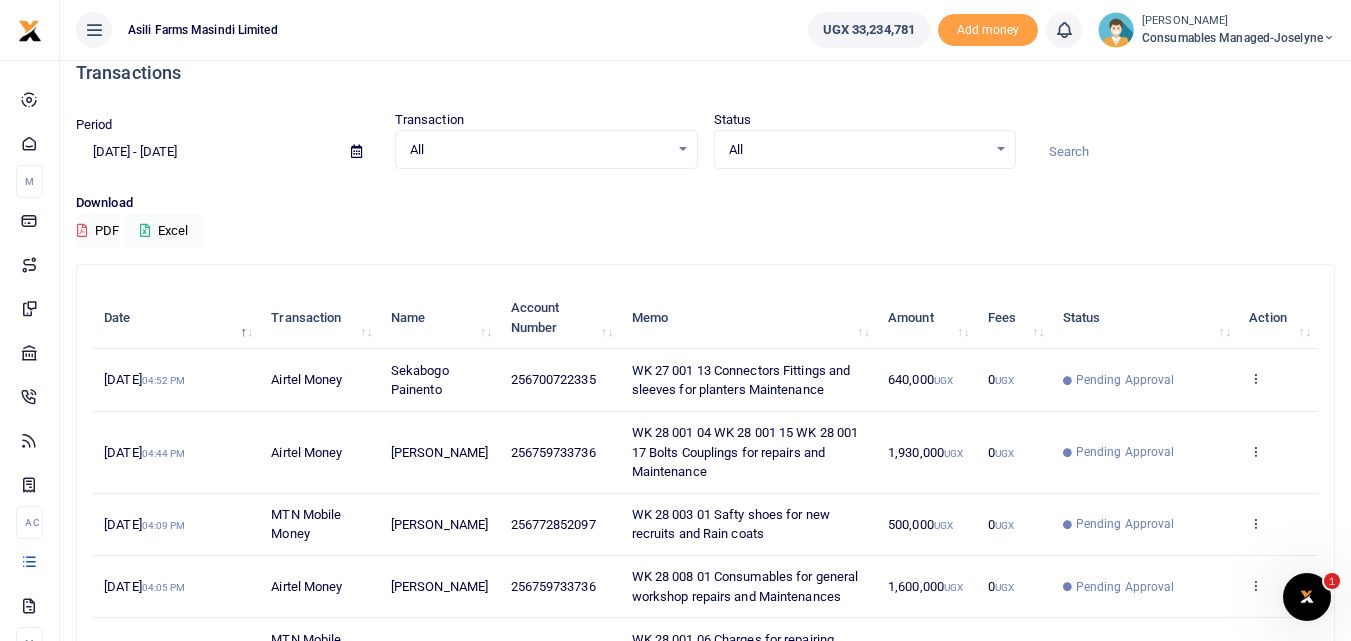 scroll, scrollTop: 22, scrollLeft: 0, axis: vertical 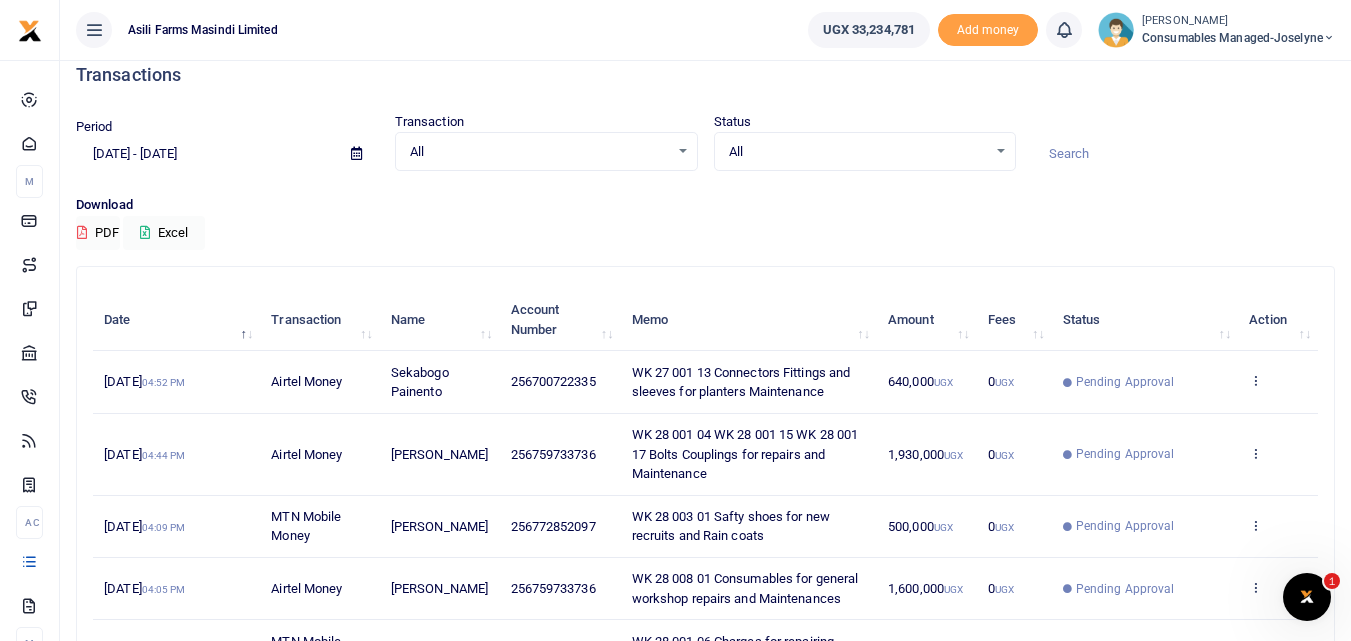 click on "View details
Send again" at bounding box center (1278, 382) 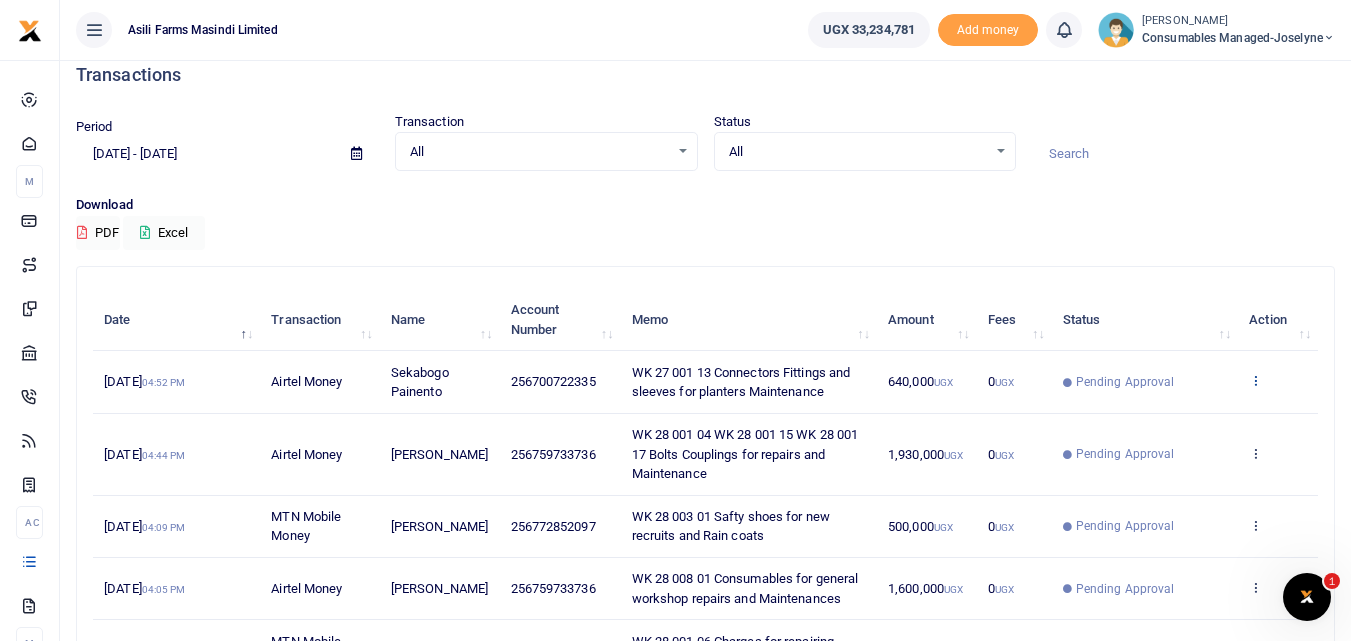 click at bounding box center (1255, 380) 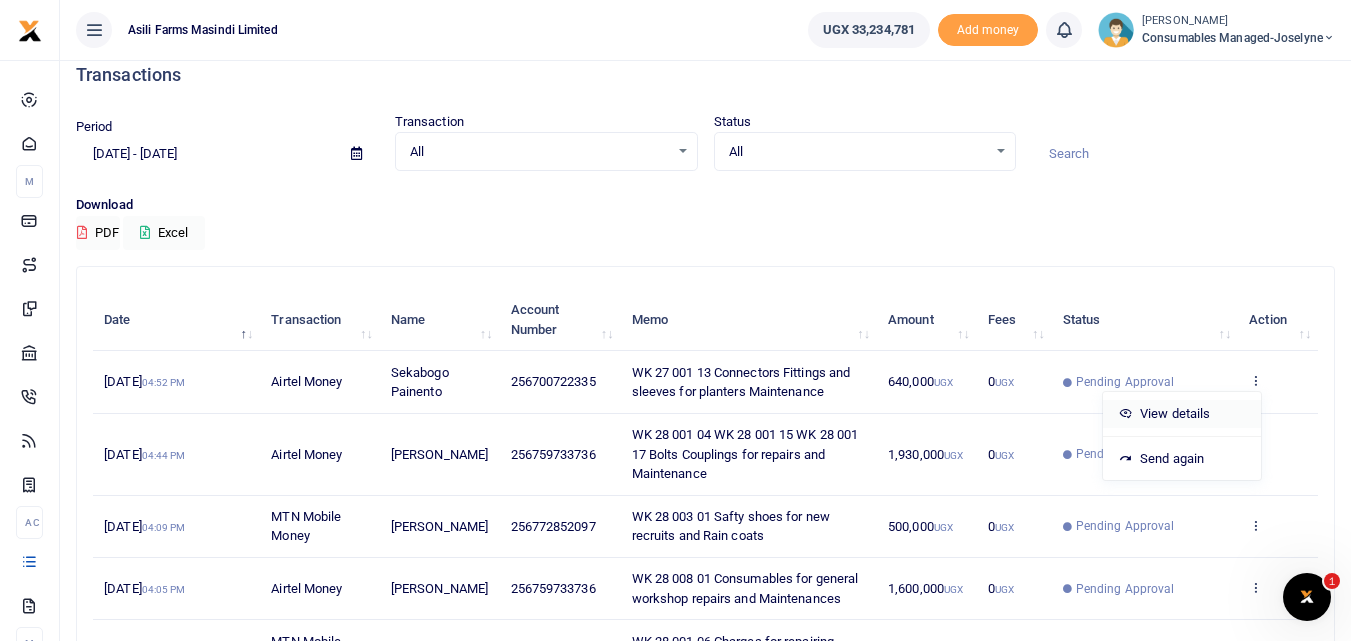 click on "View details" at bounding box center [1182, 414] 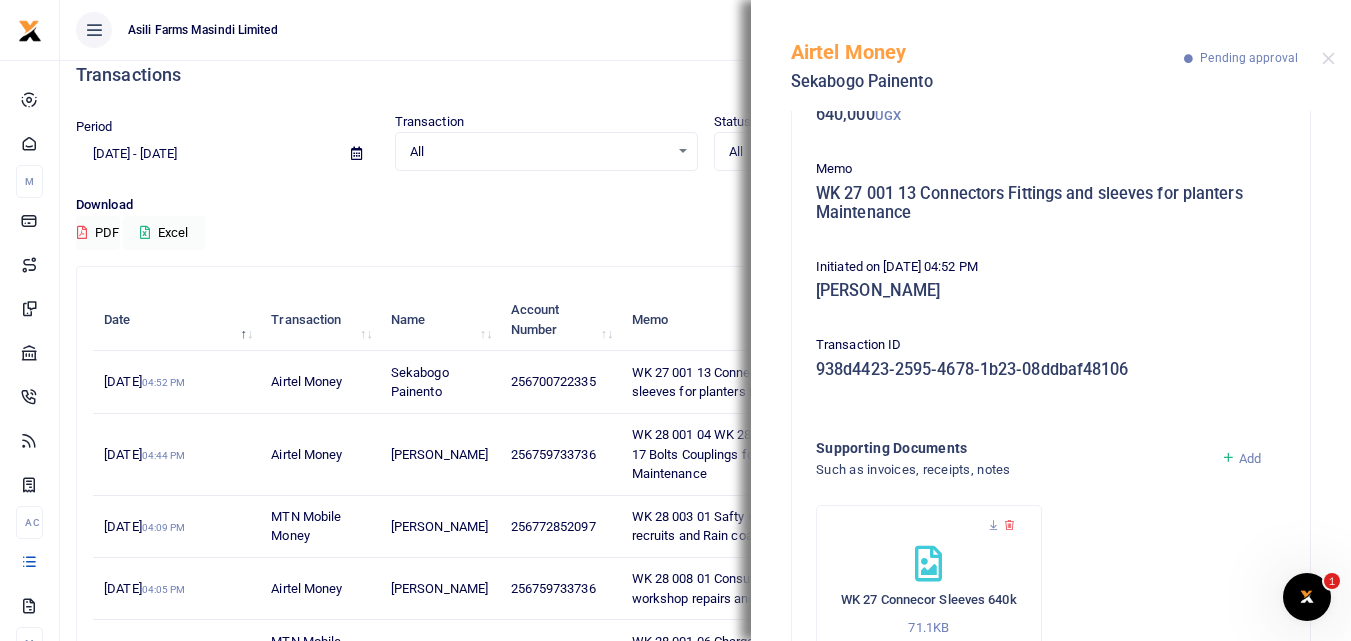 scroll, scrollTop: 0, scrollLeft: 0, axis: both 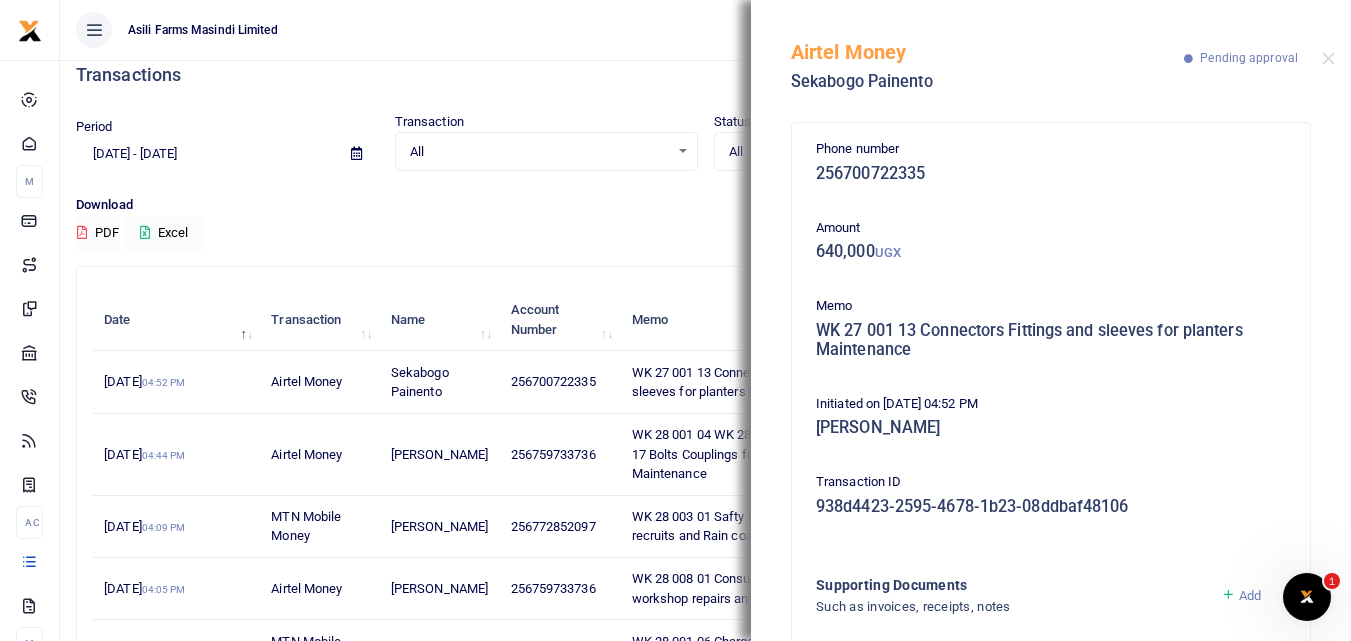 click on "Airtel Money
Sekabogo Painento
Pending approval" at bounding box center [1051, 55] 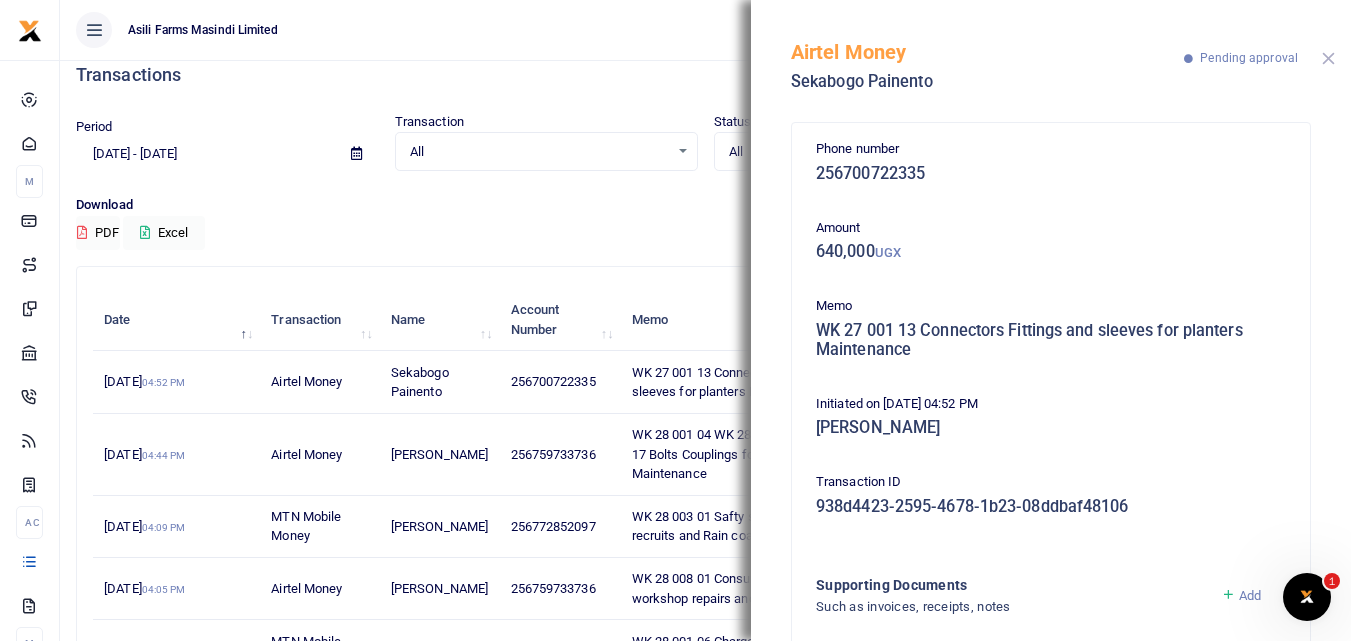click at bounding box center (1328, 58) 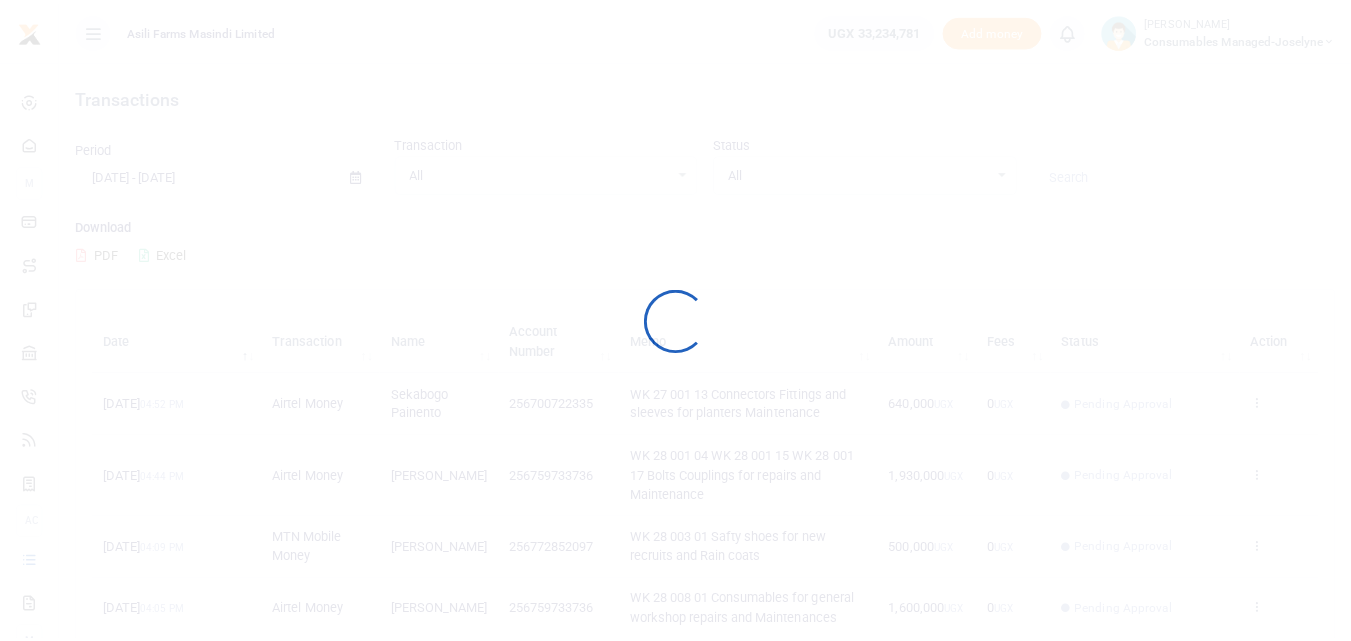 scroll, scrollTop: 0, scrollLeft: 0, axis: both 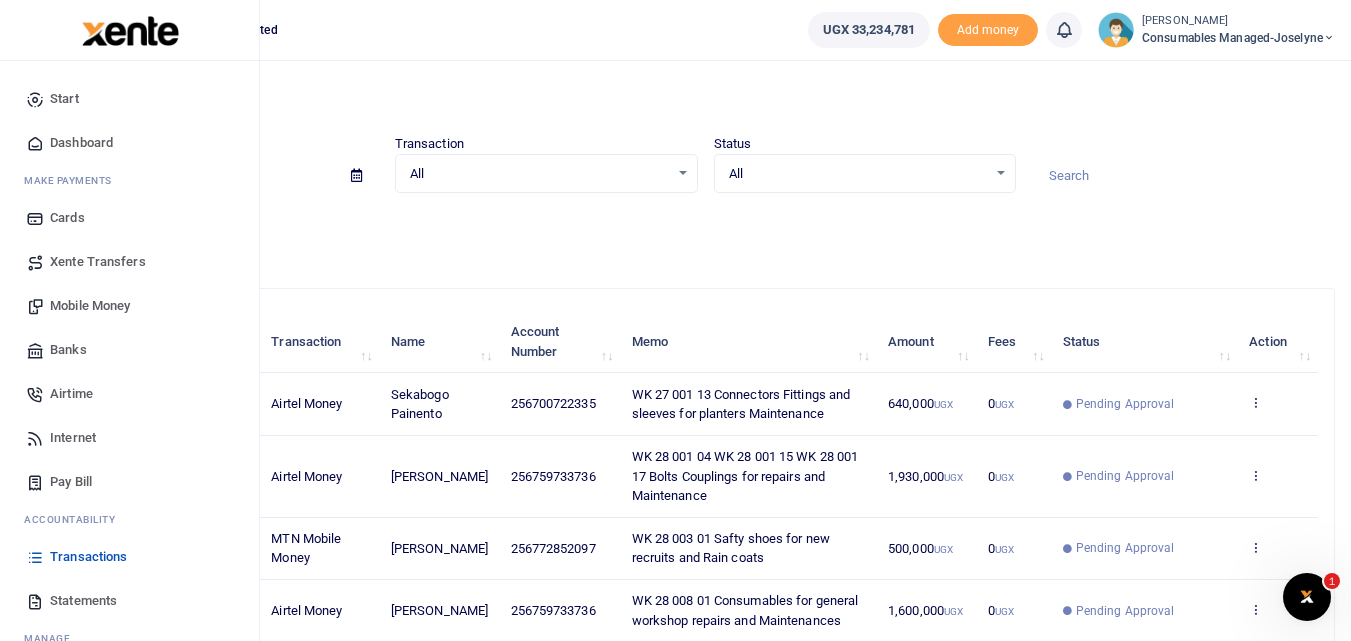 click on "Mobile Money" at bounding box center [90, 306] 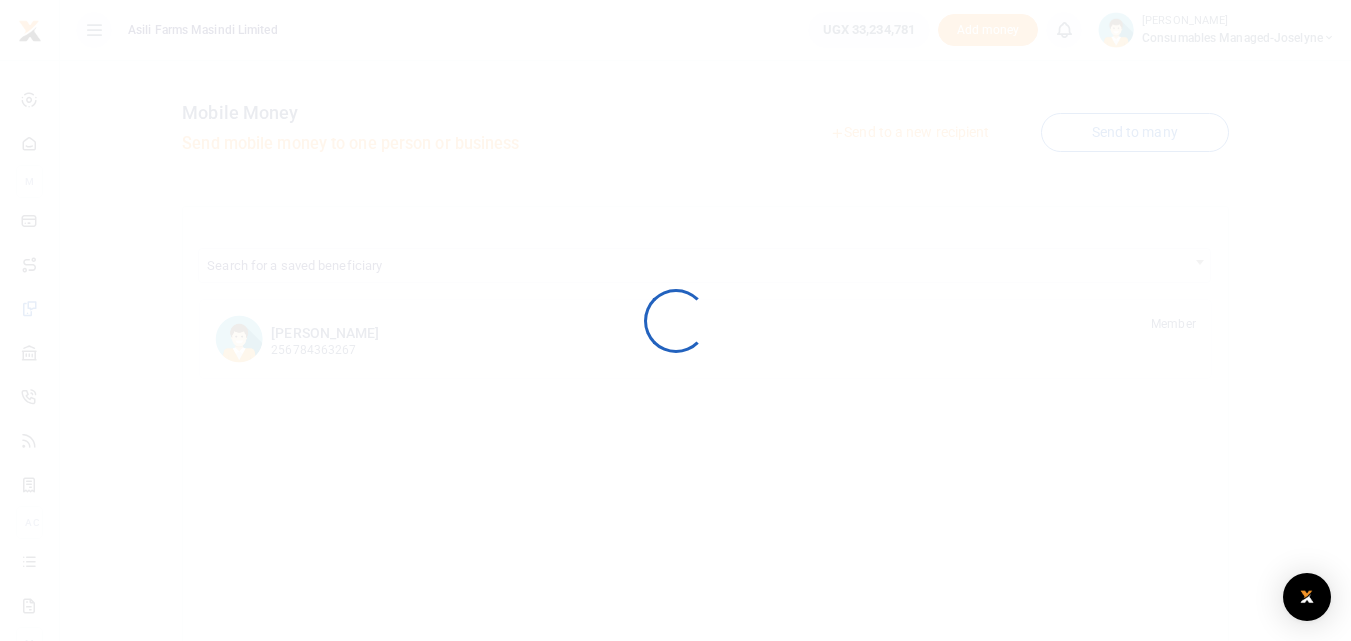 scroll, scrollTop: 0, scrollLeft: 0, axis: both 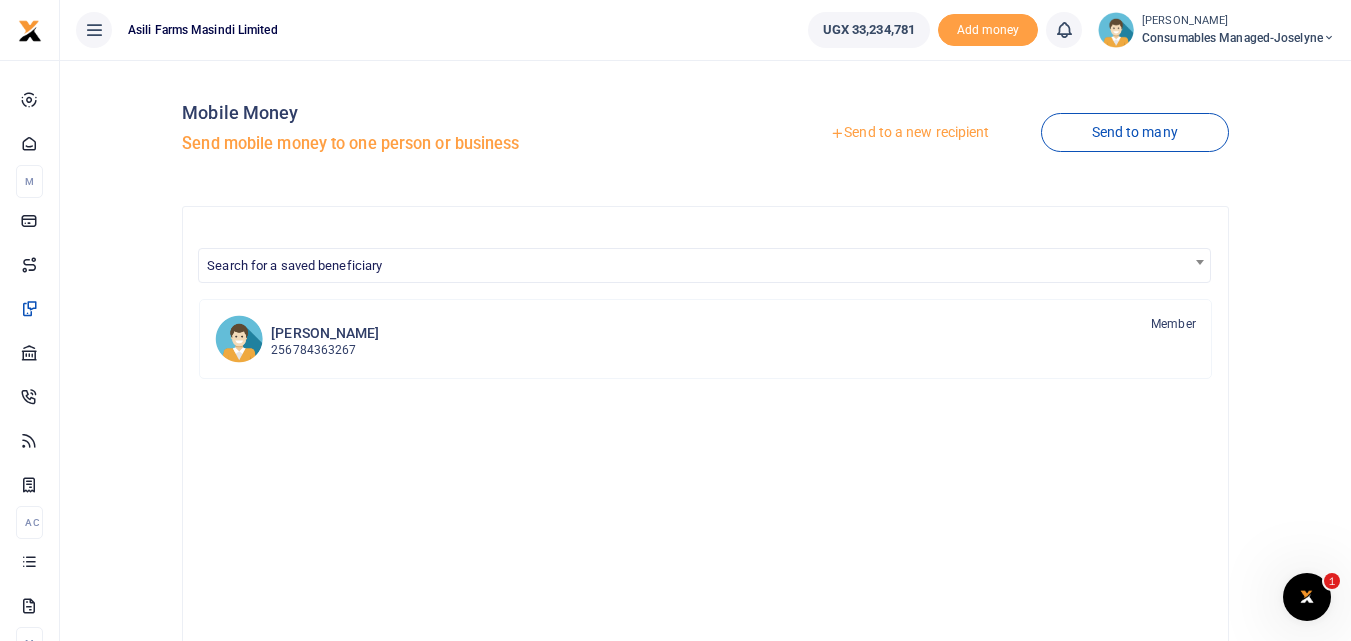 click on "Send to a new recipient" at bounding box center (909, 133) 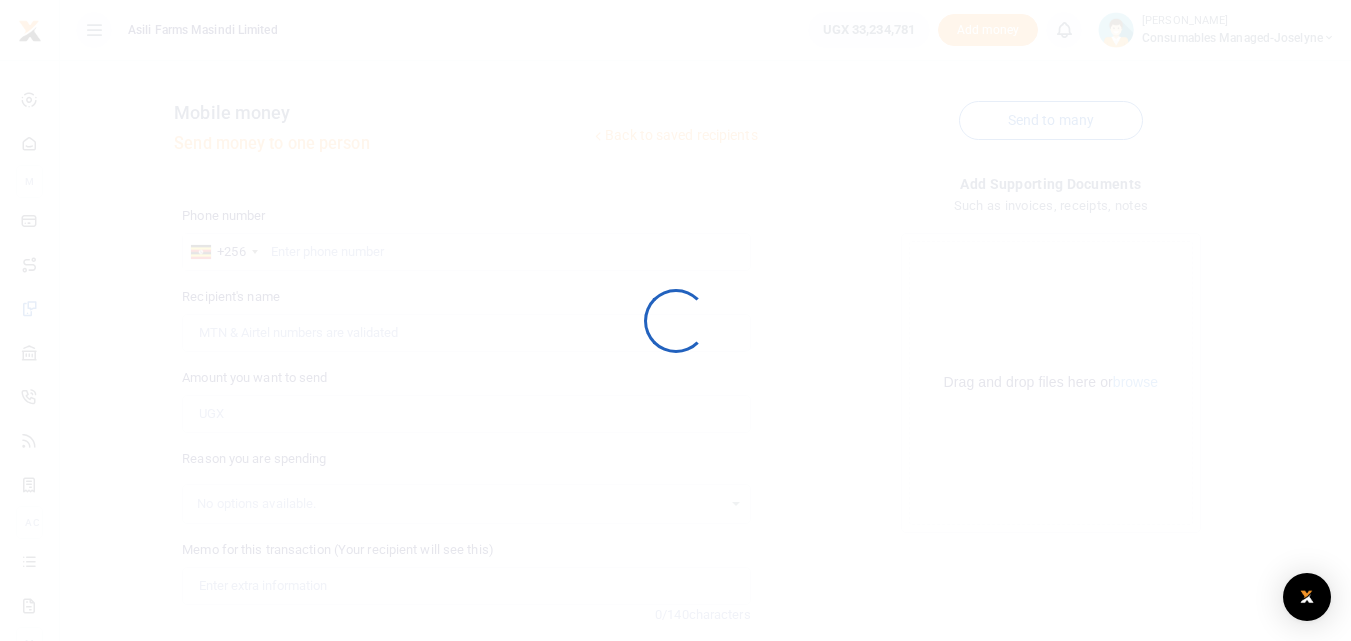 scroll, scrollTop: 0, scrollLeft: 0, axis: both 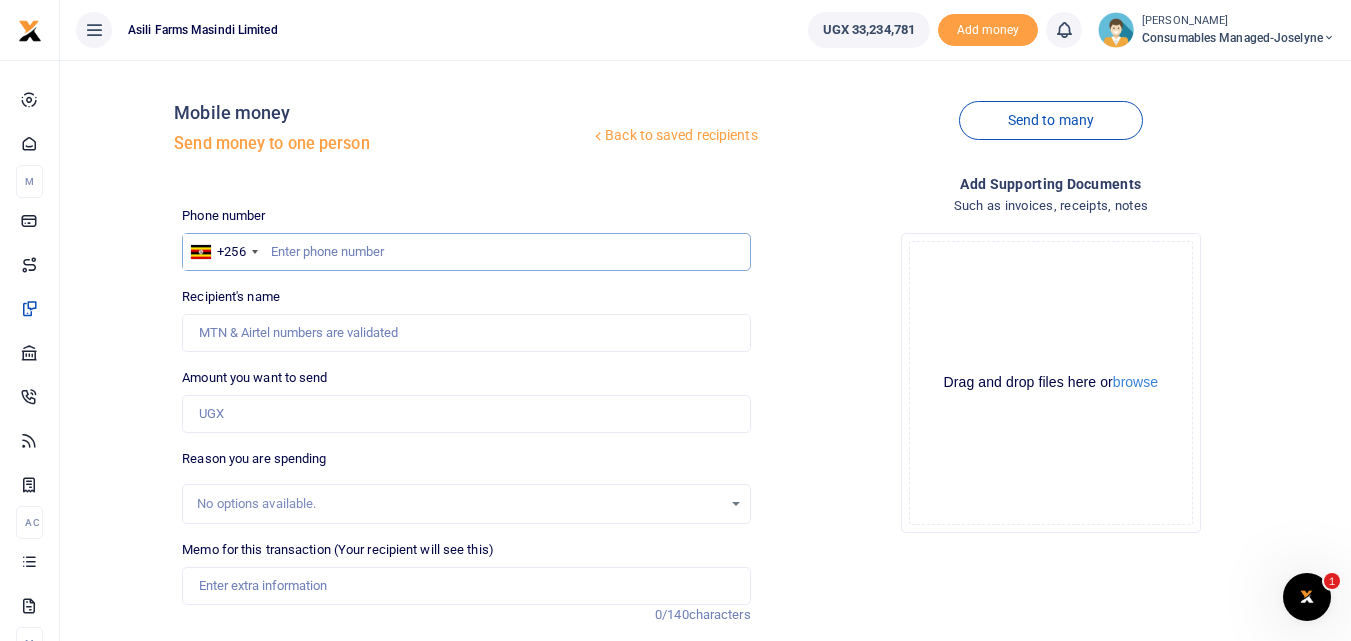 click at bounding box center (466, 252) 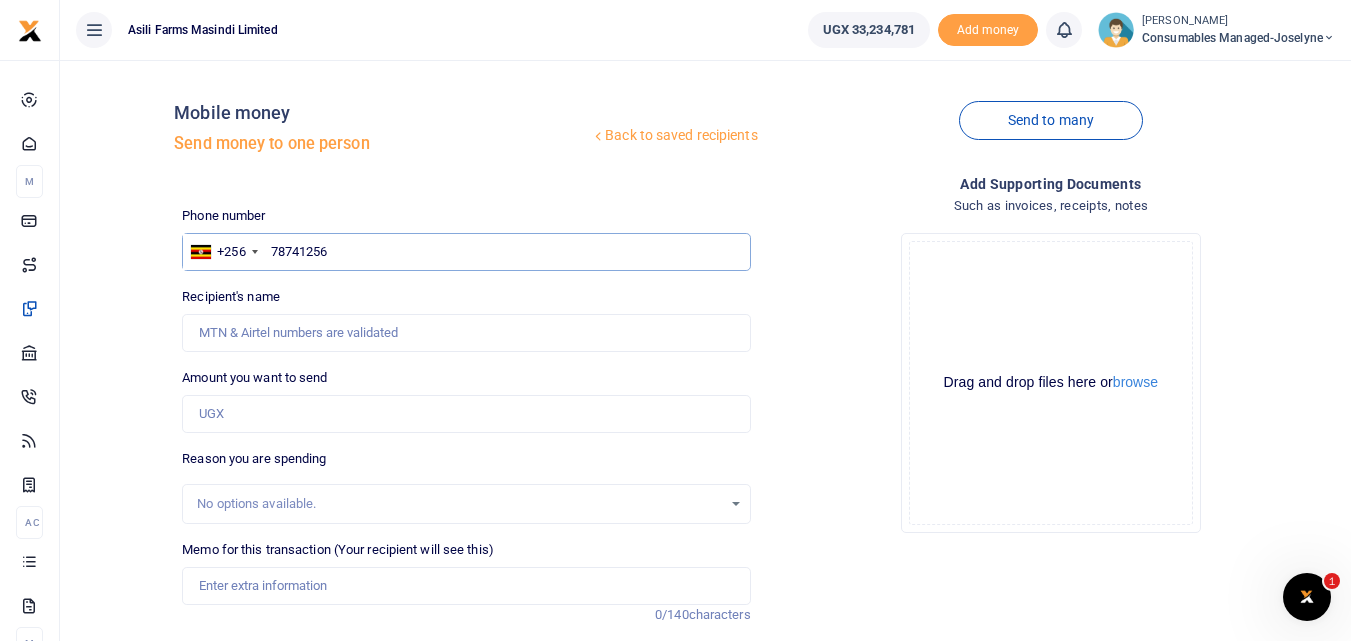 type on "787412566" 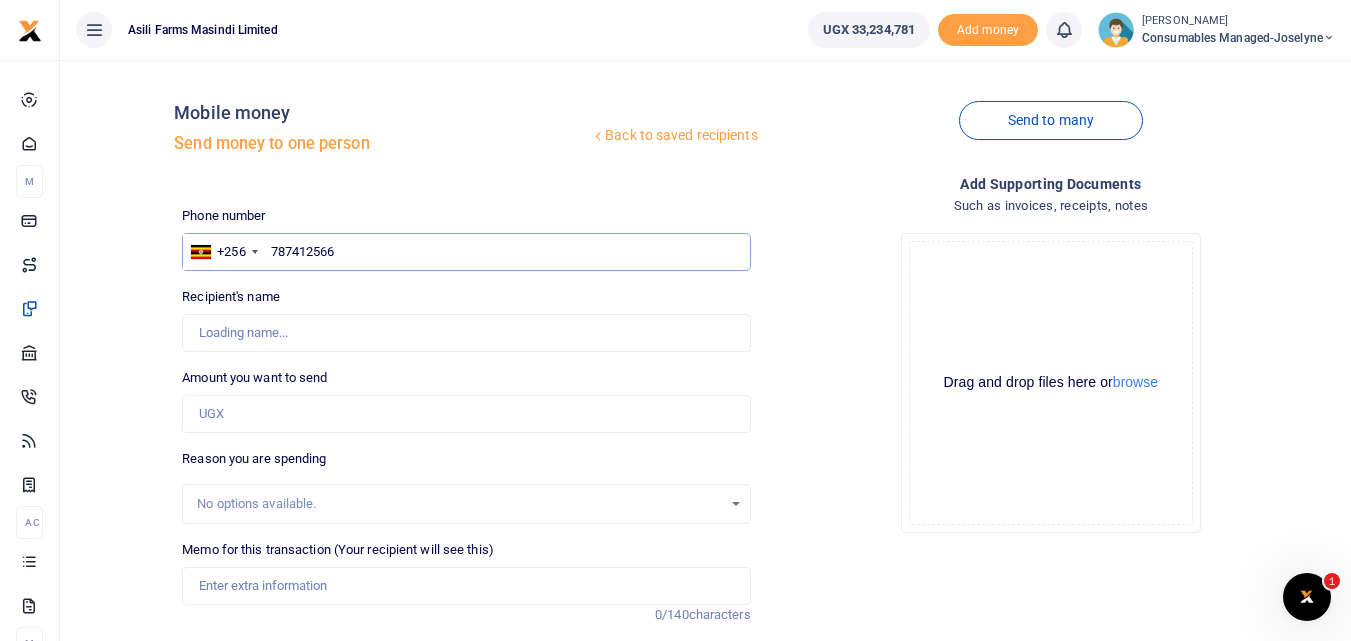 type on "[PERSON_NAME]" 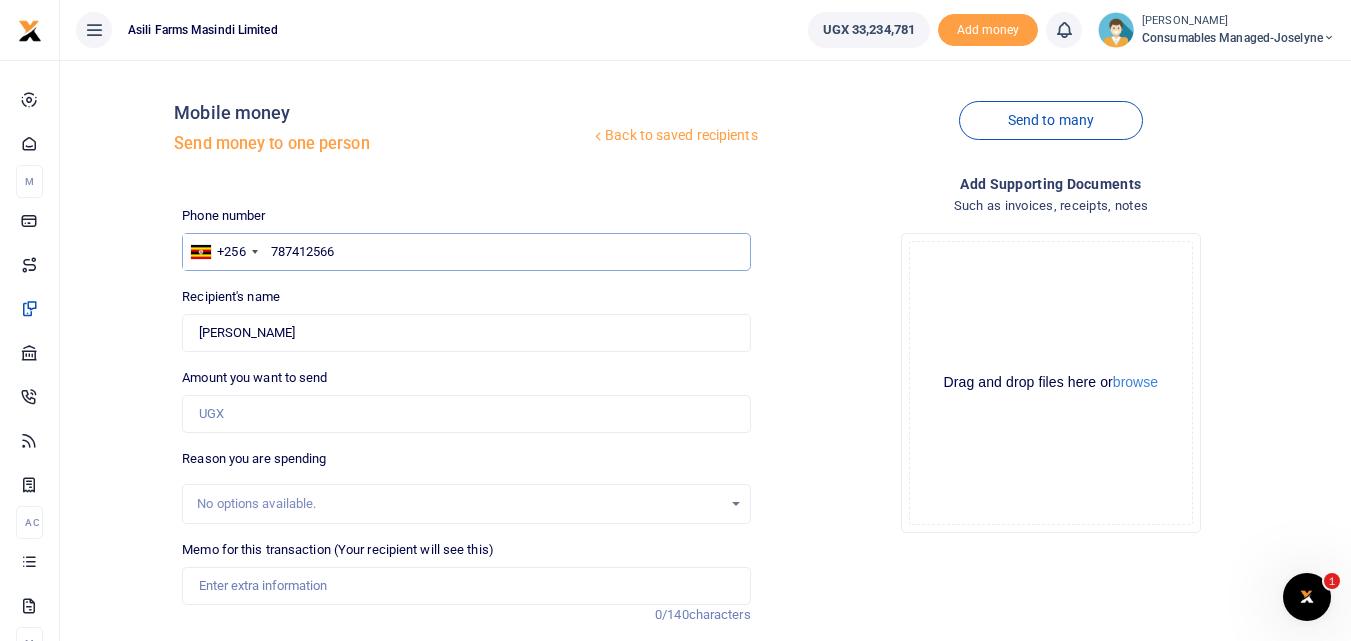 type on "787412566" 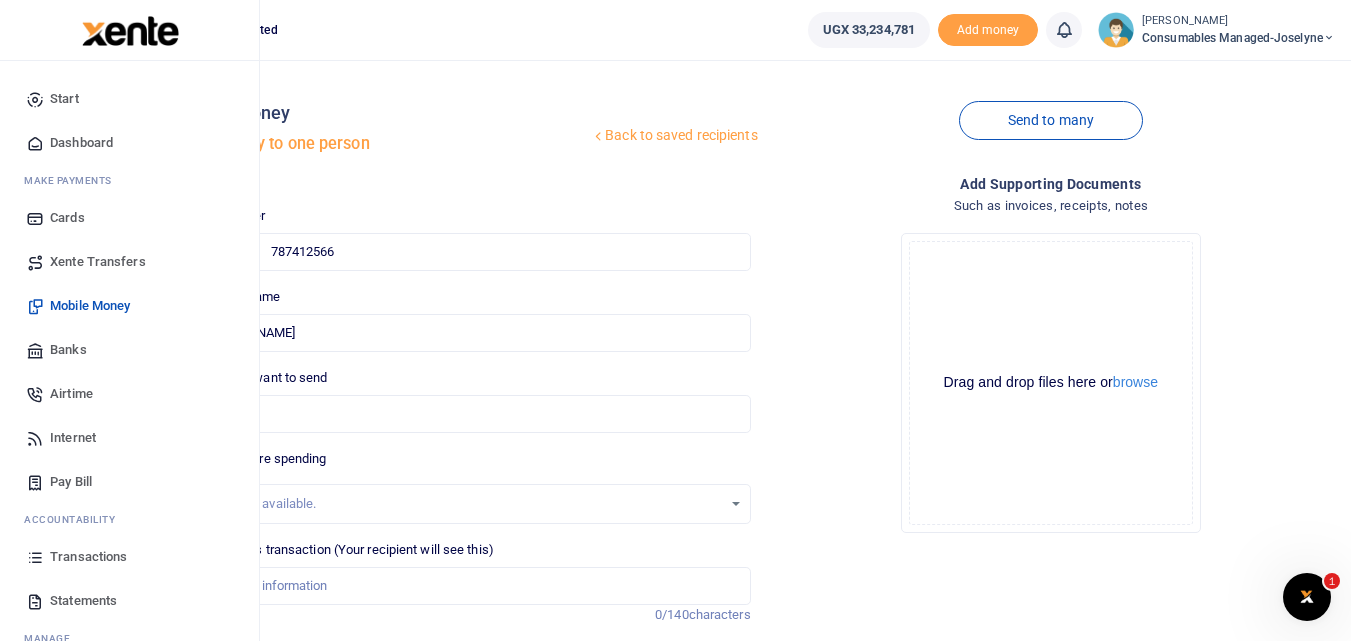 click at bounding box center (35, 557) 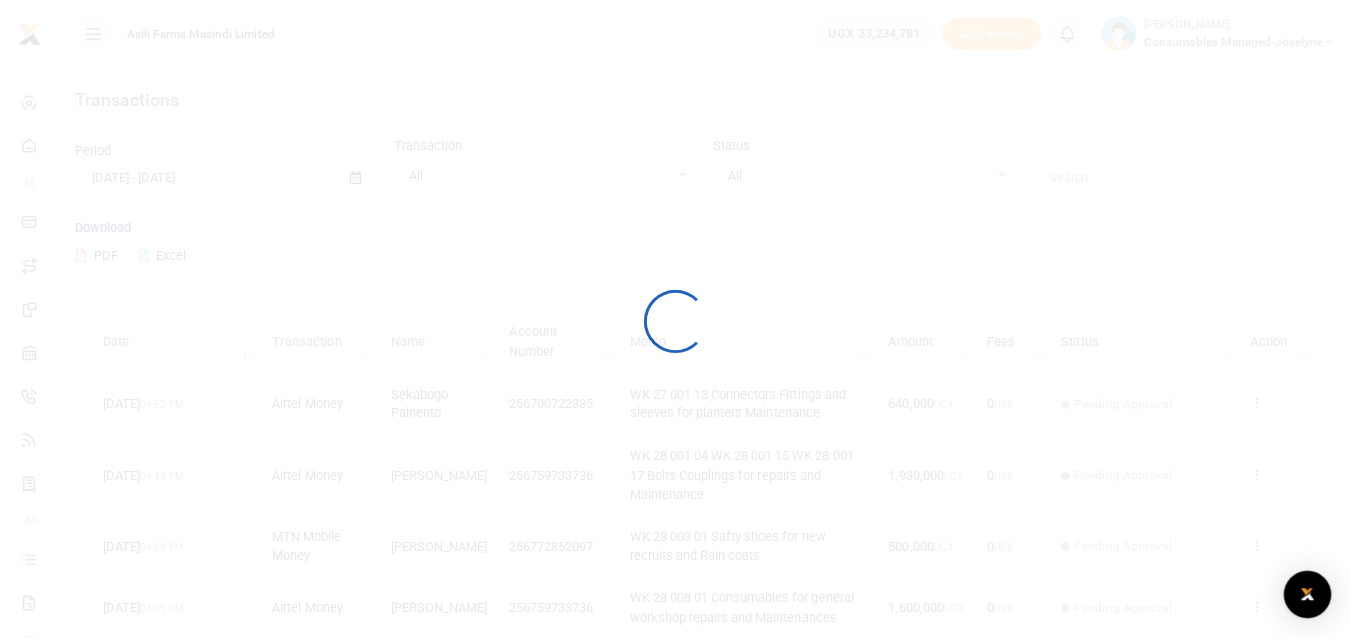 scroll, scrollTop: 0, scrollLeft: 0, axis: both 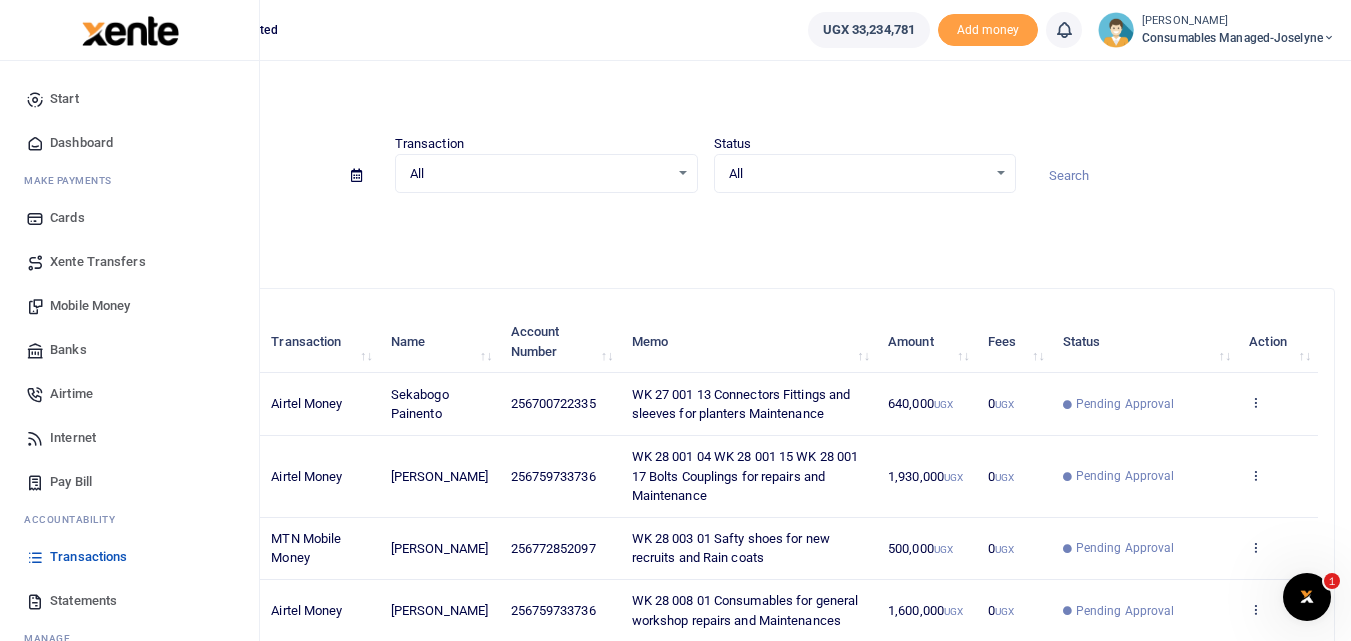 click on "Mobile Money" at bounding box center (90, 306) 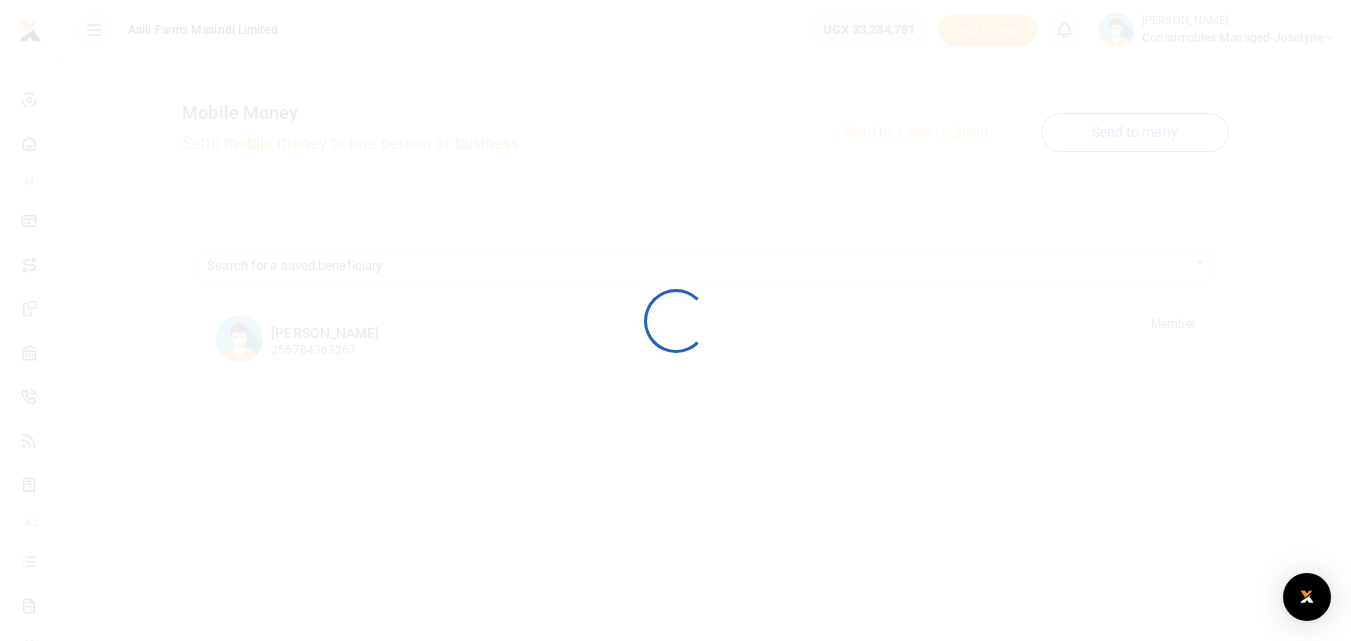 scroll, scrollTop: 0, scrollLeft: 0, axis: both 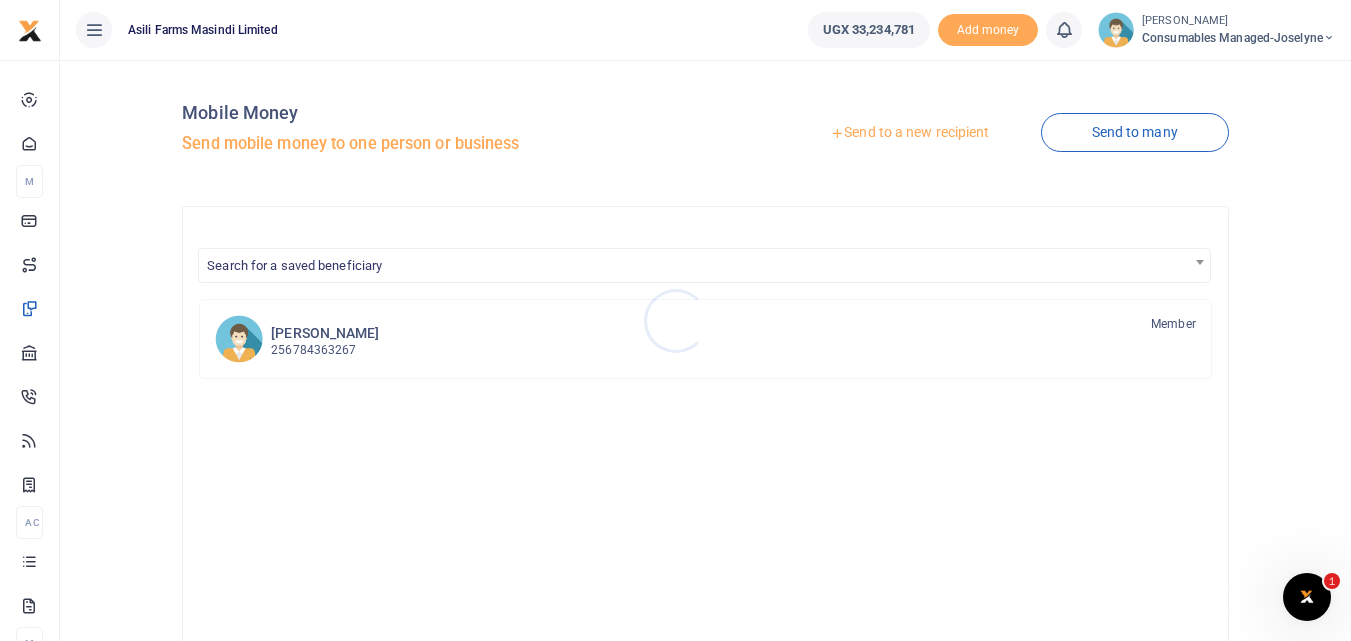 click at bounding box center [675, 320] 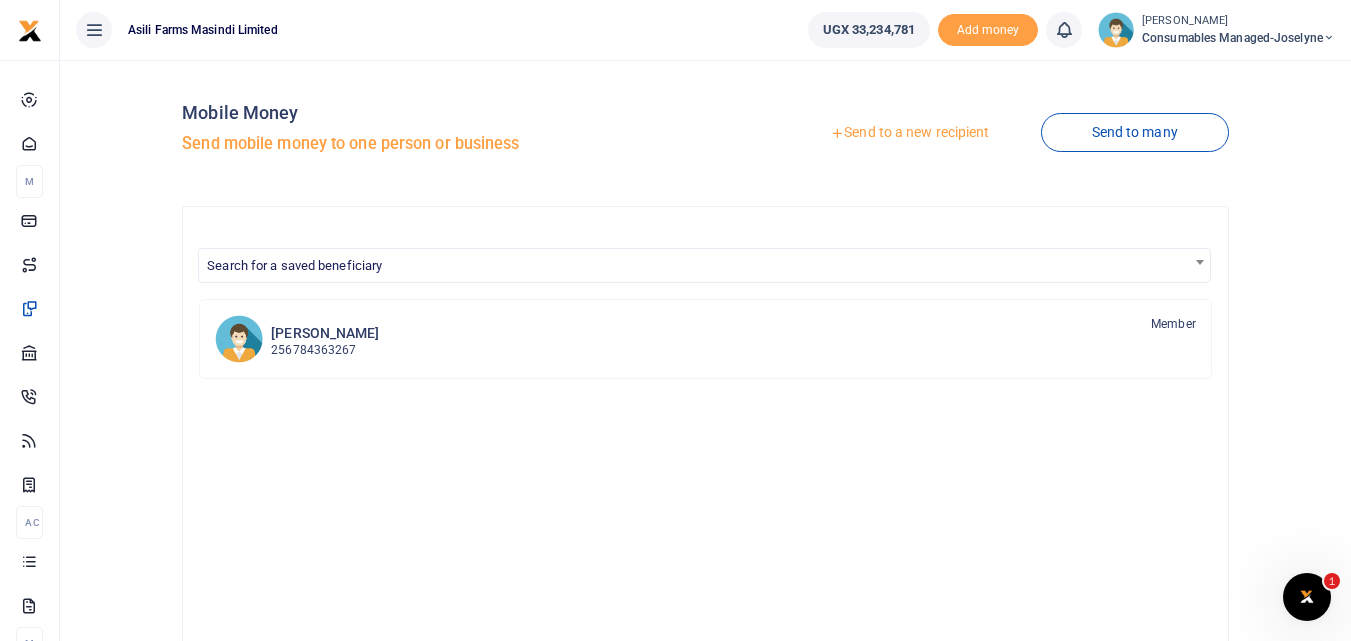 click on "Send to a new recipient" at bounding box center (909, 133) 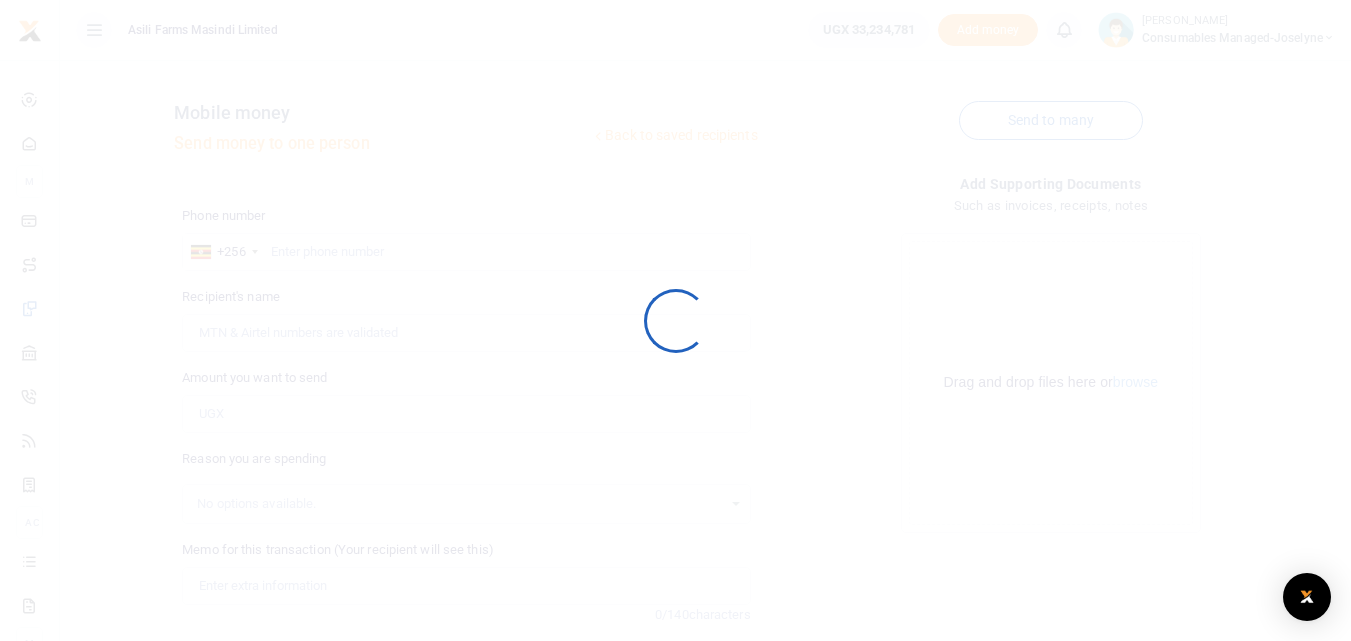 scroll, scrollTop: 0, scrollLeft: 0, axis: both 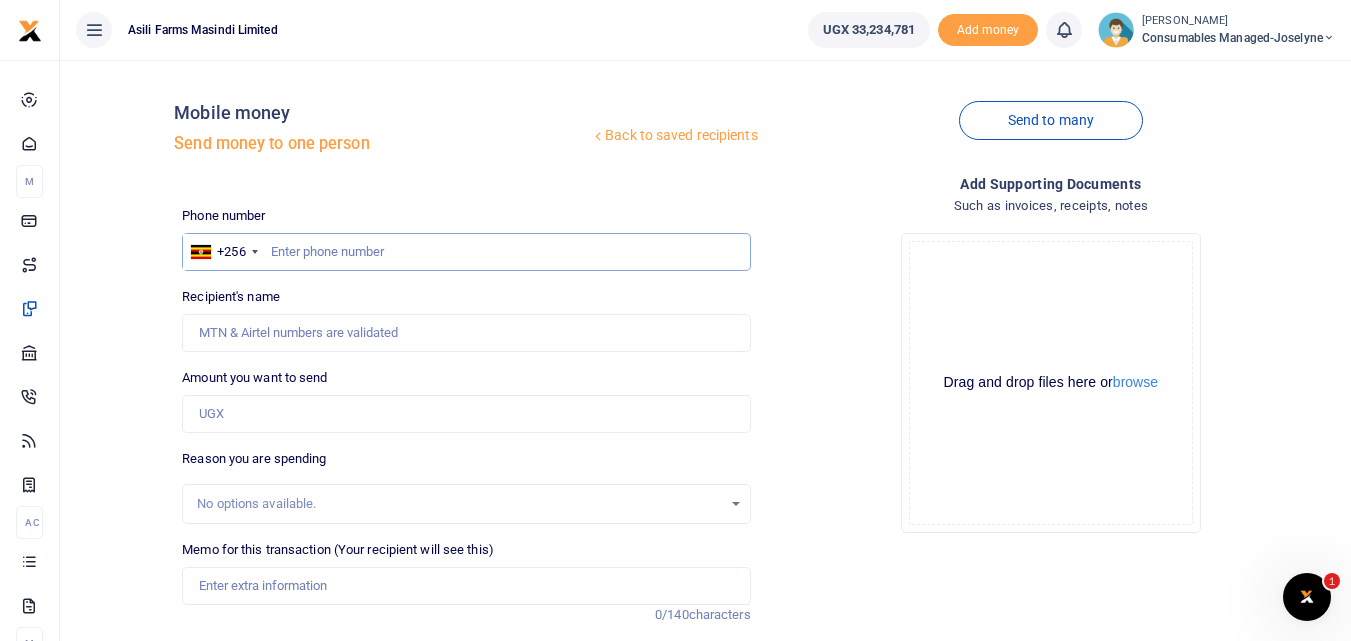click at bounding box center (466, 252) 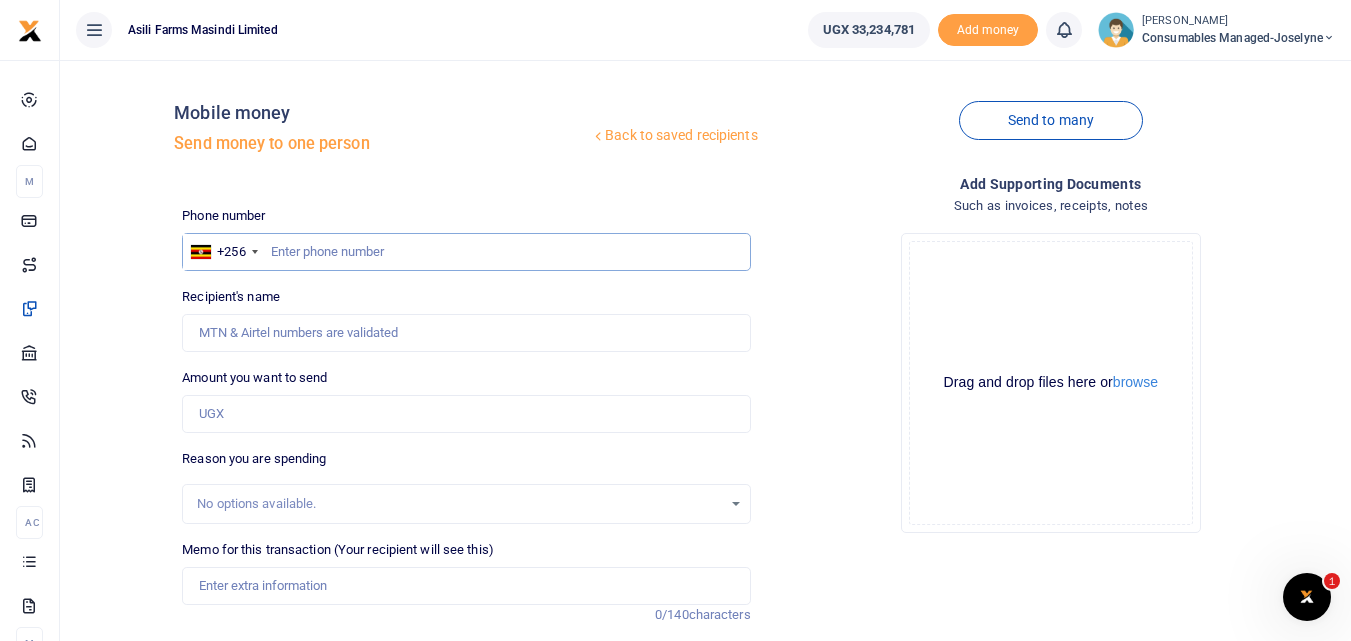 click at bounding box center [466, 252] 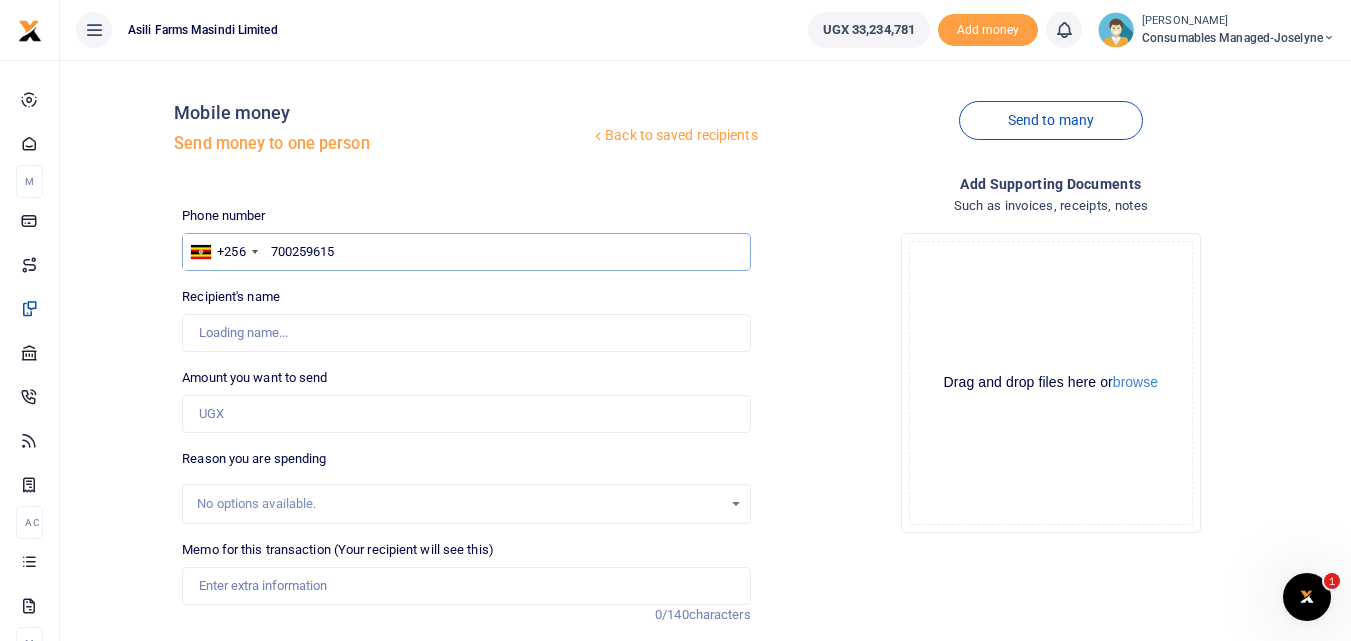 type on "700259615" 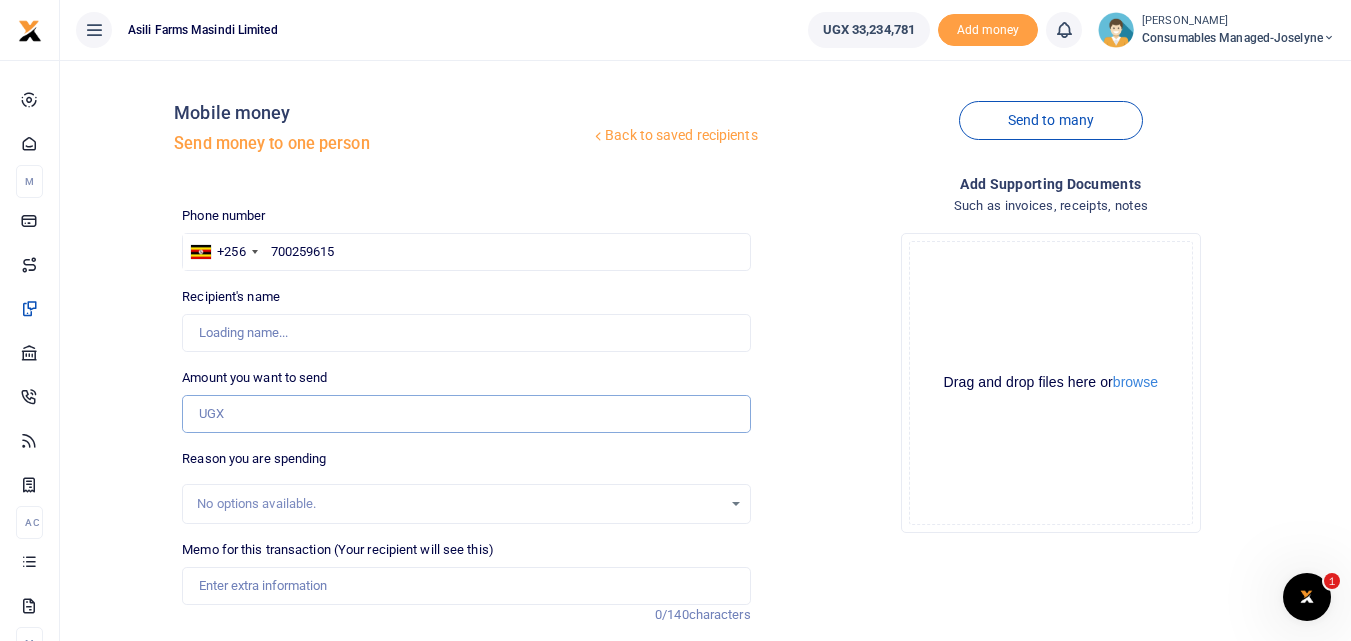 click on "Amount you want to send" at bounding box center (466, 414) 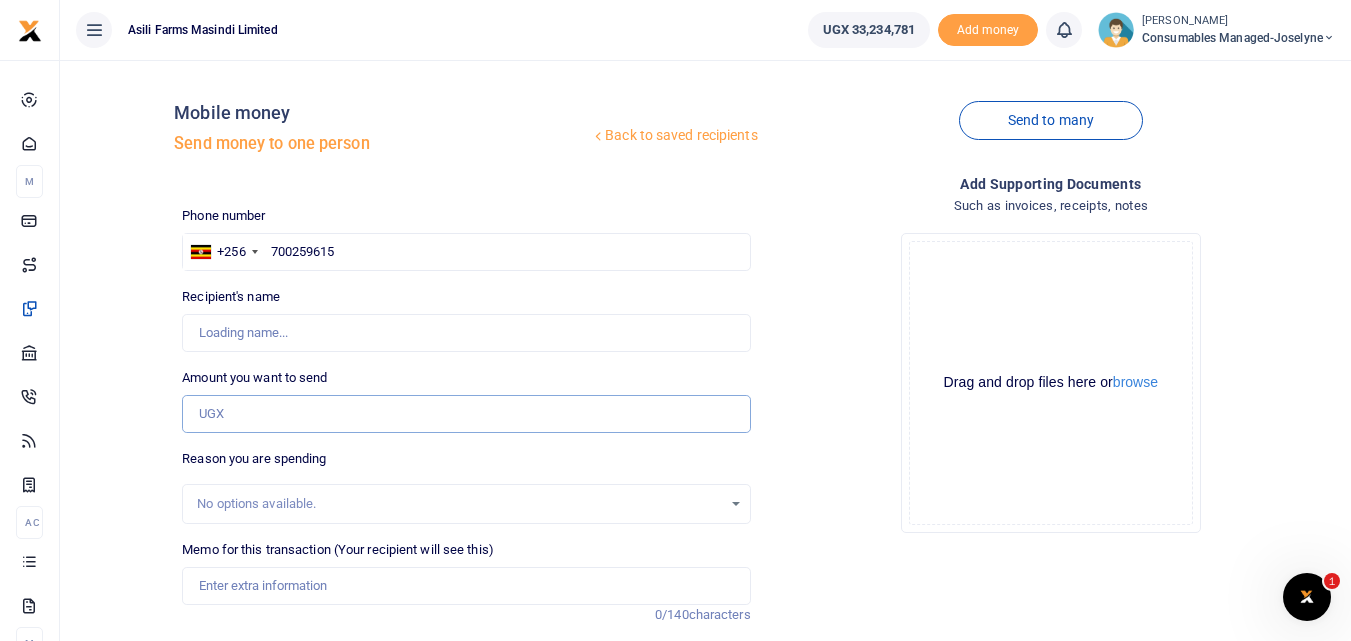 type on "[PERSON_NAME]" 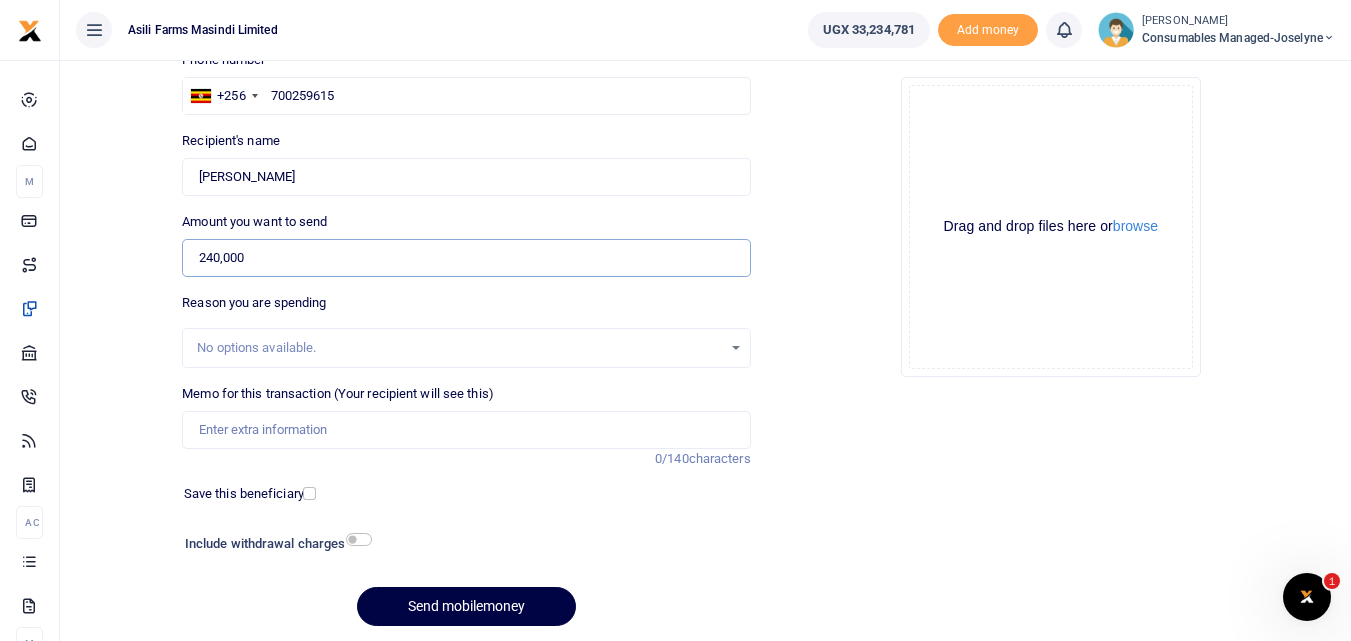 scroll, scrollTop: 162, scrollLeft: 0, axis: vertical 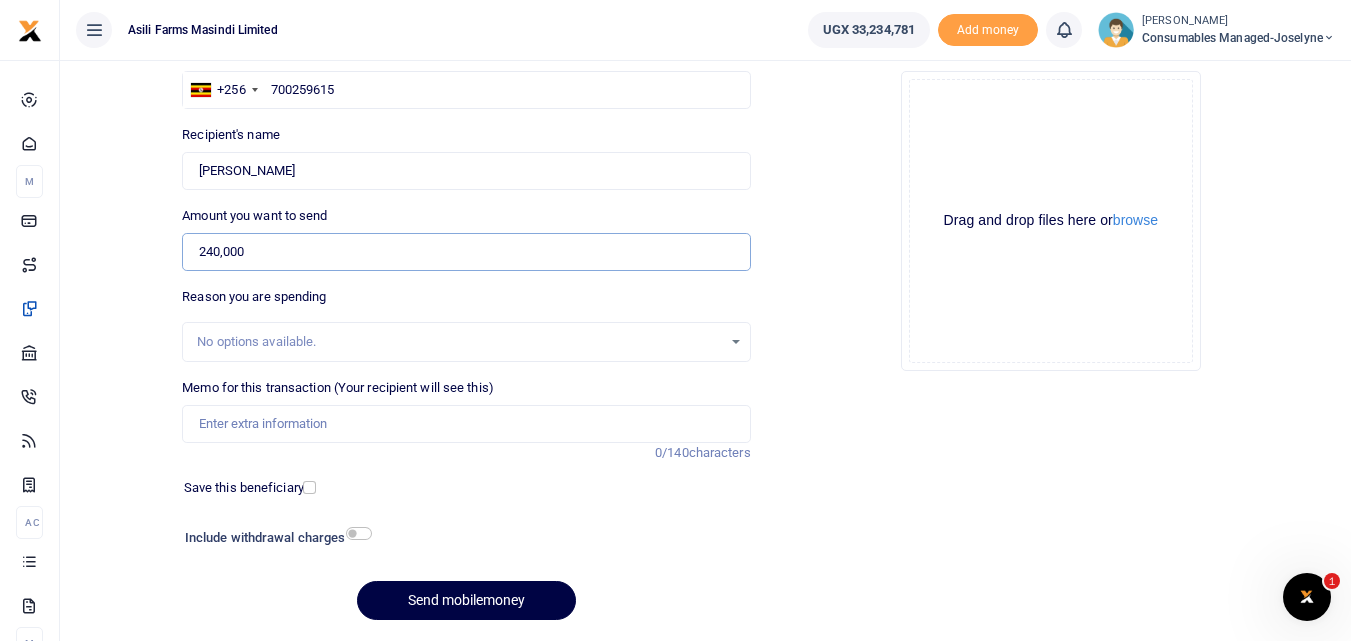 type on "240,000" 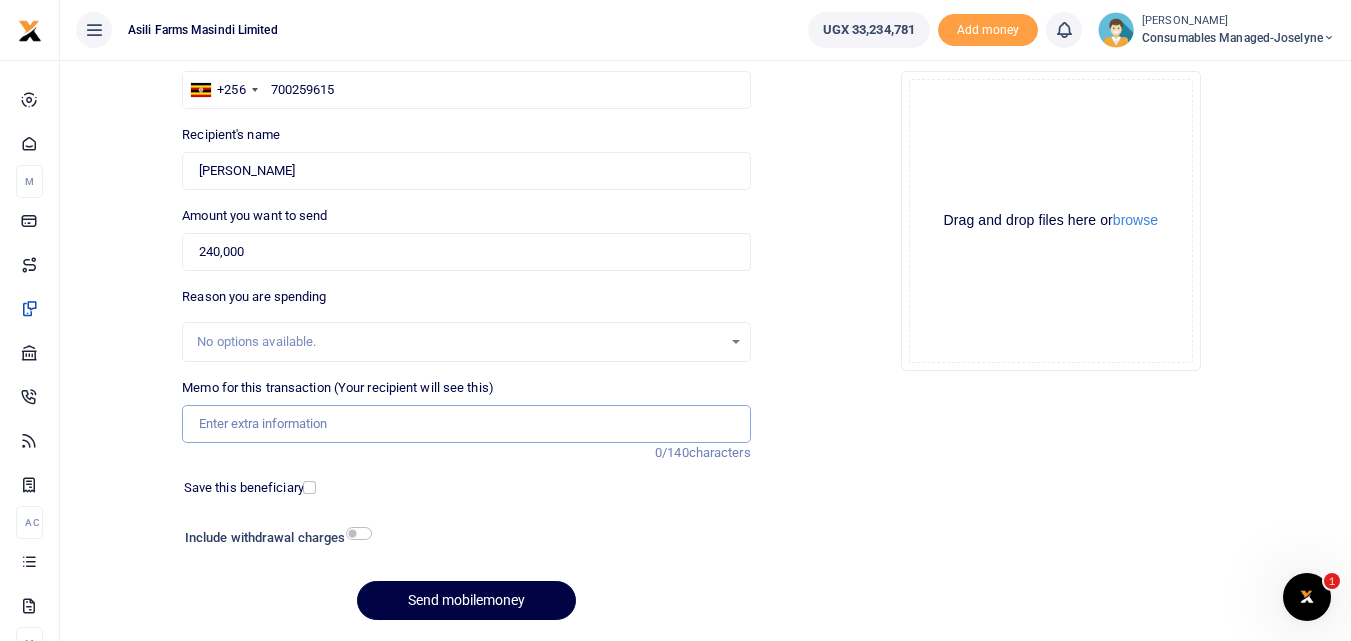click on "Memo for this transaction (Your recipient will see this)" at bounding box center [466, 424] 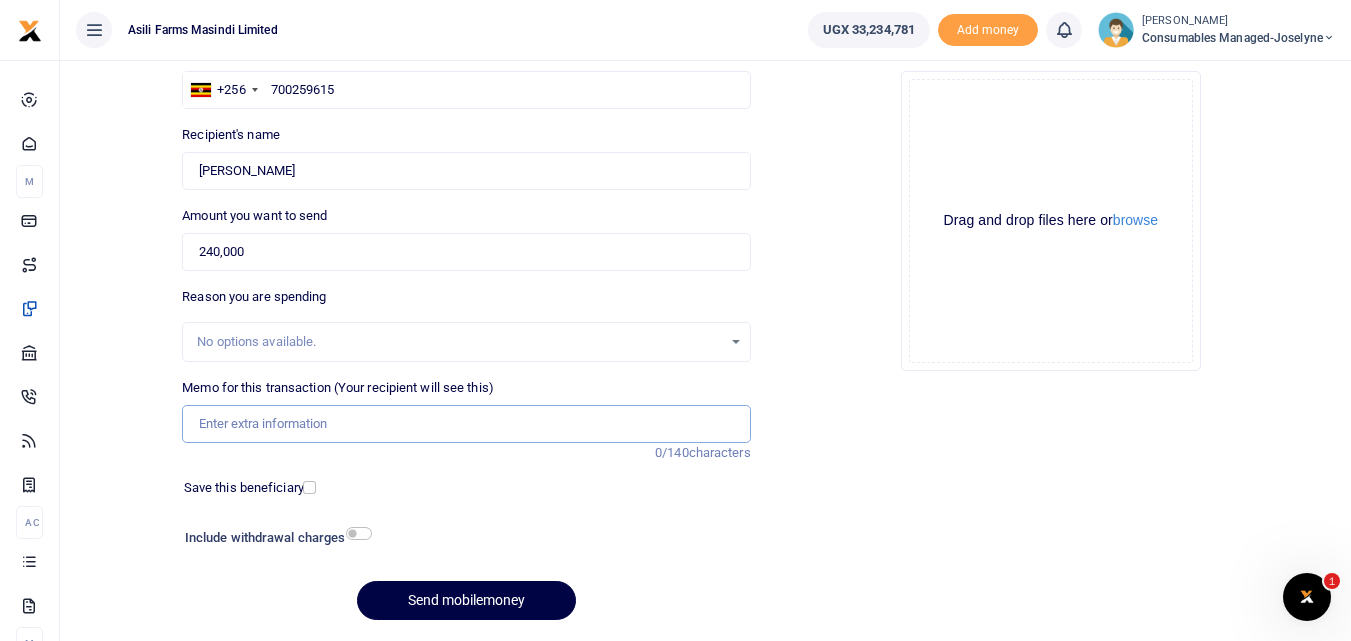 paste on "WK 28 /001 / 11" 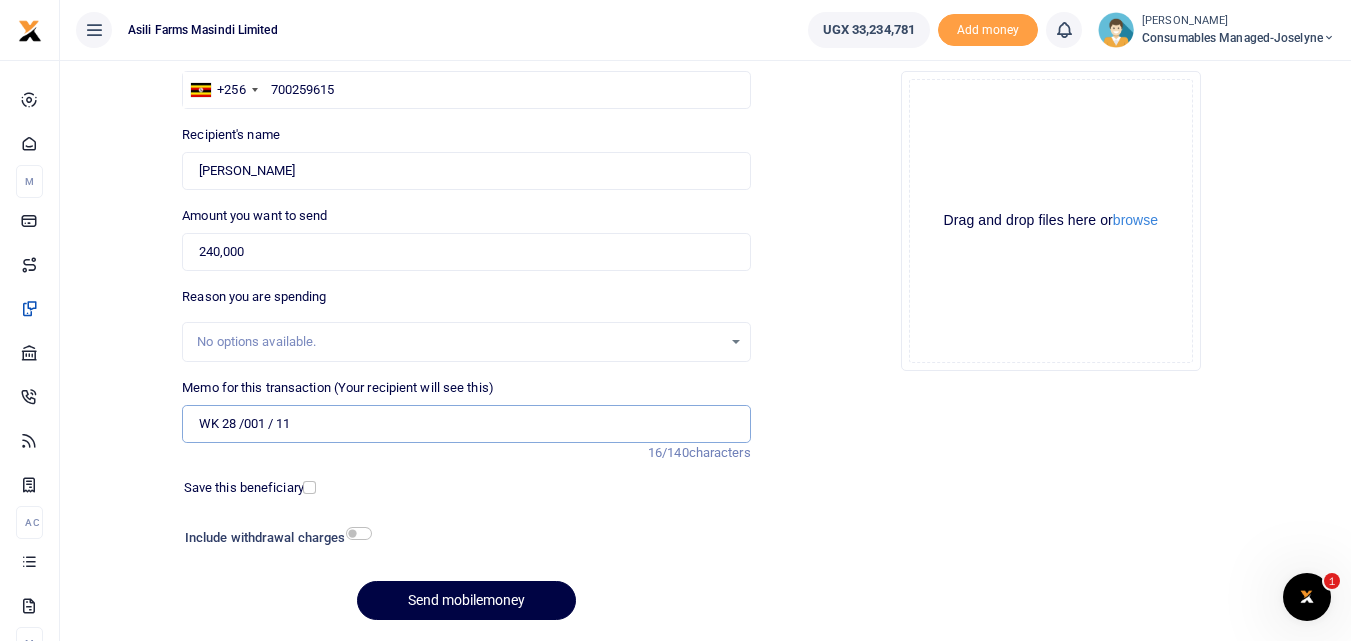 click on "WK 28 /001 / 11" at bounding box center [466, 424] 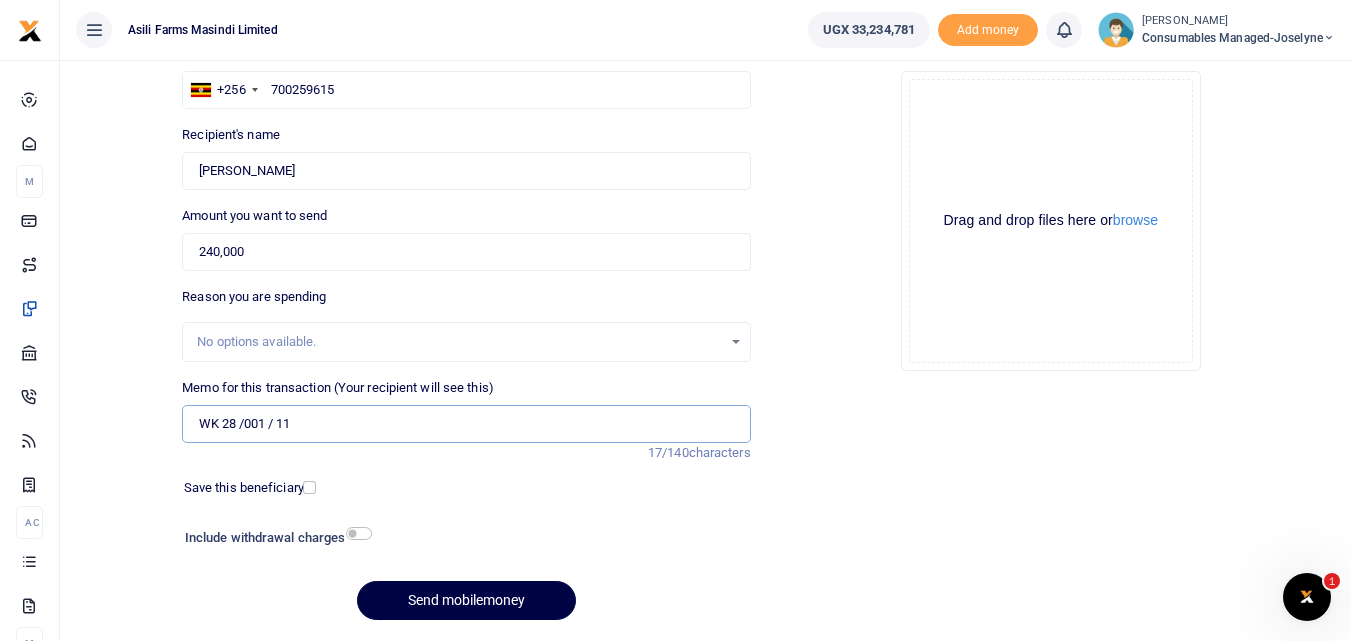 type on "WK 28 /001 / 11" 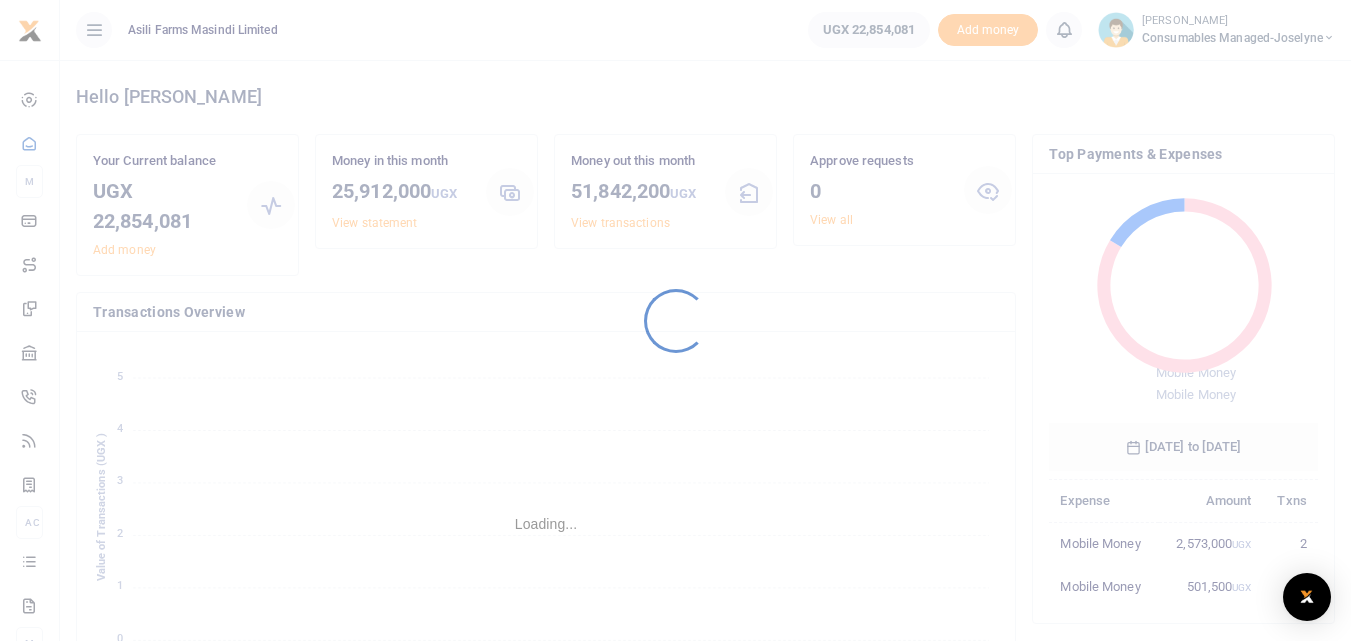 scroll, scrollTop: 0, scrollLeft: 0, axis: both 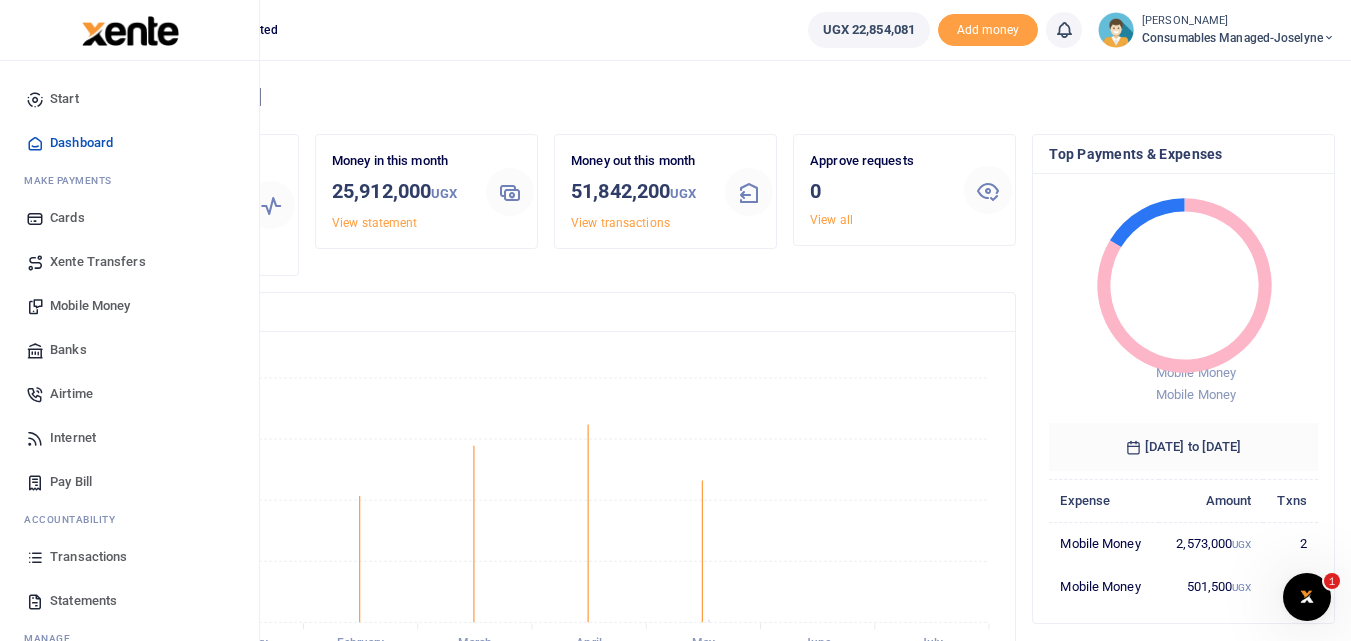 click at bounding box center [35, 557] 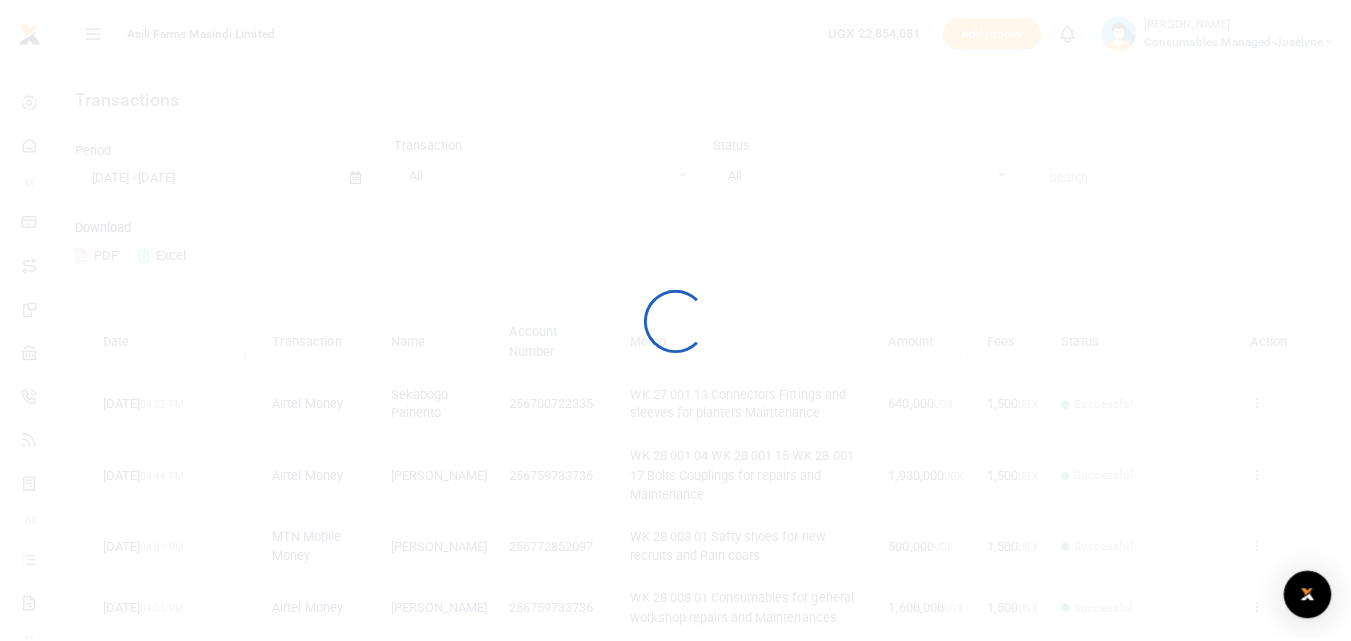 scroll, scrollTop: 0, scrollLeft: 0, axis: both 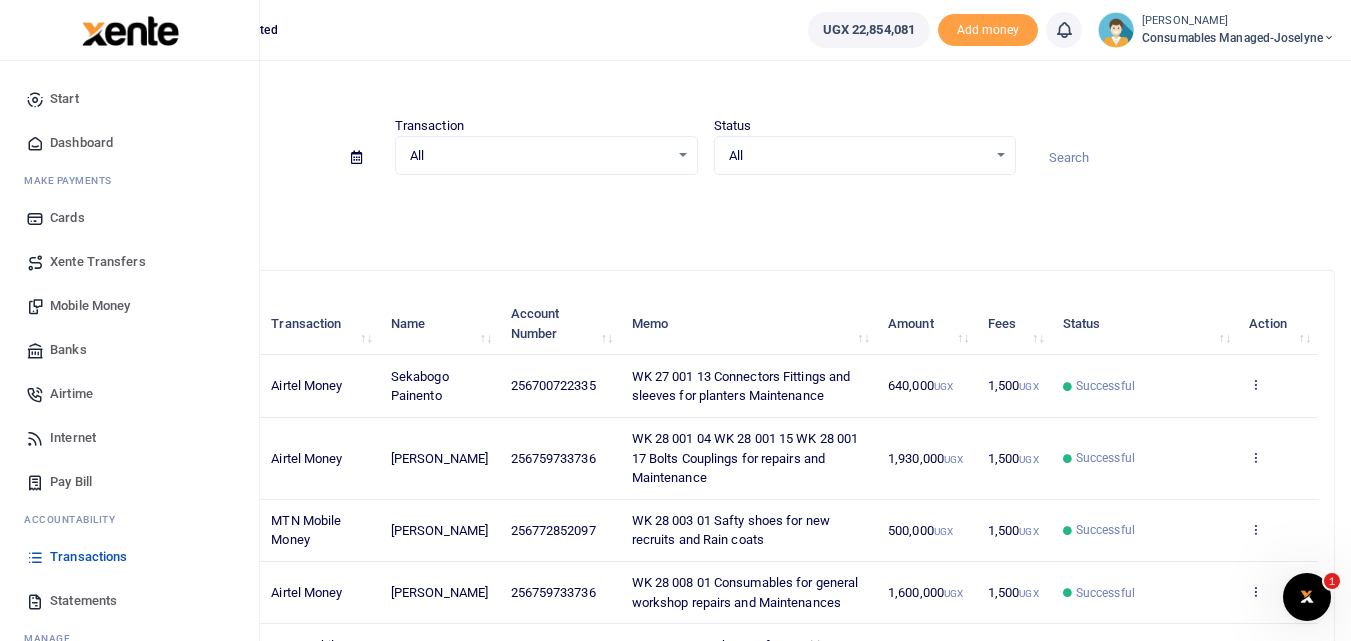 click on "Mobile Money" at bounding box center (90, 306) 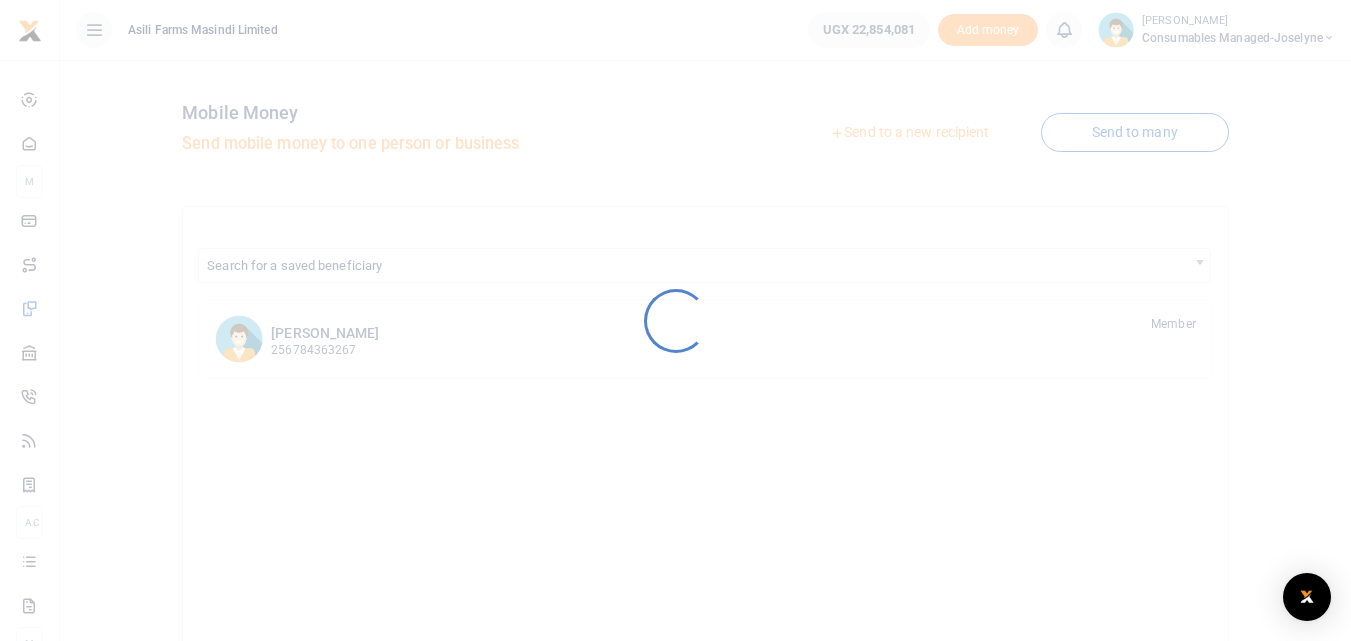scroll, scrollTop: 0, scrollLeft: 0, axis: both 